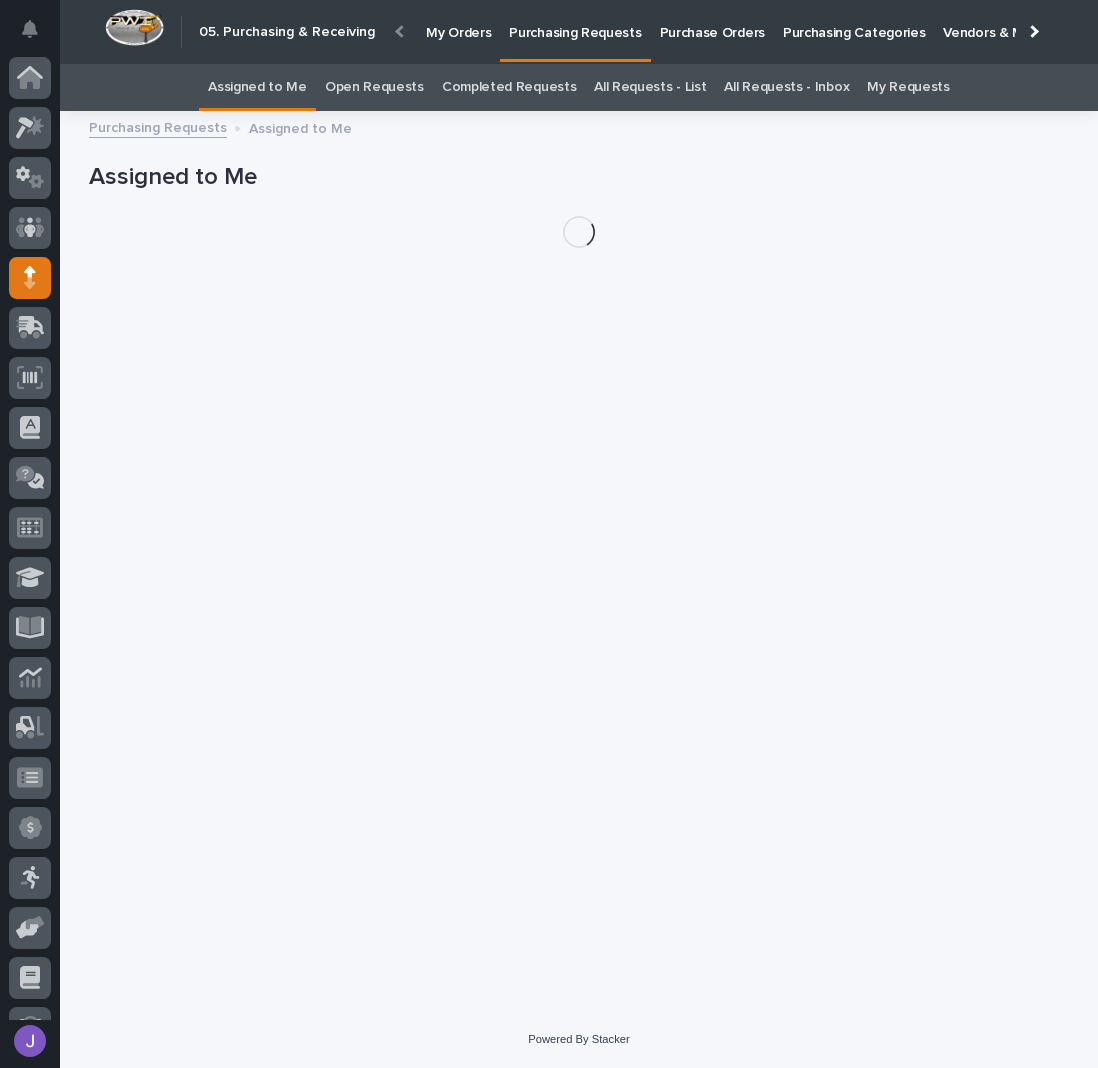 scroll, scrollTop: 0, scrollLeft: 0, axis: both 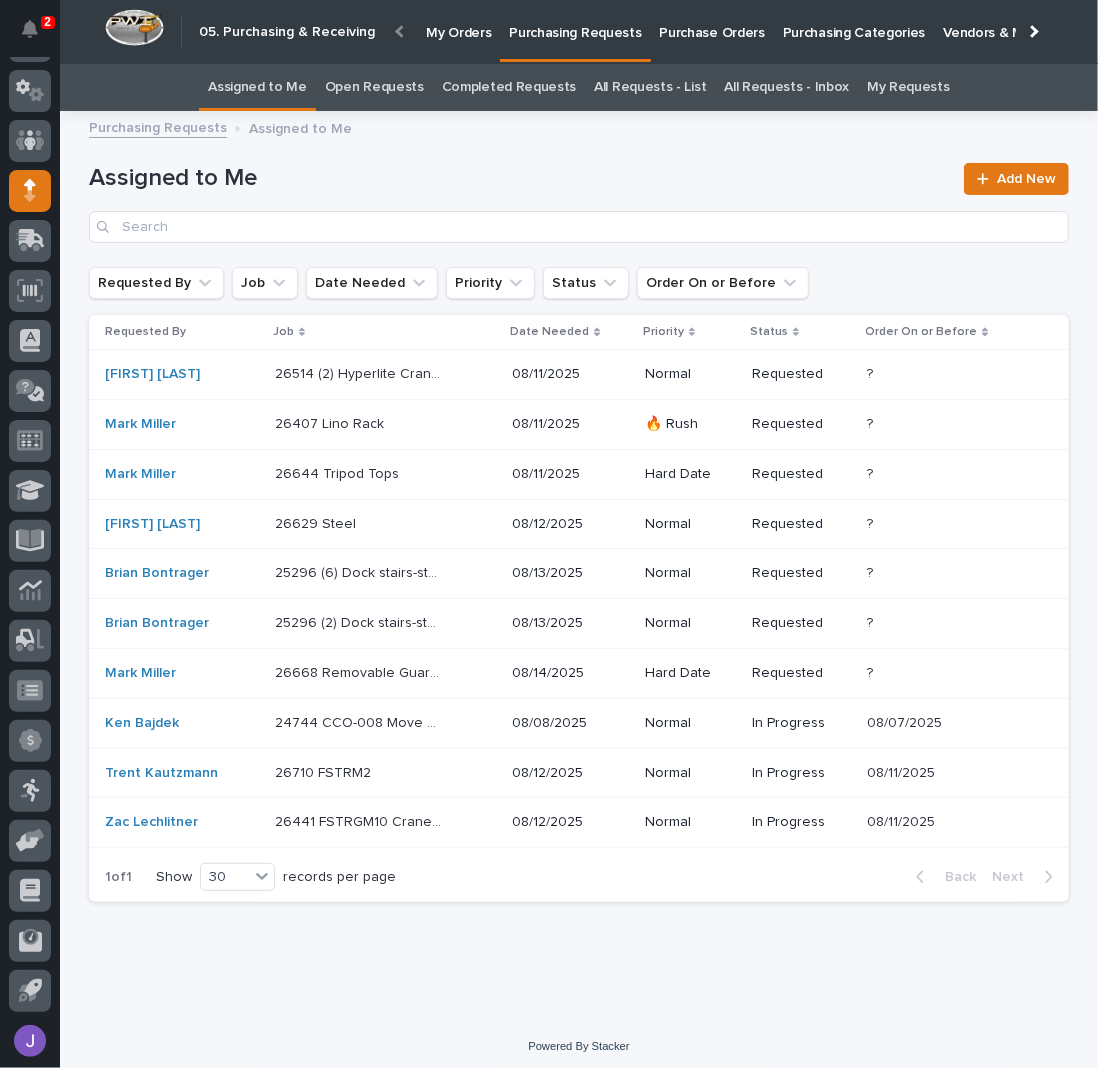 click on "Purchase Orders" at bounding box center (712, 21) 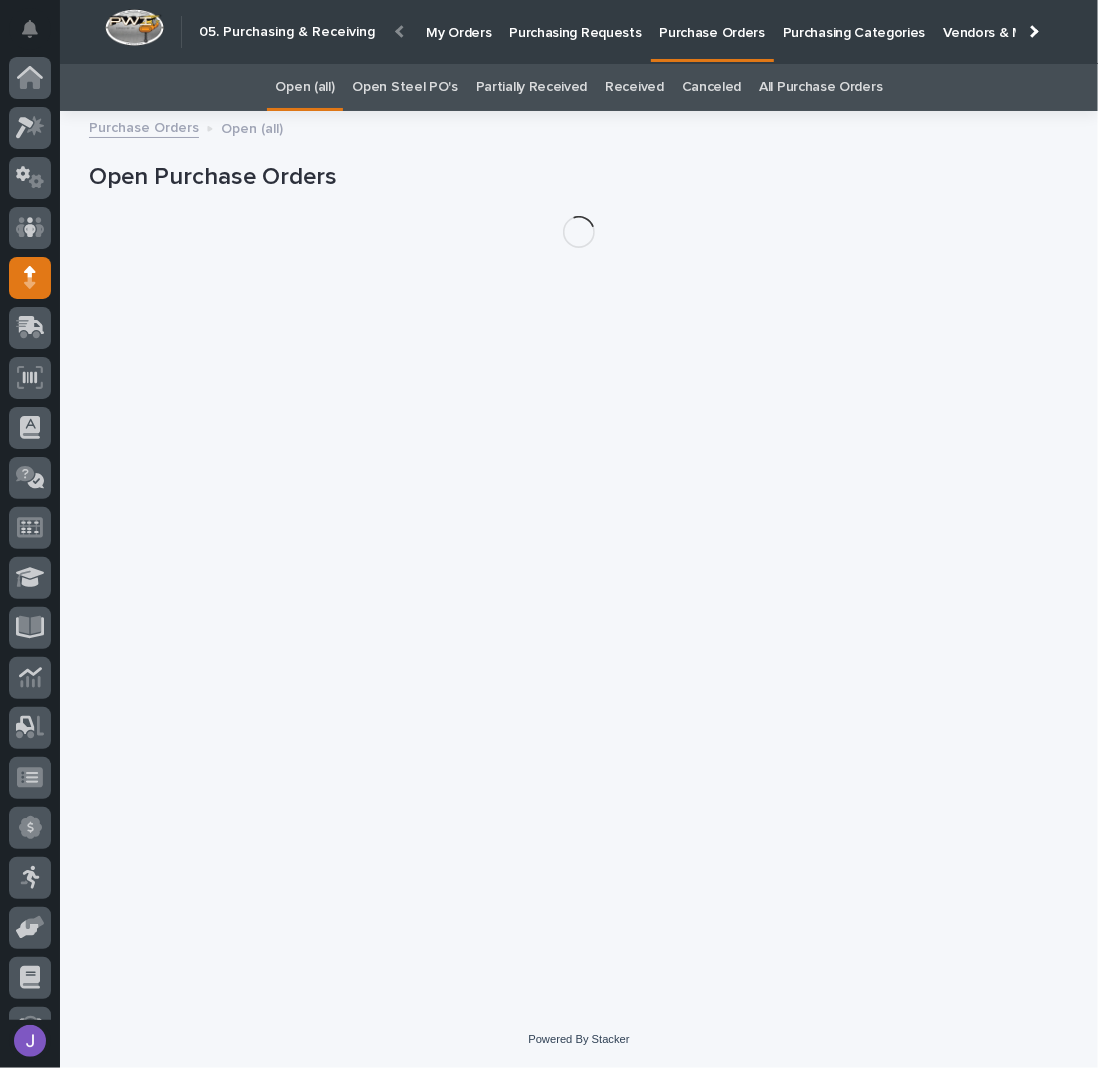 scroll, scrollTop: 87, scrollLeft: 0, axis: vertical 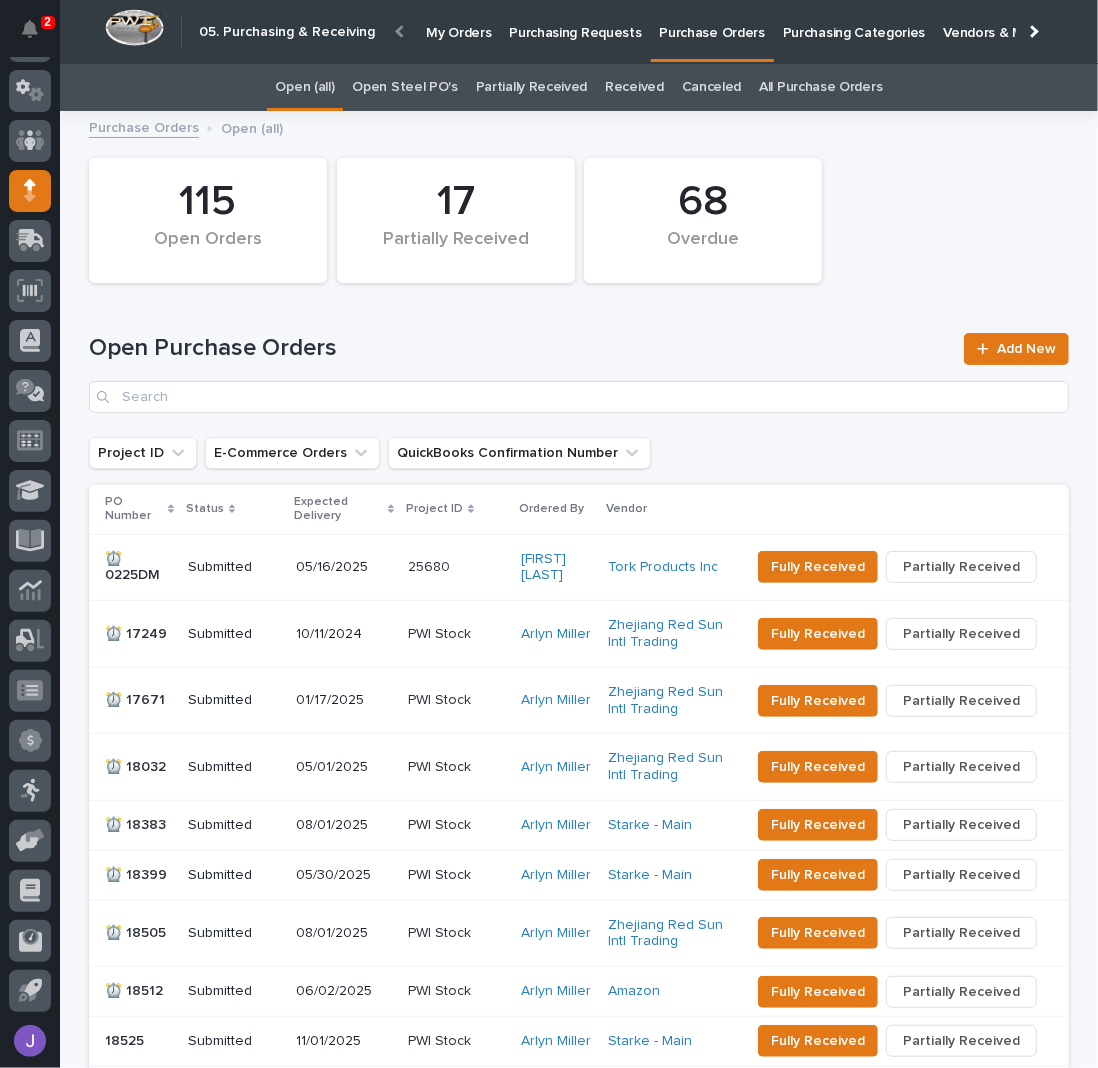 click on "Open Steel PO's" at bounding box center (404, 87) 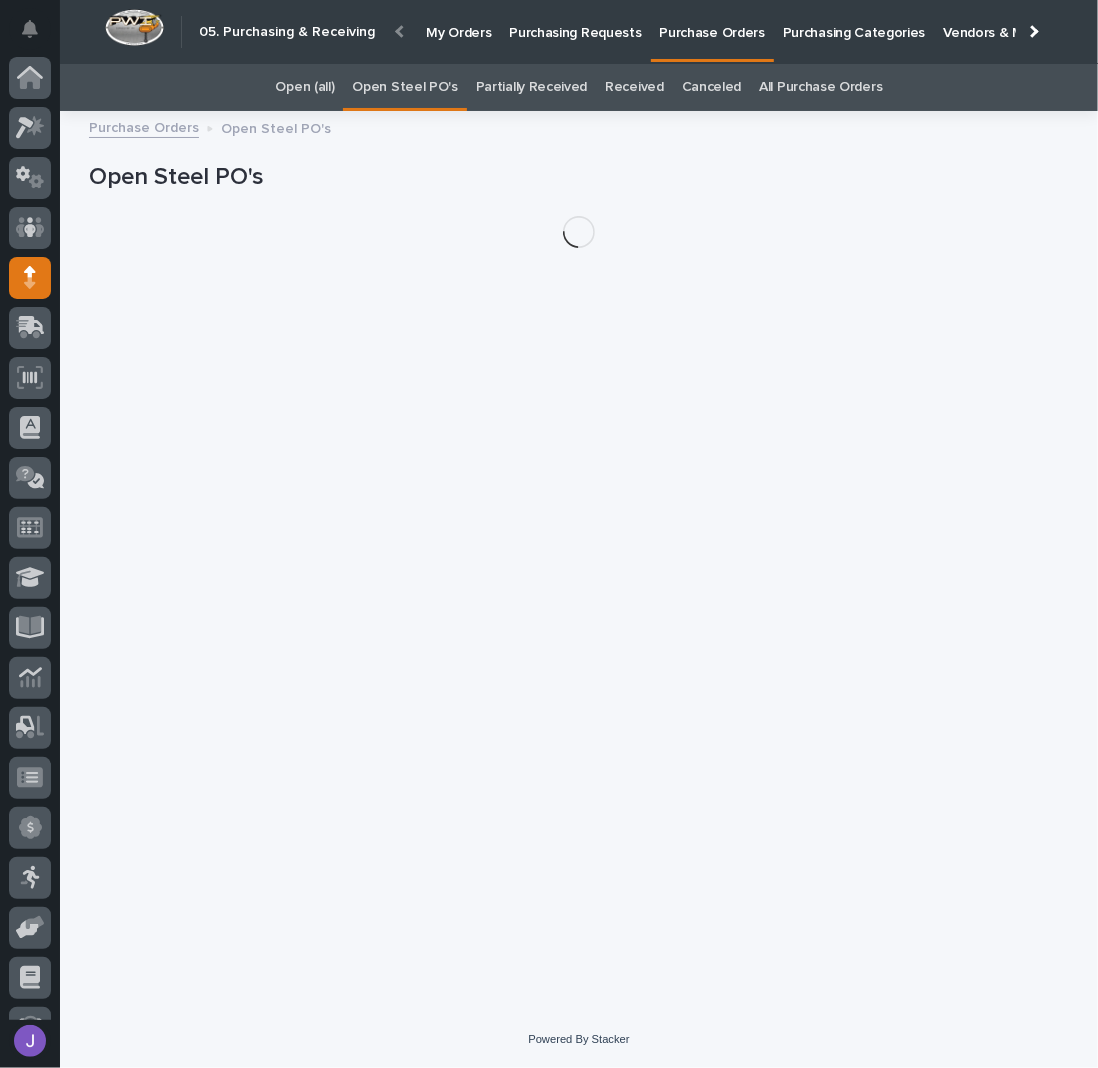 scroll, scrollTop: 87, scrollLeft: 0, axis: vertical 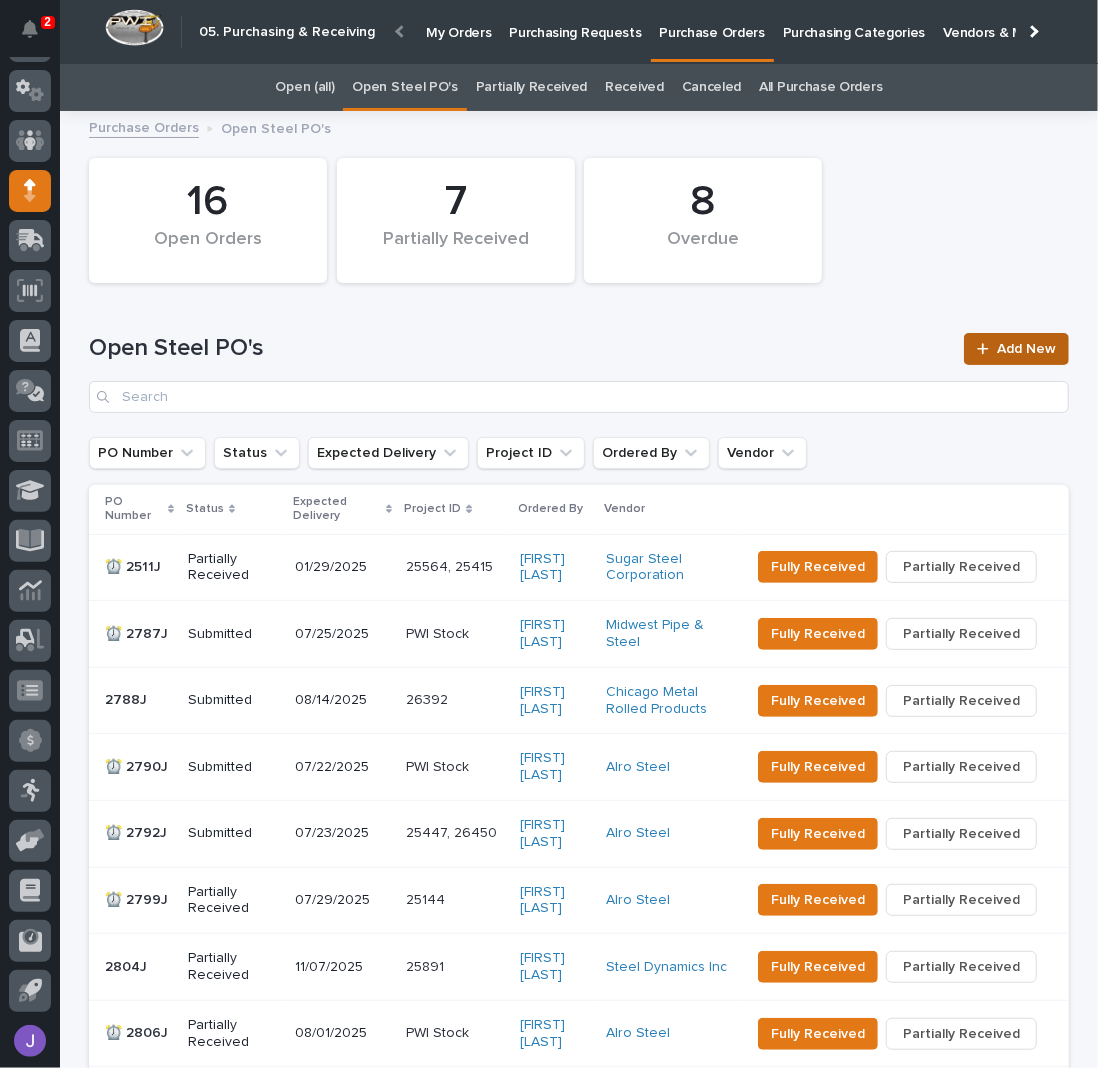 click 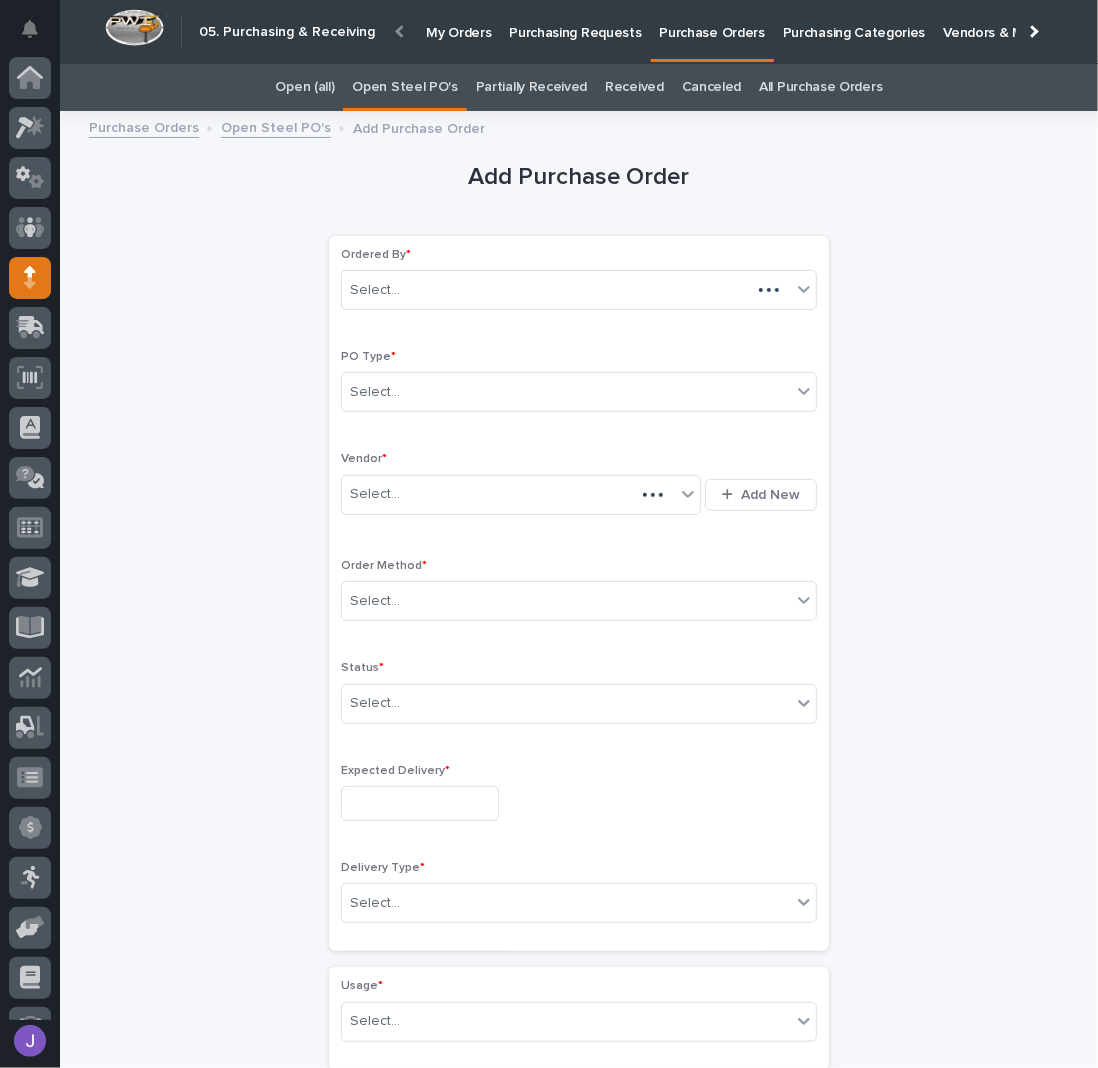 scroll, scrollTop: 56, scrollLeft: 0, axis: vertical 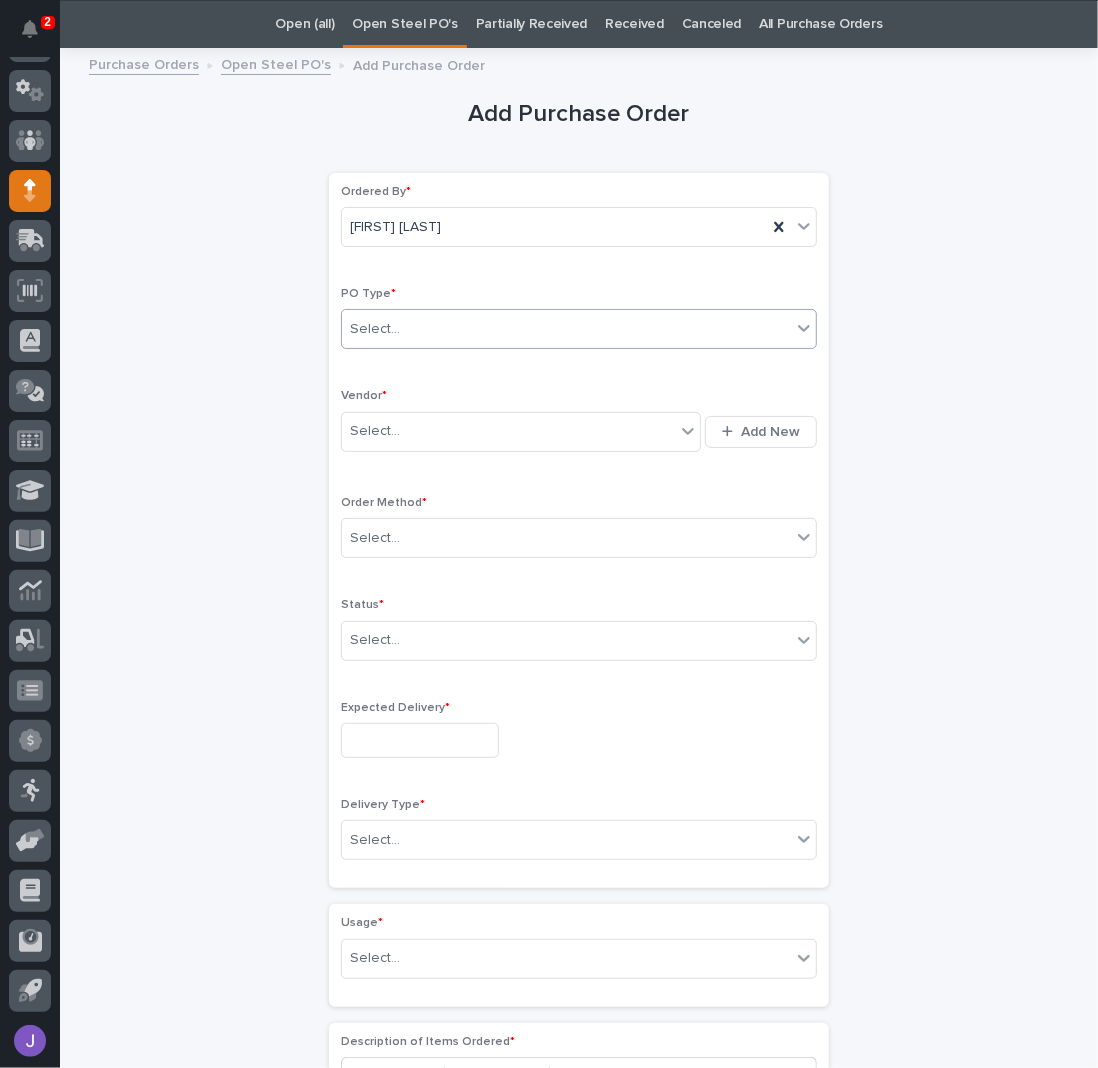 click on "Select..." at bounding box center [566, 329] 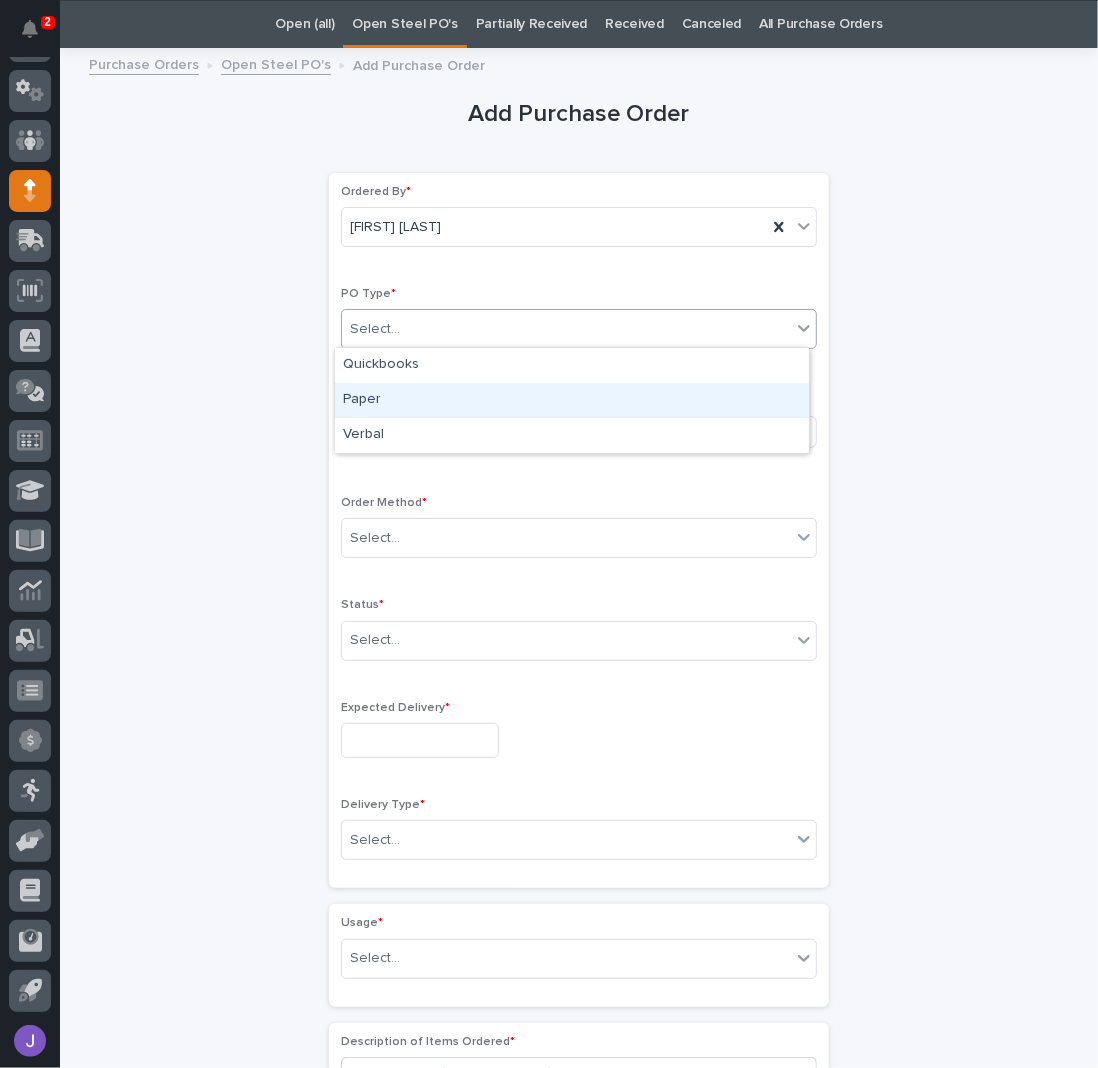 click on "Paper" at bounding box center [572, 400] 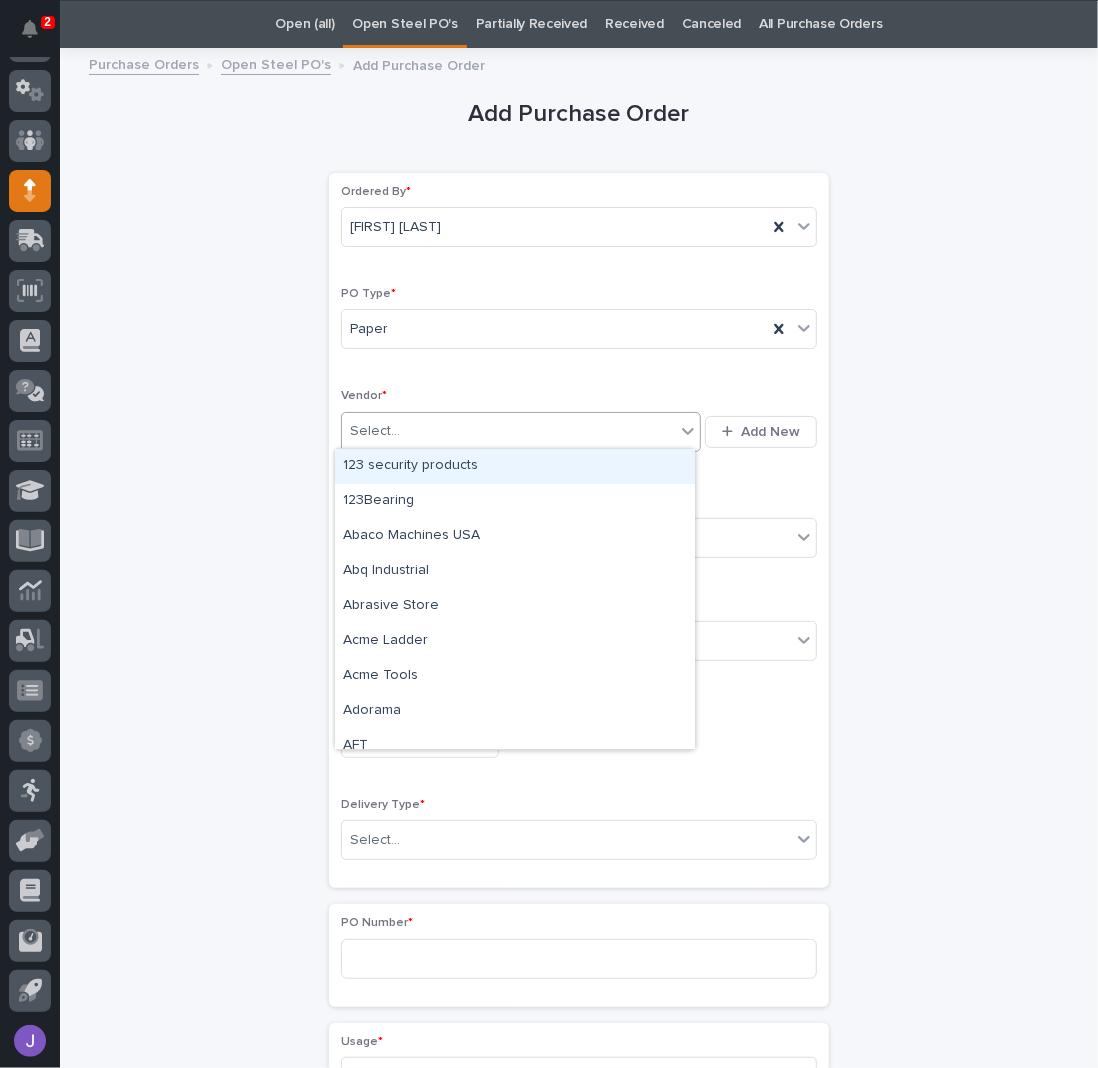 click on "Select..." at bounding box center (508, 431) 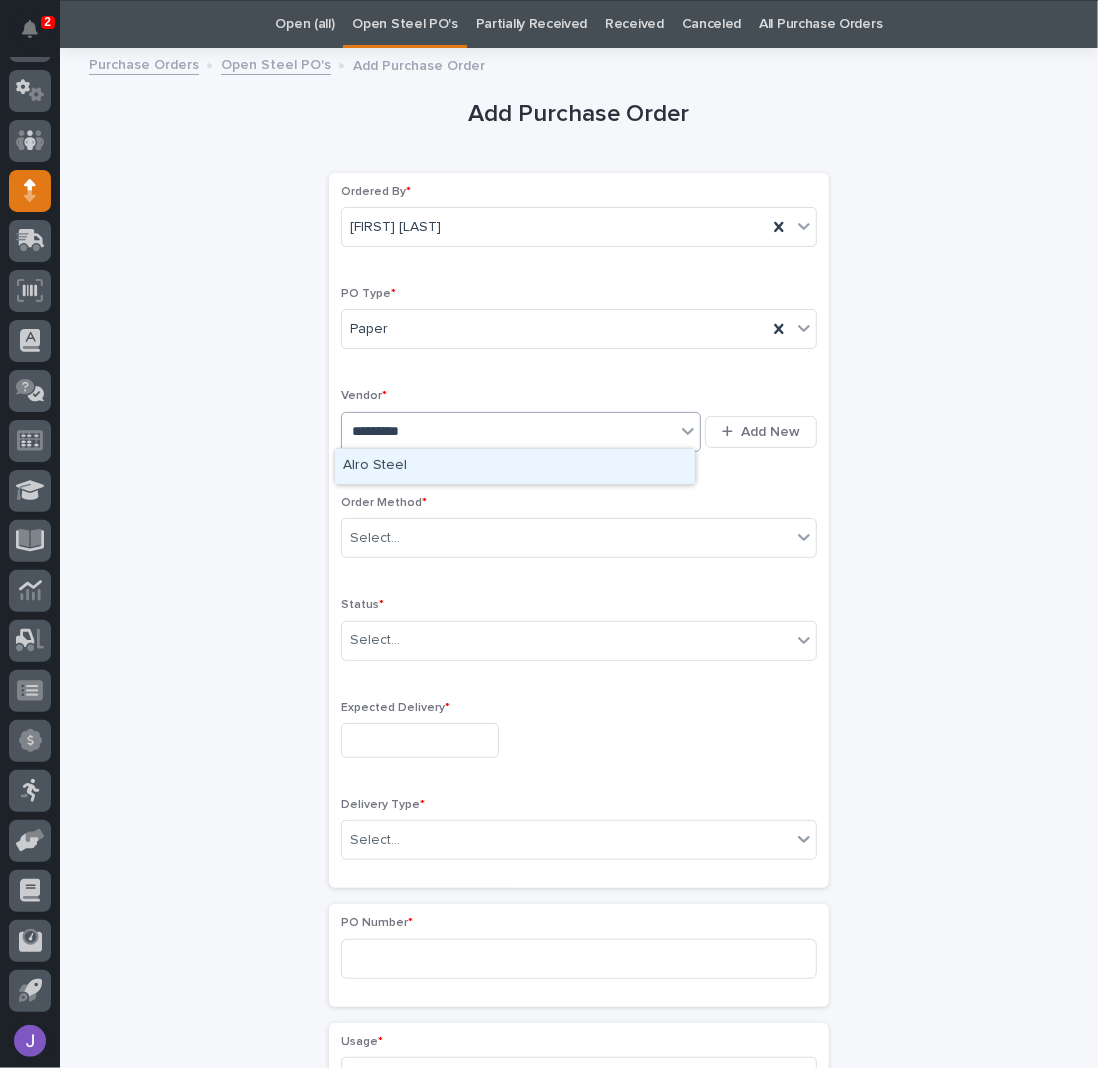 type on "**********" 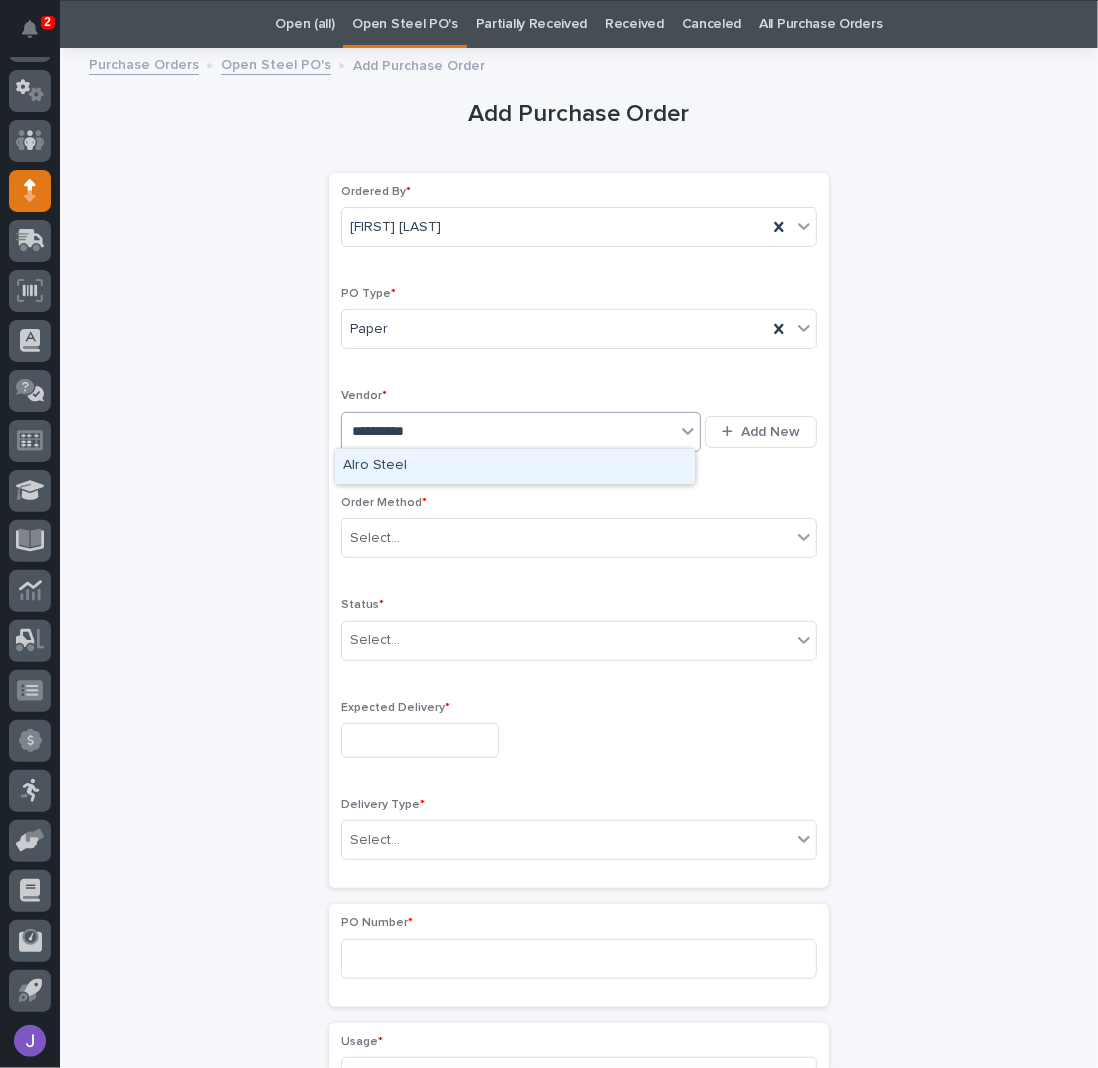 type 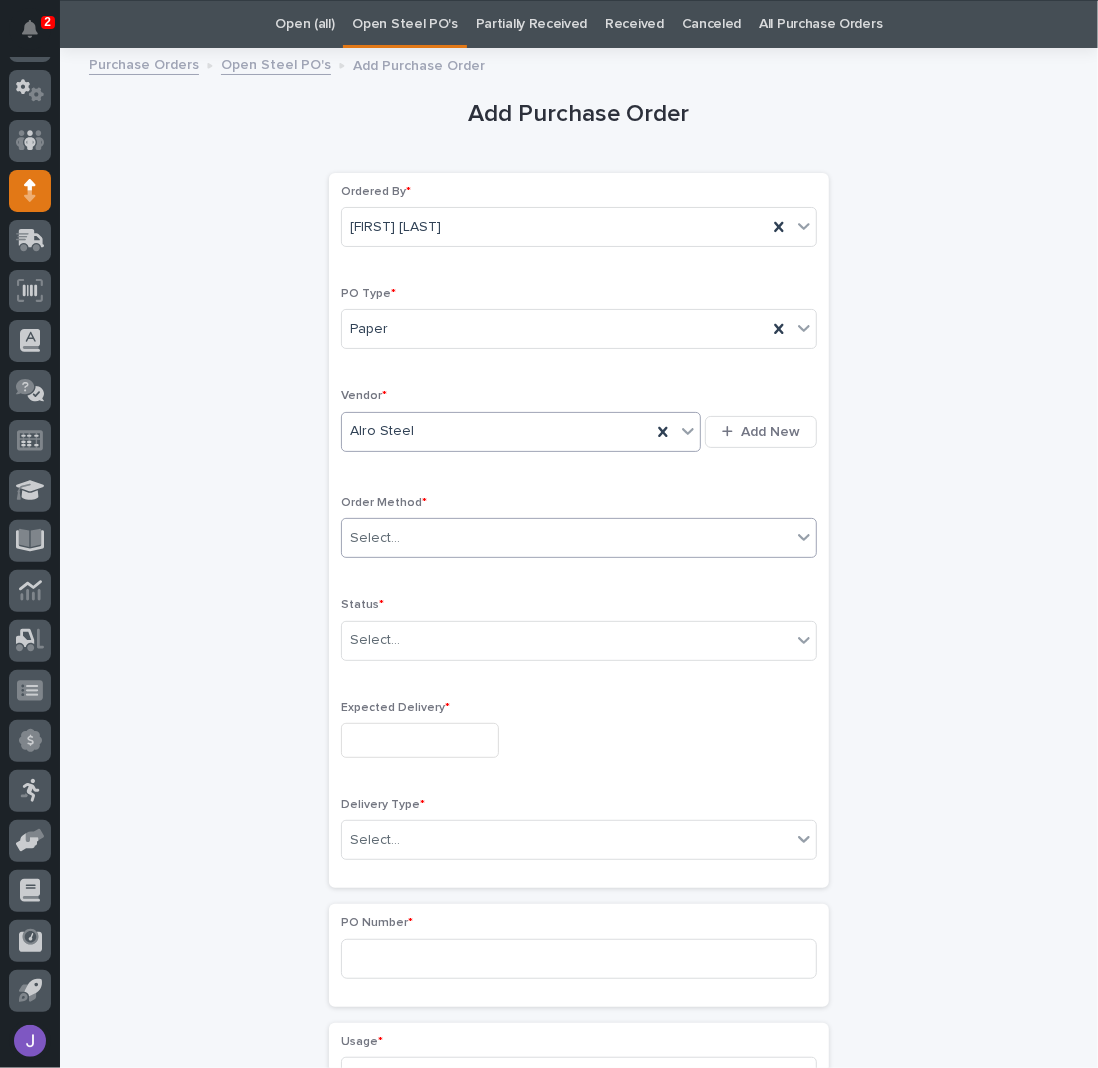 click on "Select..." at bounding box center (566, 538) 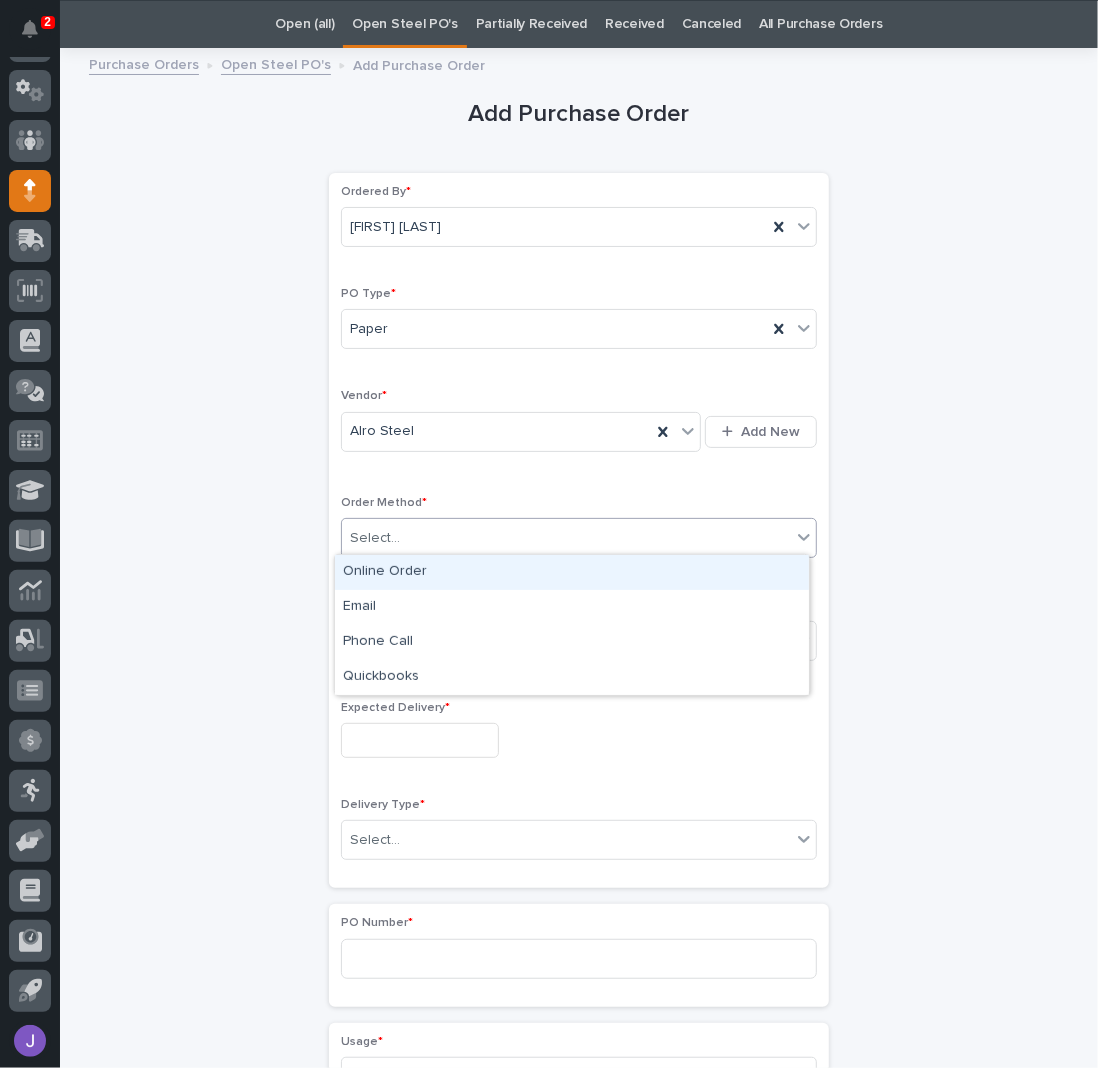 click on "Online Order" at bounding box center (572, 572) 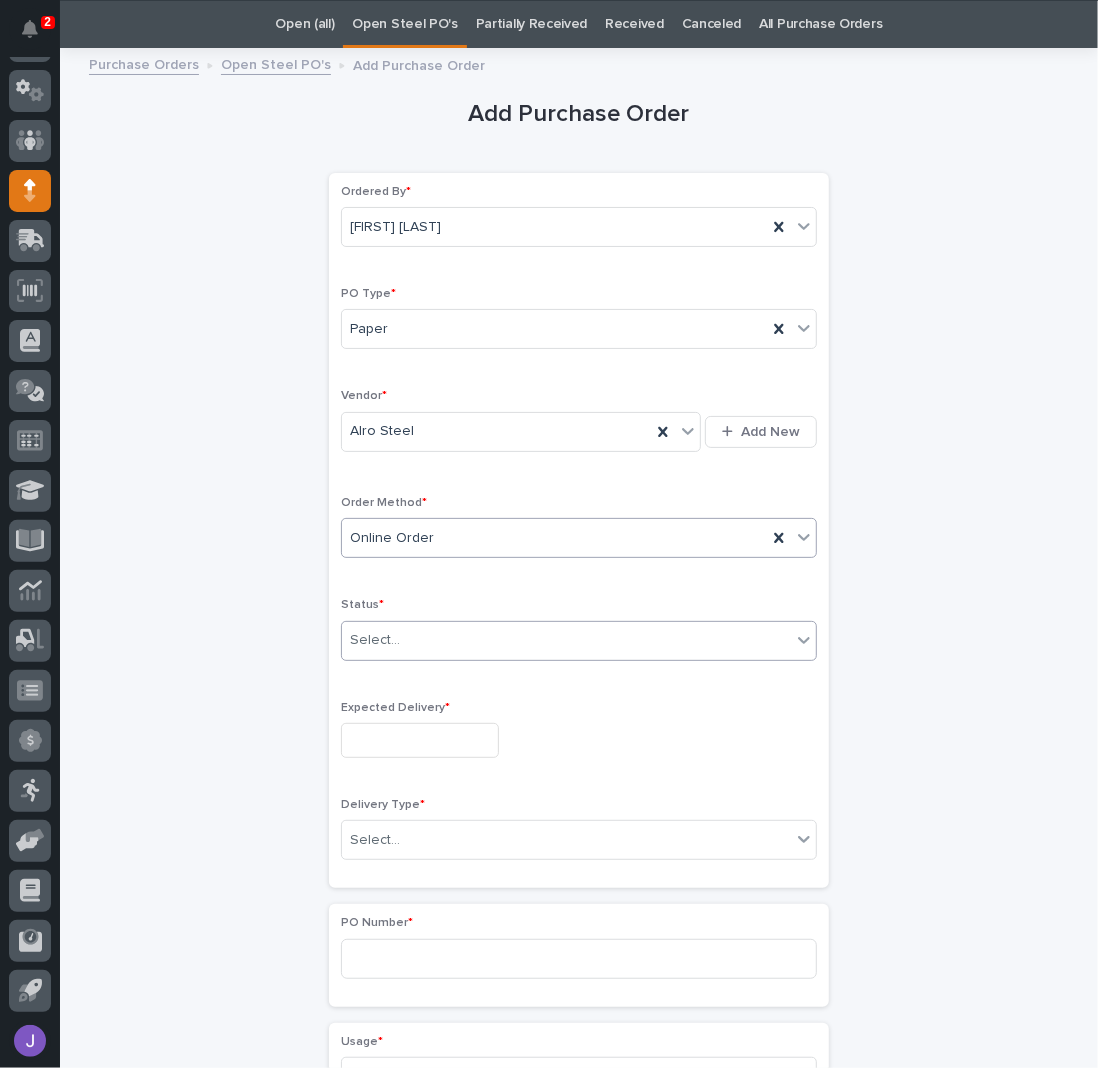 click on "Select..." at bounding box center (375, 640) 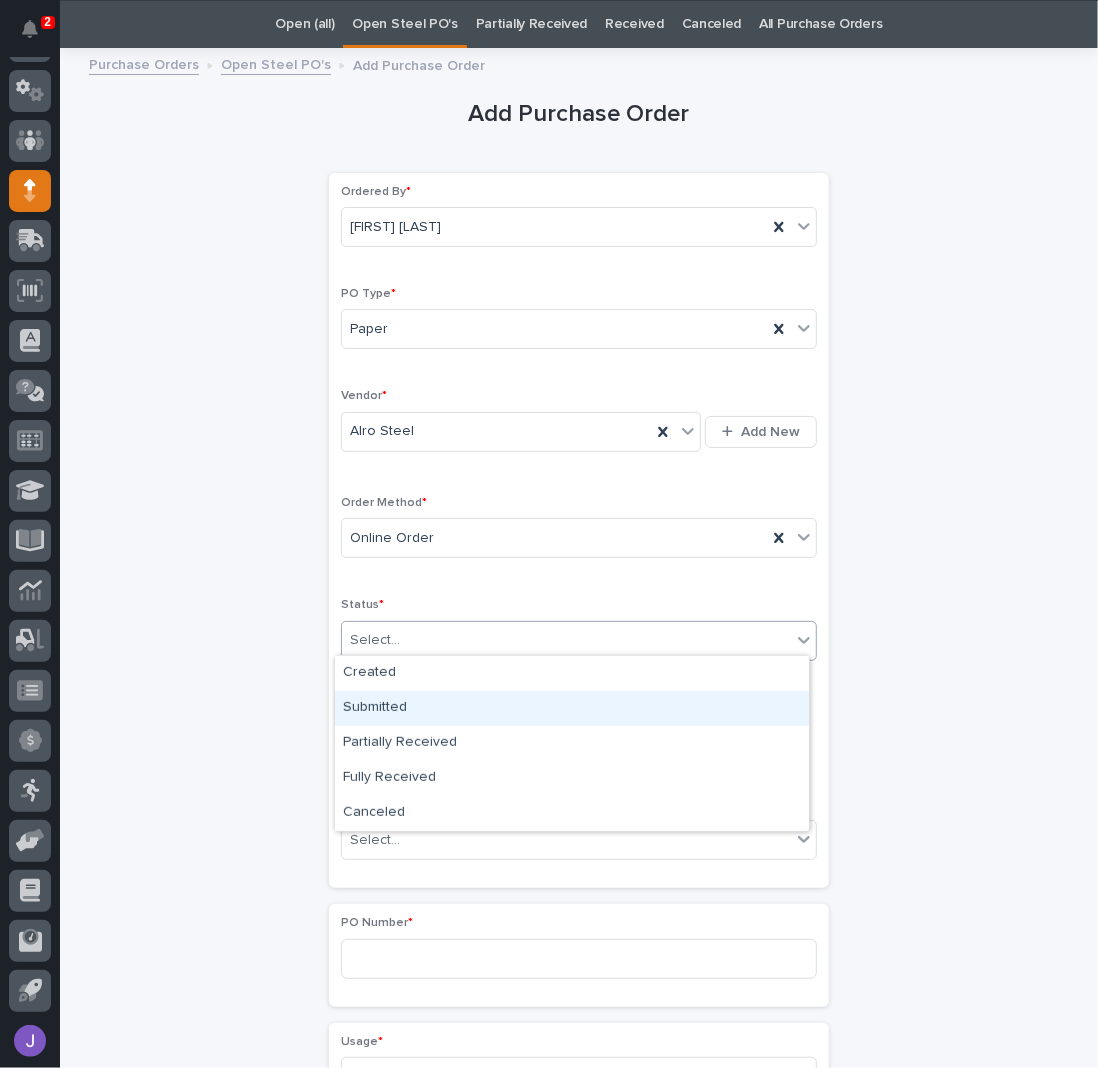 click on "Submitted" at bounding box center [572, 708] 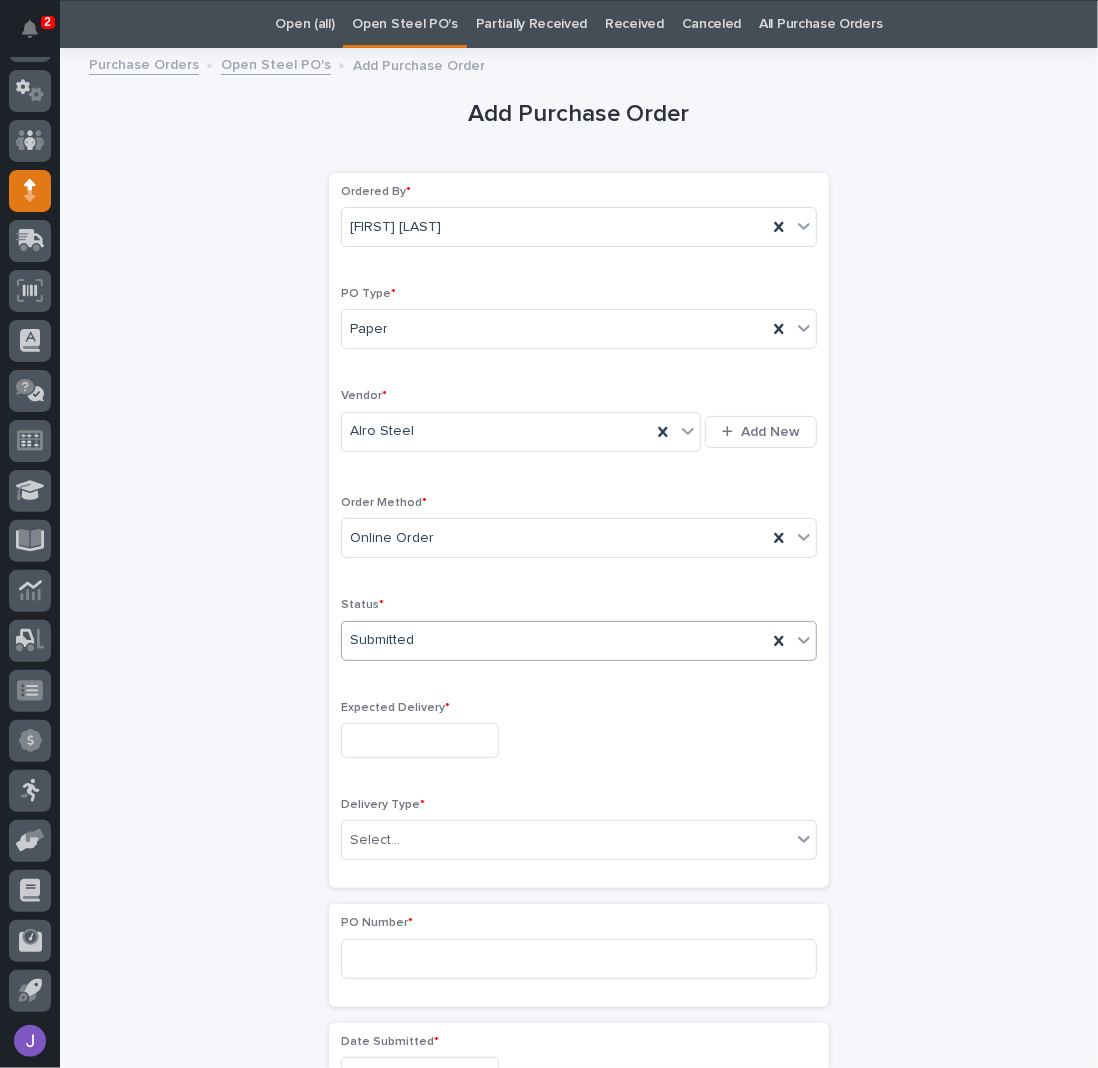 click at bounding box center (420, 740) 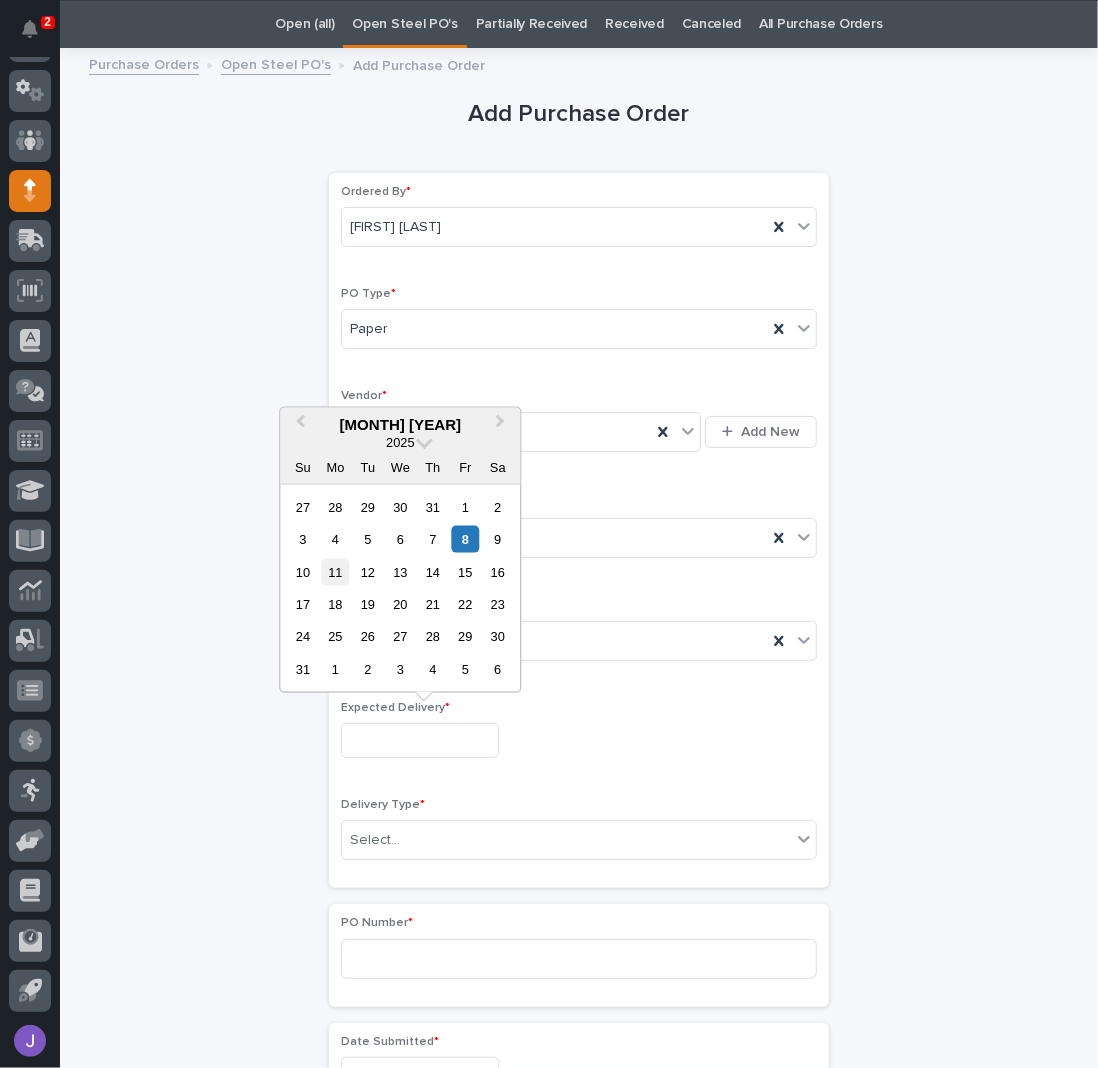 click on "11" at bounding box center [335, 571] 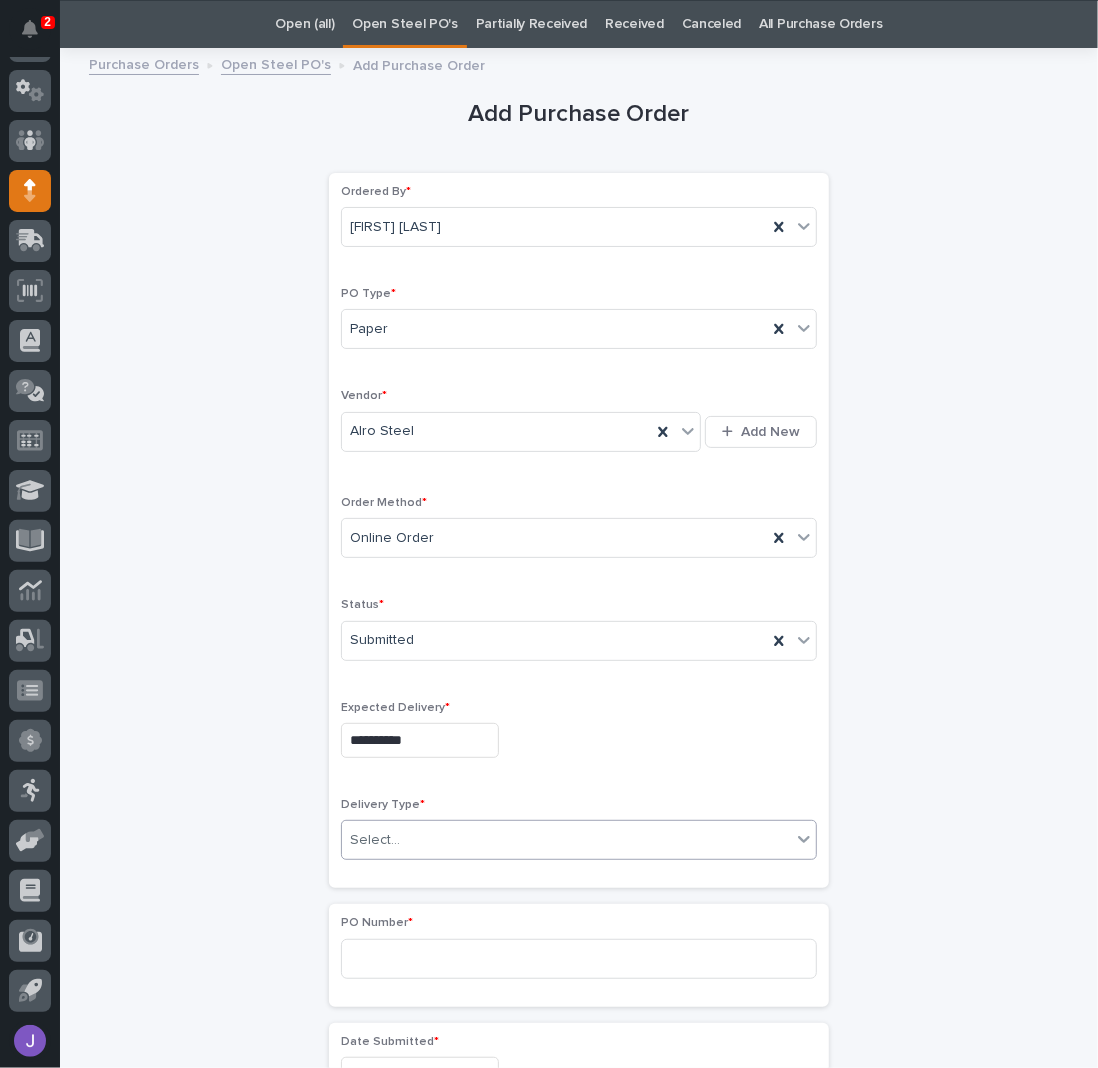 click on "Select..." at bounding box center [566, 840] 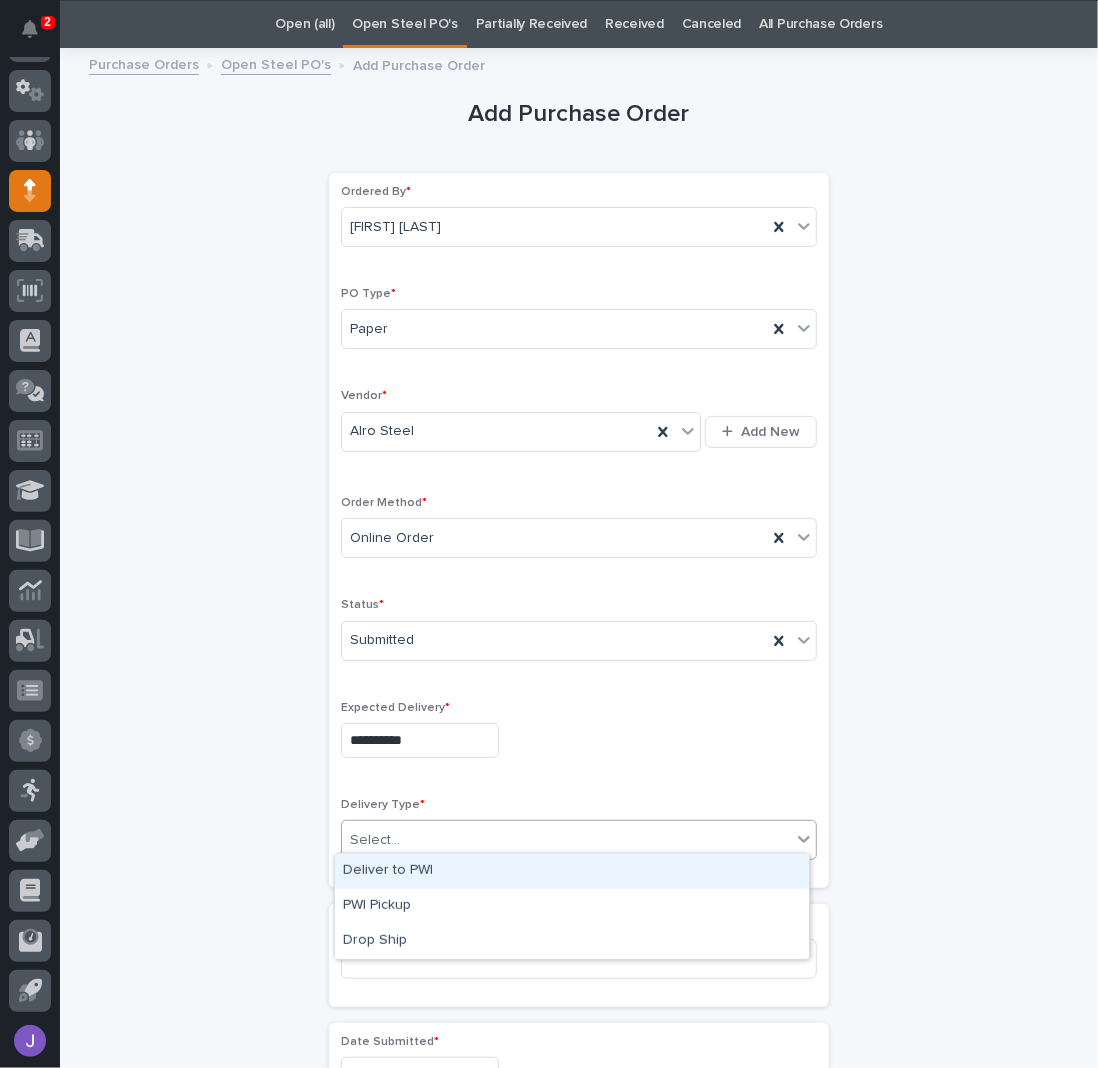 click on "Deliver to PWI" at bounding box center [572, 871] 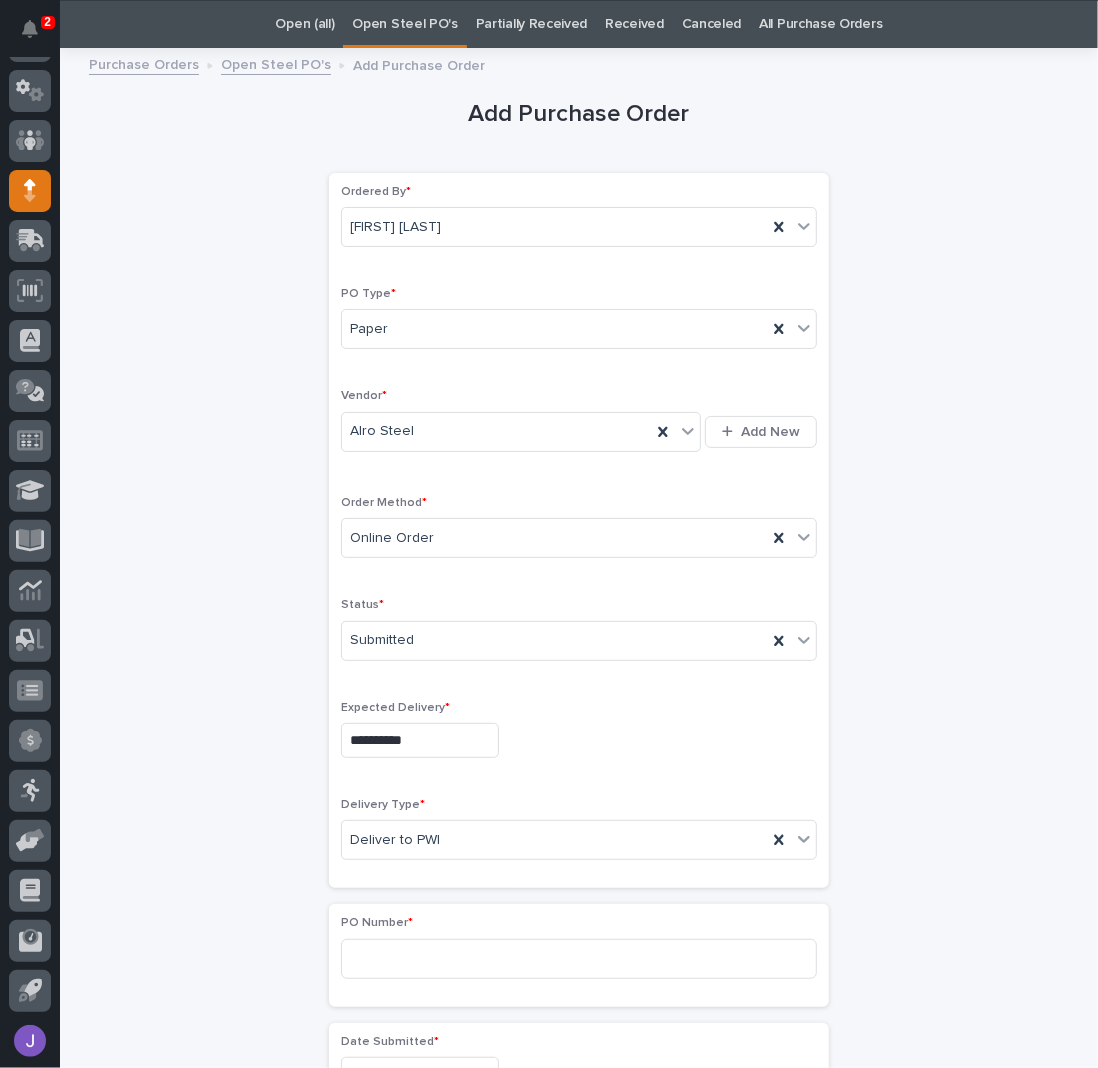 click on "**********" at bounding box center (579, 1053) 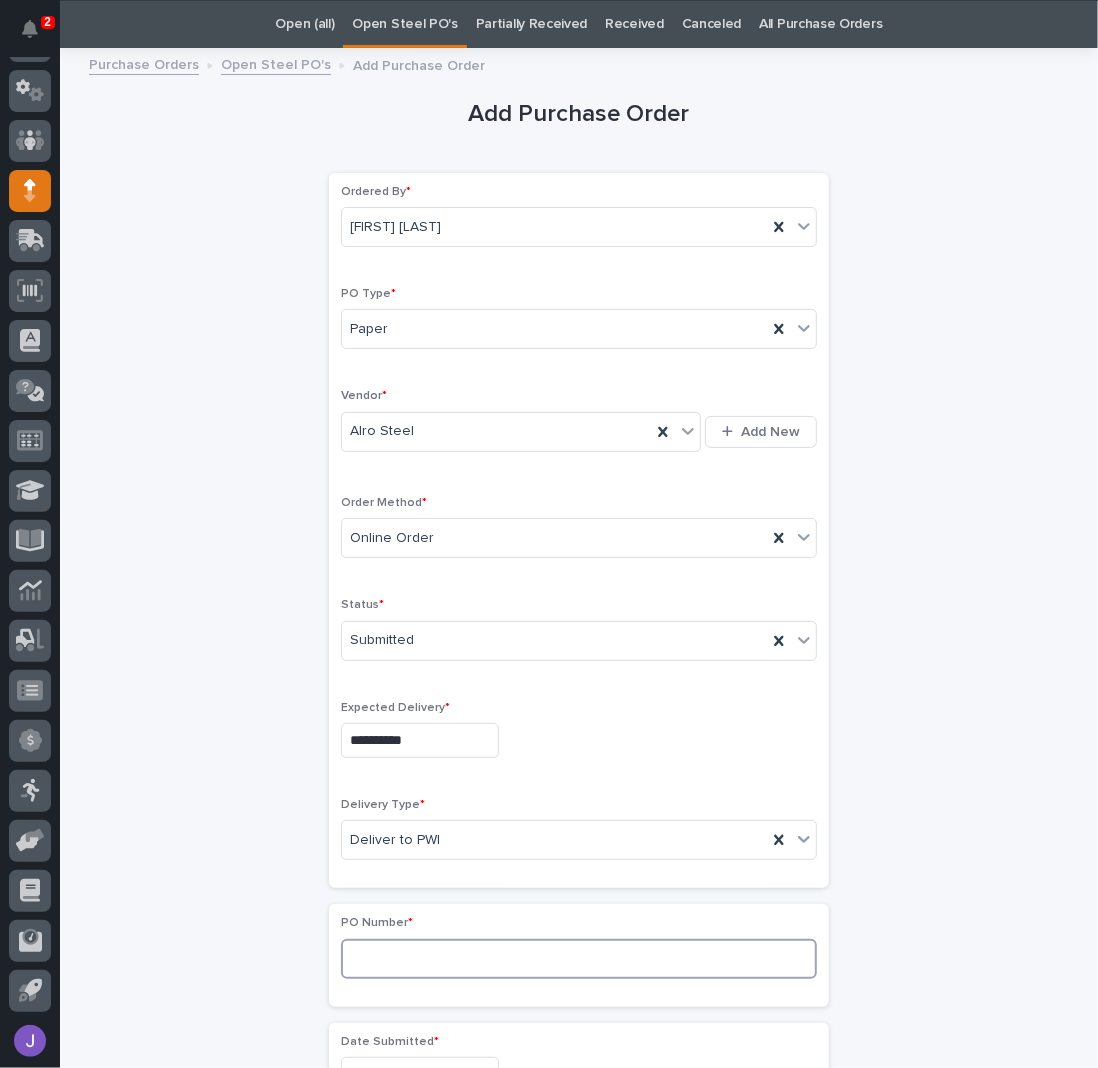 click at bounding box center (579, 959) 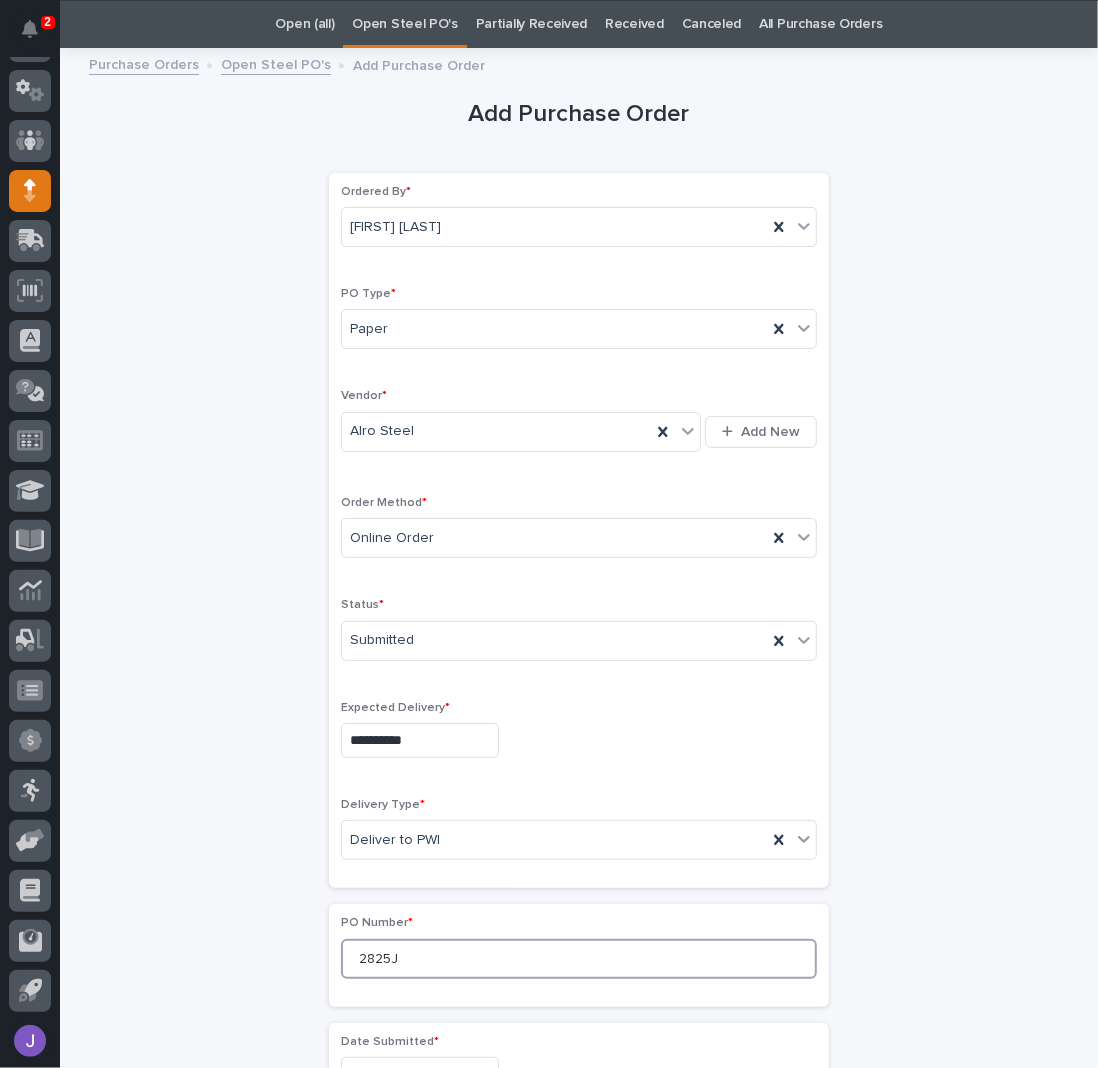 type on "2825J" 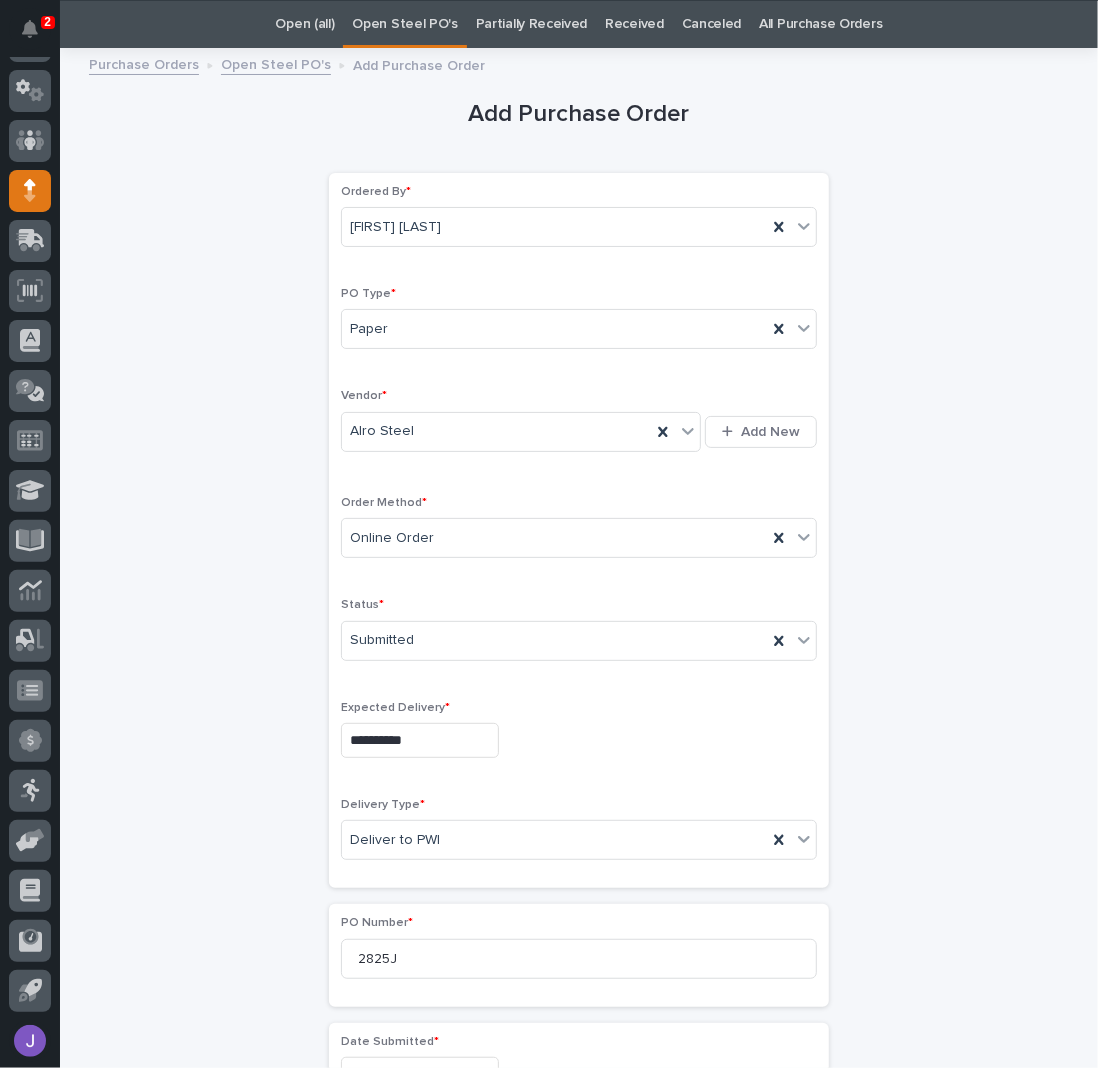 click on "**********" at bounding box center [579, 1053] 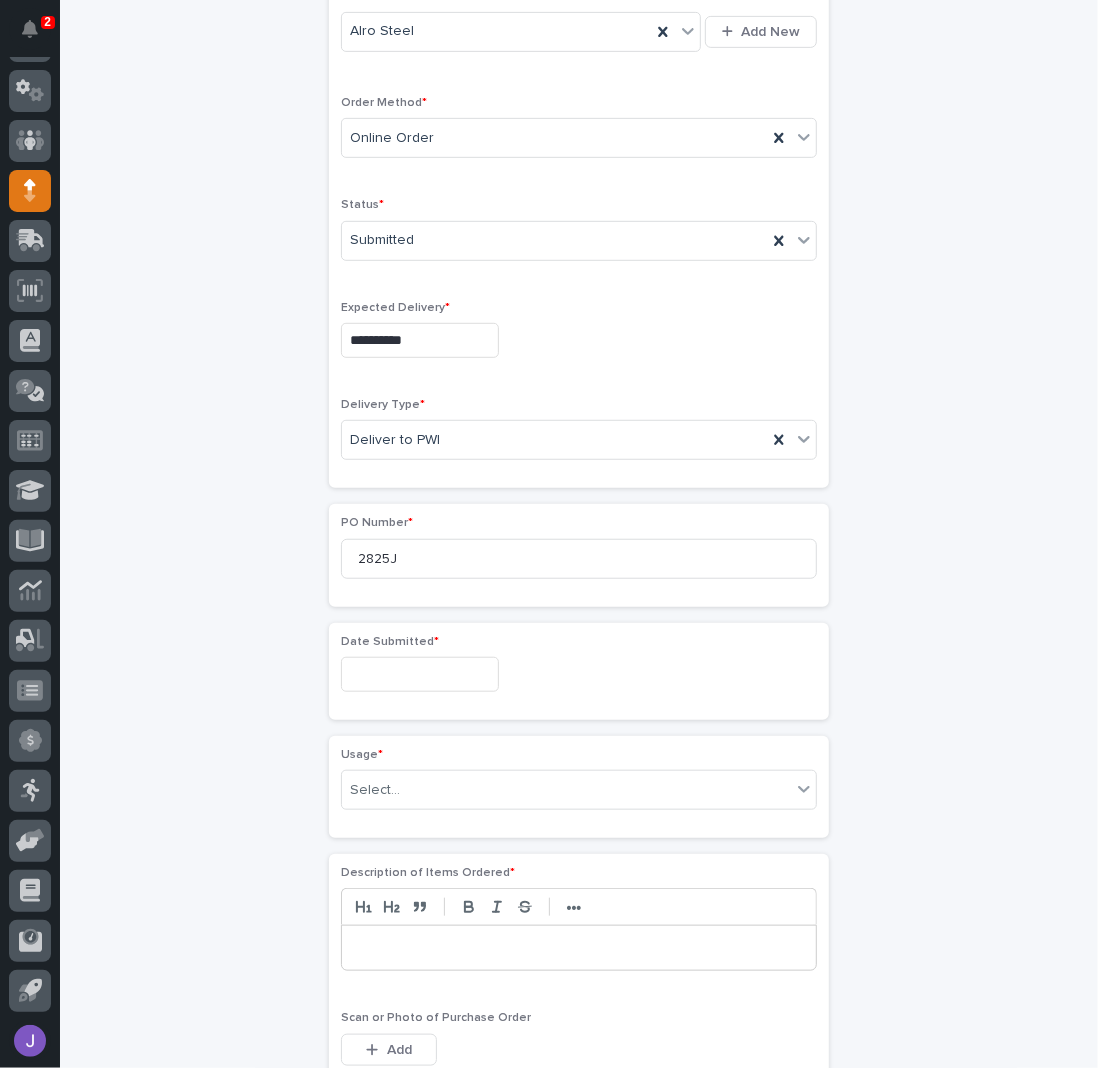 click at bounding box center (420, 674) 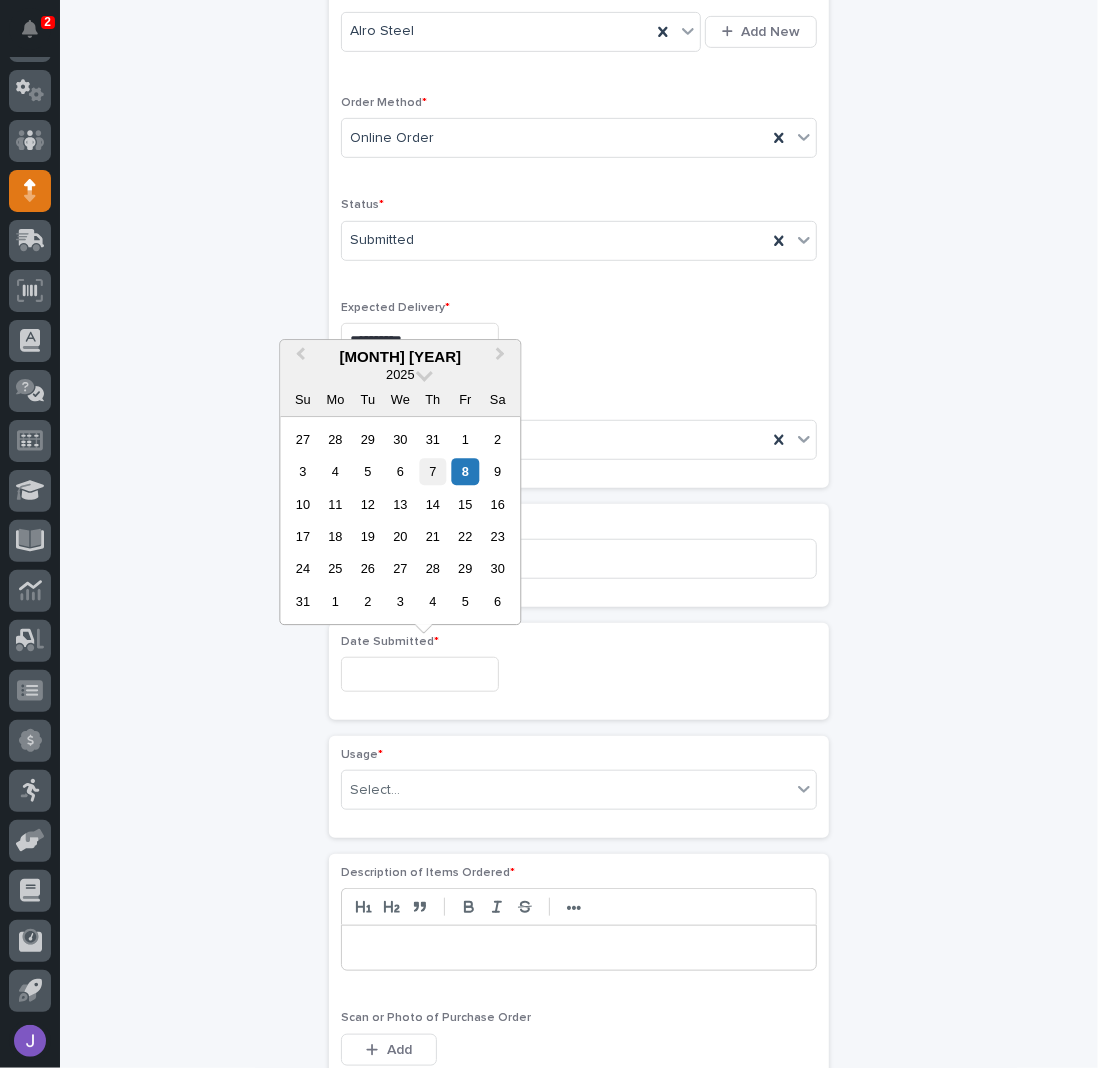 click on "7" at bounding box center (432, 471) 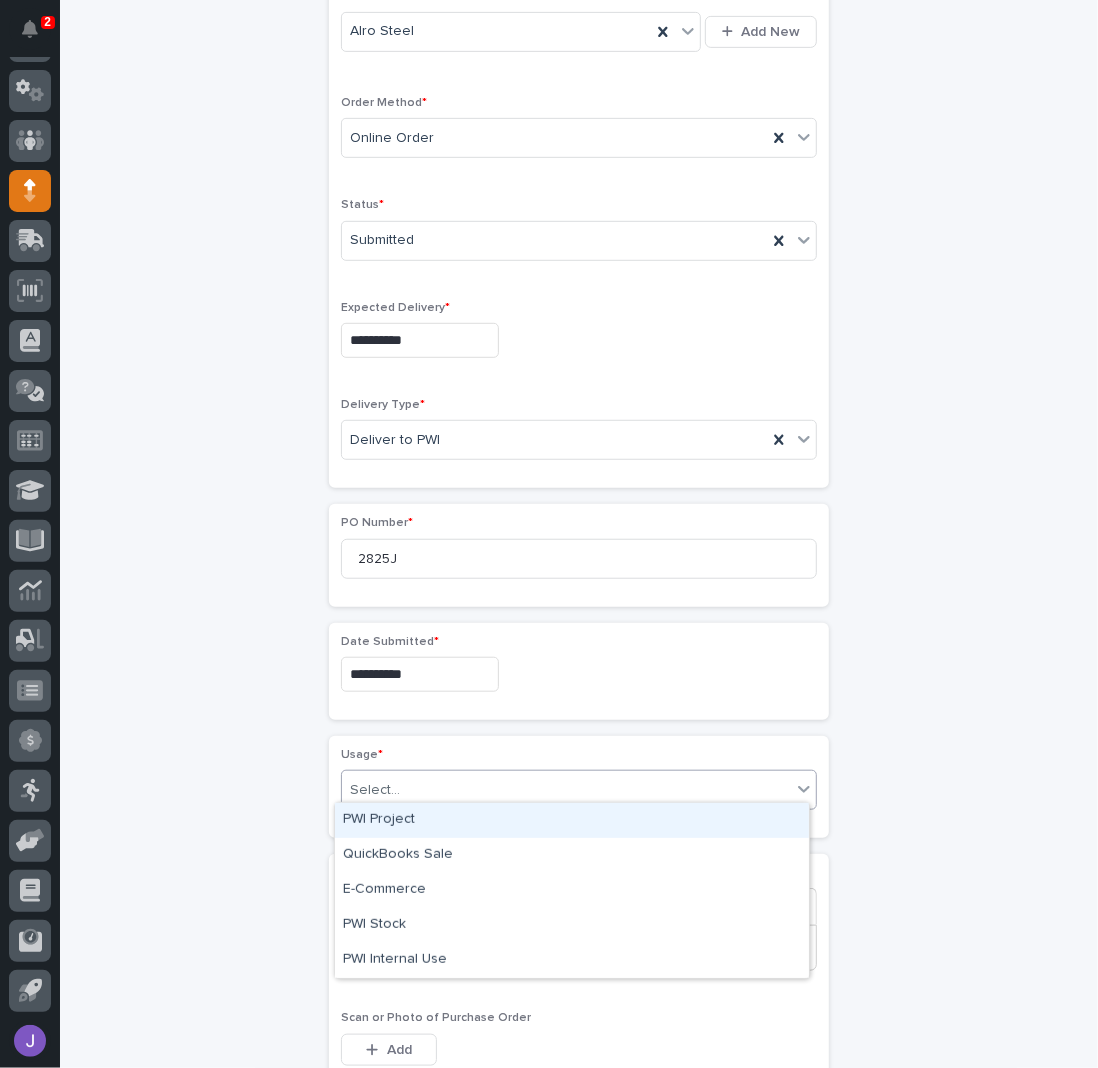 click on "Select..." at bounding box center [566, 790] 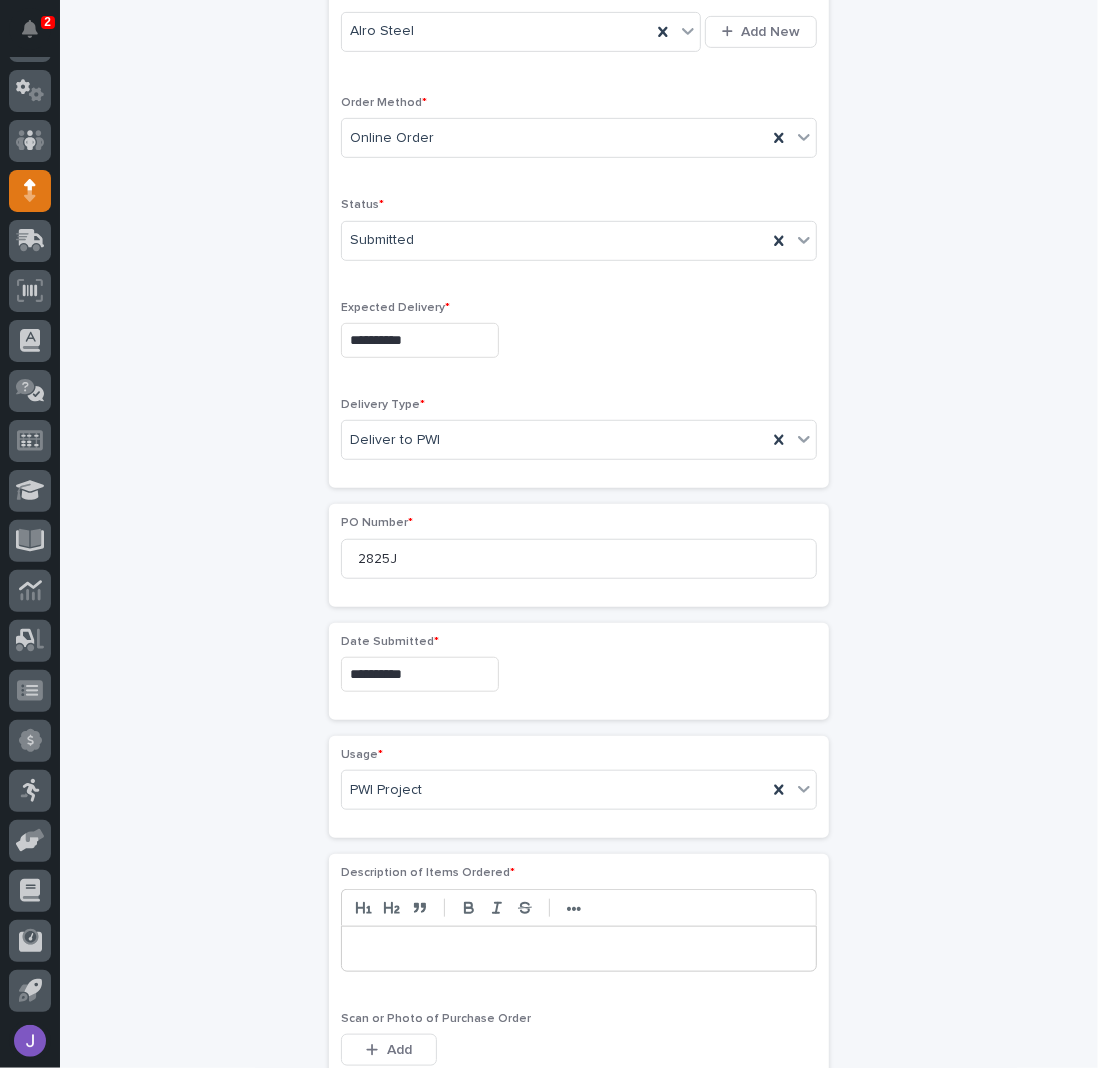 click on "**********" at bounding box center [579, 654] 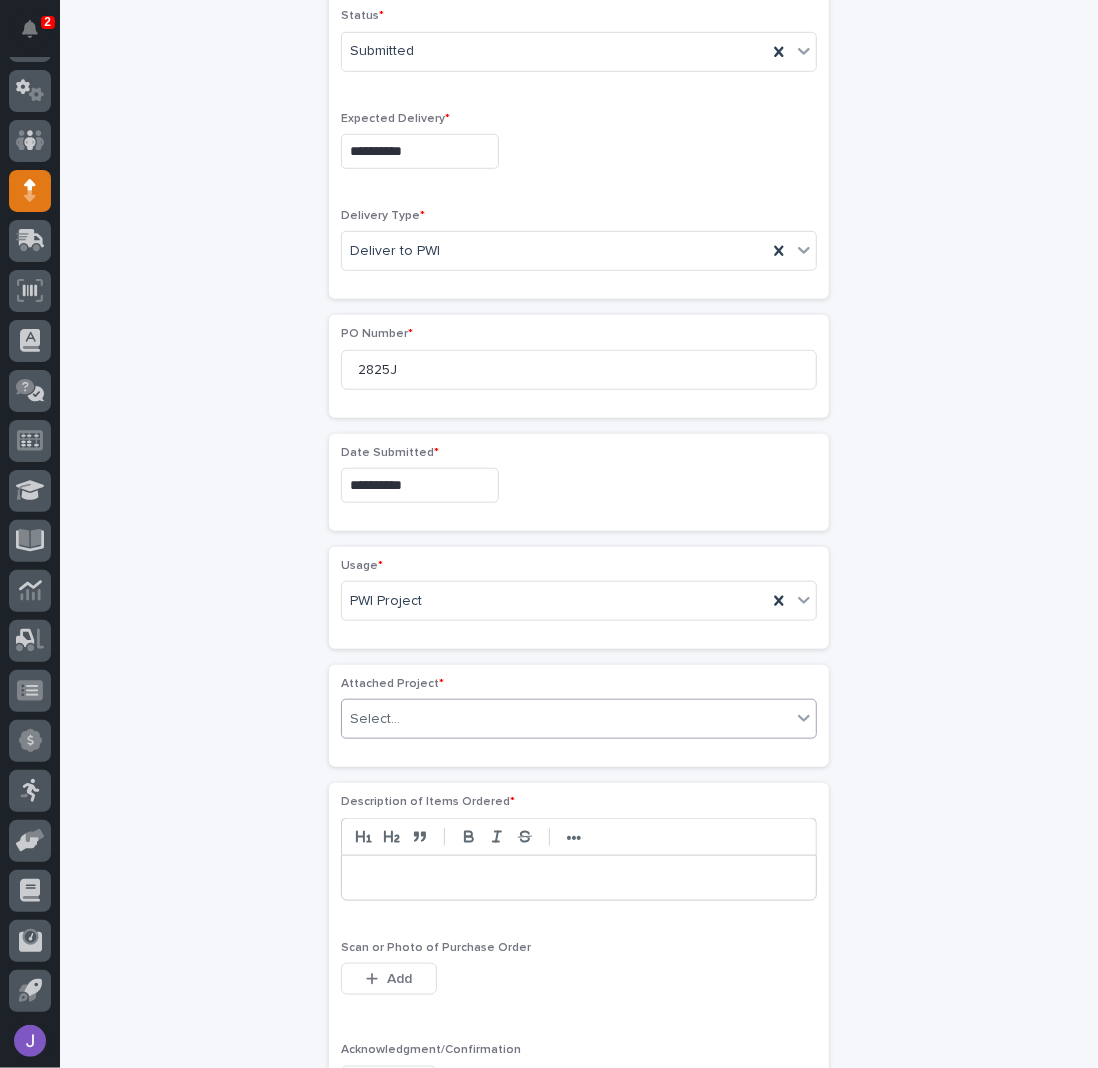 scroll, scrollTop: 655, scrollLeft: 0, axis: vertical 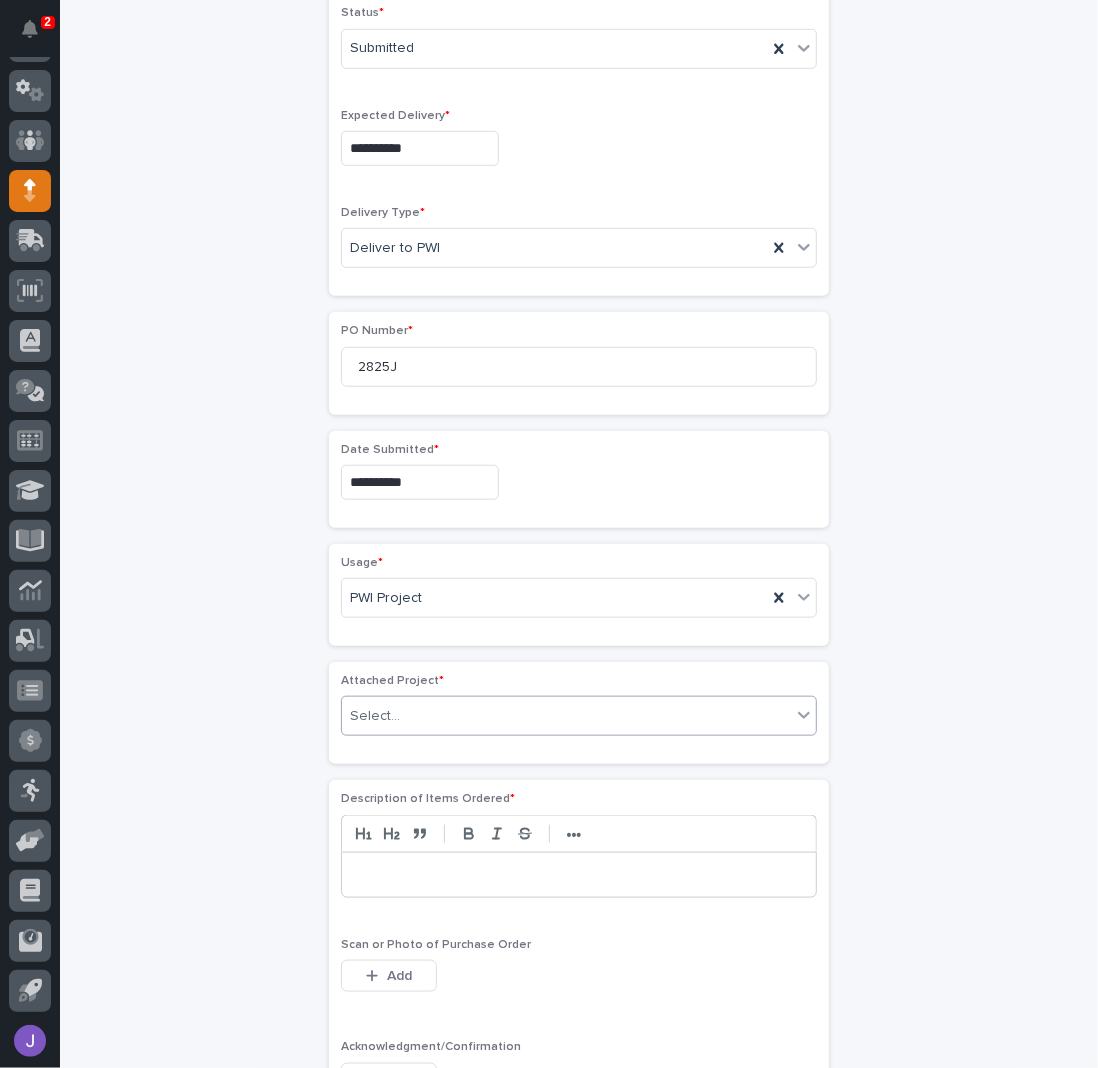 click on "Select..." at bounding box center (375, 716) 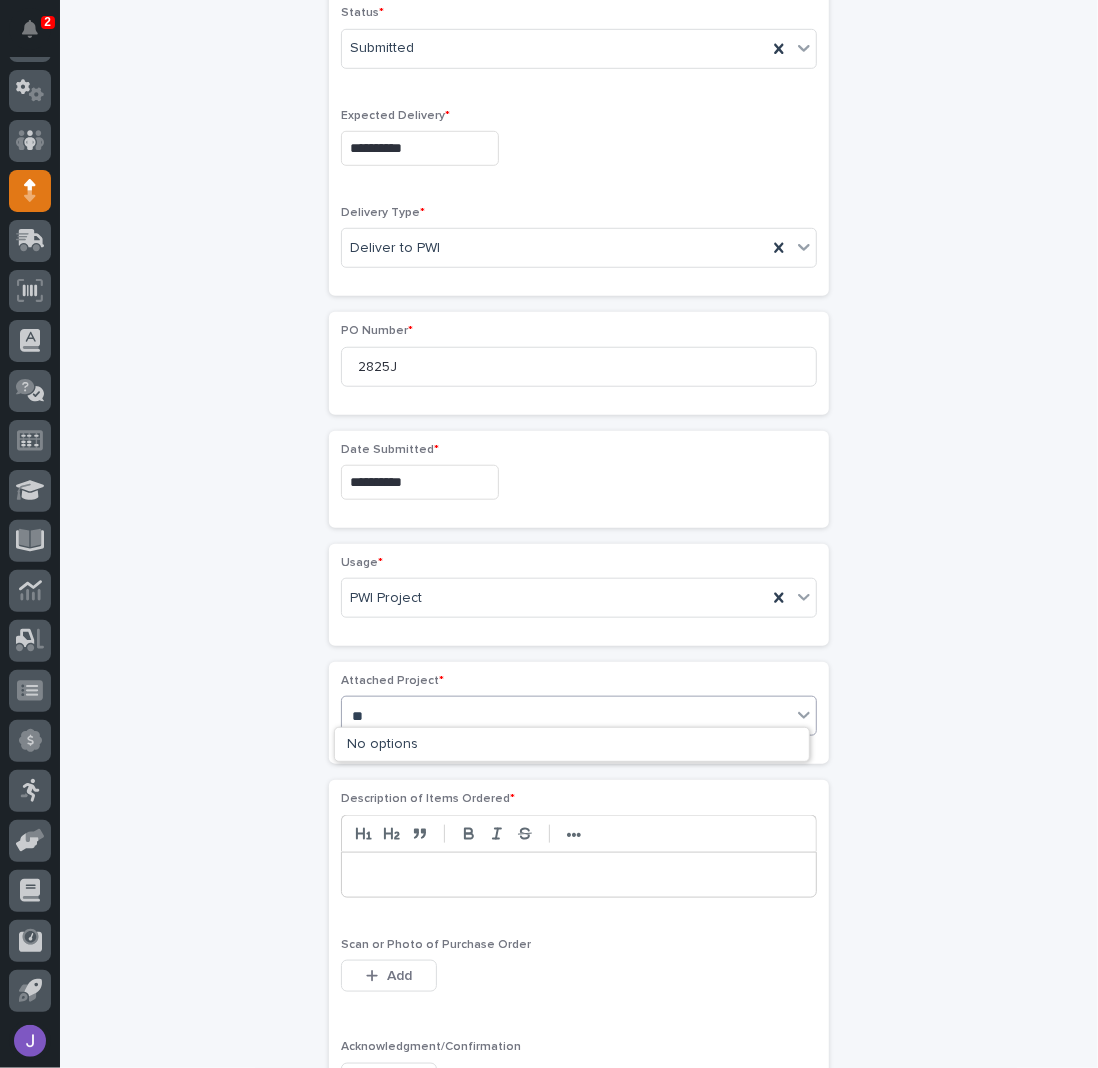 type on "*" 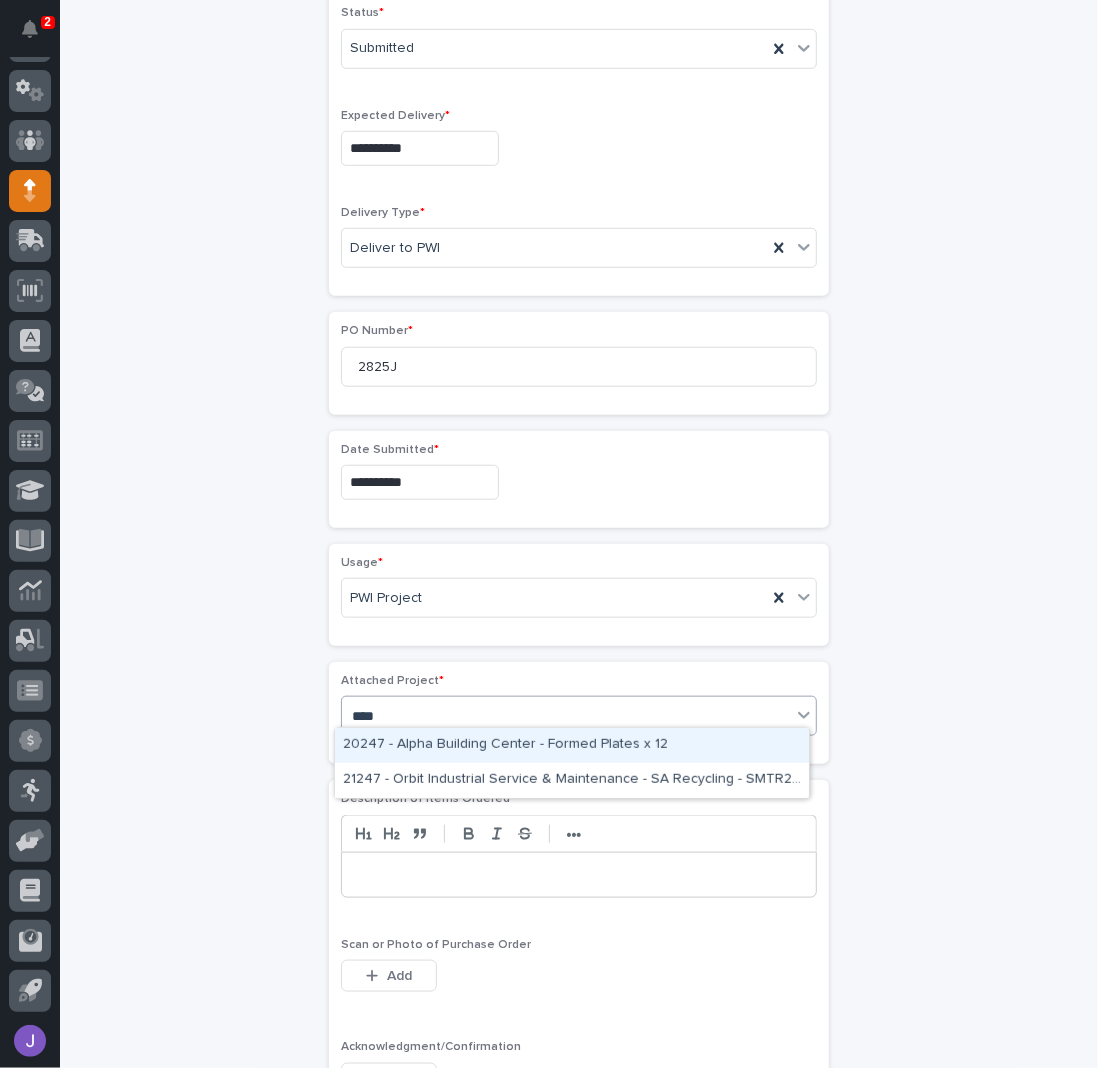 type on "*****" 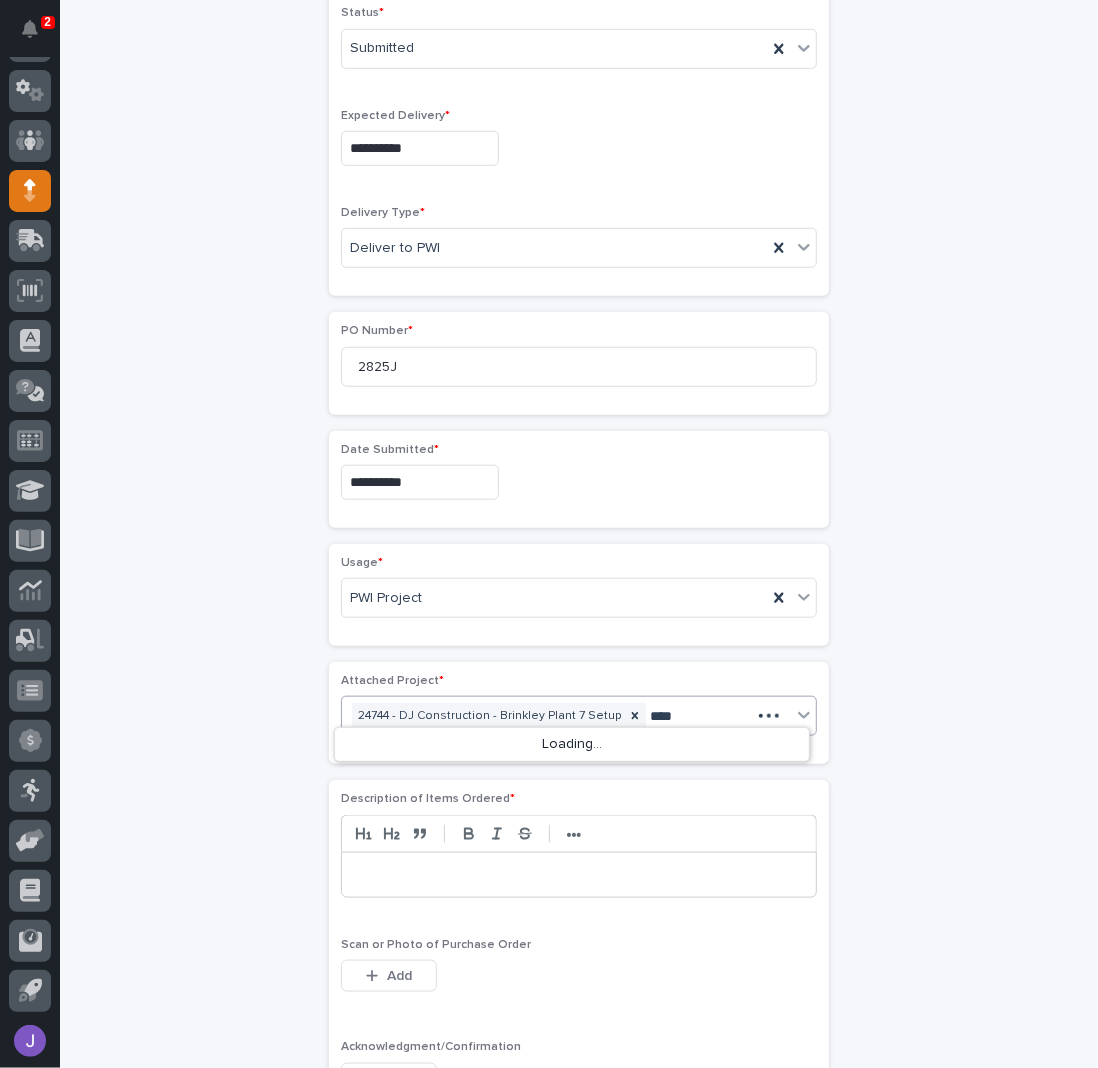 type on "*****" 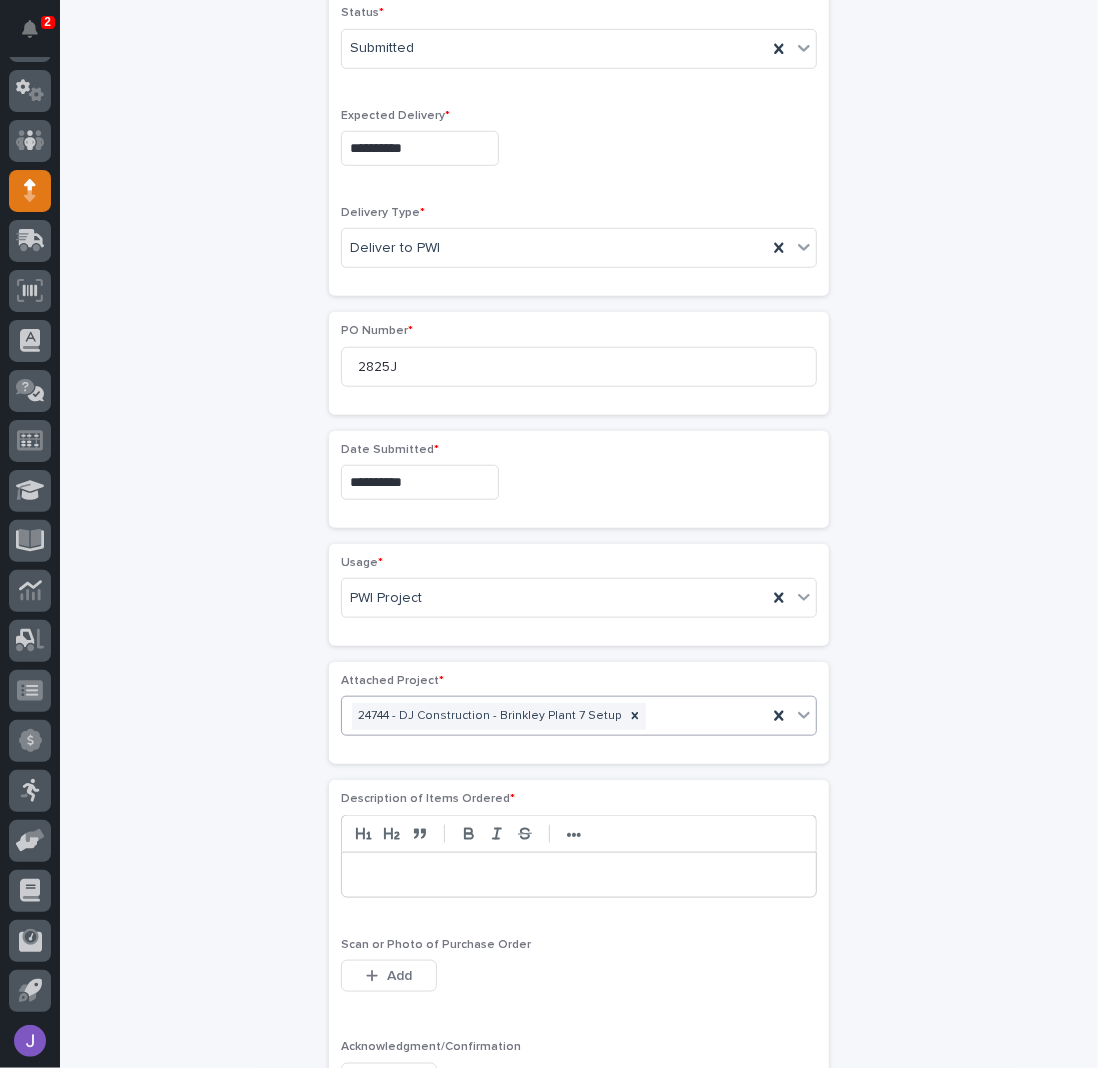 scroll, scrollTop: 683, scrollLeft: 0, axis: vertical 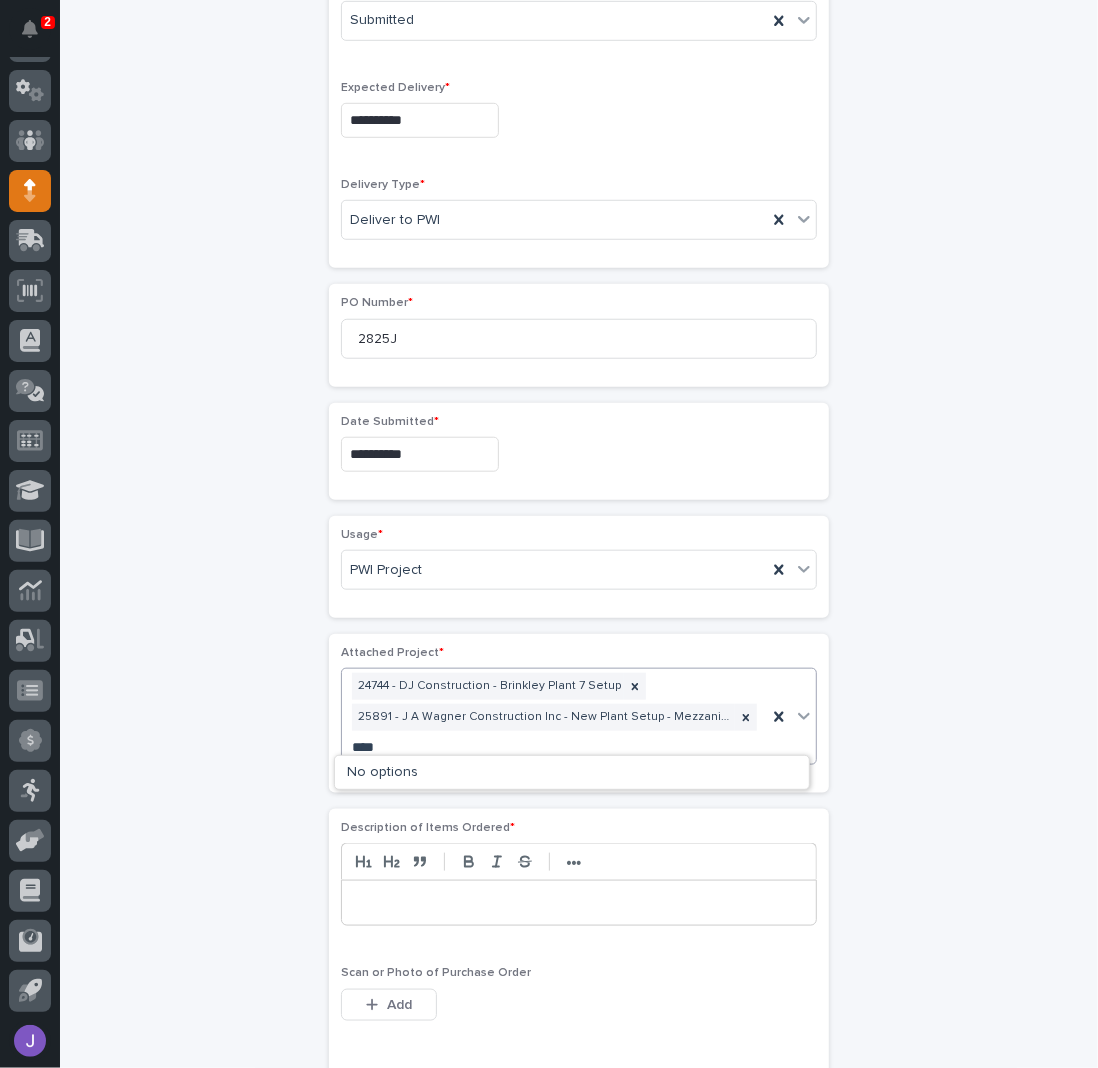 type on "*****" 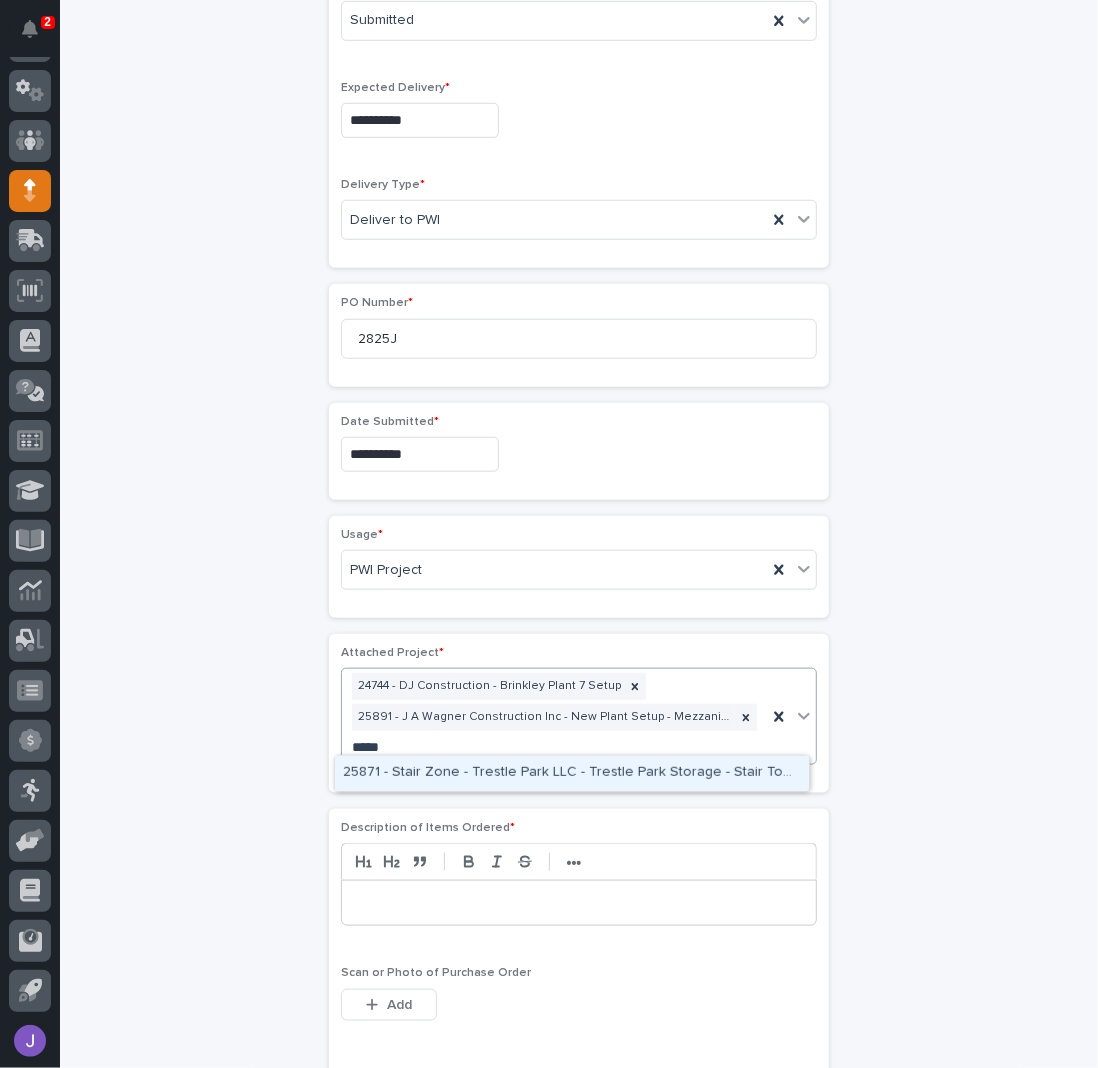 type 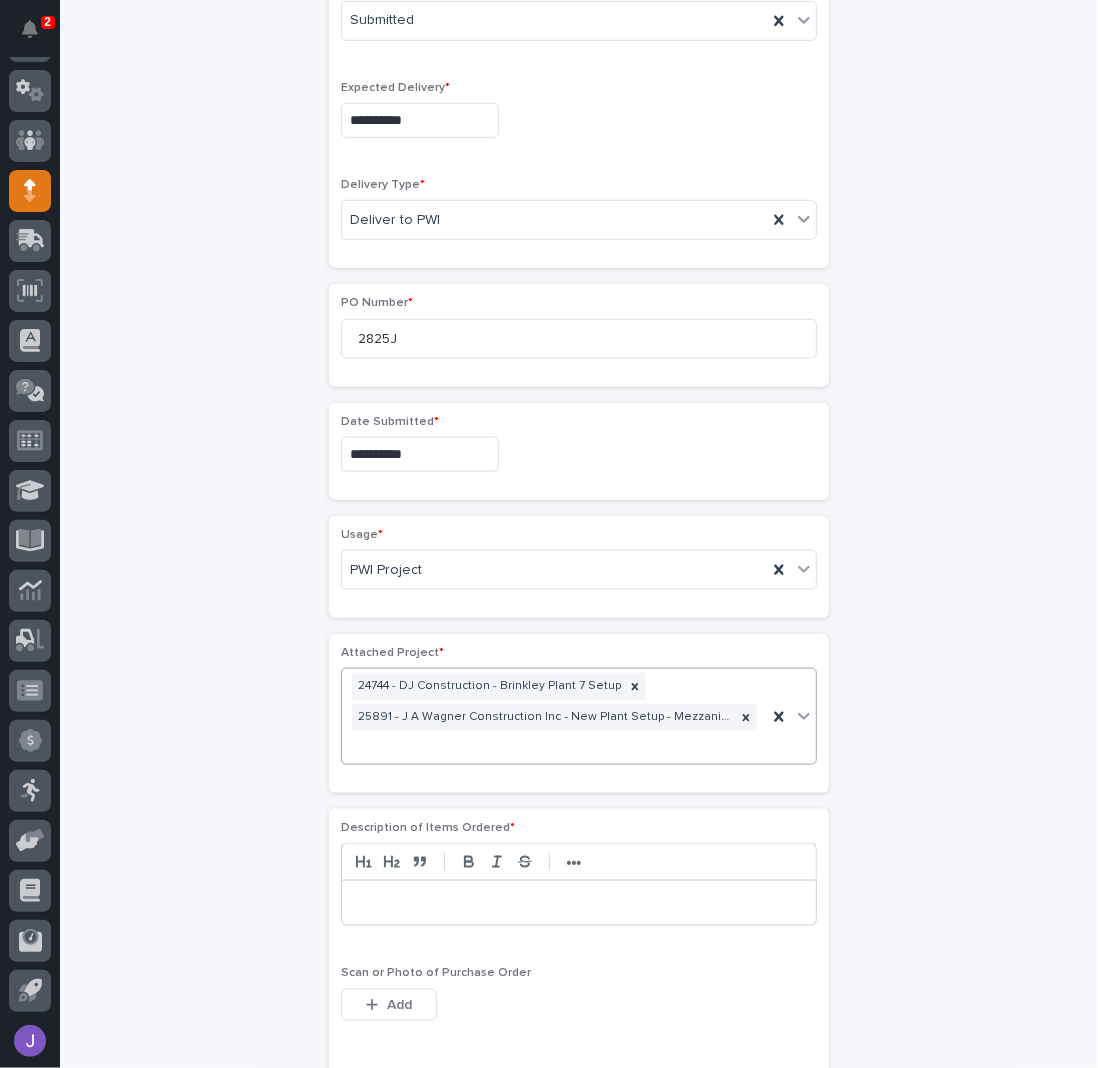 scroll, scrollTop: 698, scrollLeft: 0, axis: vertical 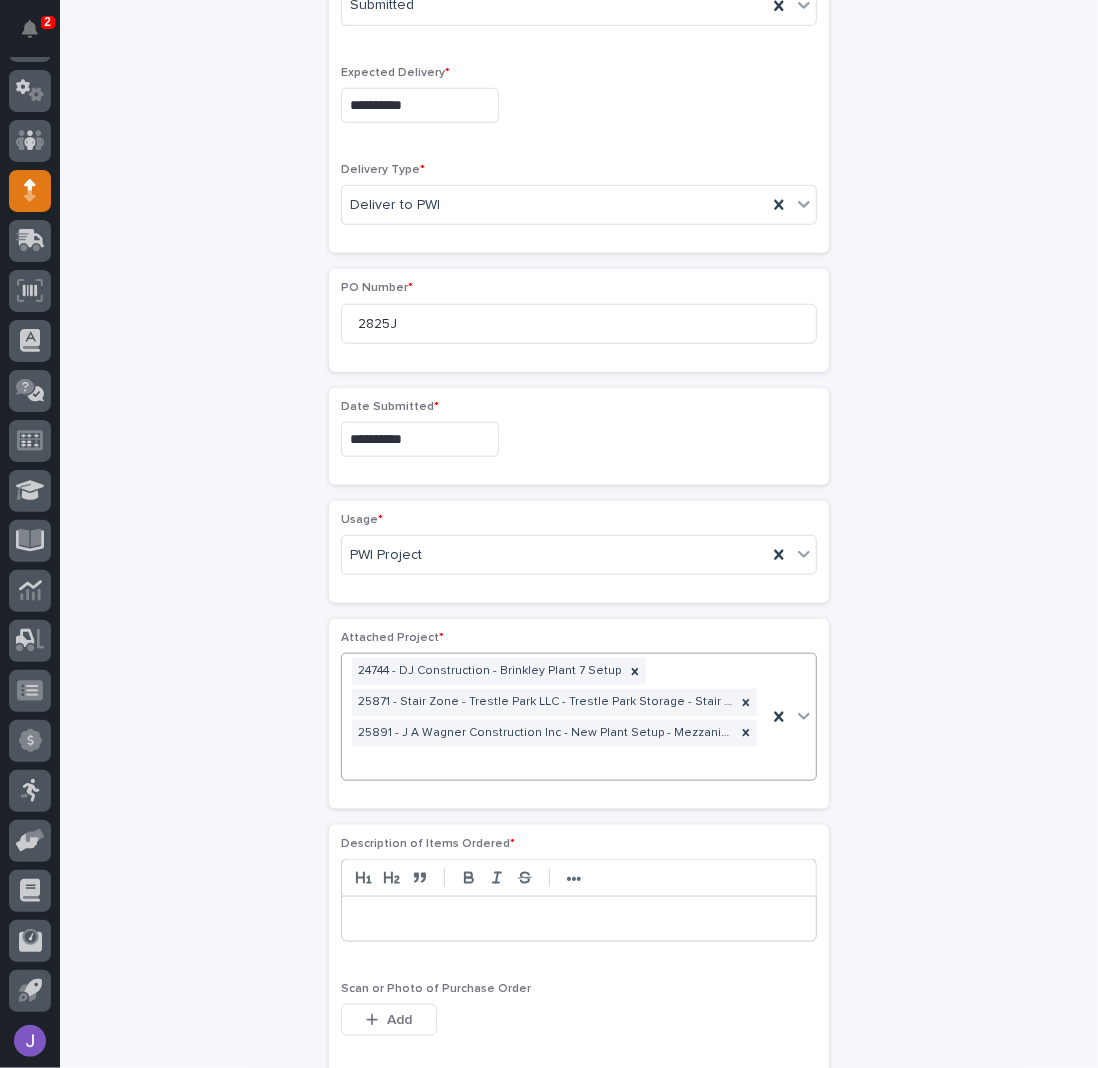 click at bounding box center (579, 919) 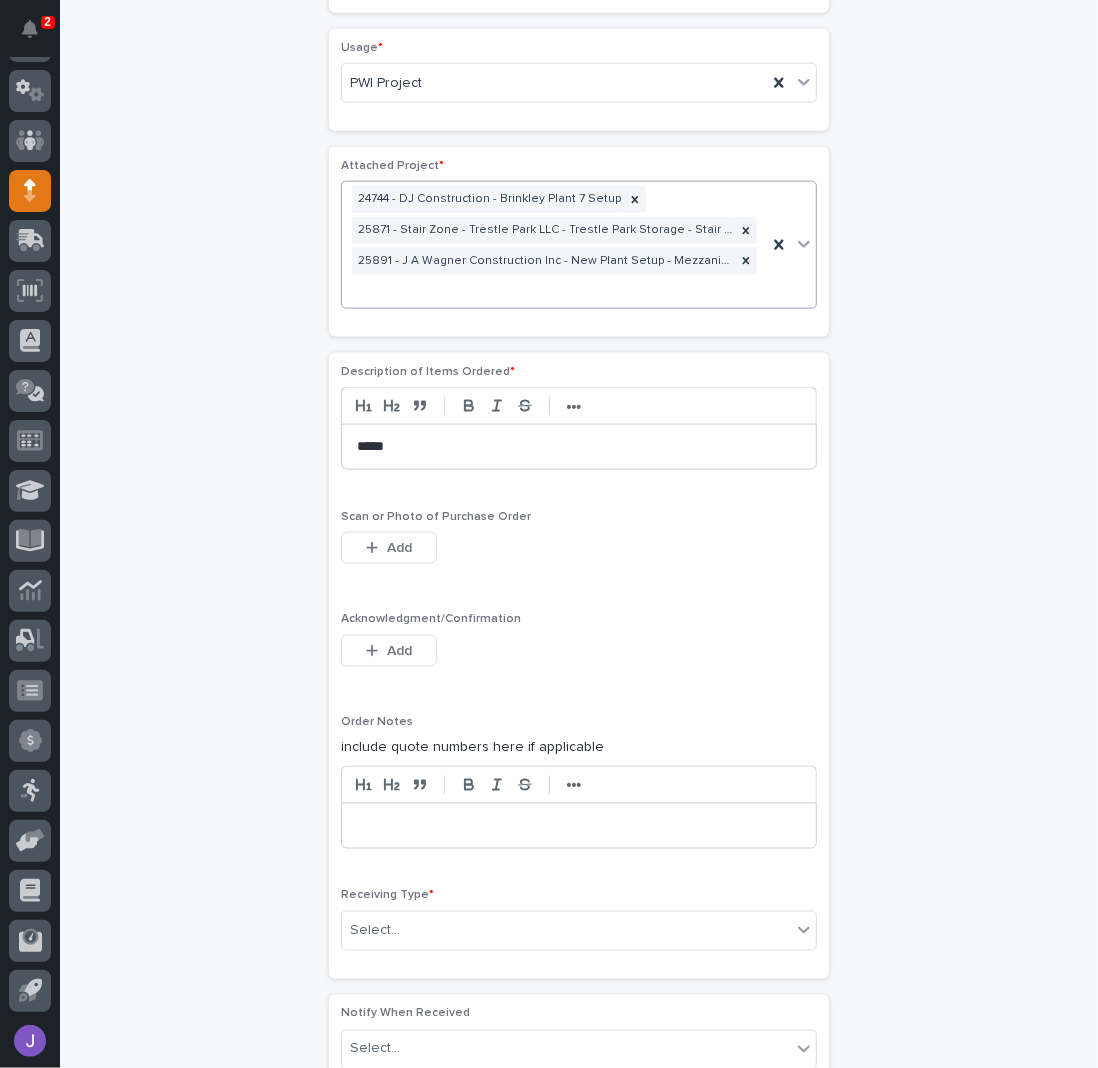 scroll, scrollTop: 1232, scrollLeft: 0, axis: vertical 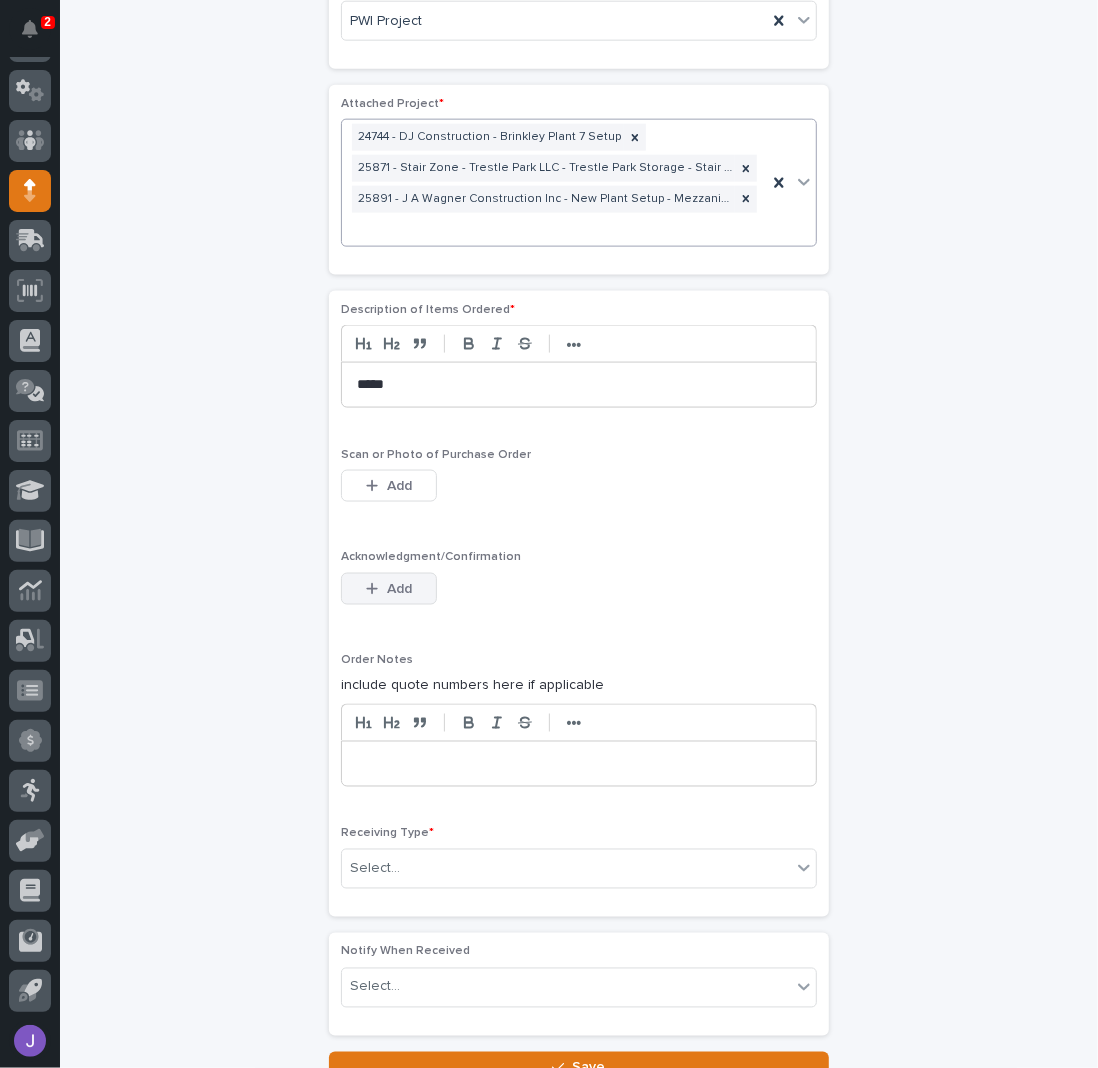 click on "Add" at bounding box center [399, 589] 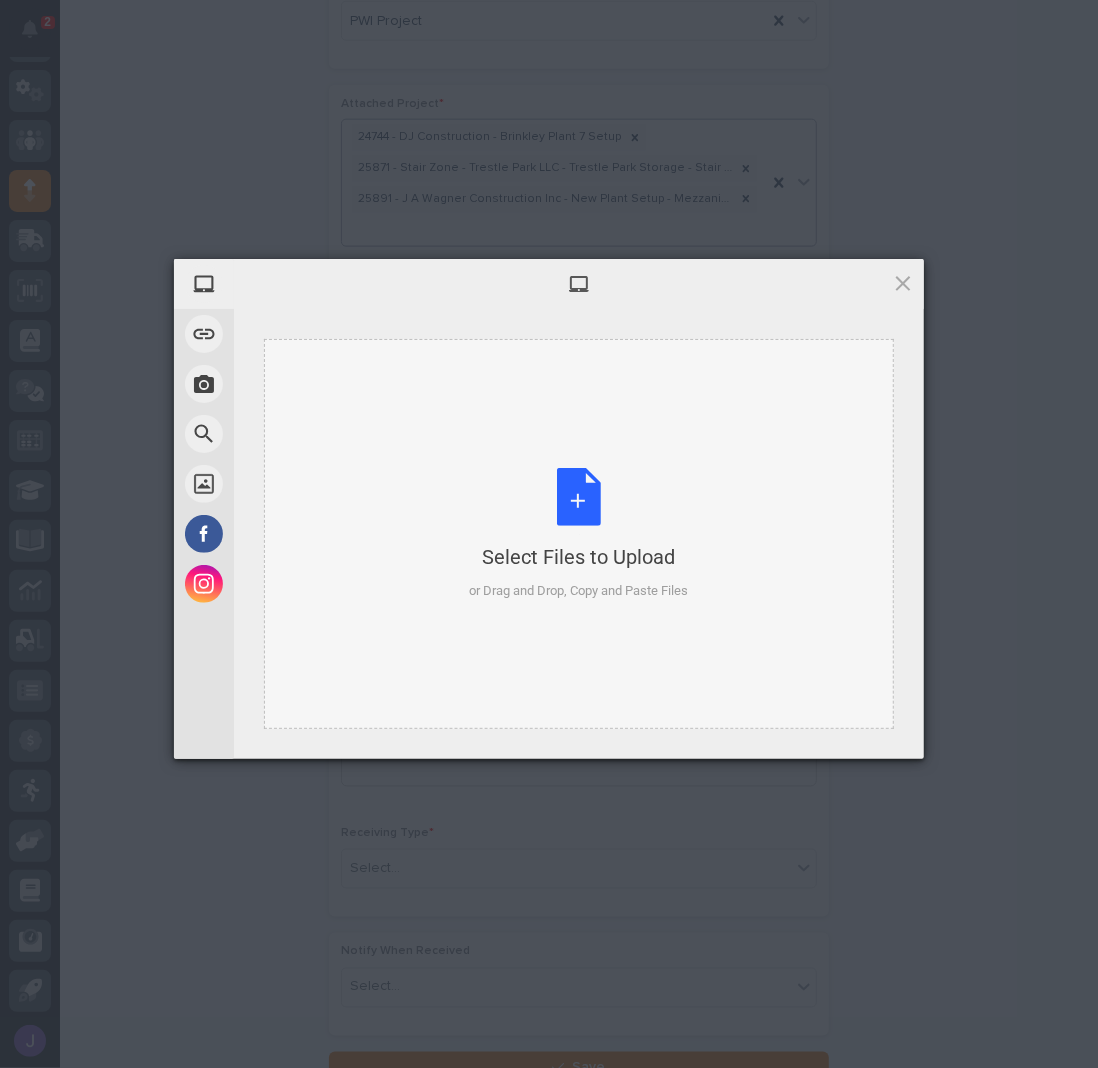 click on "Select Files to Upload
or Drag and Drop, Copy and Paste Files" at bounding box center (579, 534) 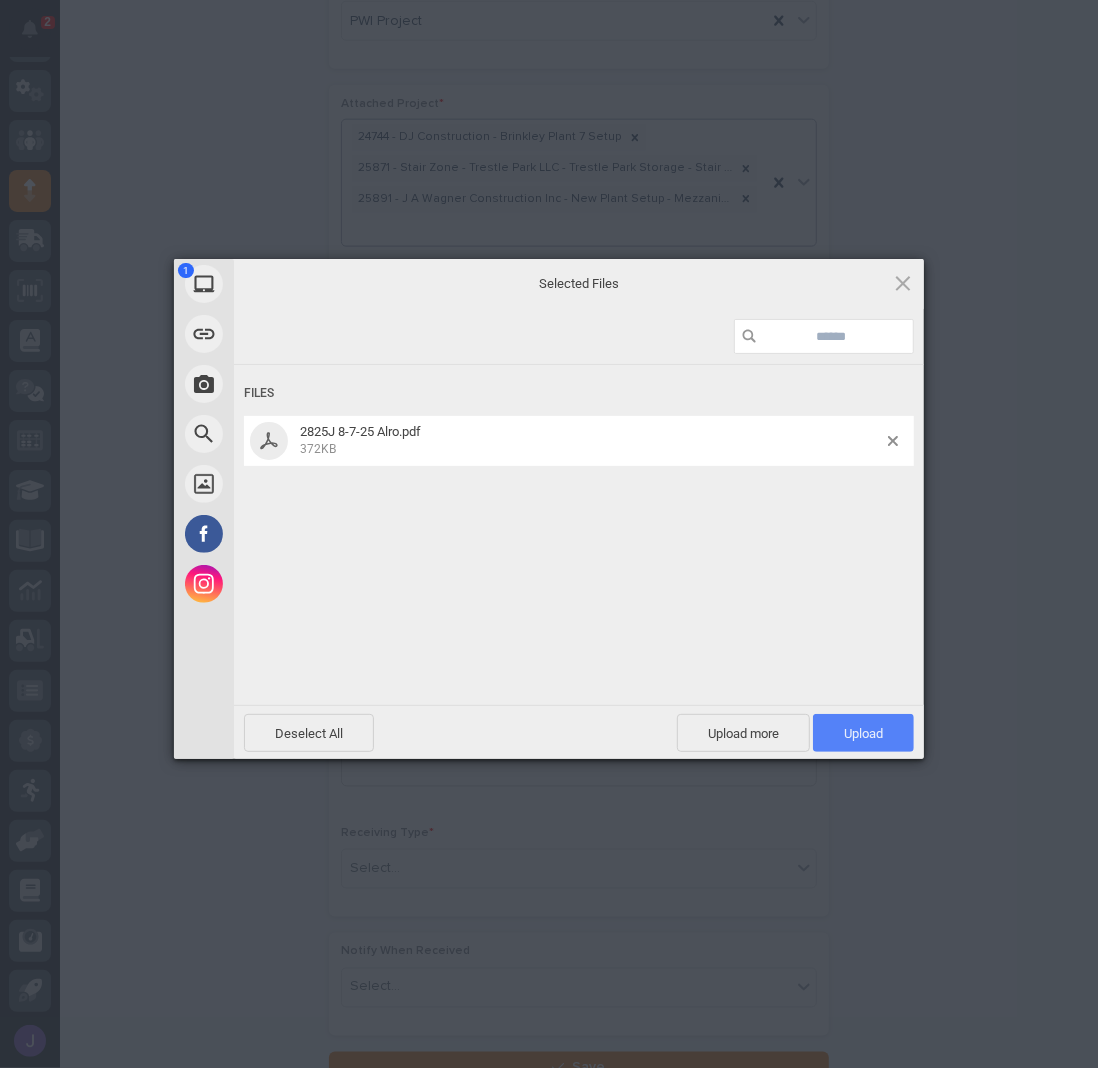 click on "Upload
1" at bounding box center (863, 733) 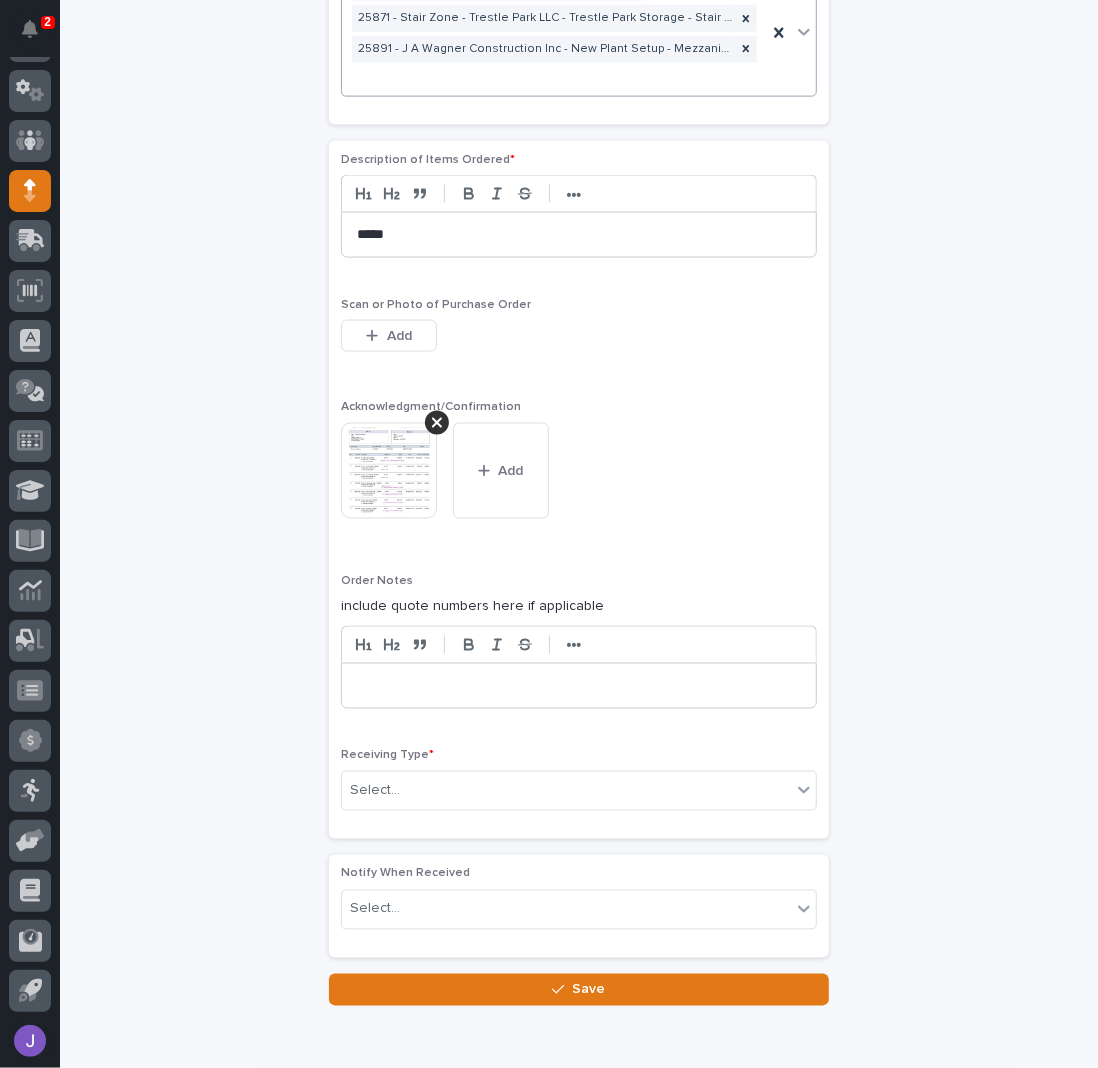 scroll, scrollTop: 1462, scrollLeft: 0, axis: vertical 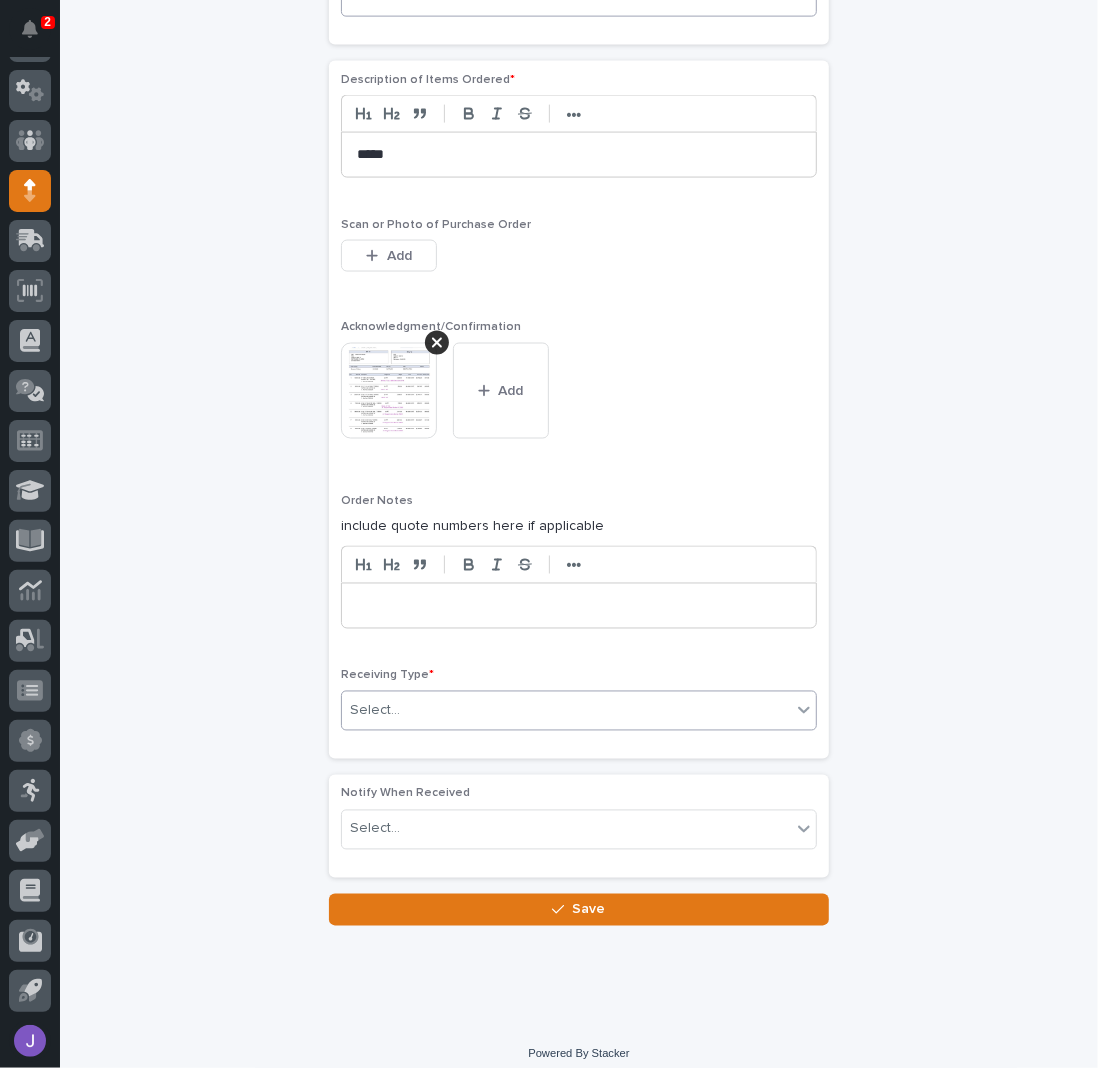 click on "Select..." at bounding box center (566, 711) 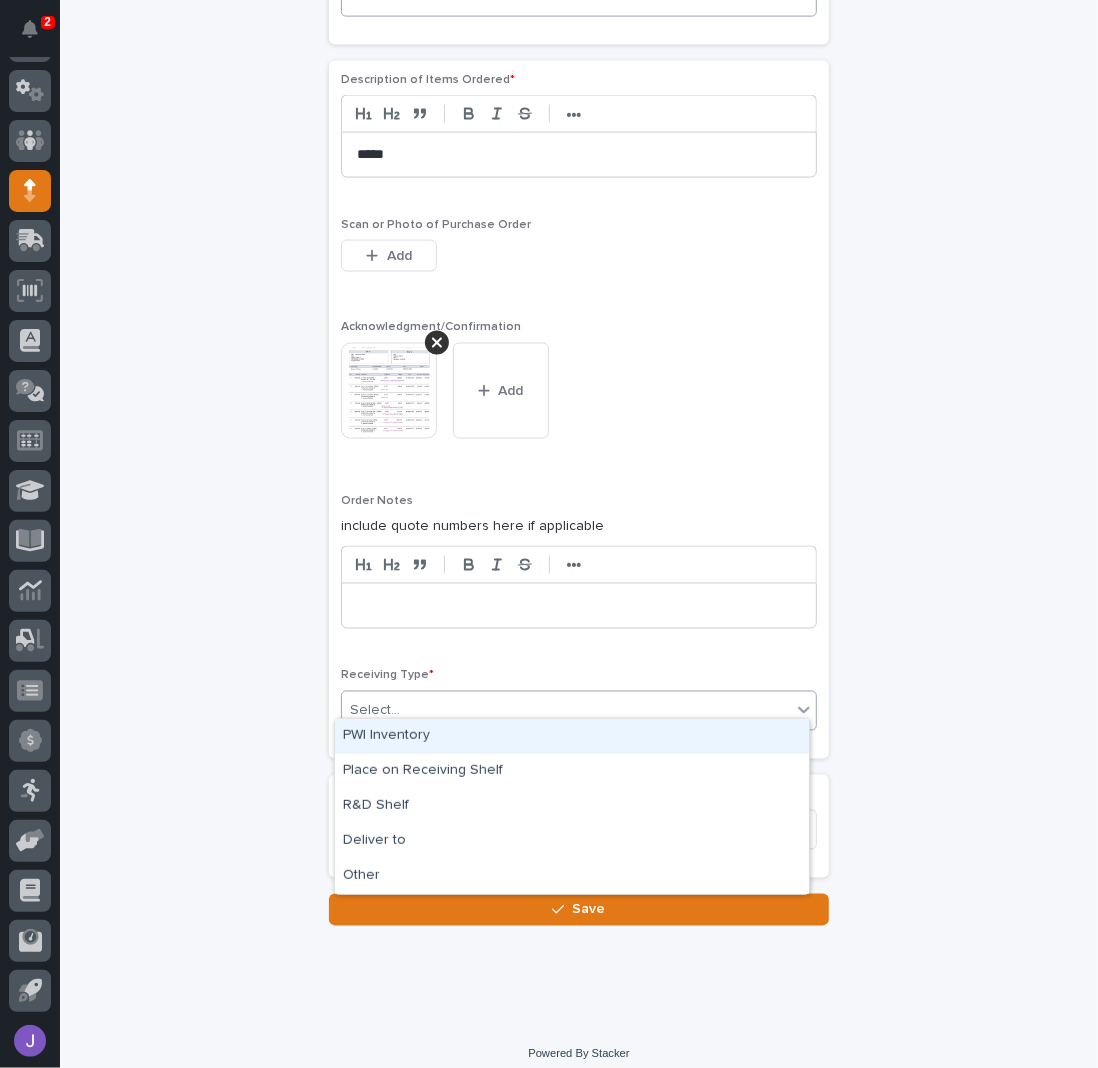 click on "PWI Inventory" at bounding box center (572, 736) 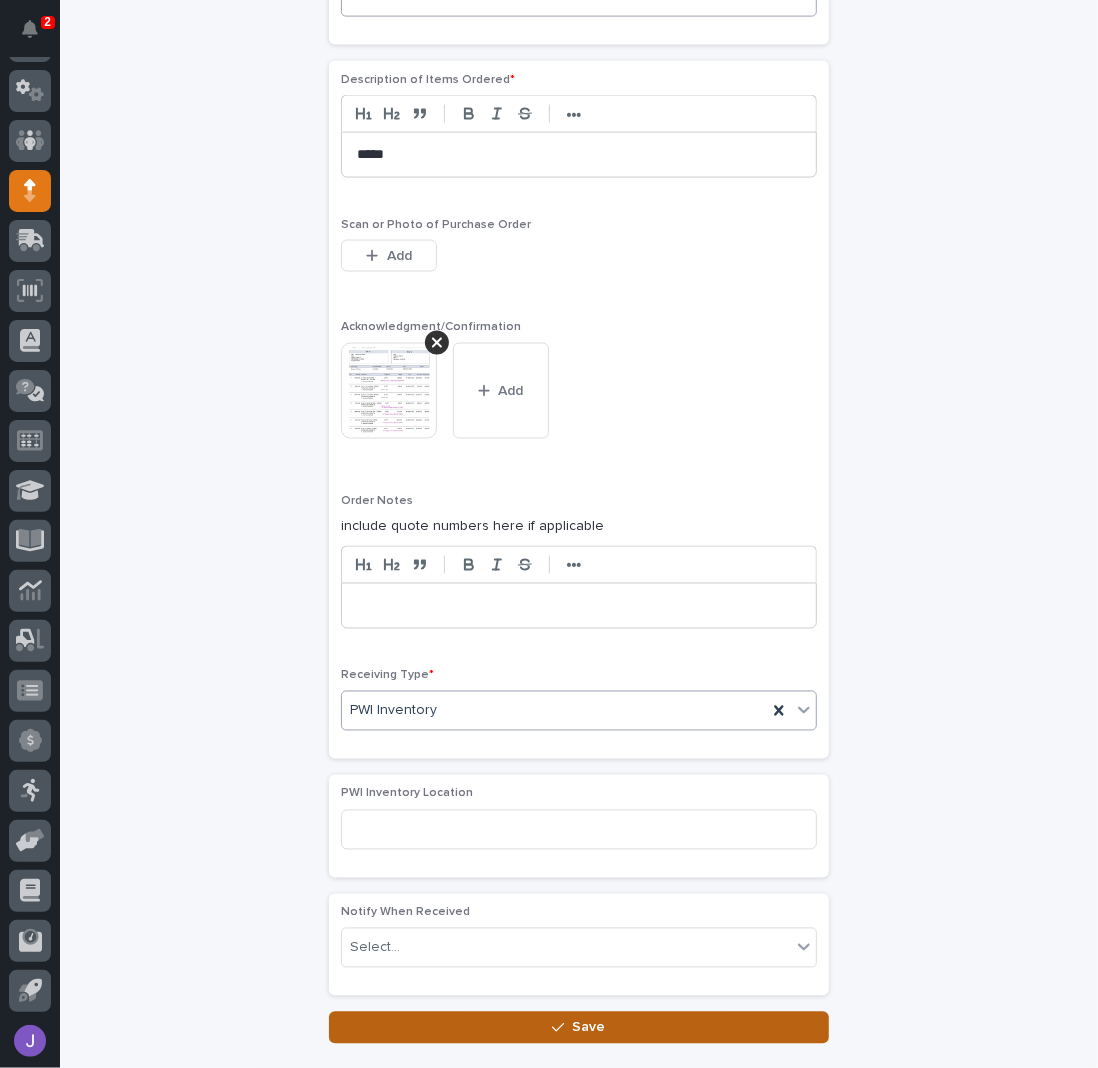 click on "Save" at bounding box center [579, 1028] 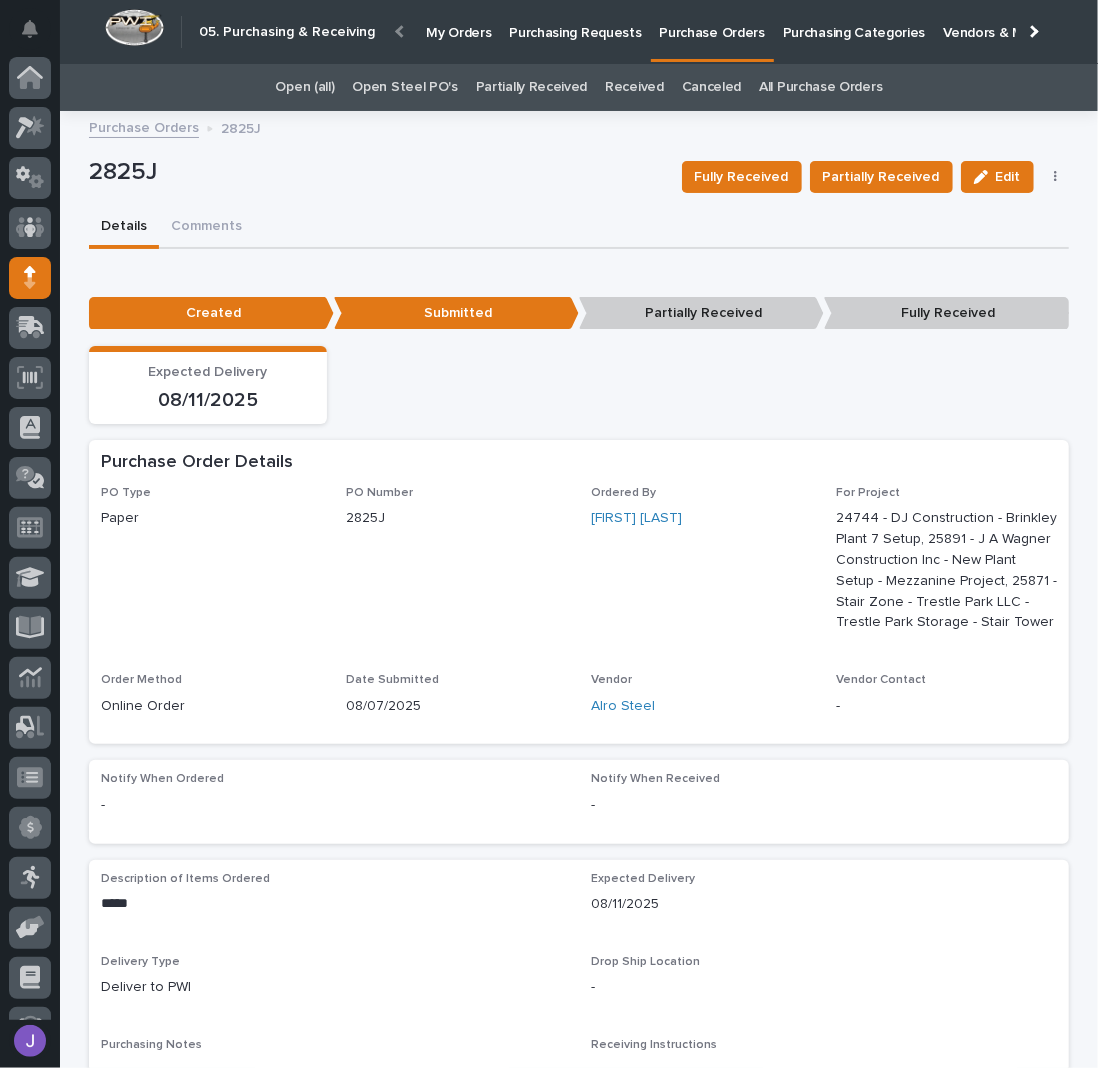 scroll, scrollTop: 87, scrollLeft: 0, axis: vertical 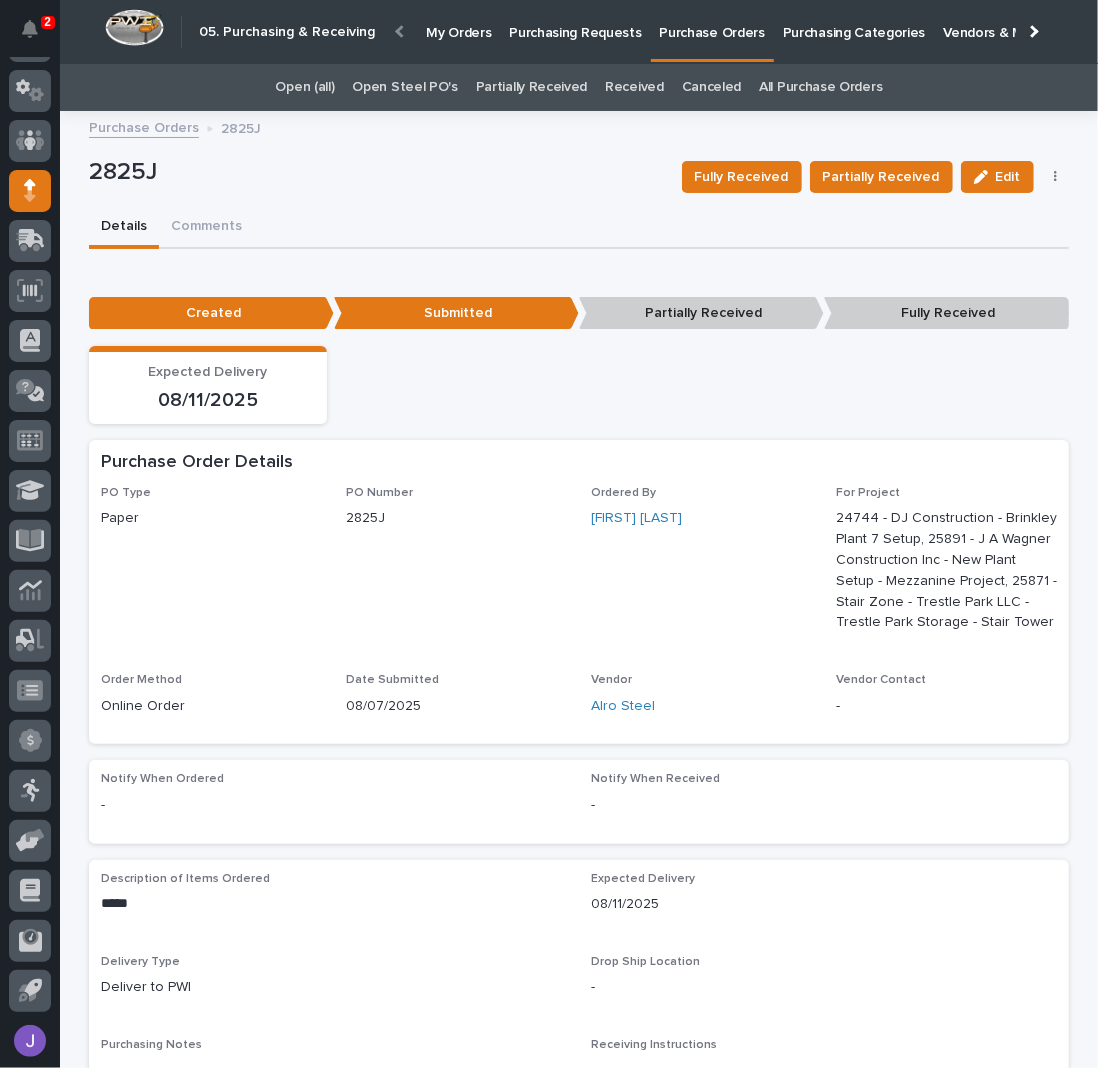 click on "Open Steel PO's" at bounding box center (404, 87) 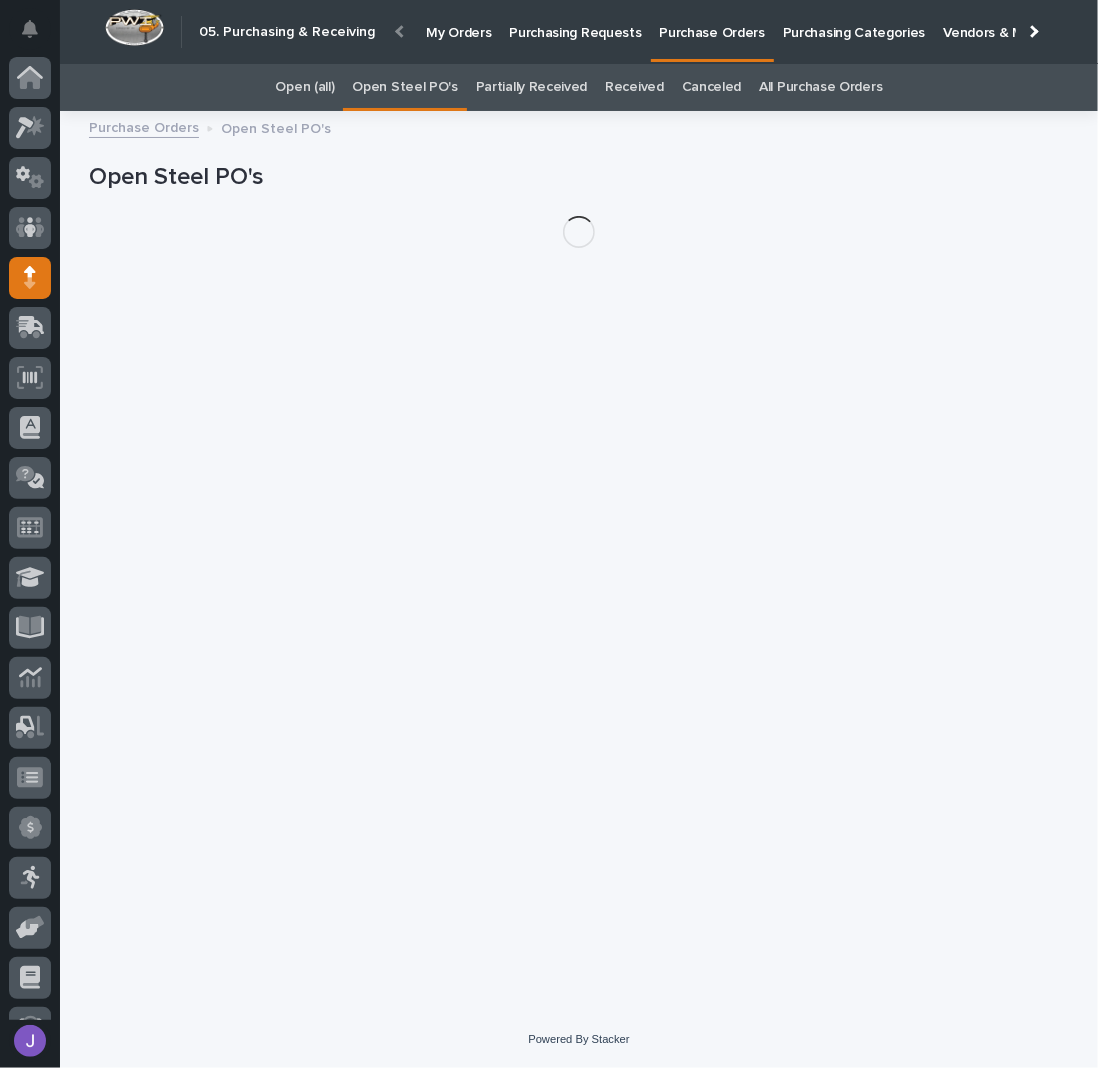 scroll, scrollTop: 87, scrollLeft: 0, axis: vertical 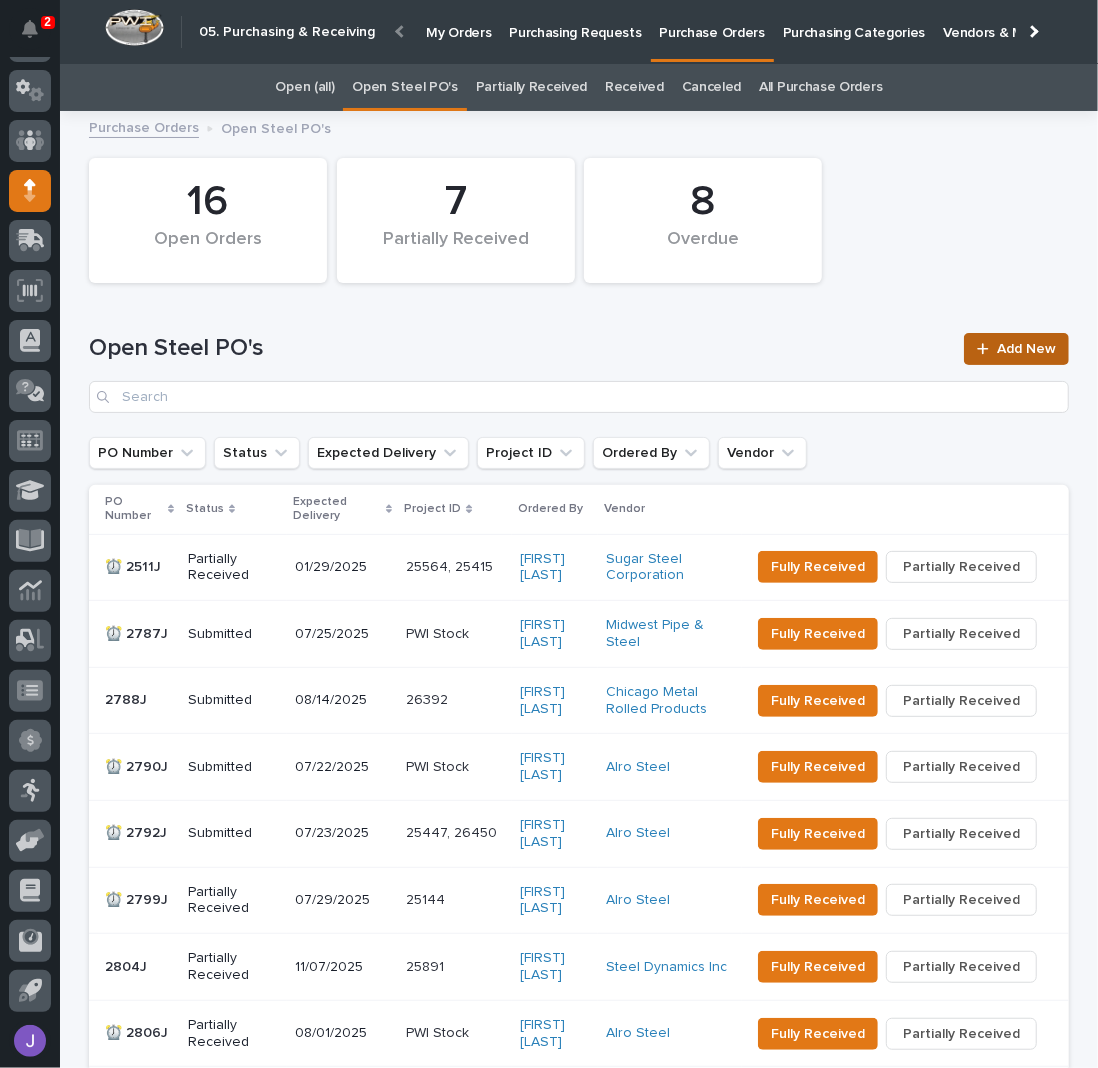 click on "Add New" at bounding box center (1026, 349) 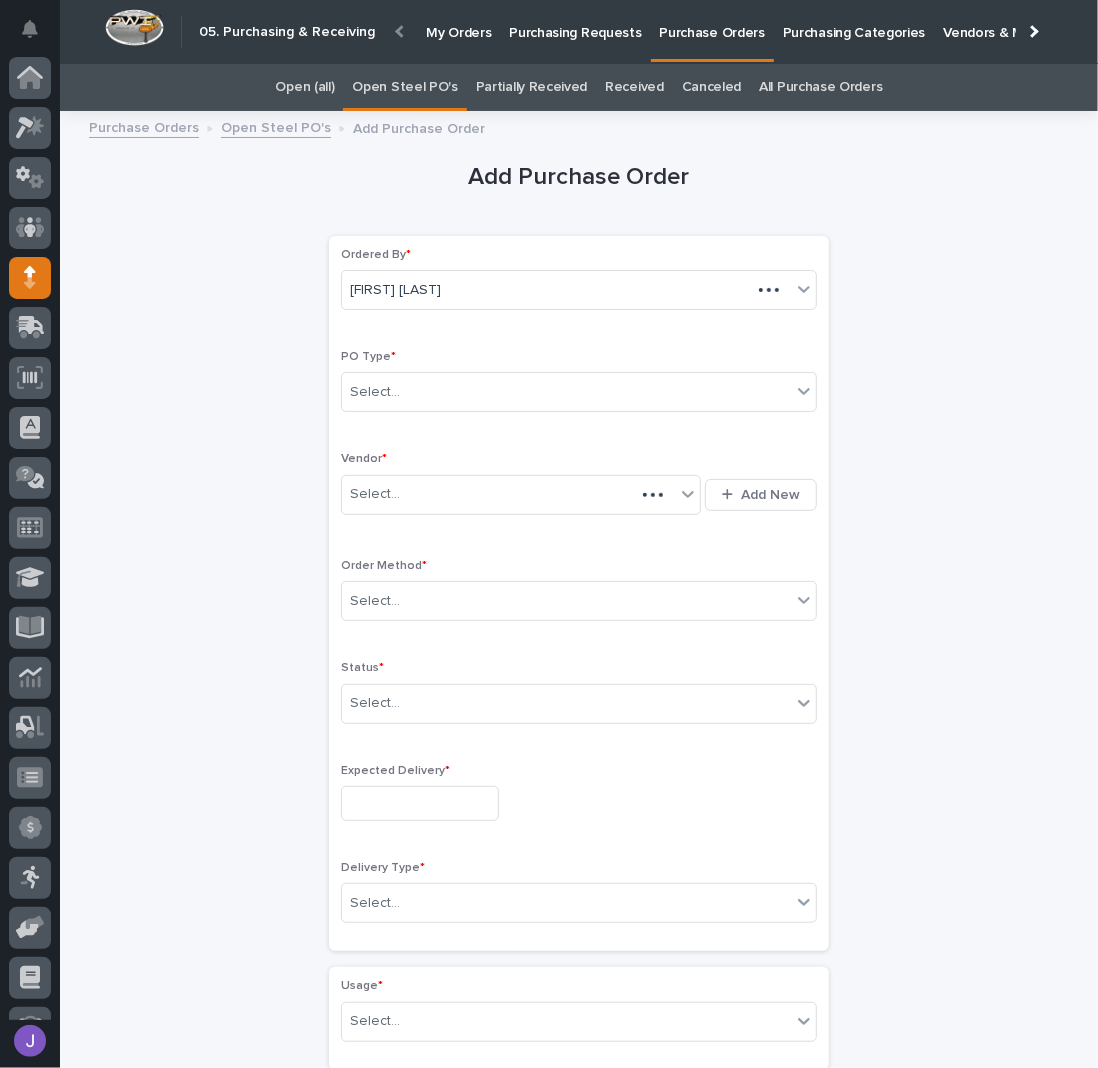scroll, scrollTop: 60, scrollLeft: 0, axis: vertical 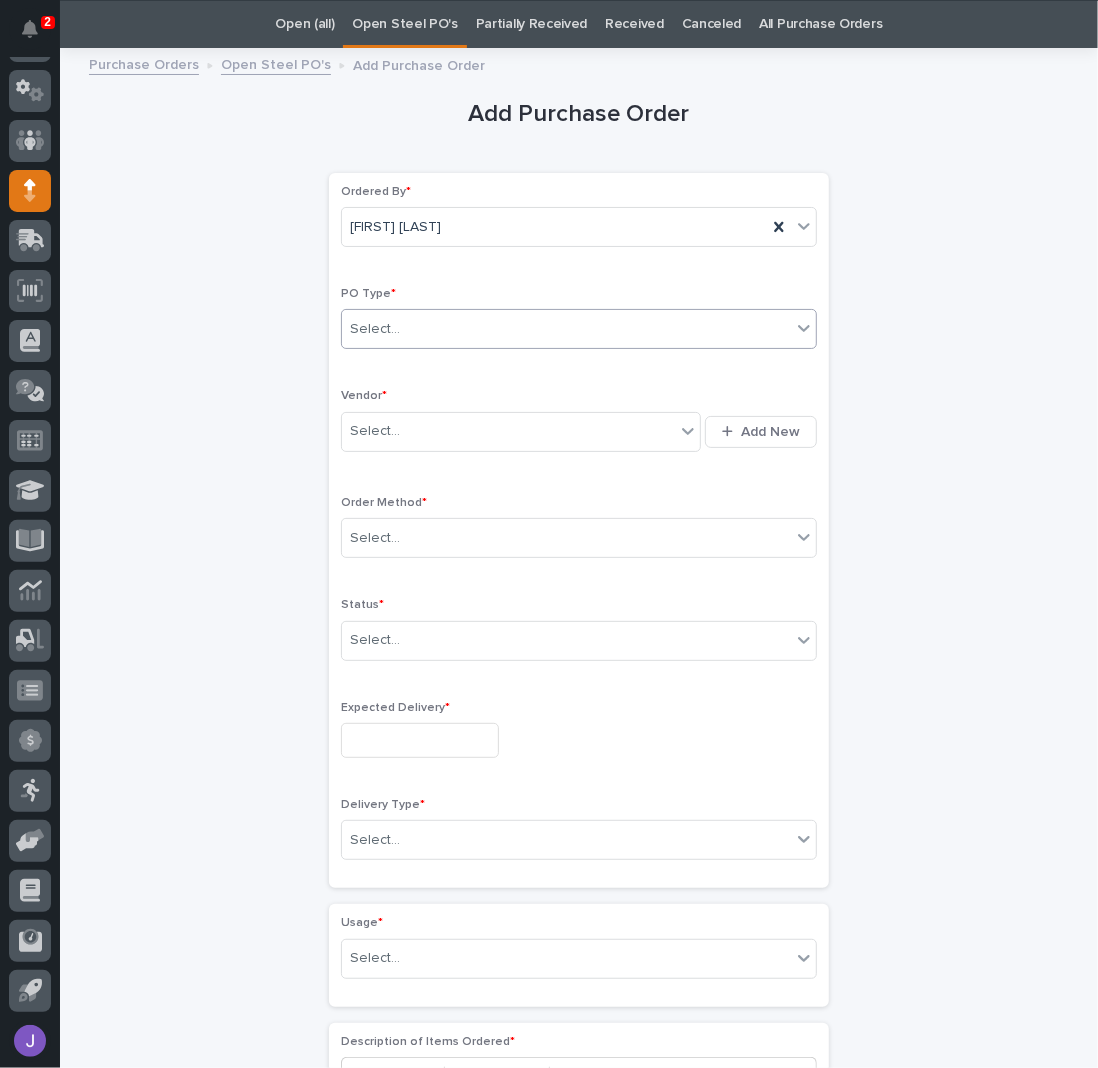 click on "Select..." at bounding box center [566, 329] 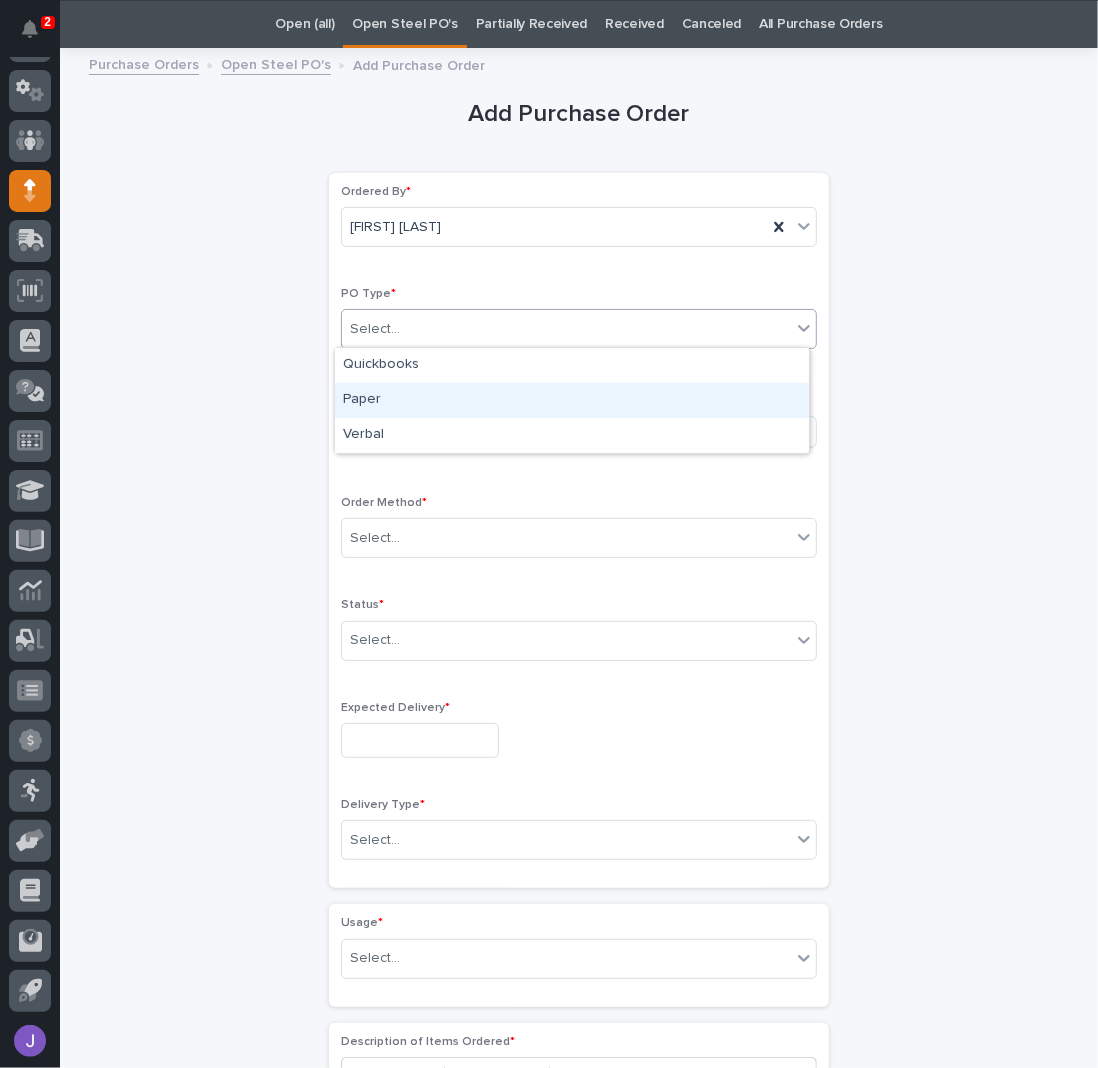 click on "Paper" at bounding box center (572, 400) 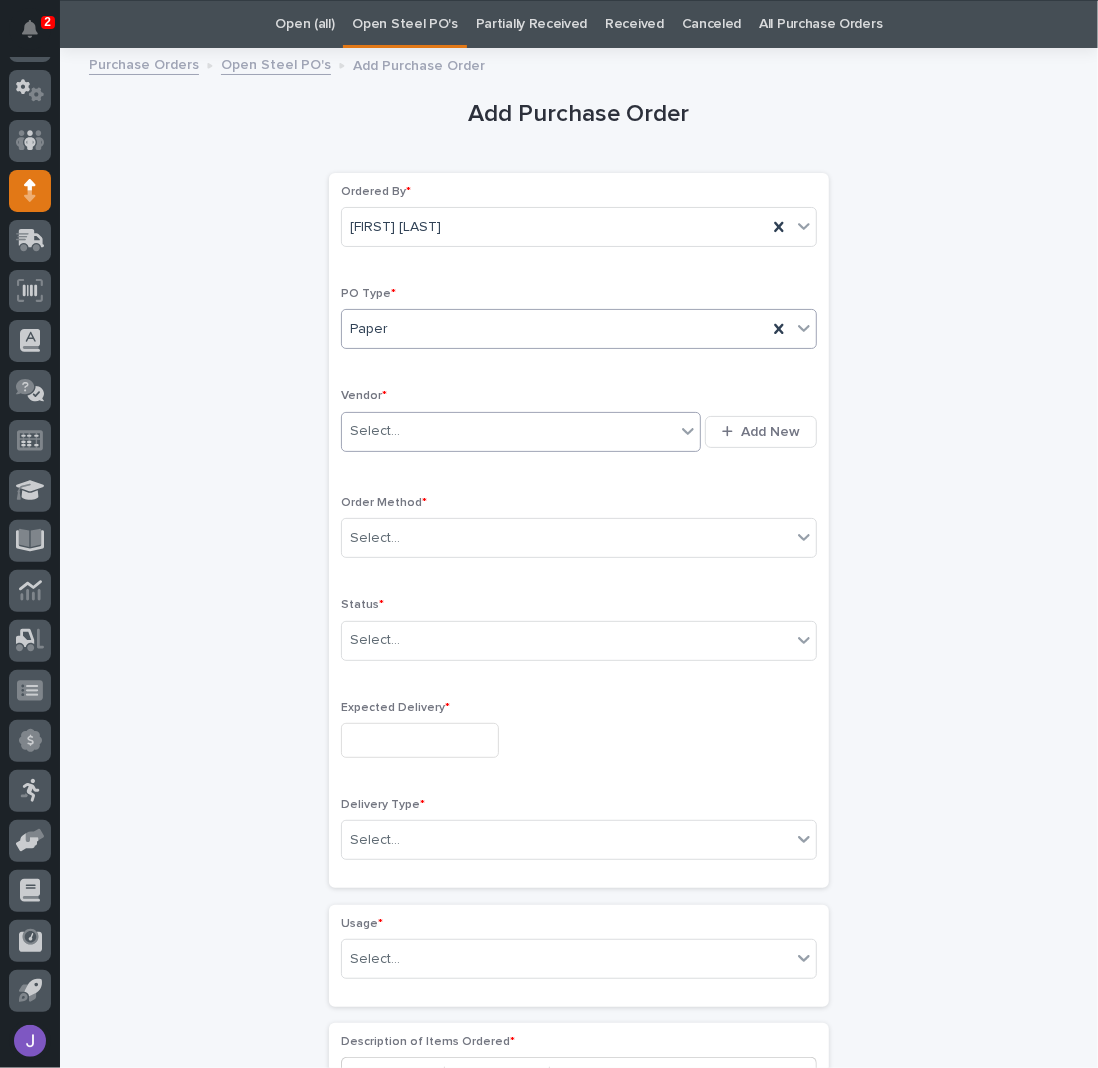 click on "Select..." at bounding box center (508, 431) 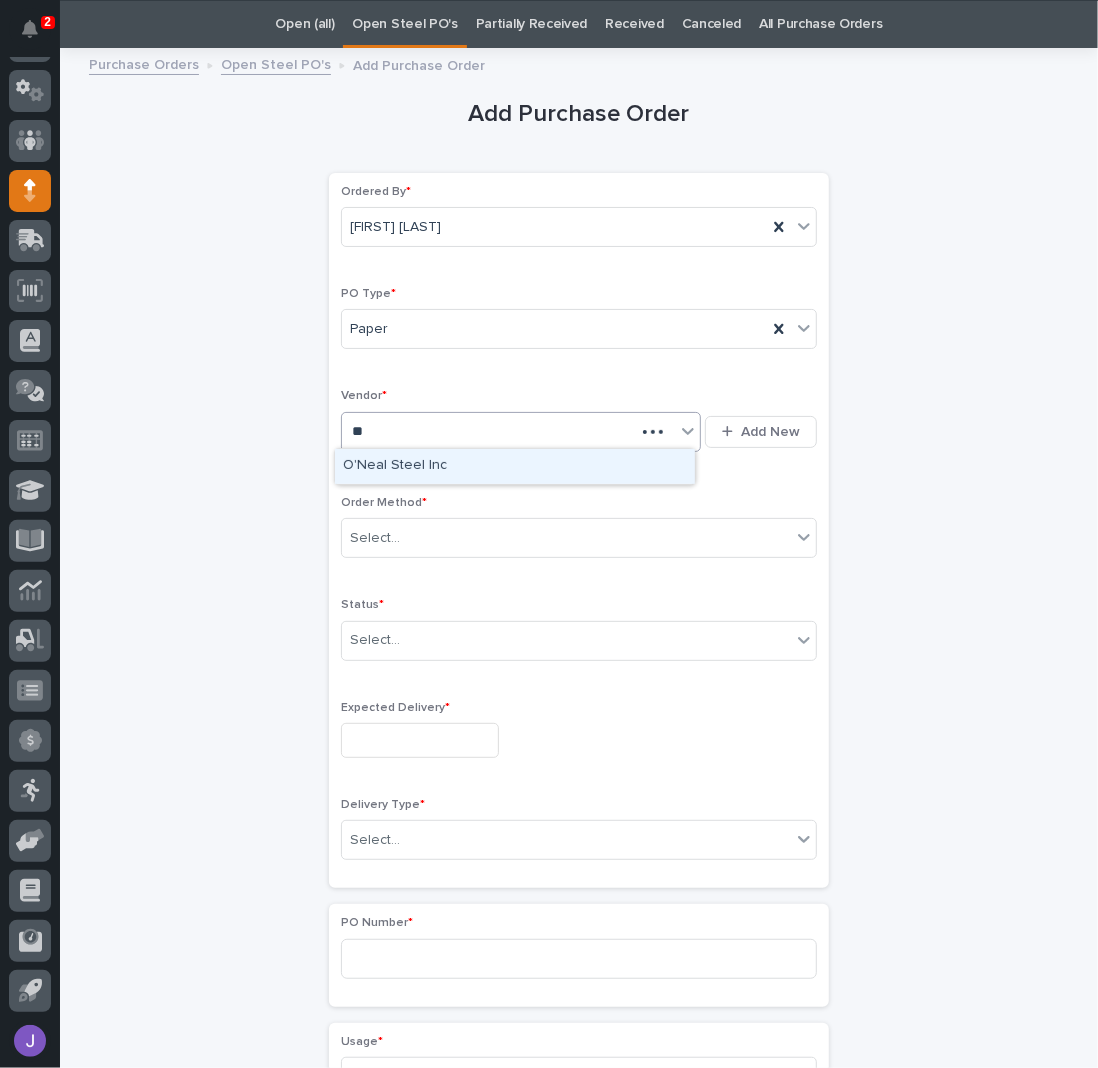 type on "***" 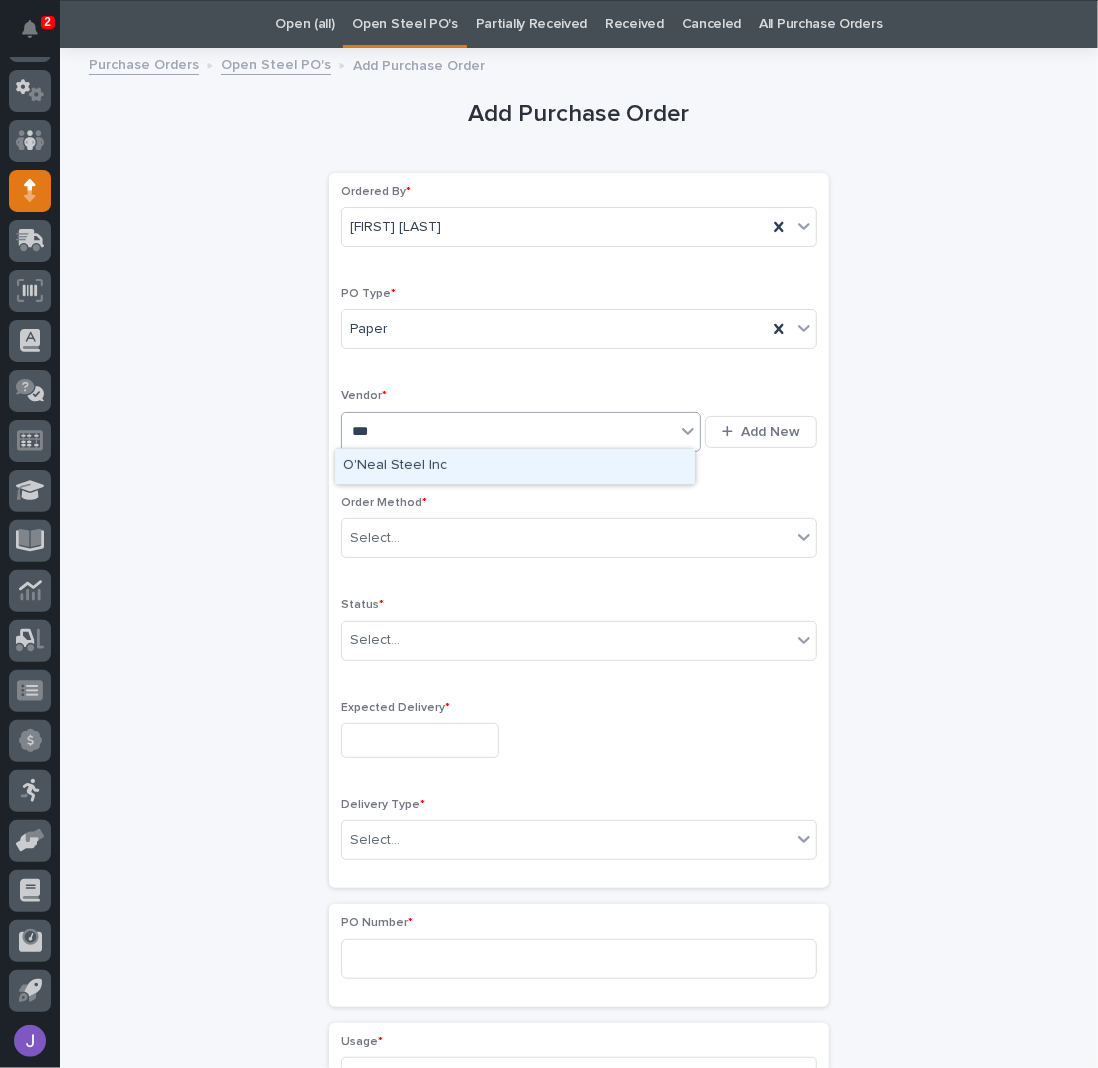 click on "O'Neal Steel Inc" at bounding box center (515, 466) 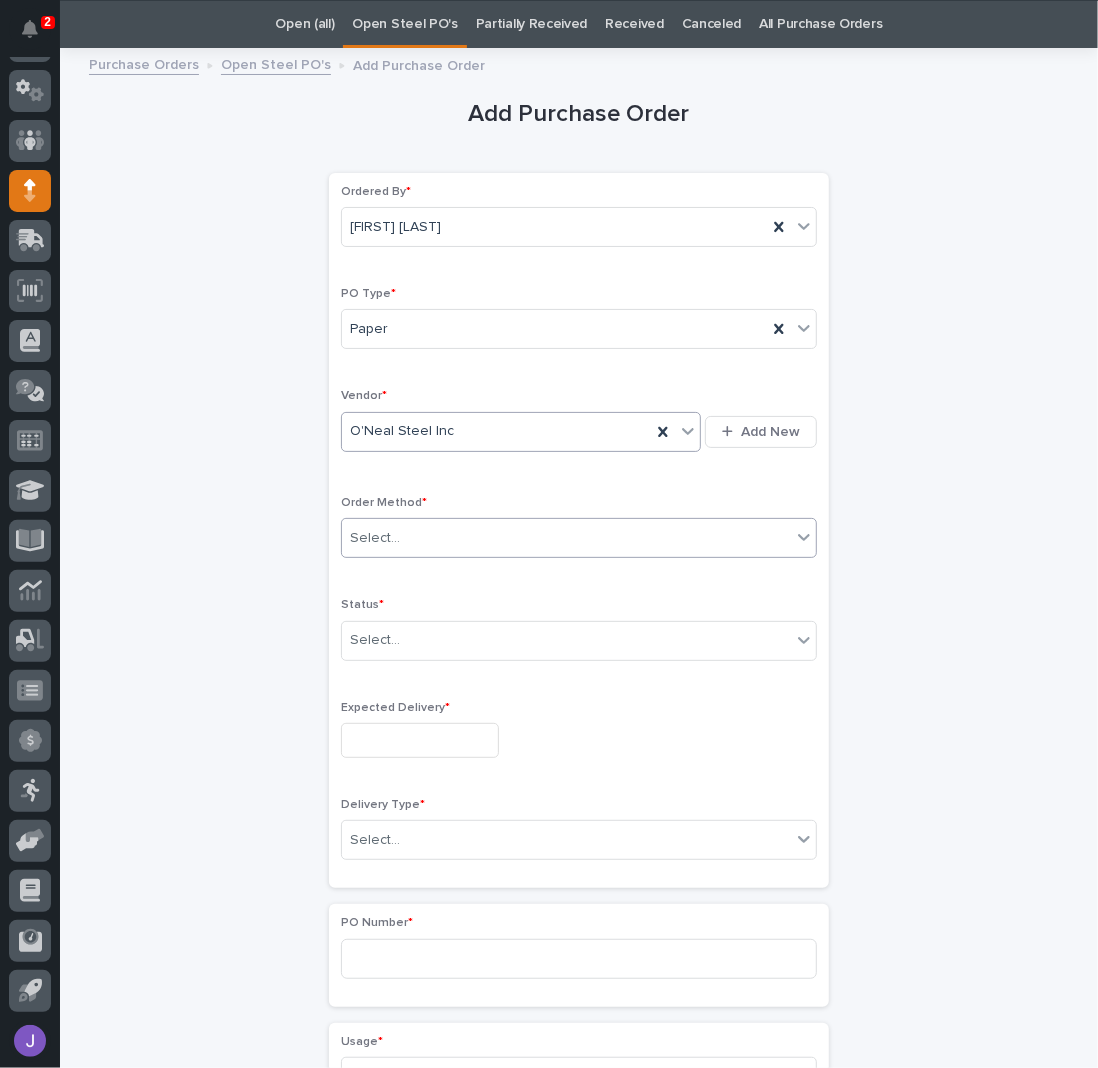type 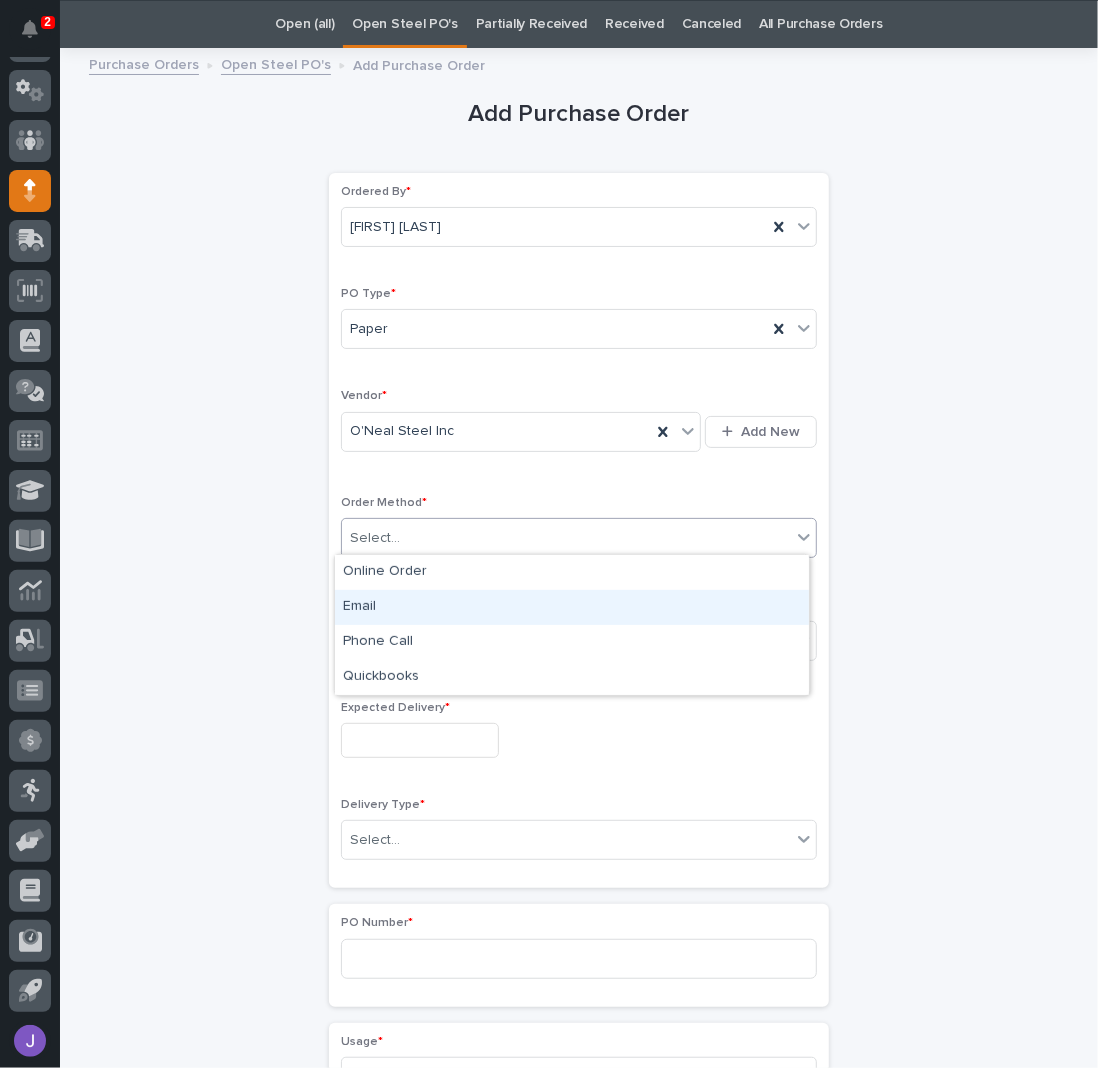 click on "Email" at bounding box center (572, 607) 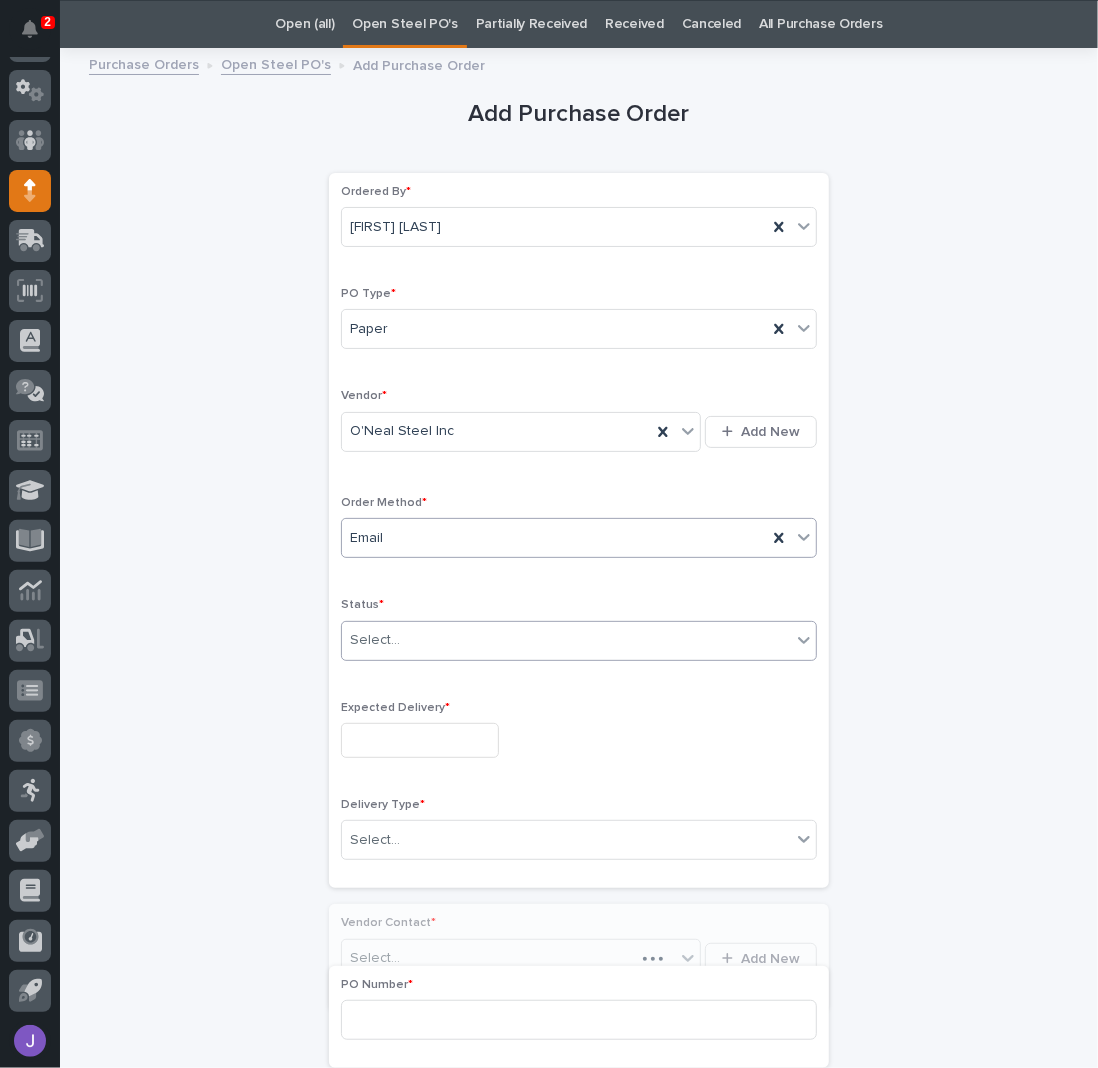click on "Select..." at bounding box center [375, 640] 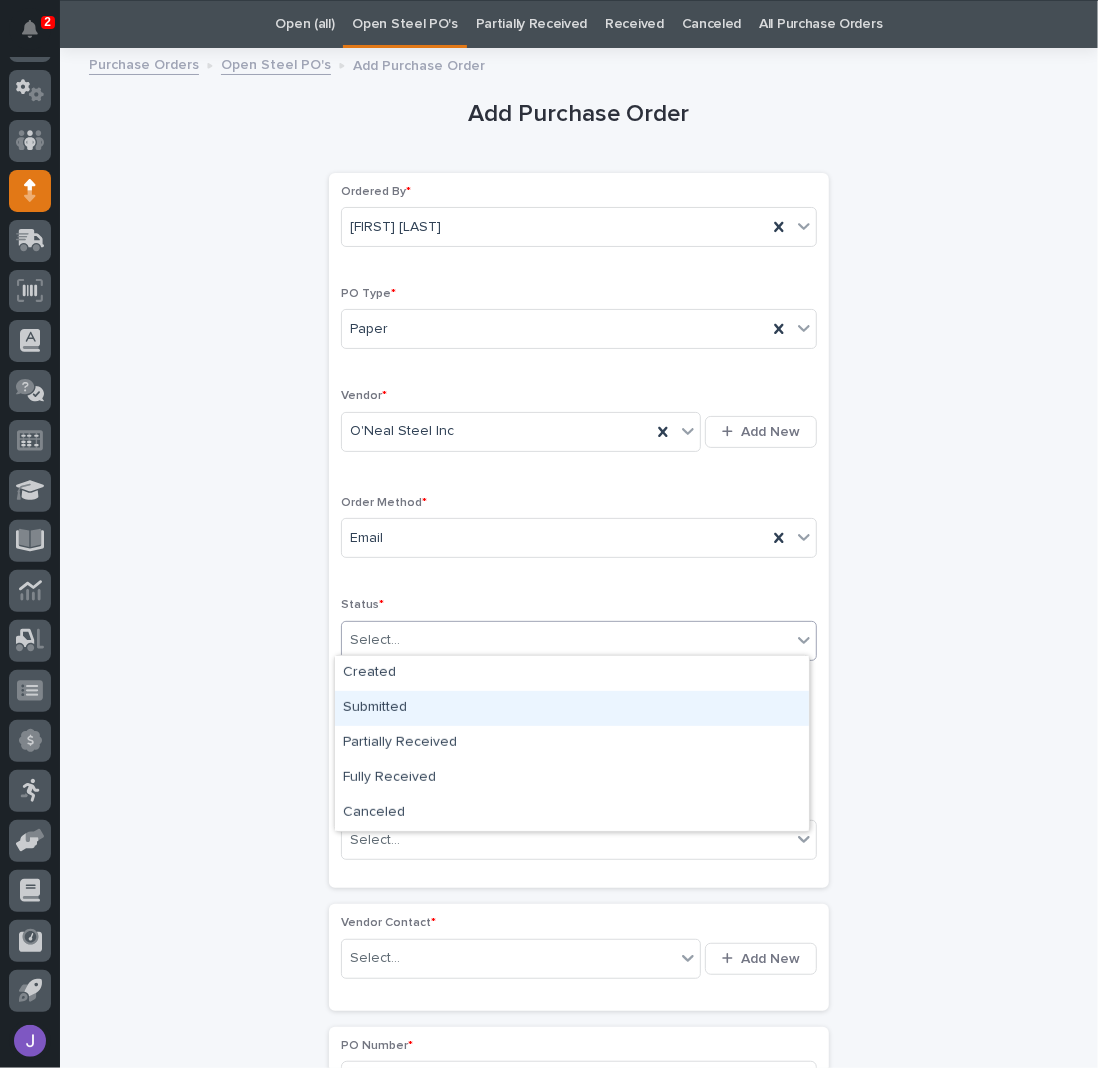 click on "Submitted" at bounding box center [572, 708] 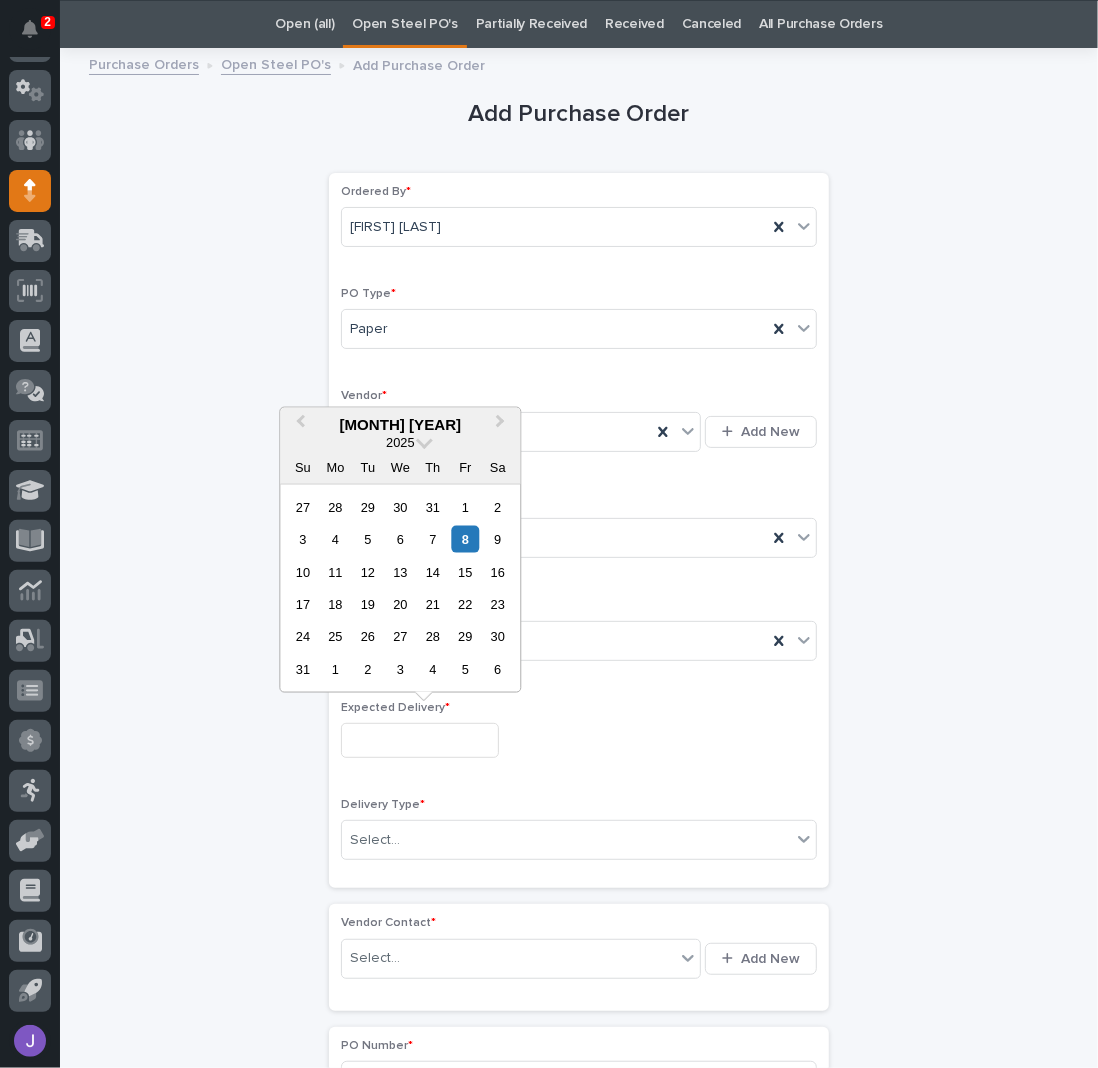 click at bounding box center (420, 740) 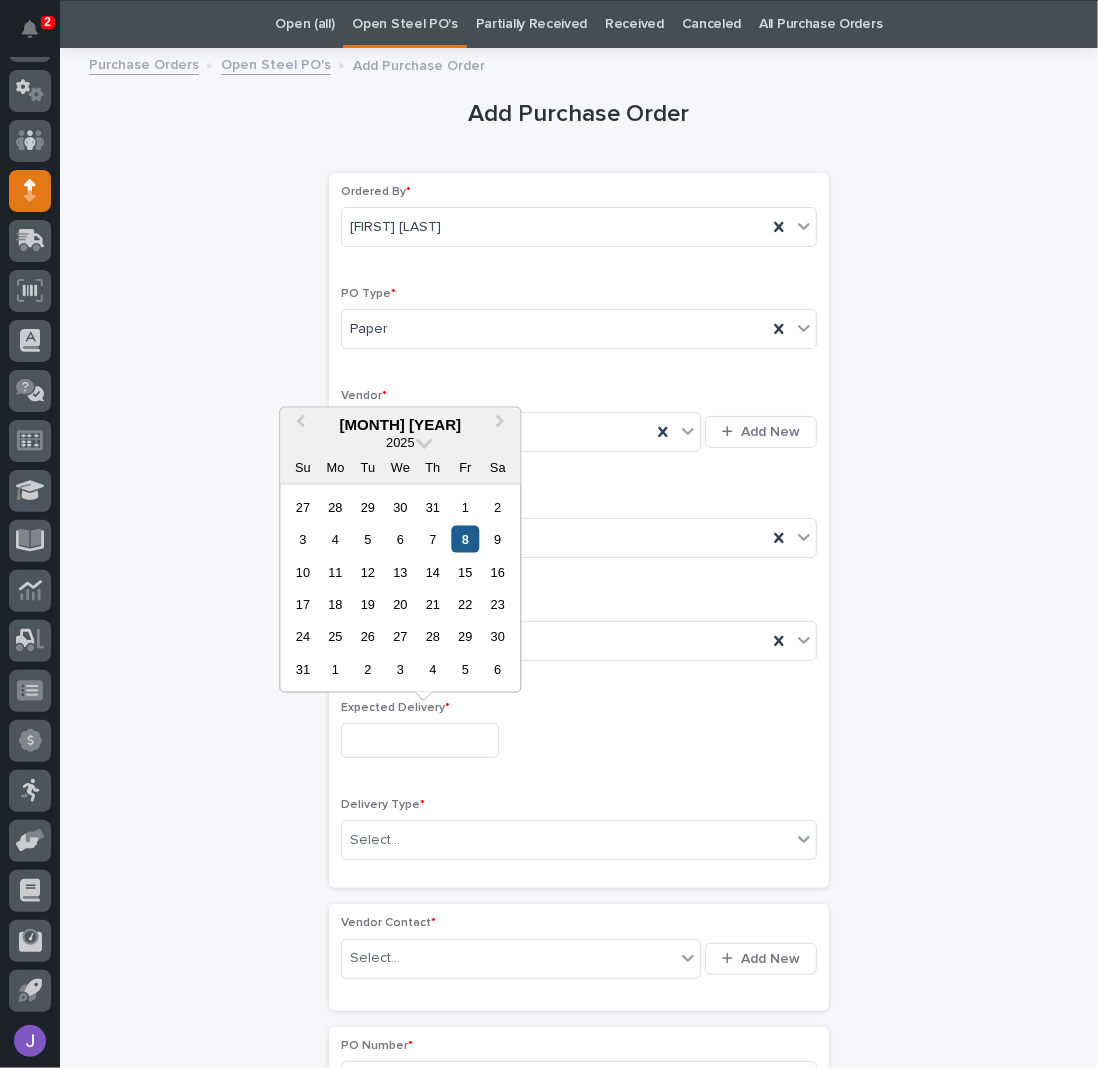 click on "8" at bounding box center [465, 539] 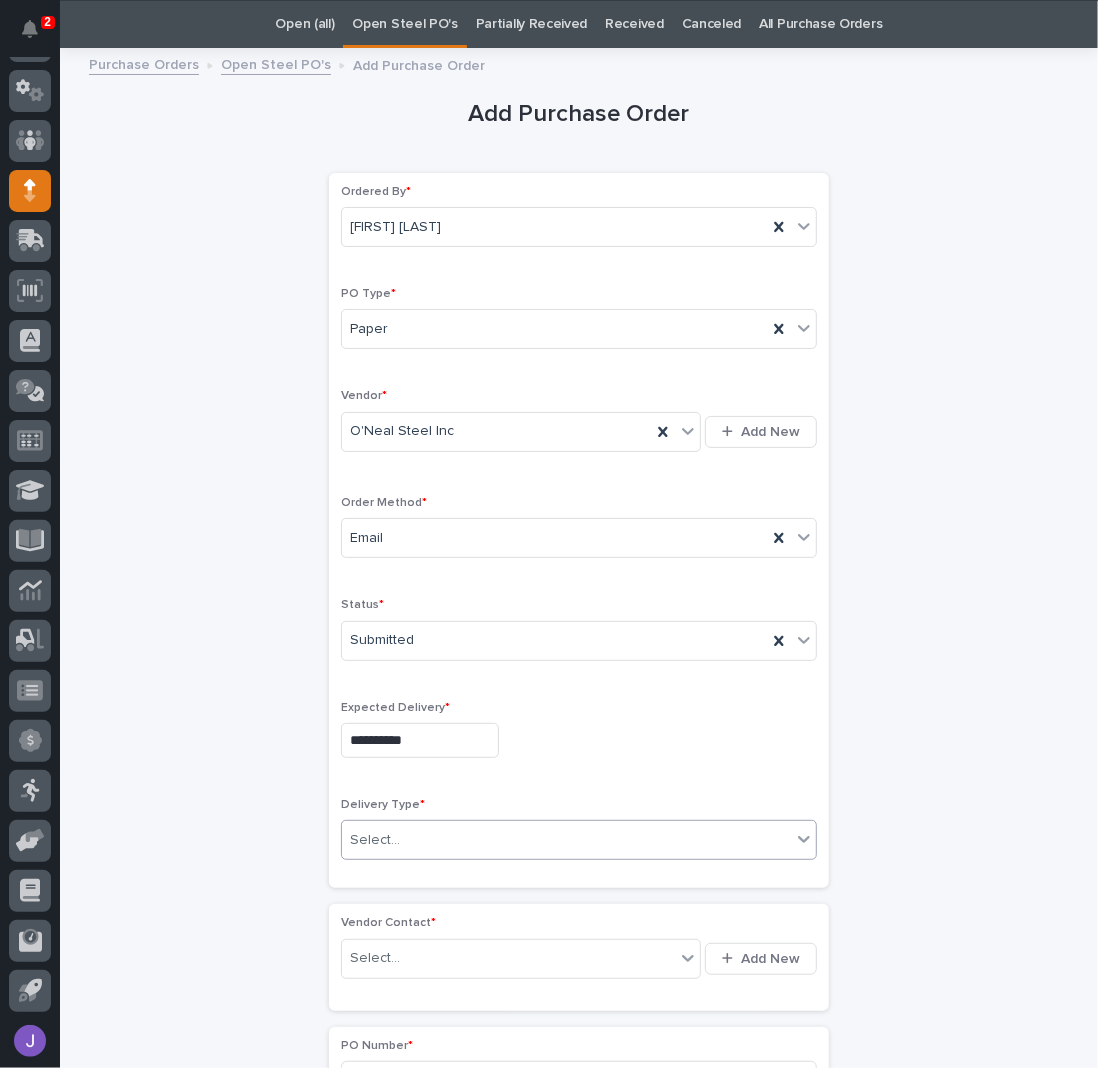 click on "Select..." at bounding box center (566, 840) 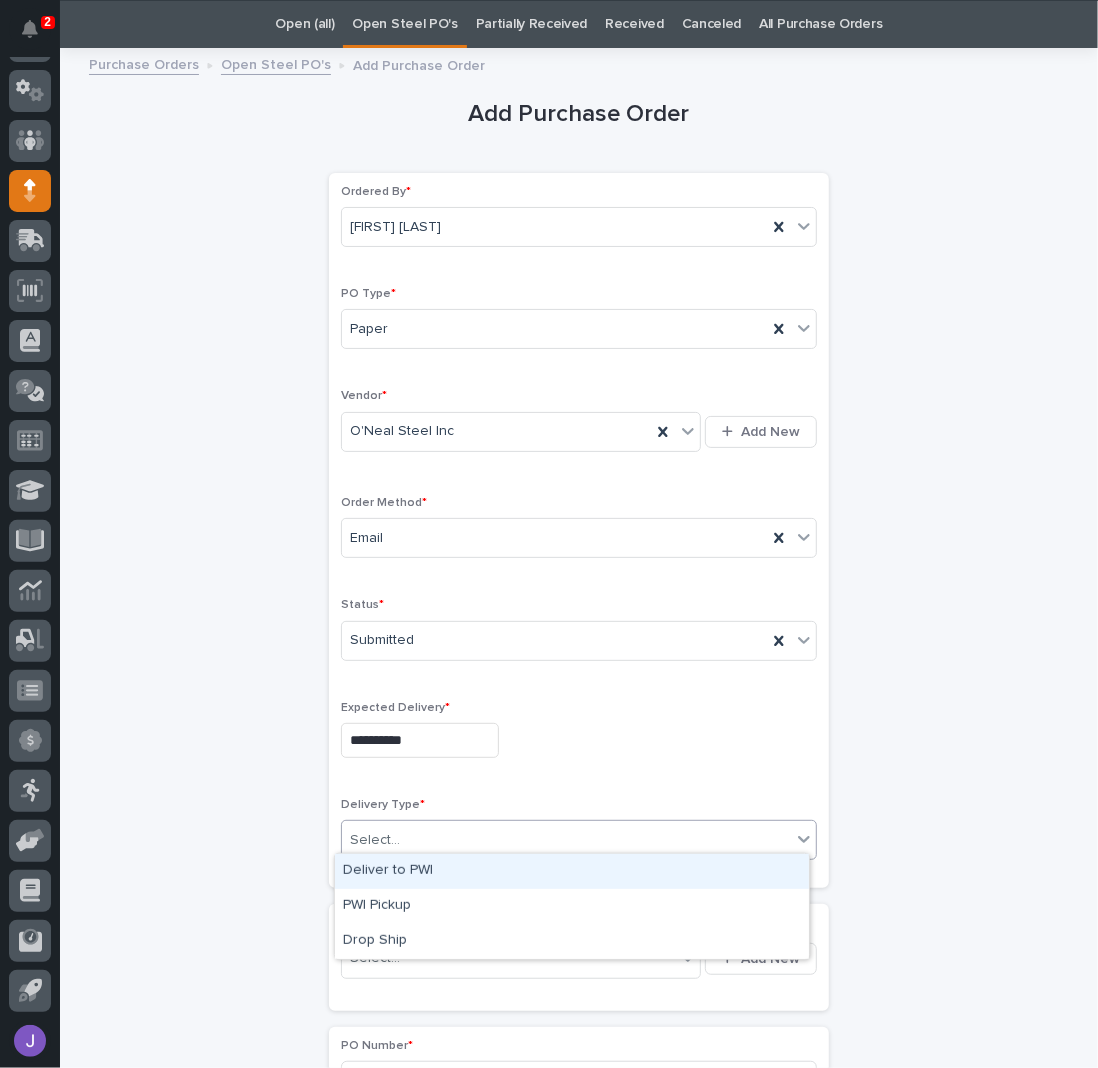click on "Deliver to PWI" at bounding box center (572, 871) 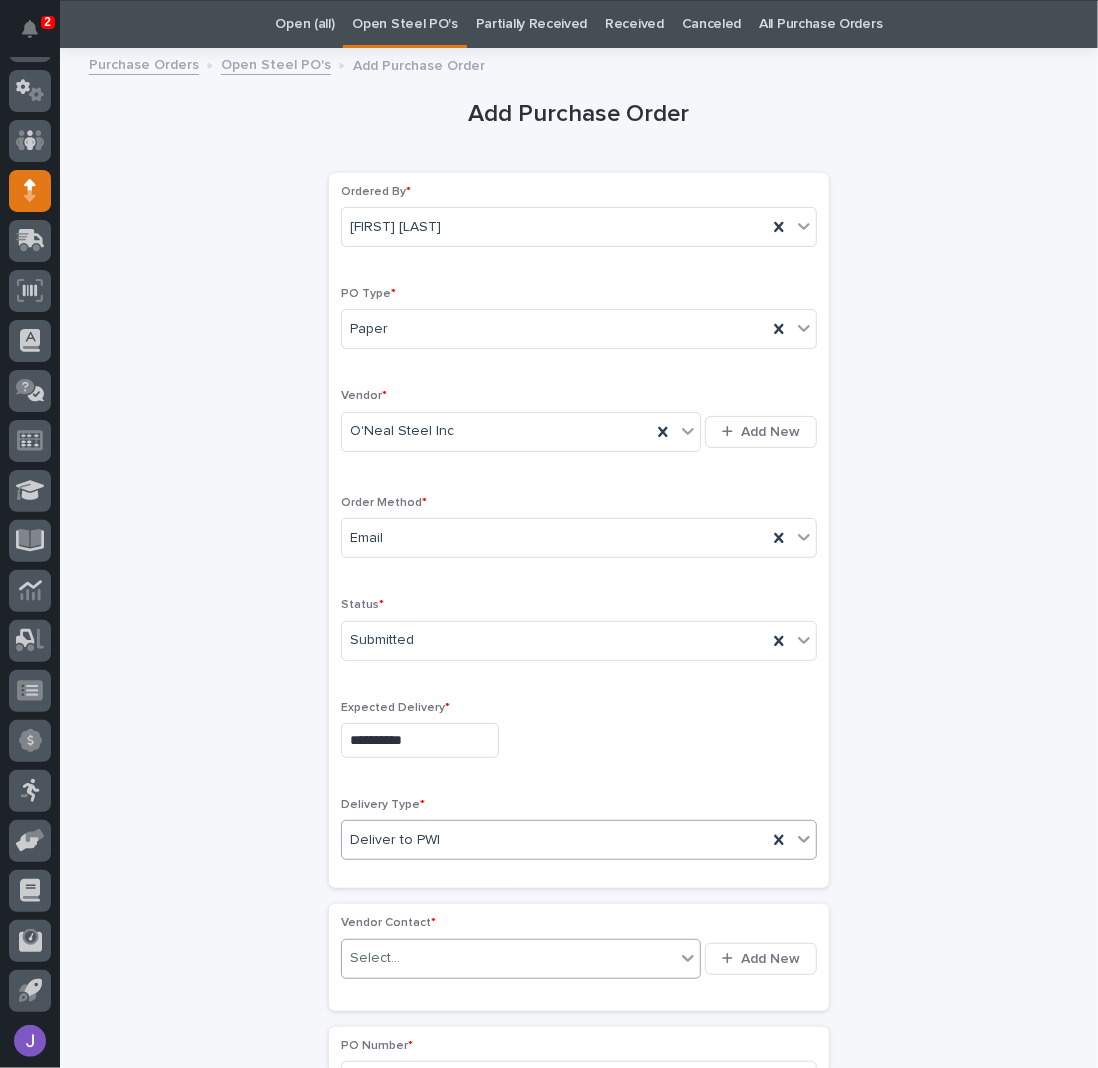 click on "Select..." at bounding box center [508, 958] 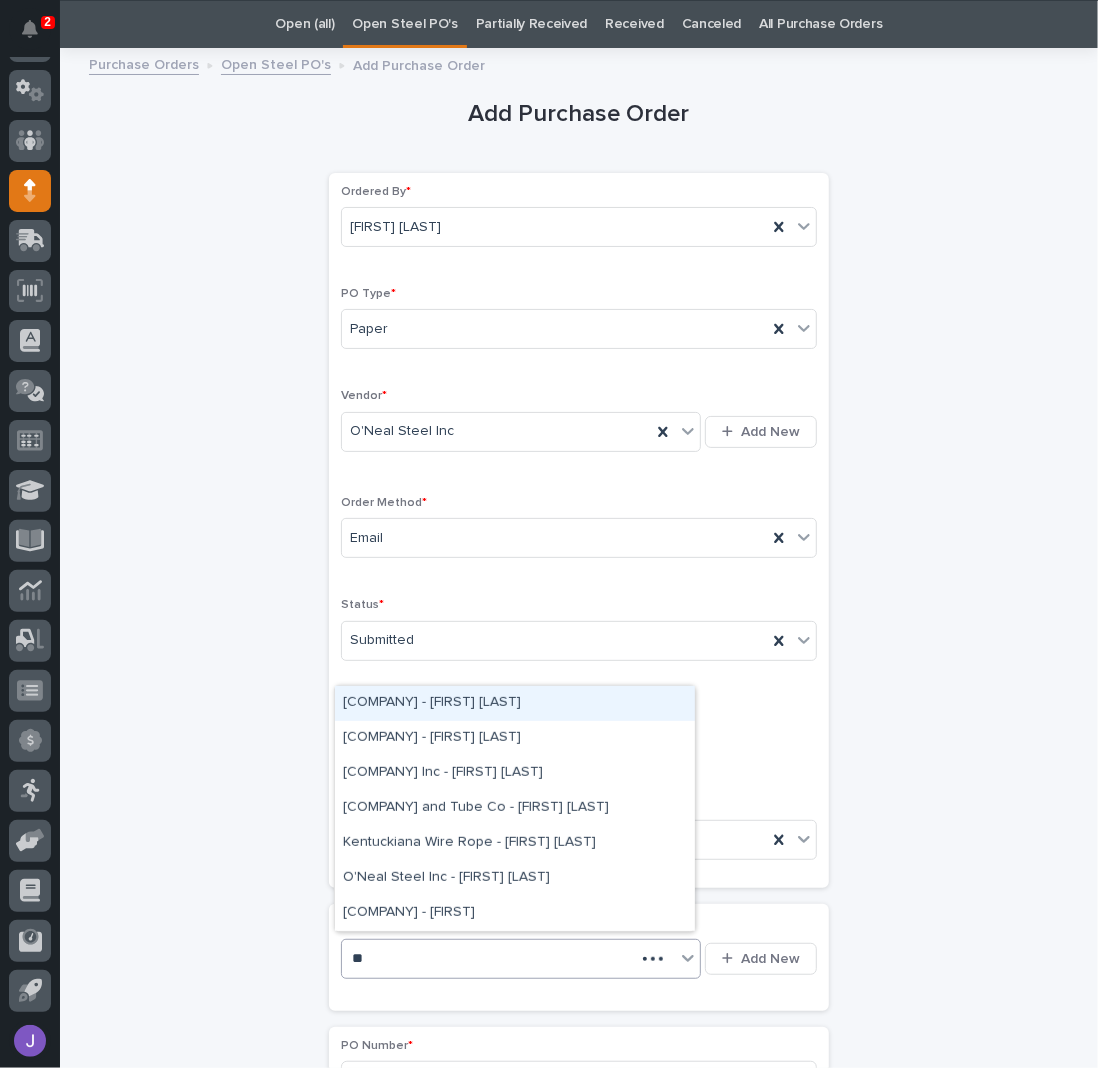 type on "***" 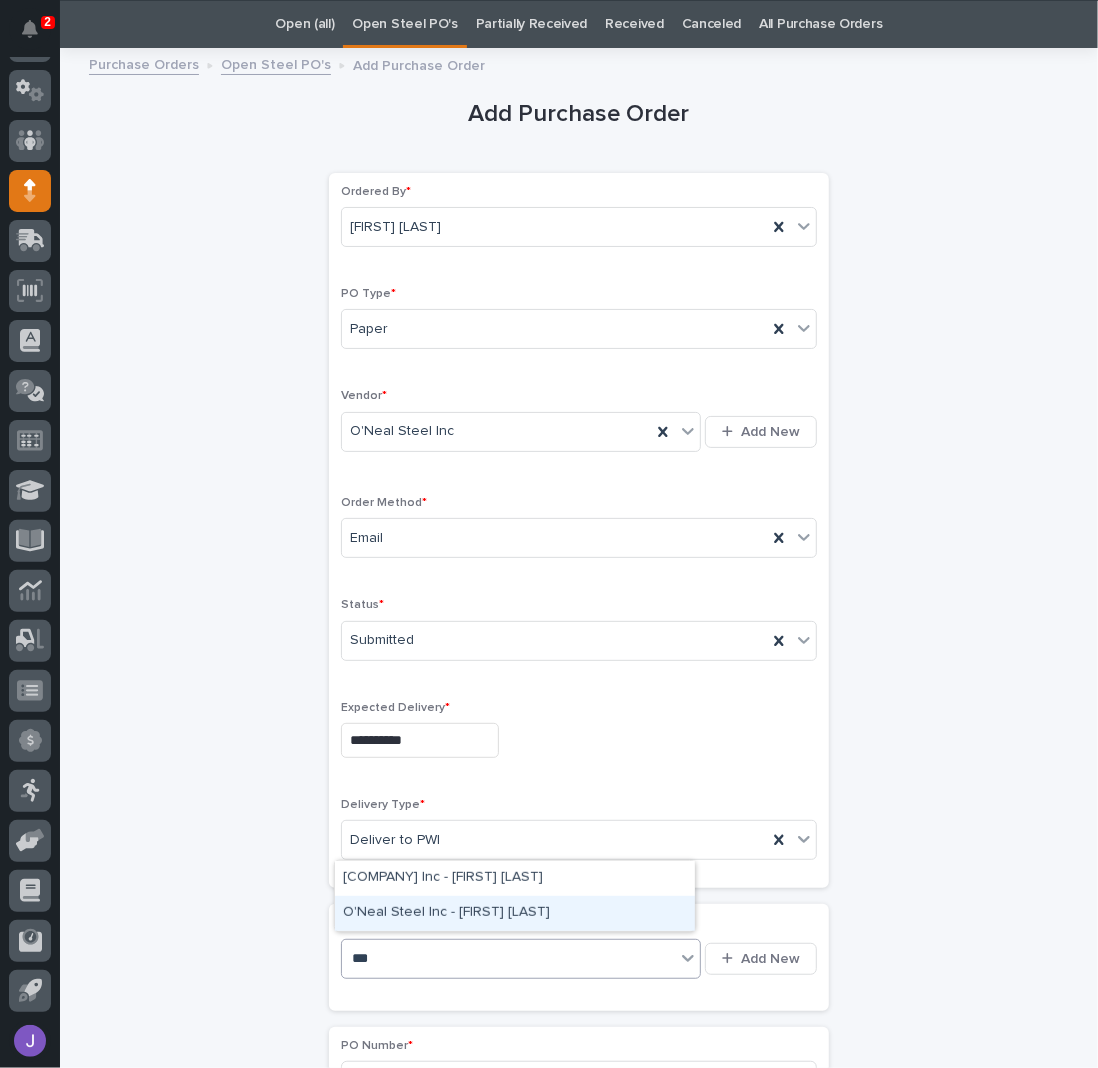 drag, startPoint x: 402, startPoint y: 936, endPoint x: 420, endPoint y: 919, distance: 24.758837 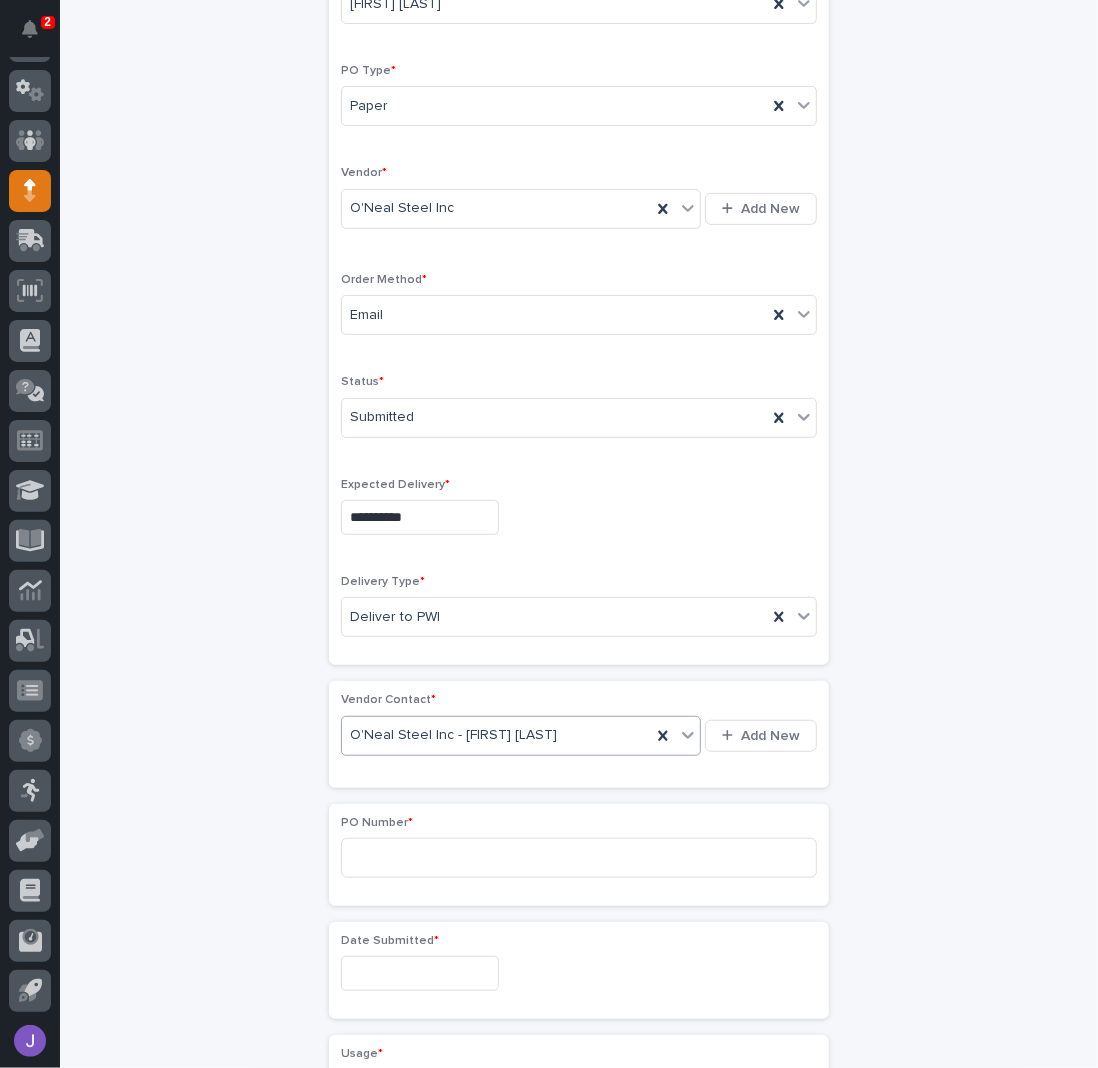 scroll, scrollTop: 330, scrollLeft: 0, axis: vertical 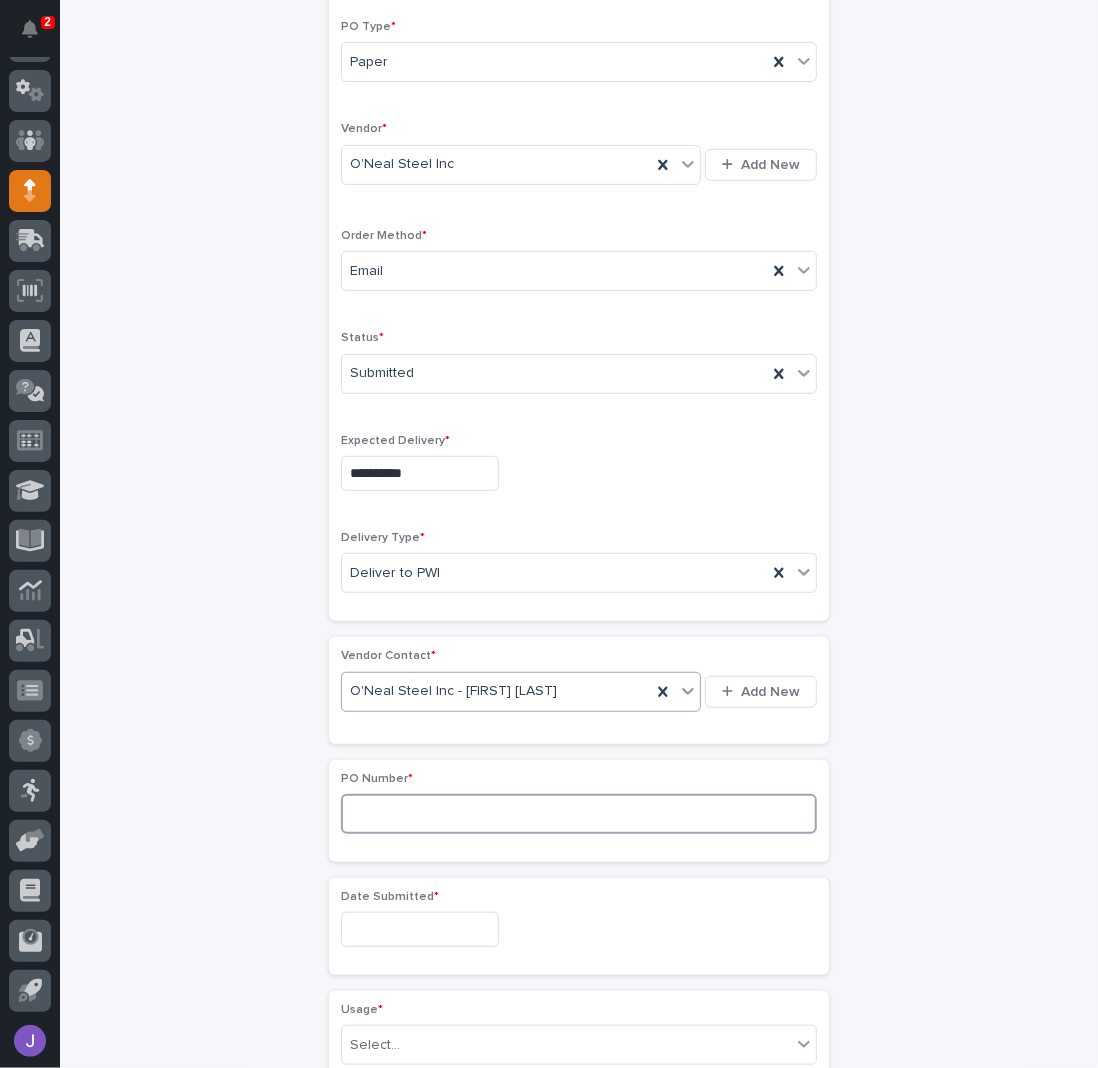 click at bounding box center (579, 814) 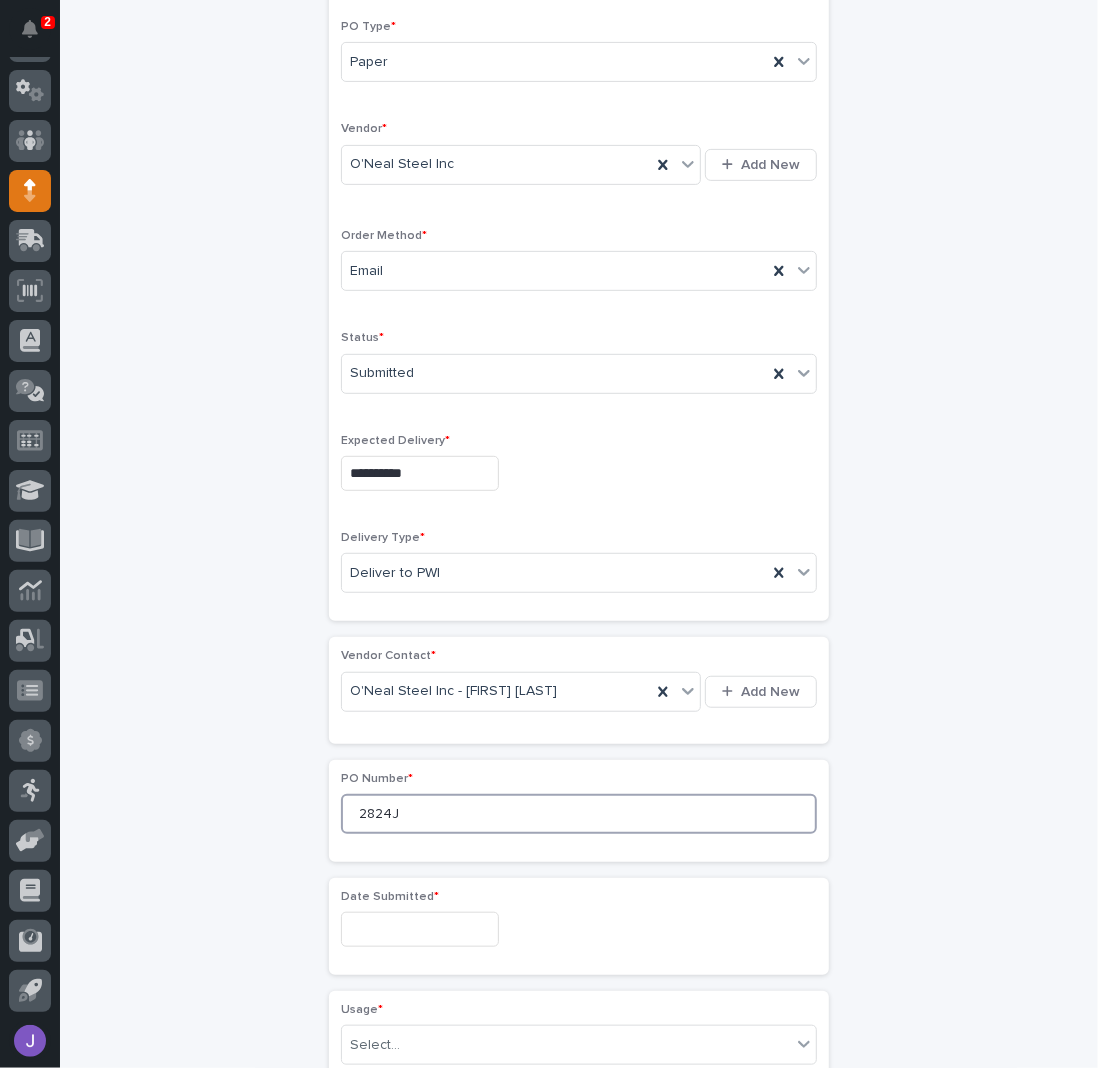 type on "2824J" 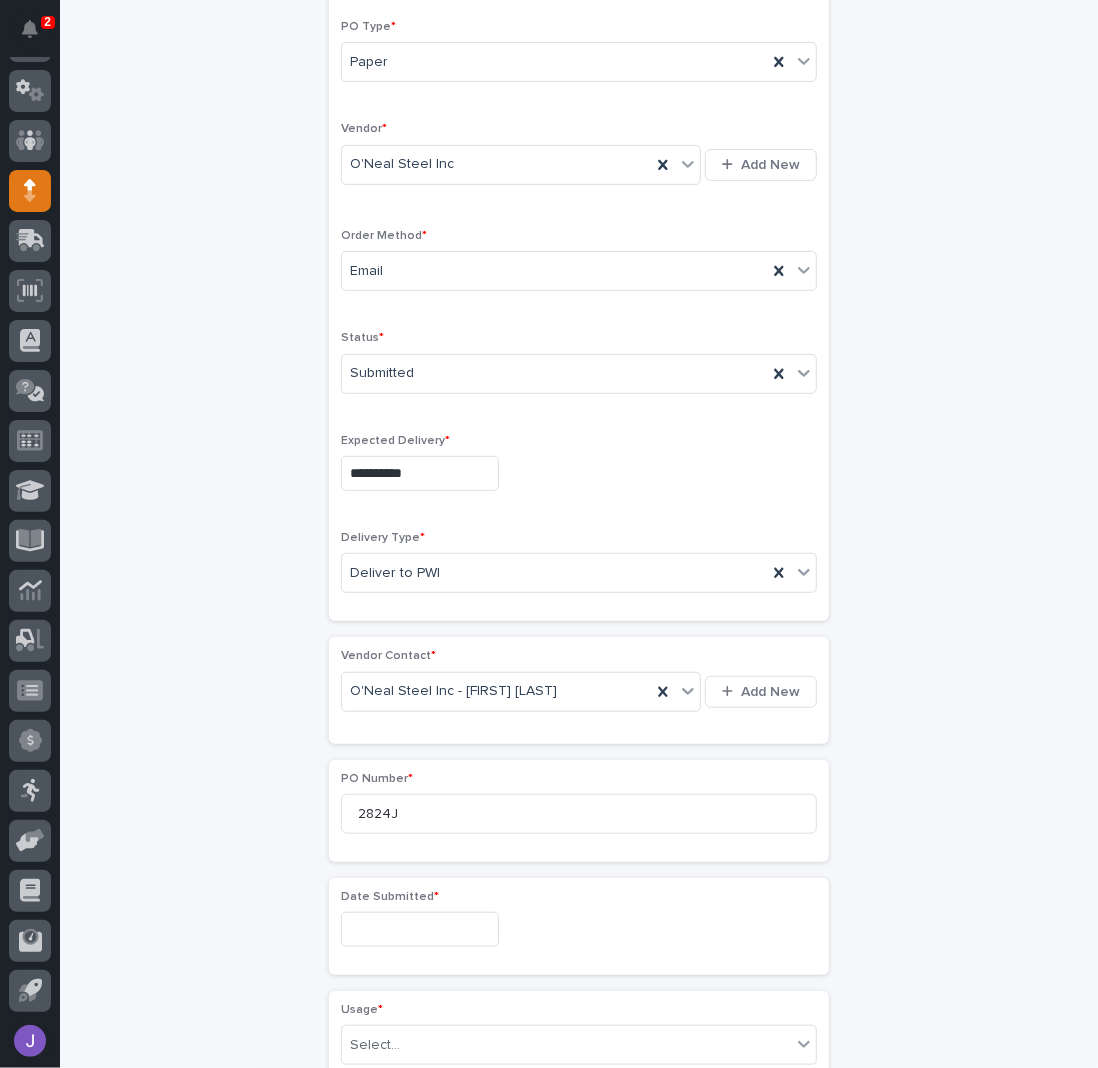 click at bounding box center (420, 929) 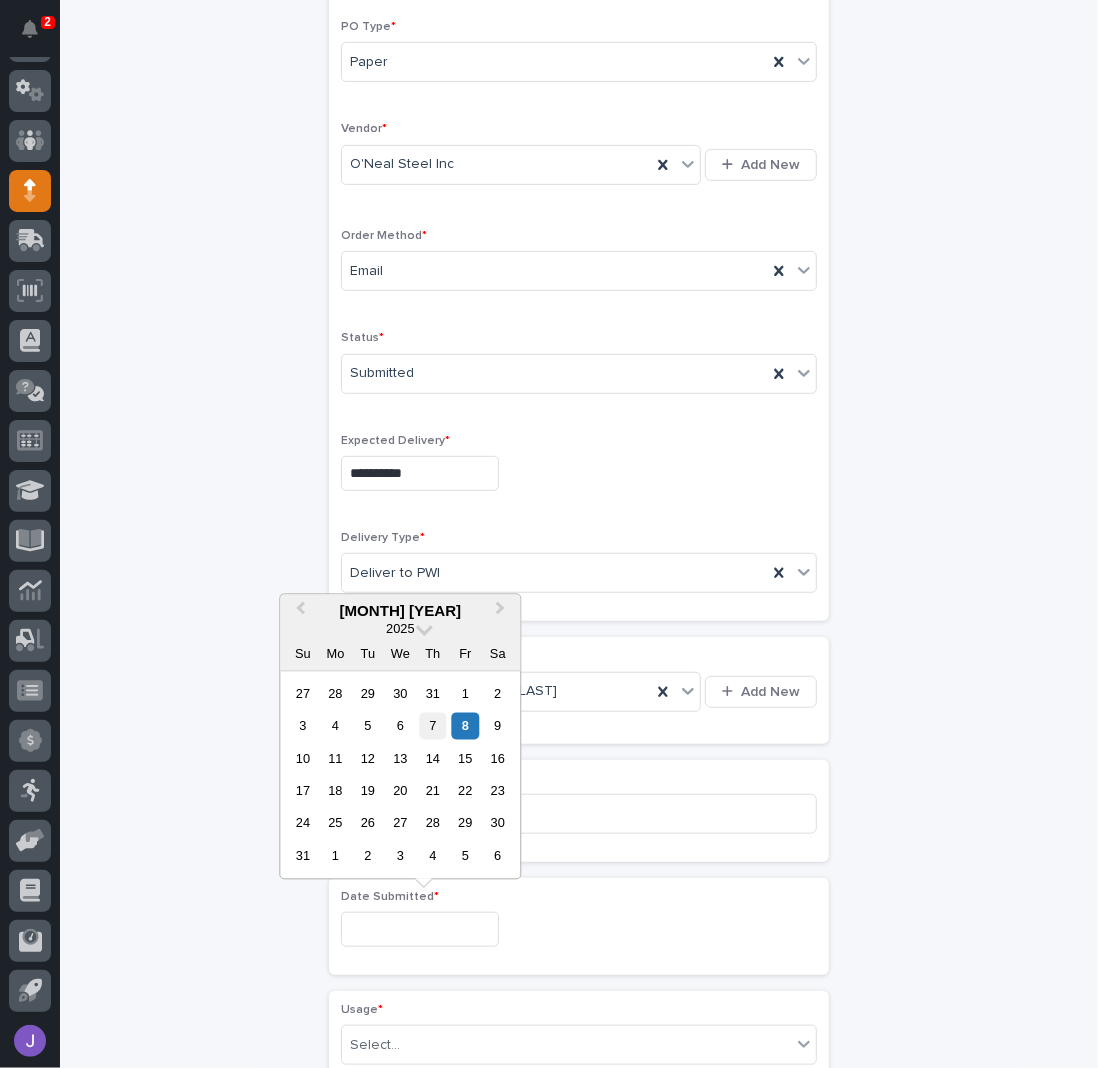 click on "7" at bounding box center [432, 726] 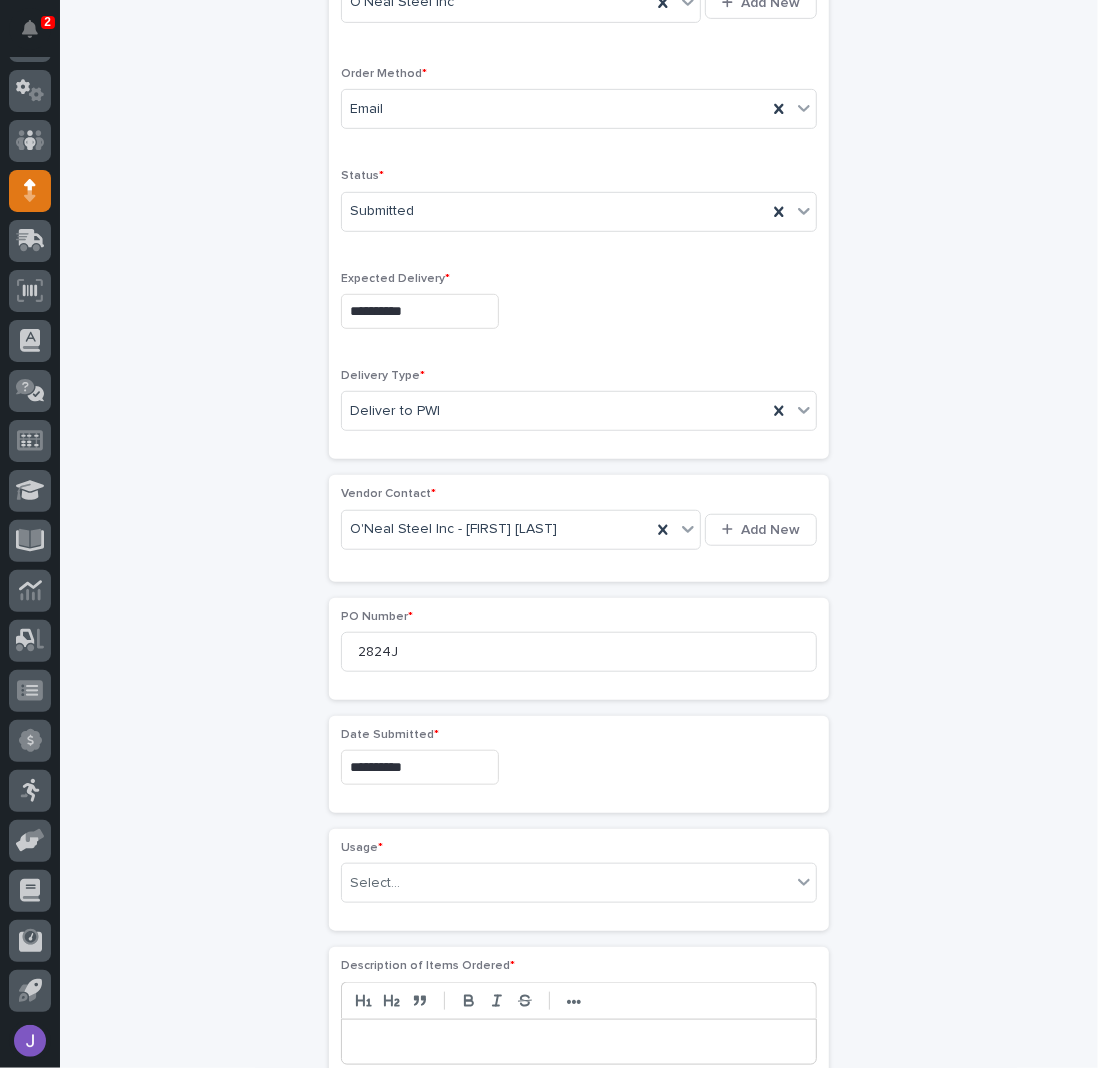 scroll, scrollTop: 596, scrollLeft: 0, axis: vertical 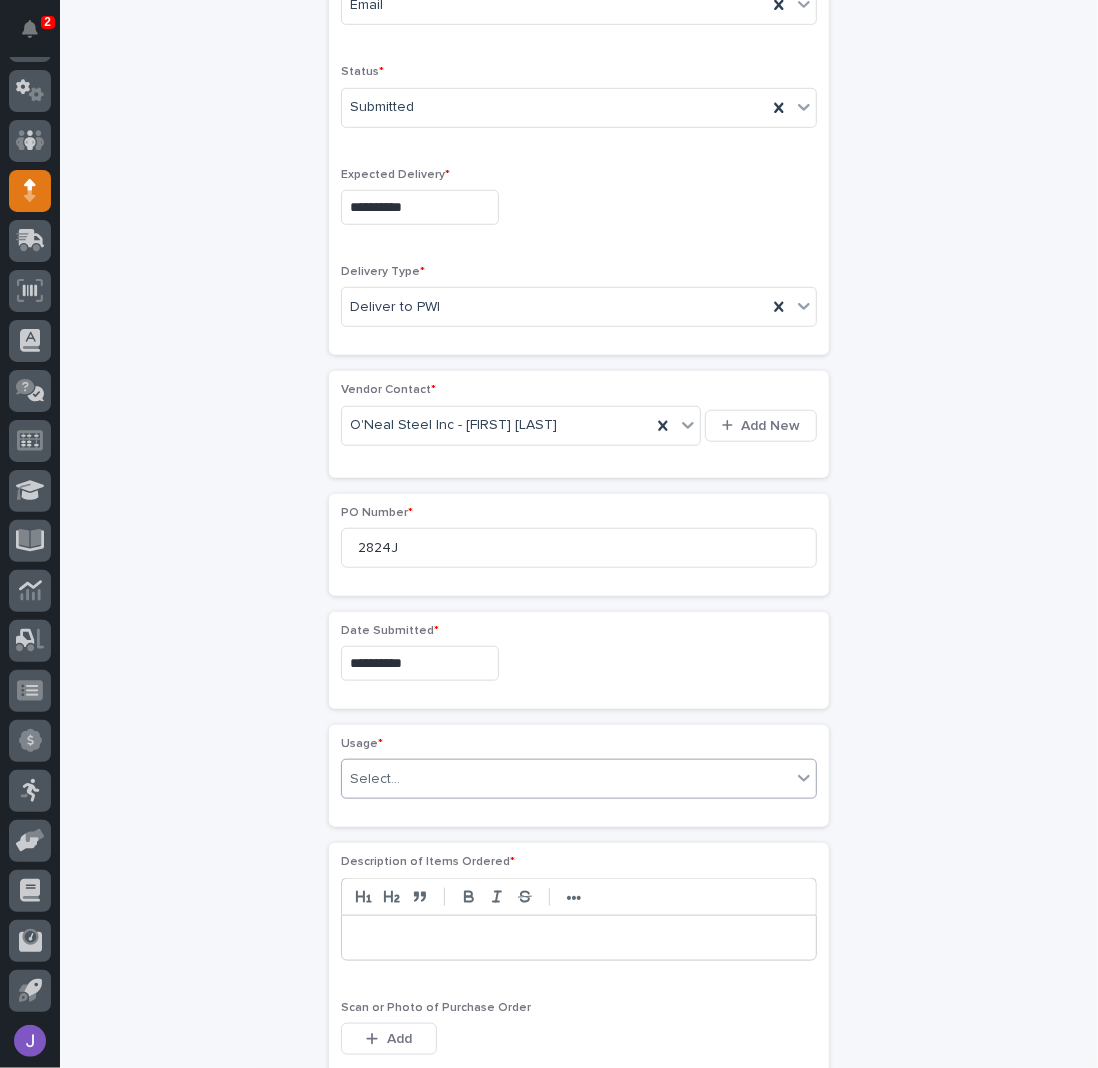 click on "Select..." at bounding box center (375, 779) 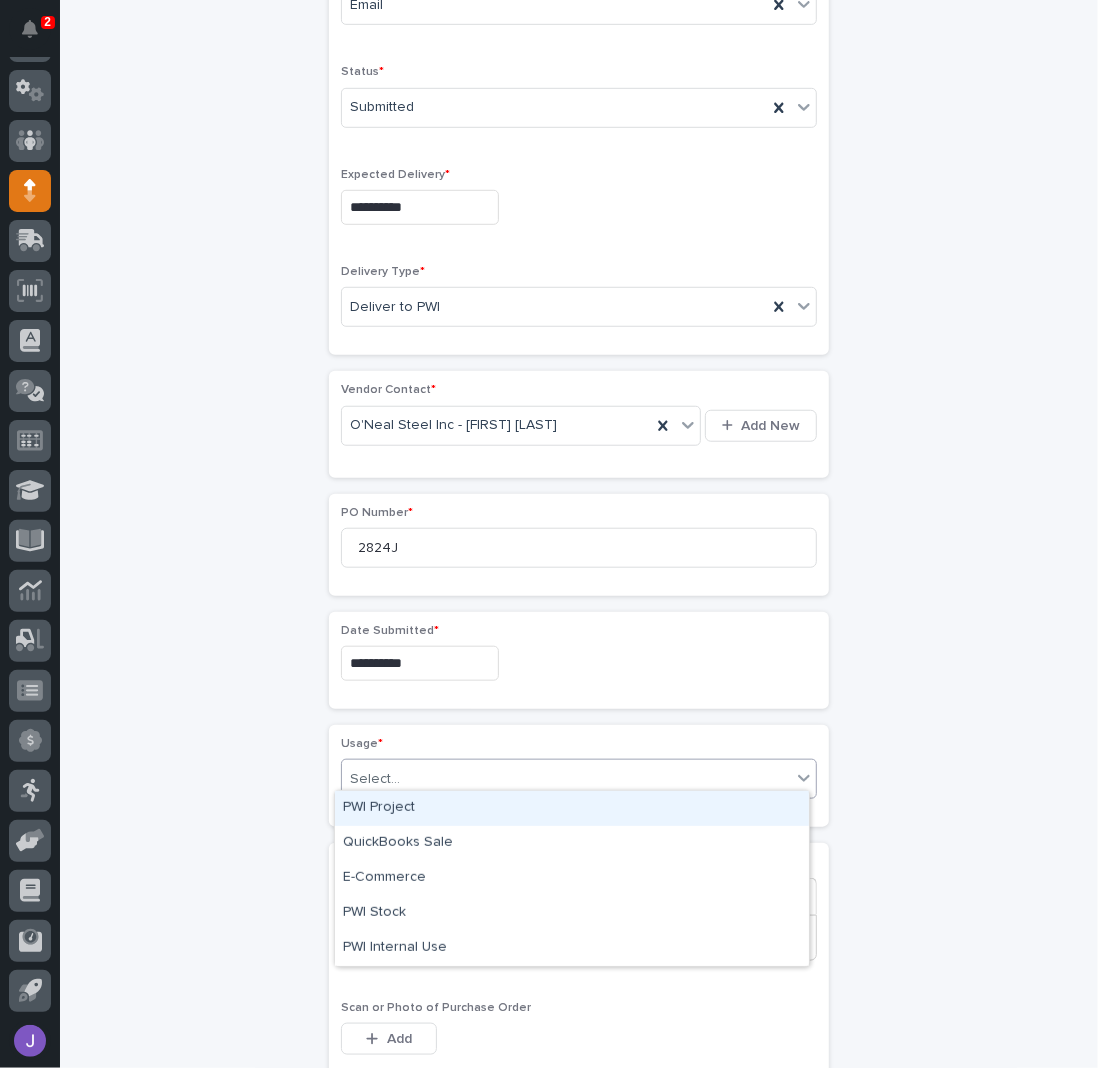 click on "PWI Project" at bounding box center (572, 808) 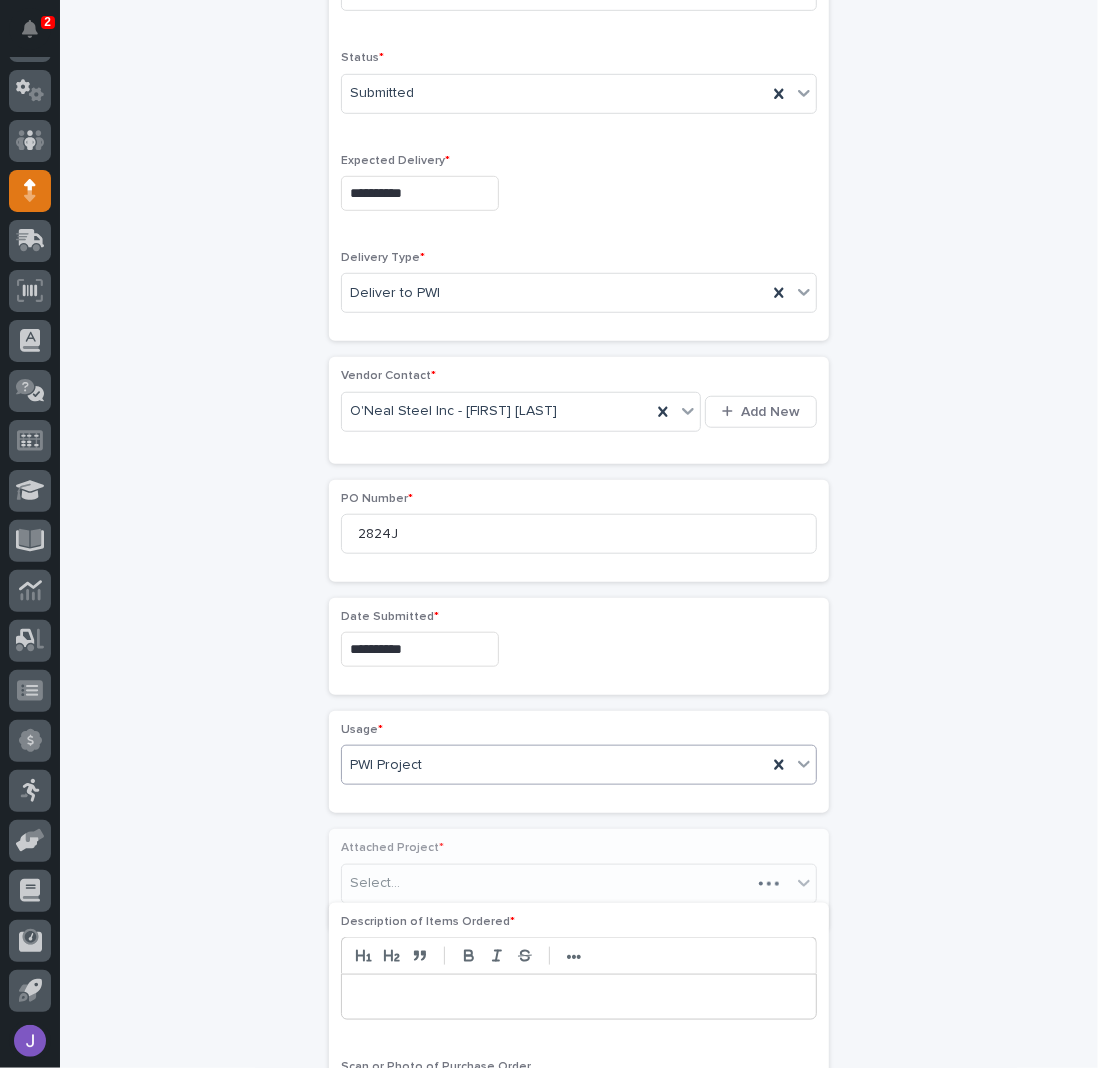 scroll, scrollTop: 655, scrollLeft: 0, axis: vertical 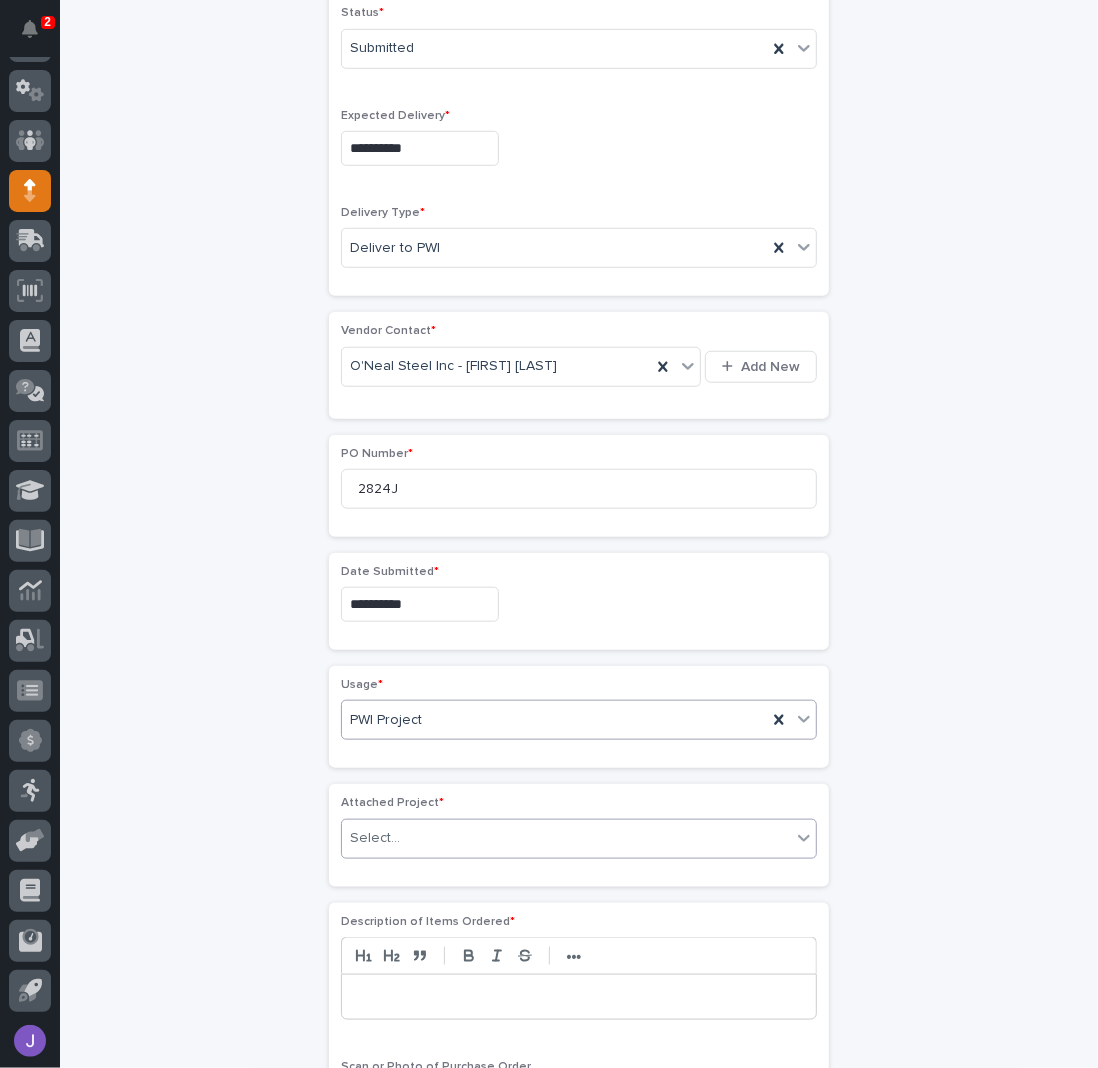 click at bounding box center (403, 838) 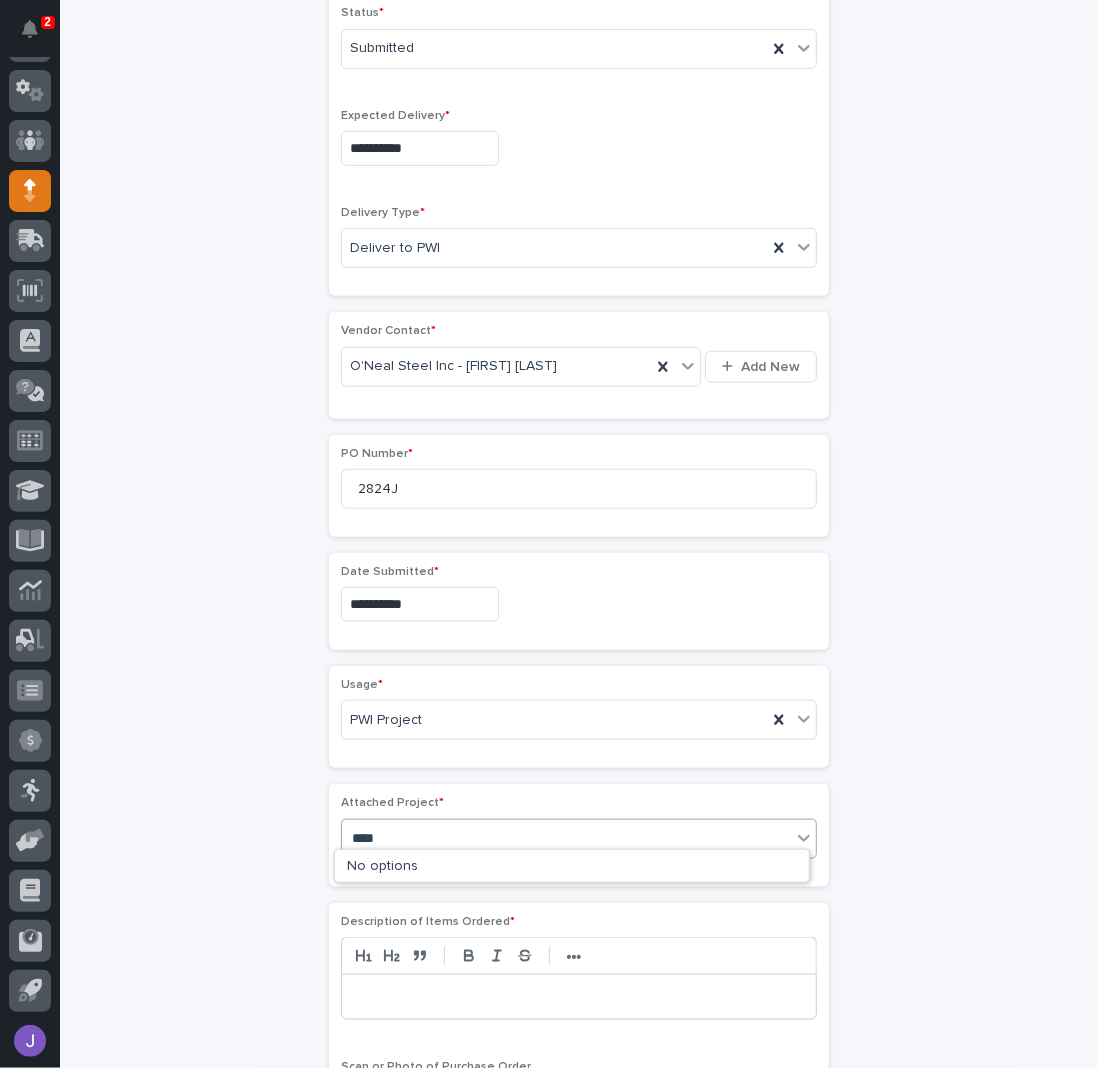 type on "*****" 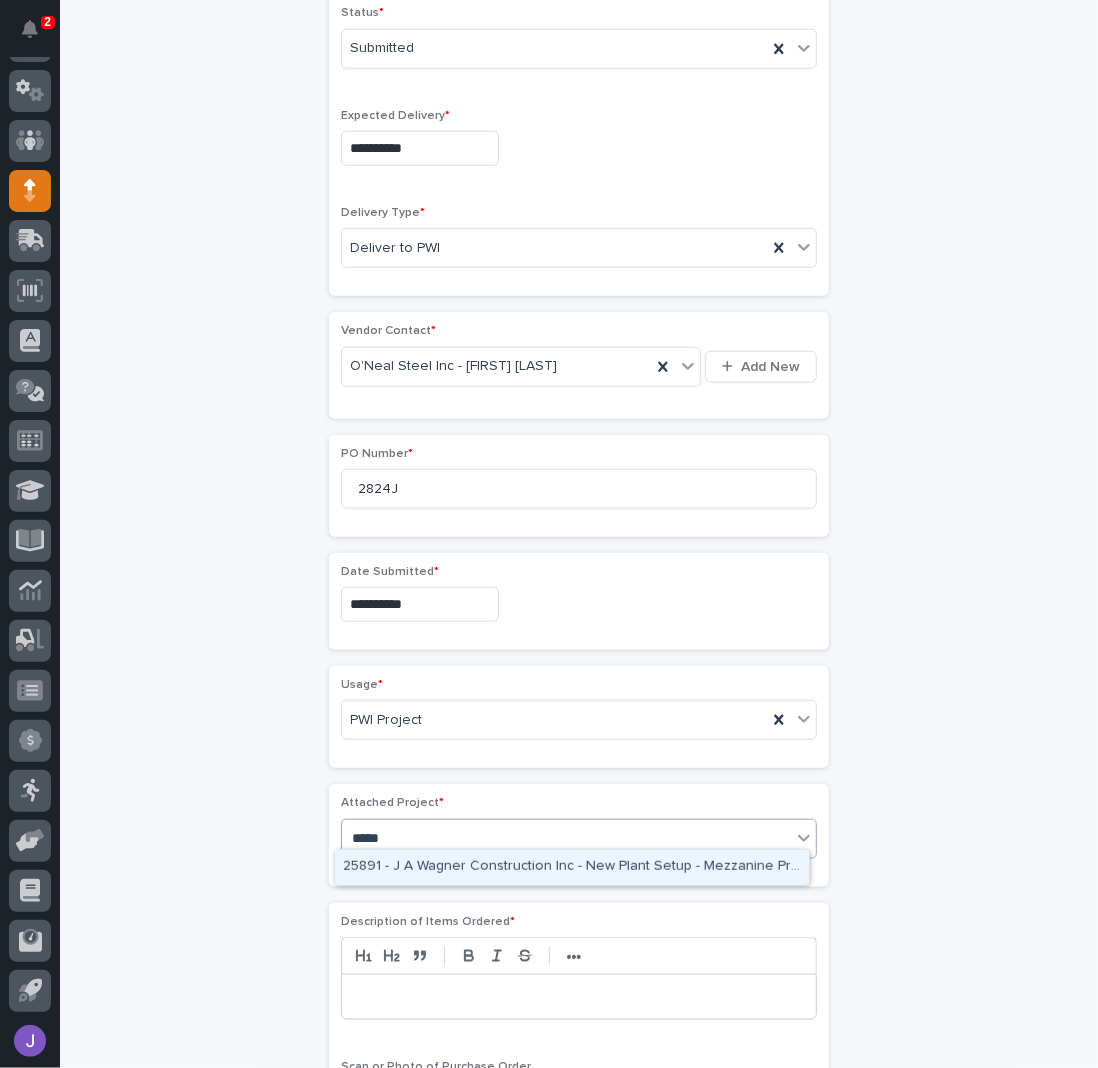 type 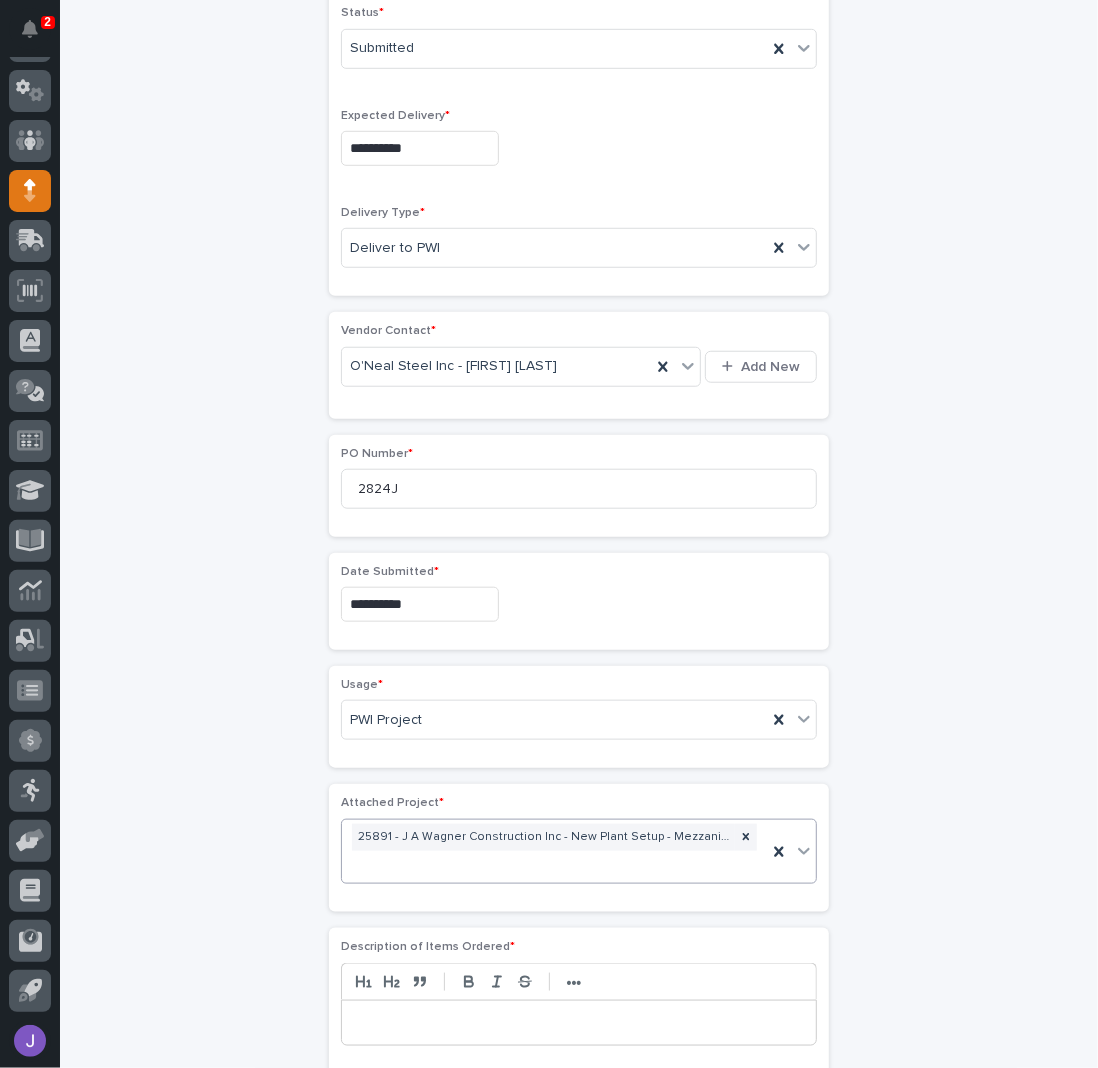 scroll, scrollTop: 668, scrollLeft: 0, axis: vertical 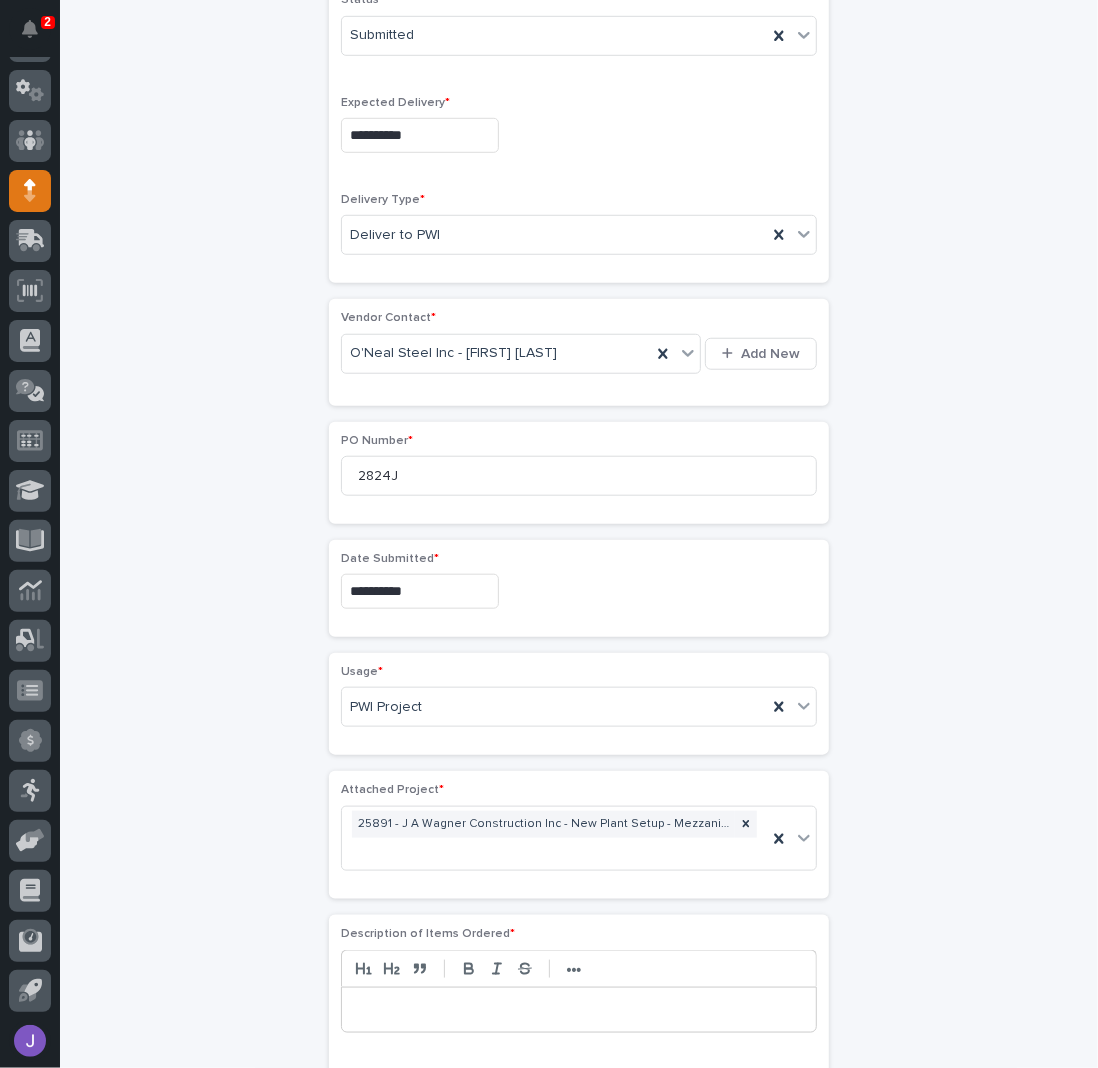 click at bounding box center (579, 1010) 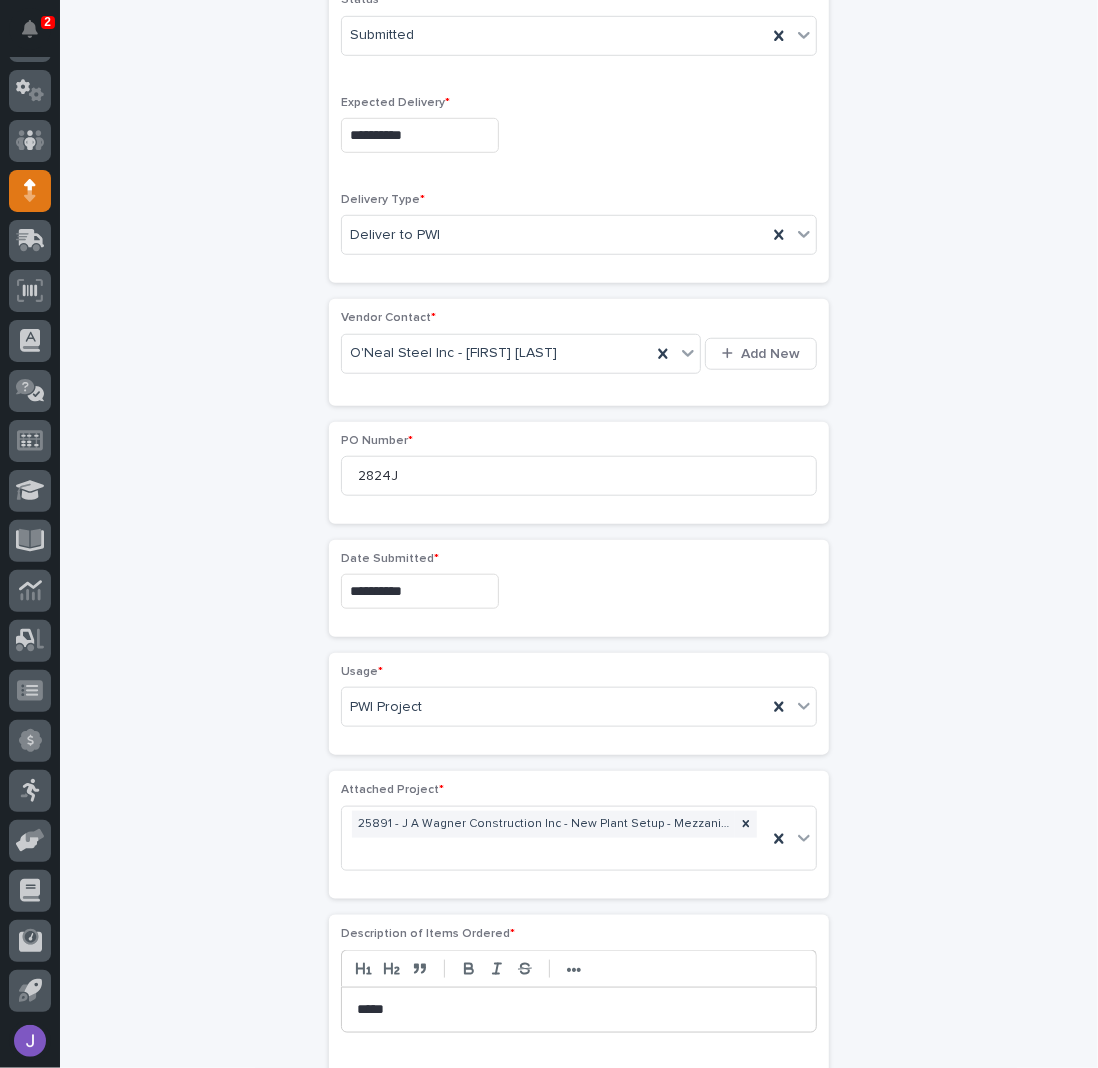 click on "**********" at bounding box center (579, 582) 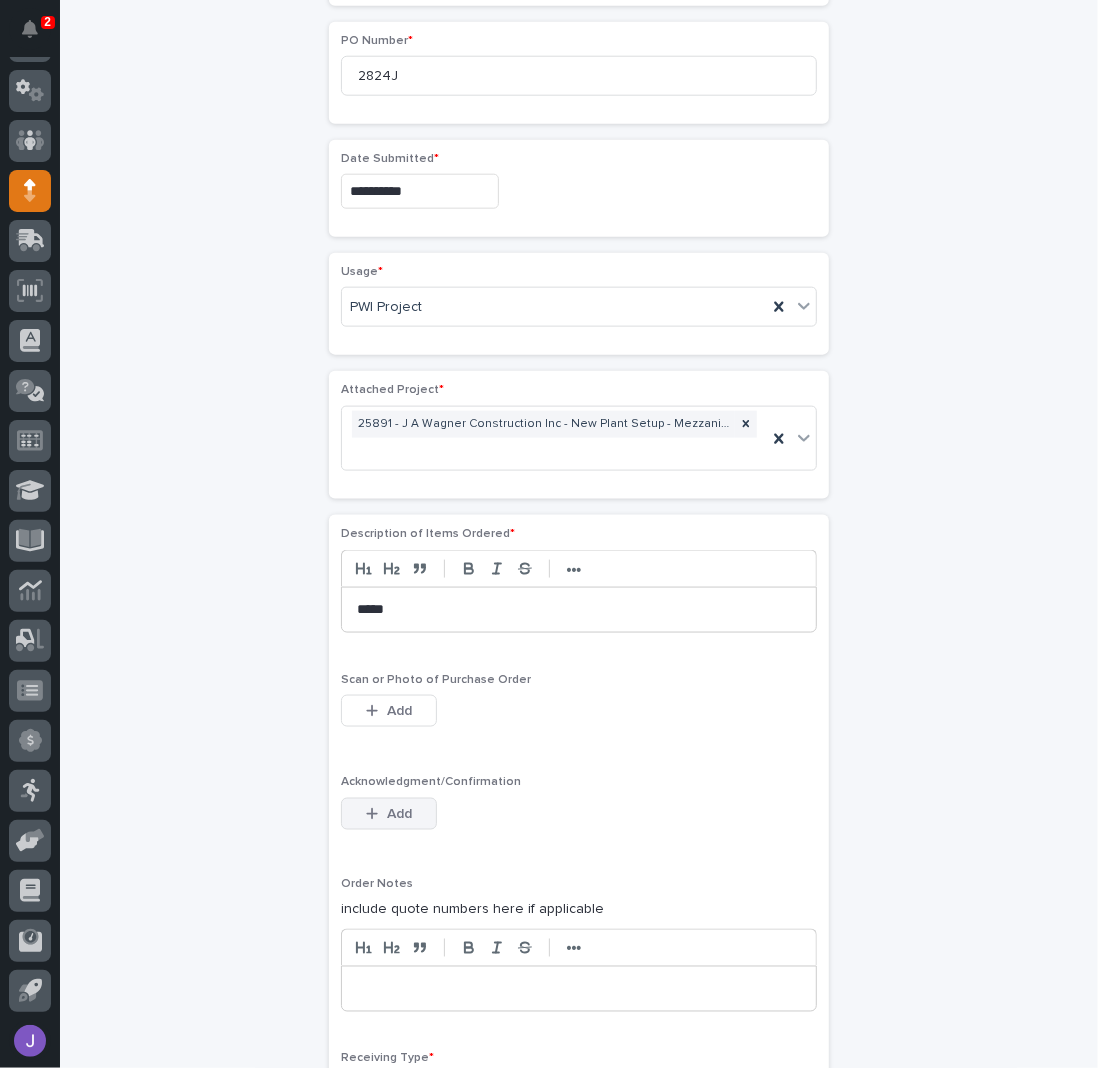 click on "Add" at bounding box center [399, 814] 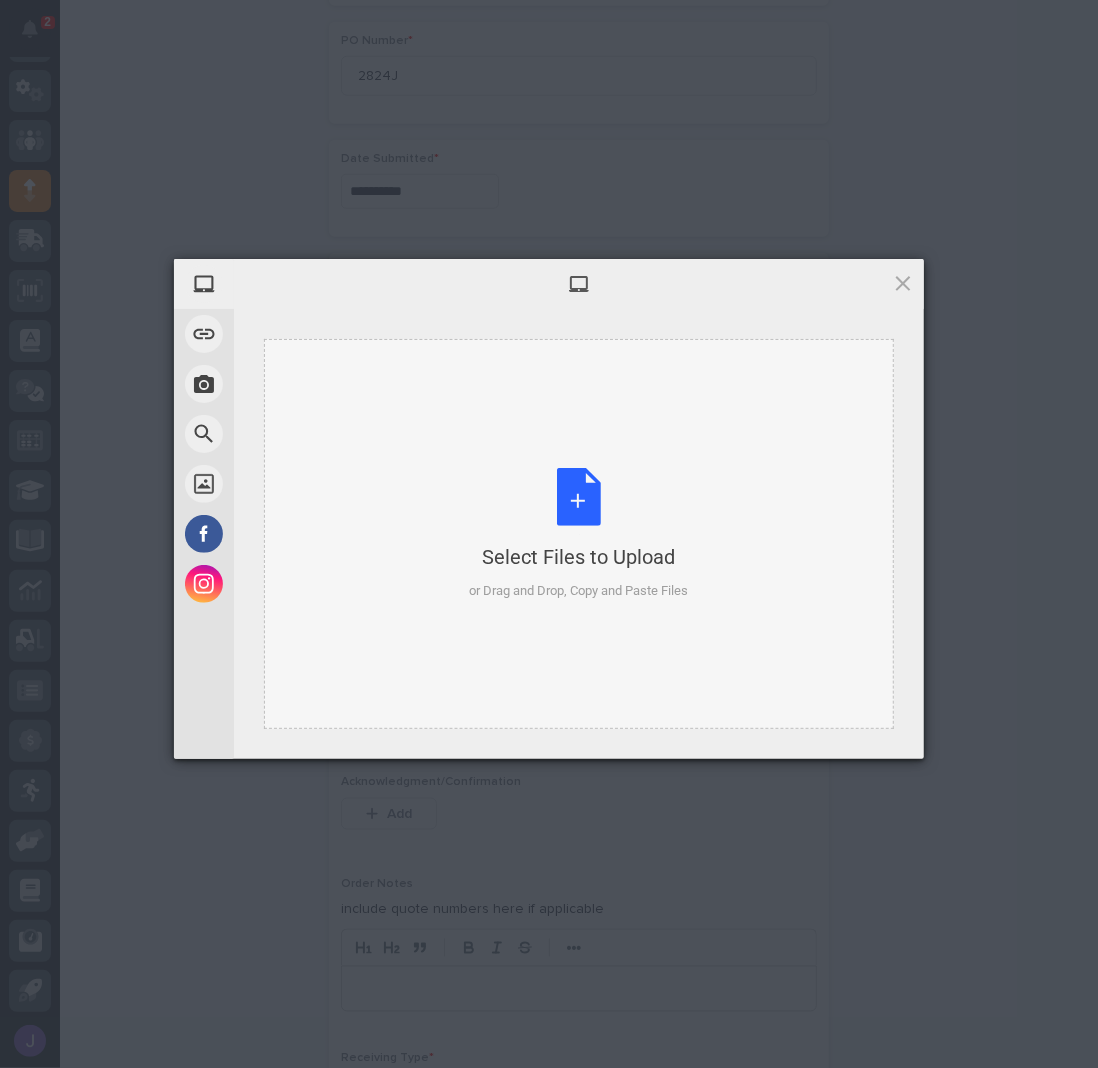 click on "Select Files to Upload
or Drag and Drop, Copy and Paste Files" at bounding box center (579, 534) 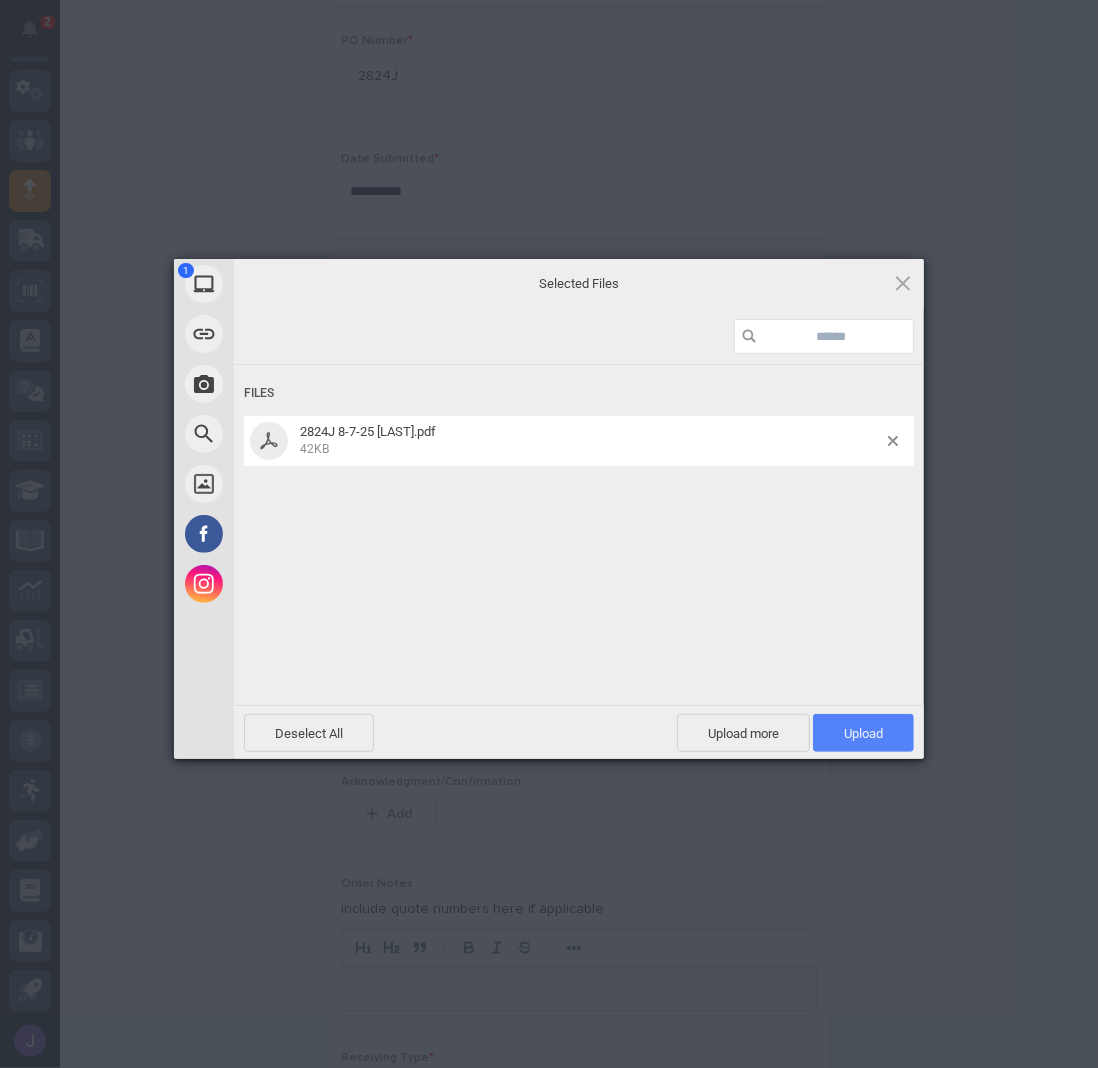 click on "Upload
1" at bounding box center [863, 733] 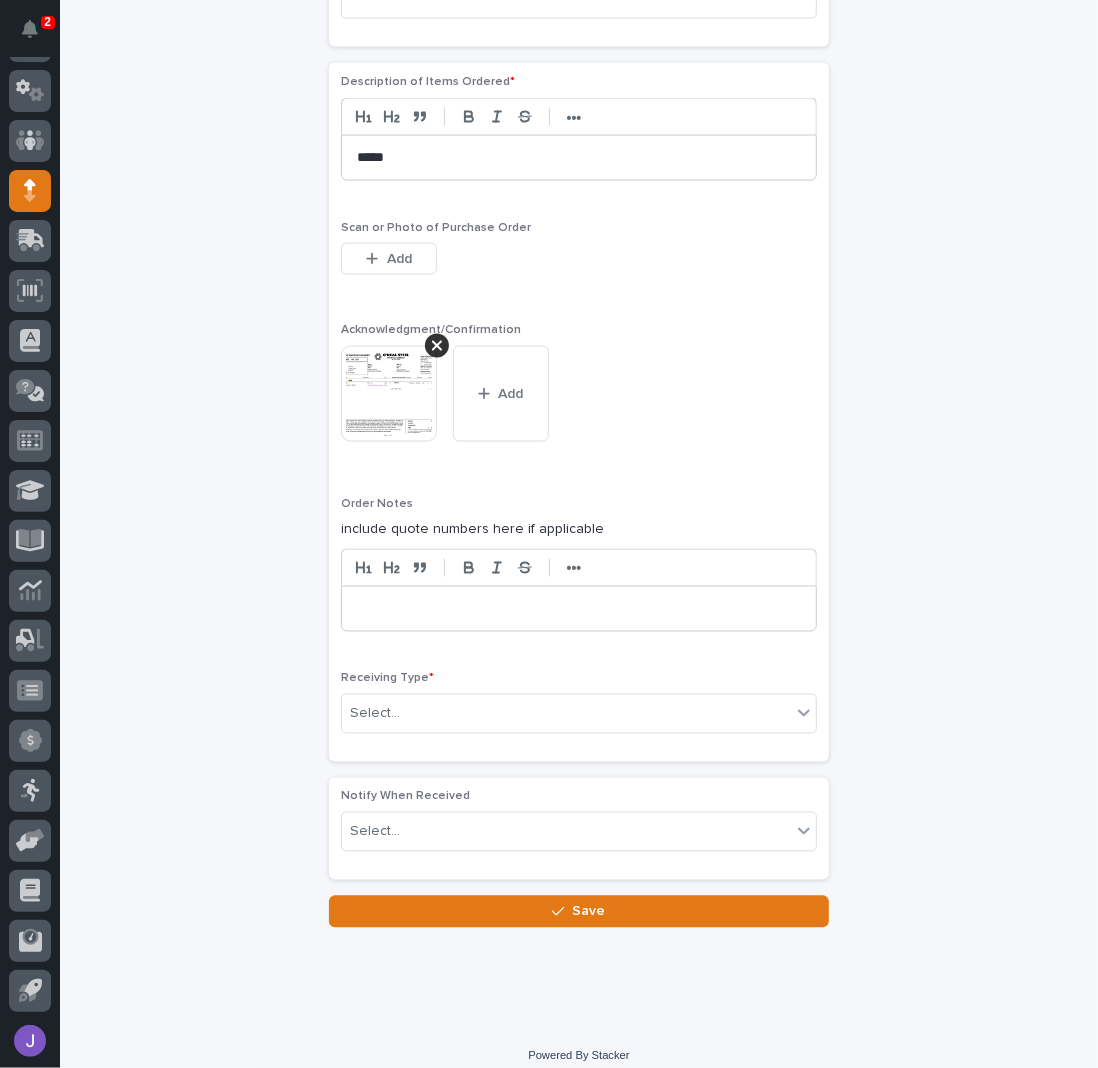 scroll, scrollTop: 1522, scrollLeft: 0, axis: vertical 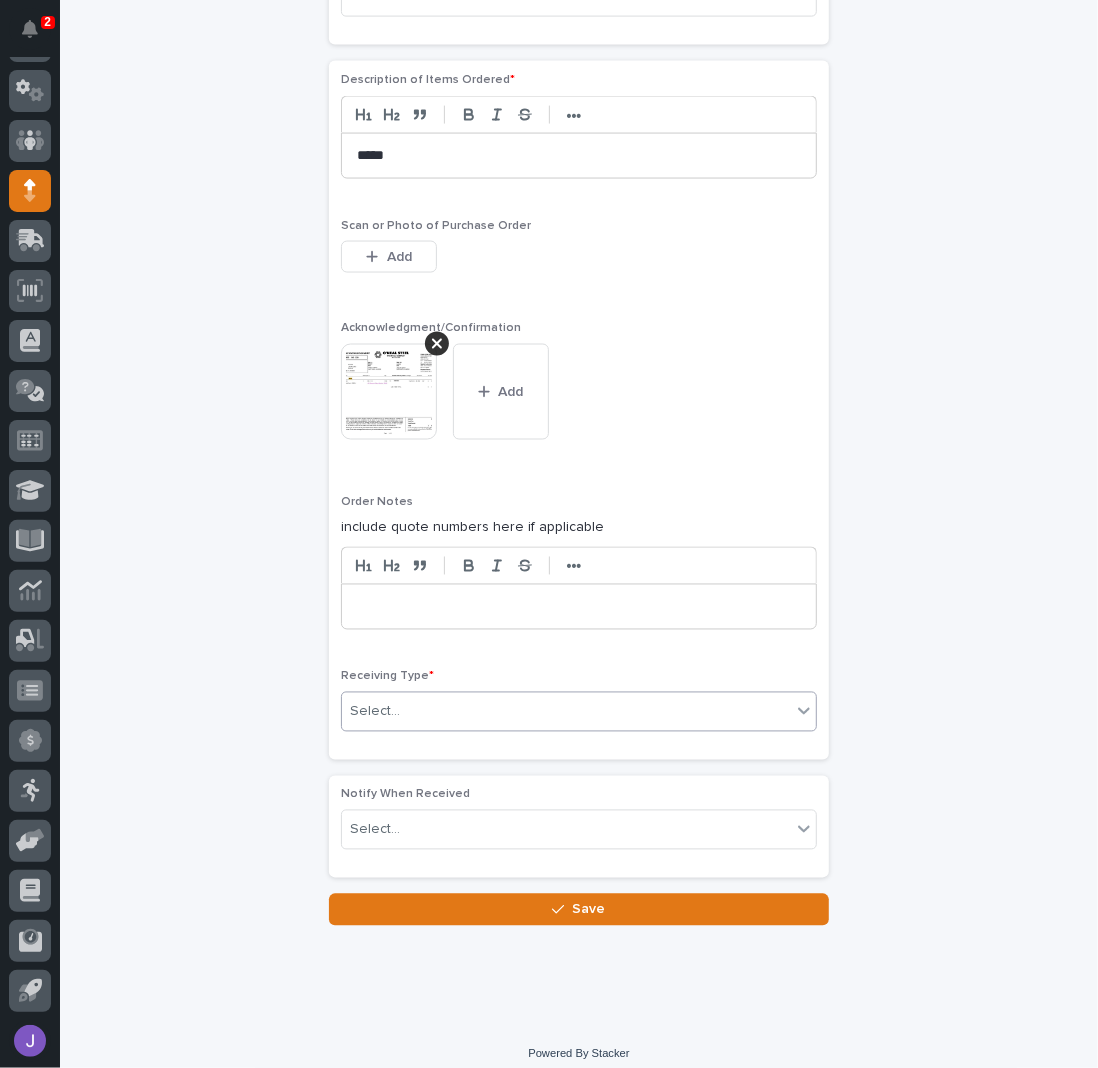 click on "Select..." at bounding box center (566, 712) 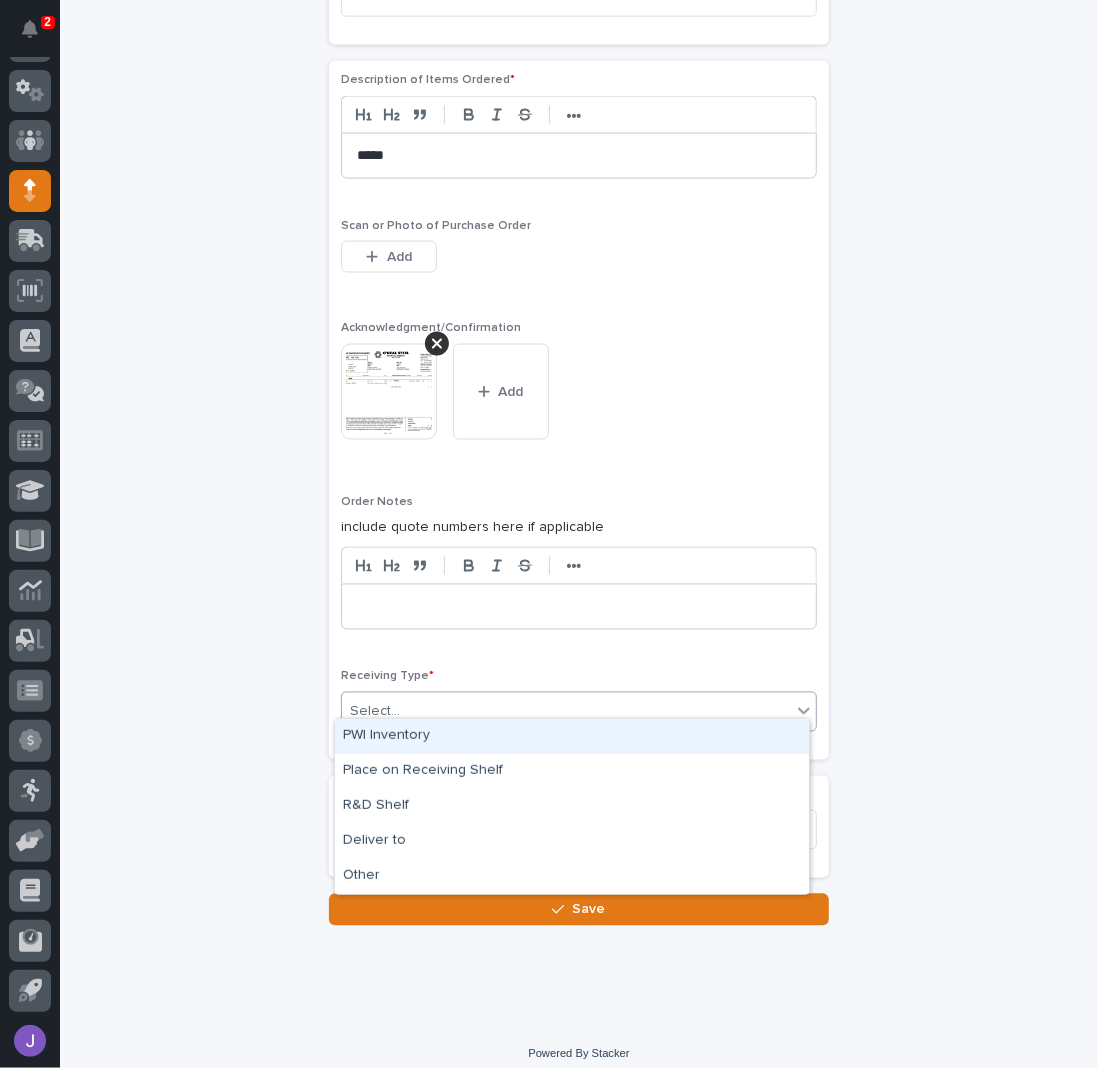 click on "PWI Inventory" at bounding box center (572, 736) 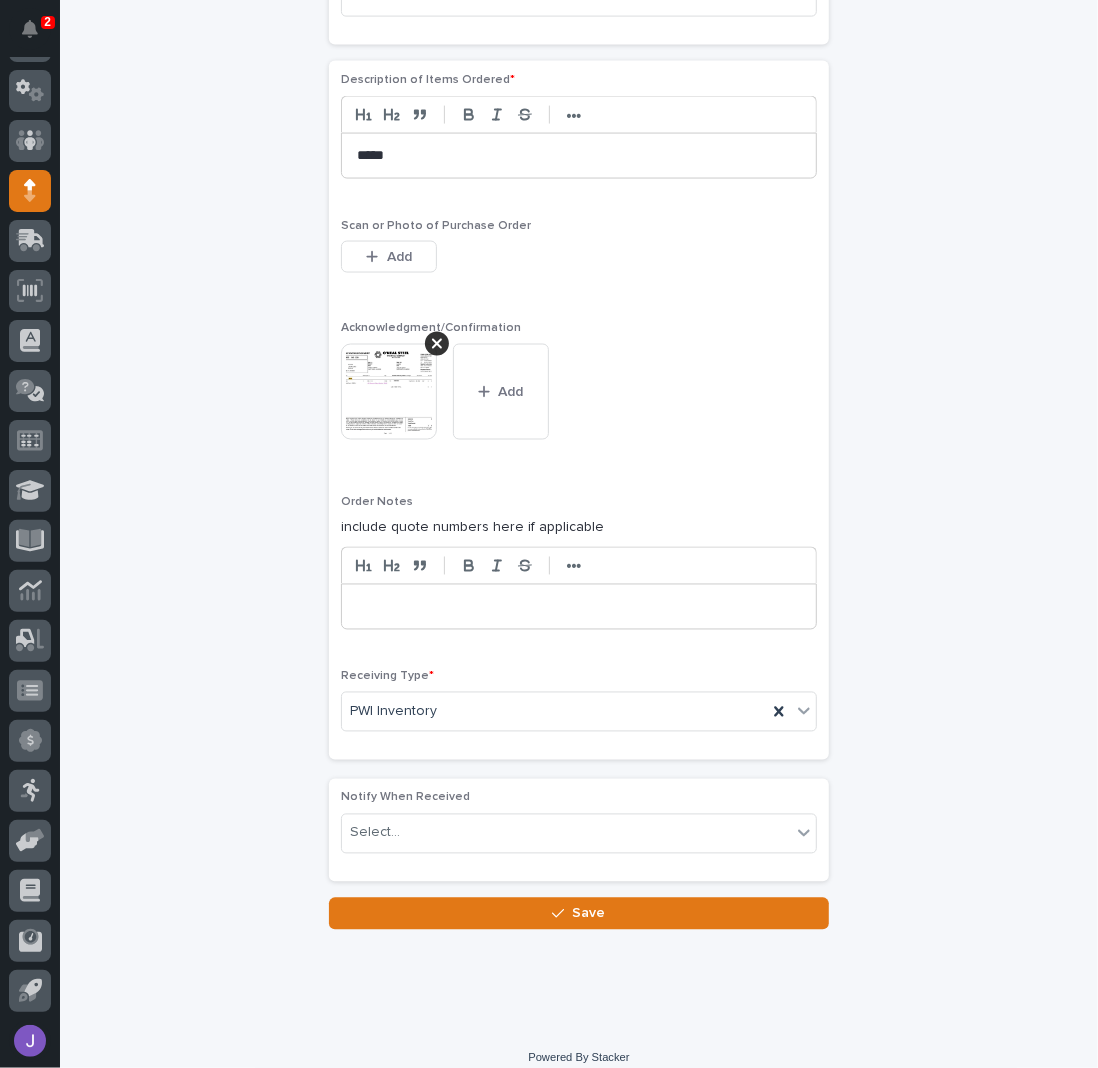 click on "**********" at bounding box center [579, -235] 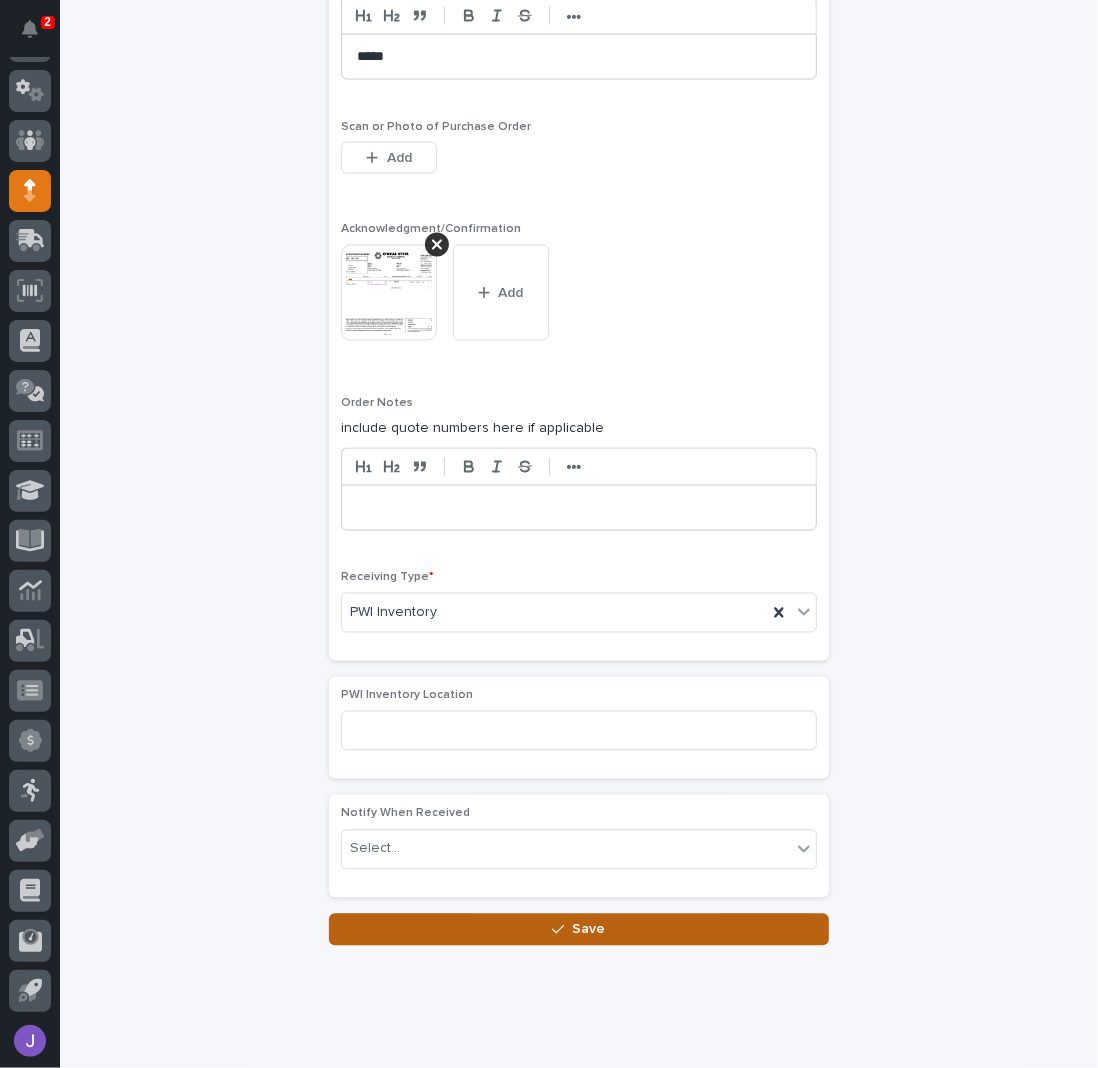 scroll, scrollTop: 1622, scrollLeft: 0, axis: vertical 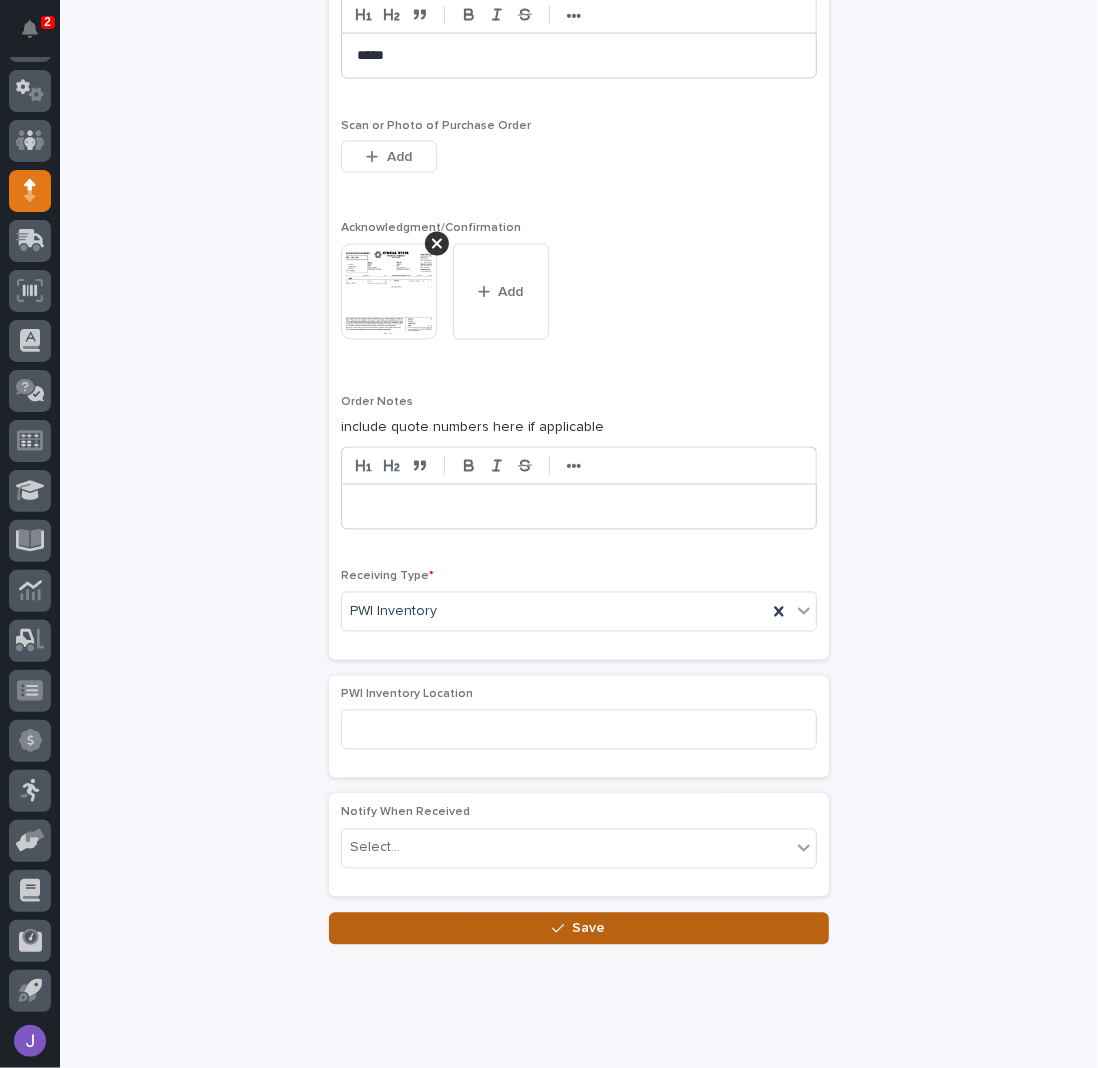 click on "Save" at bounding box center [579, 929] 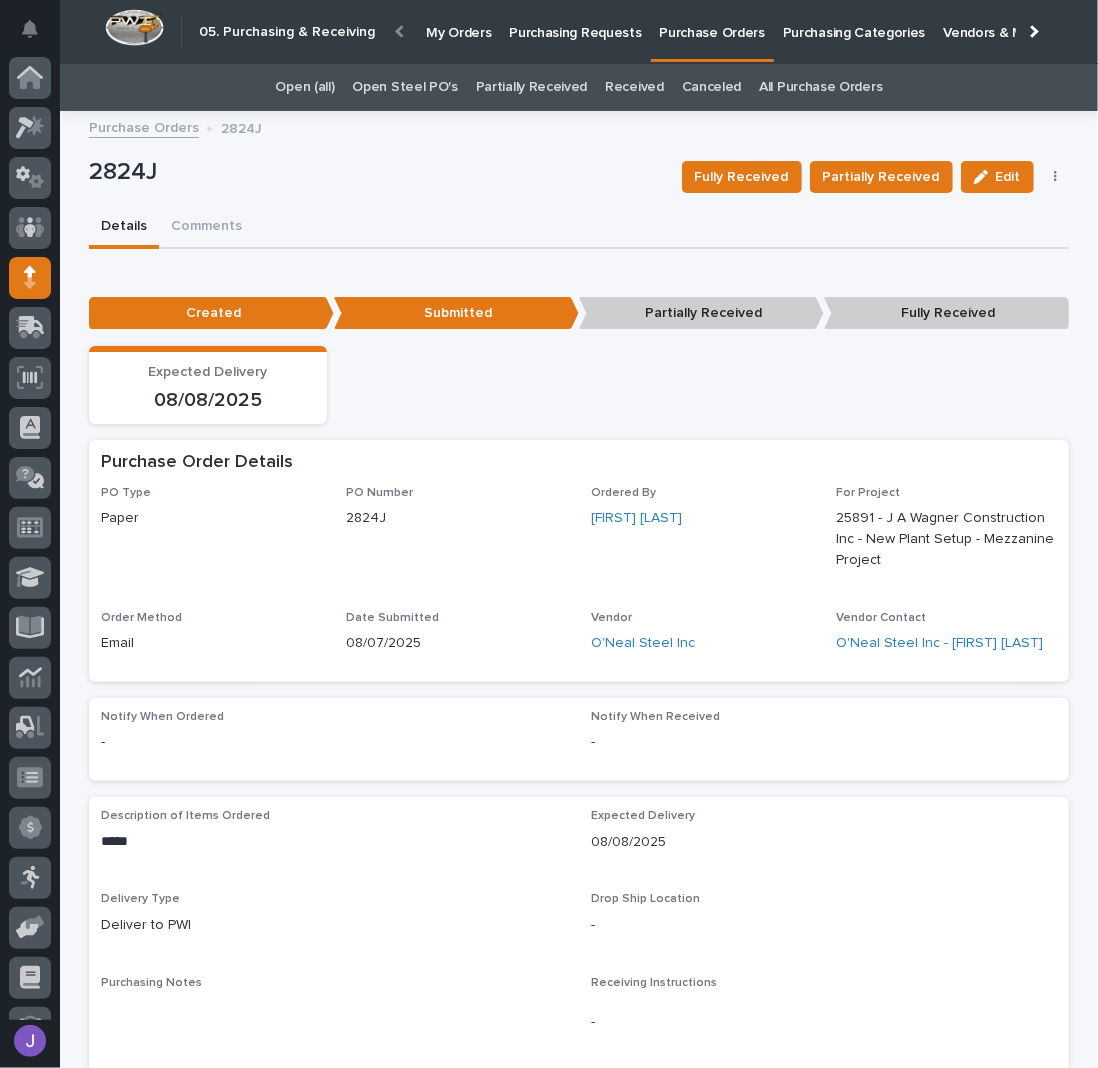 scroll, scrollTop: 87, scrollLeft: 0, axis: vertical 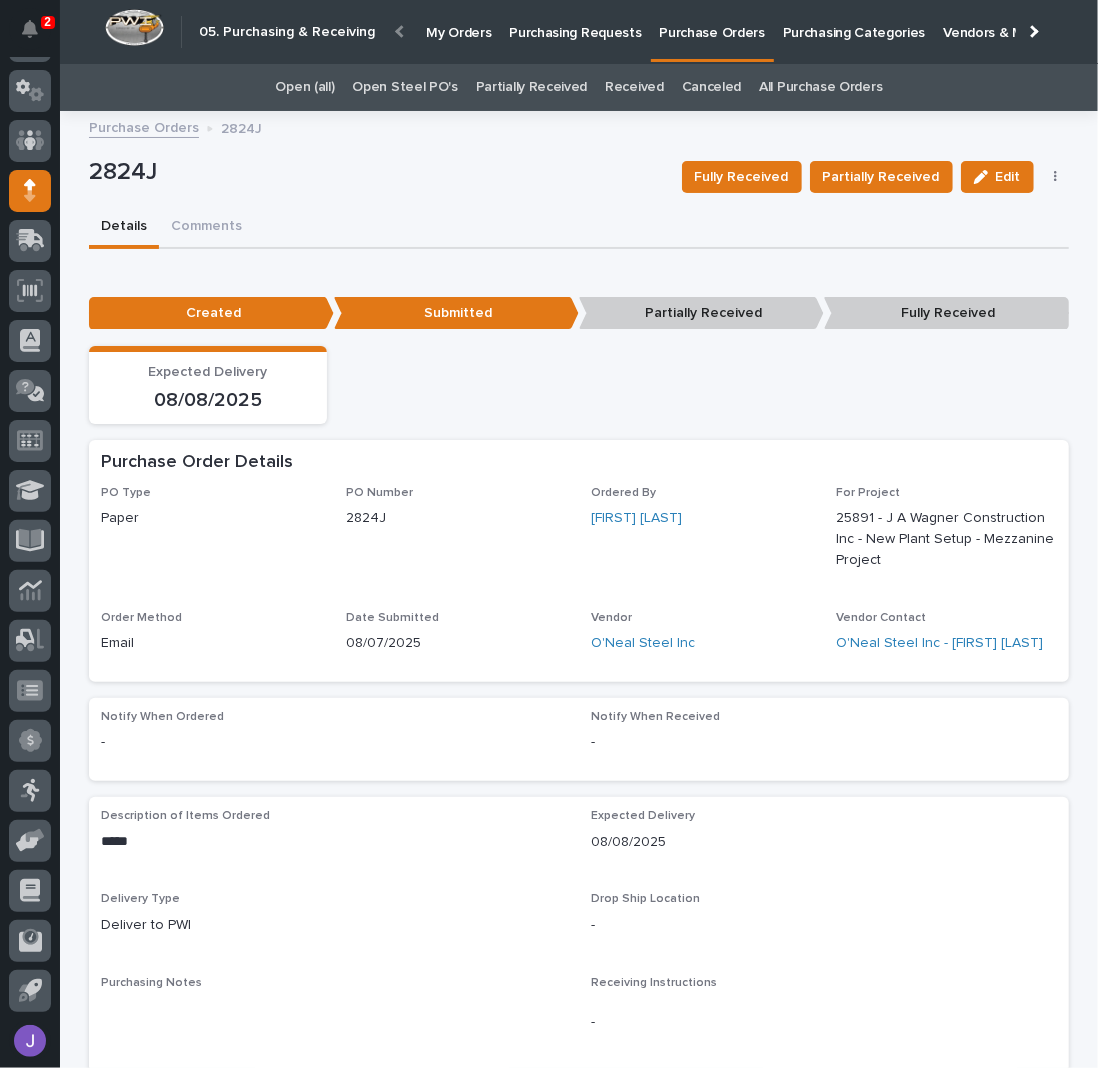 click on "Open Steel PO's" at bounding box center (404, 87) 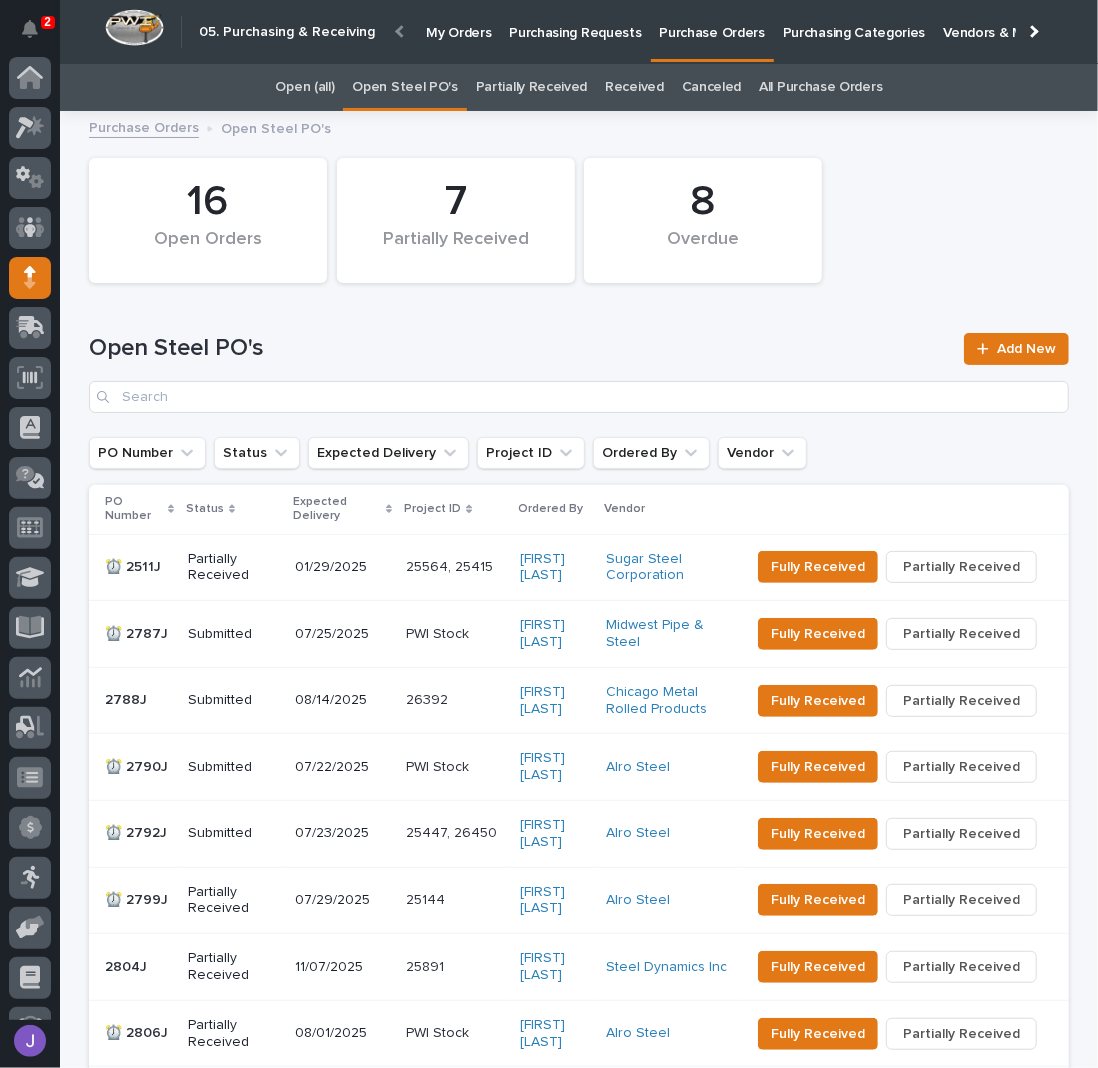 scroll, scrollTop: 87, scrollLeft: 0, axis: vertical 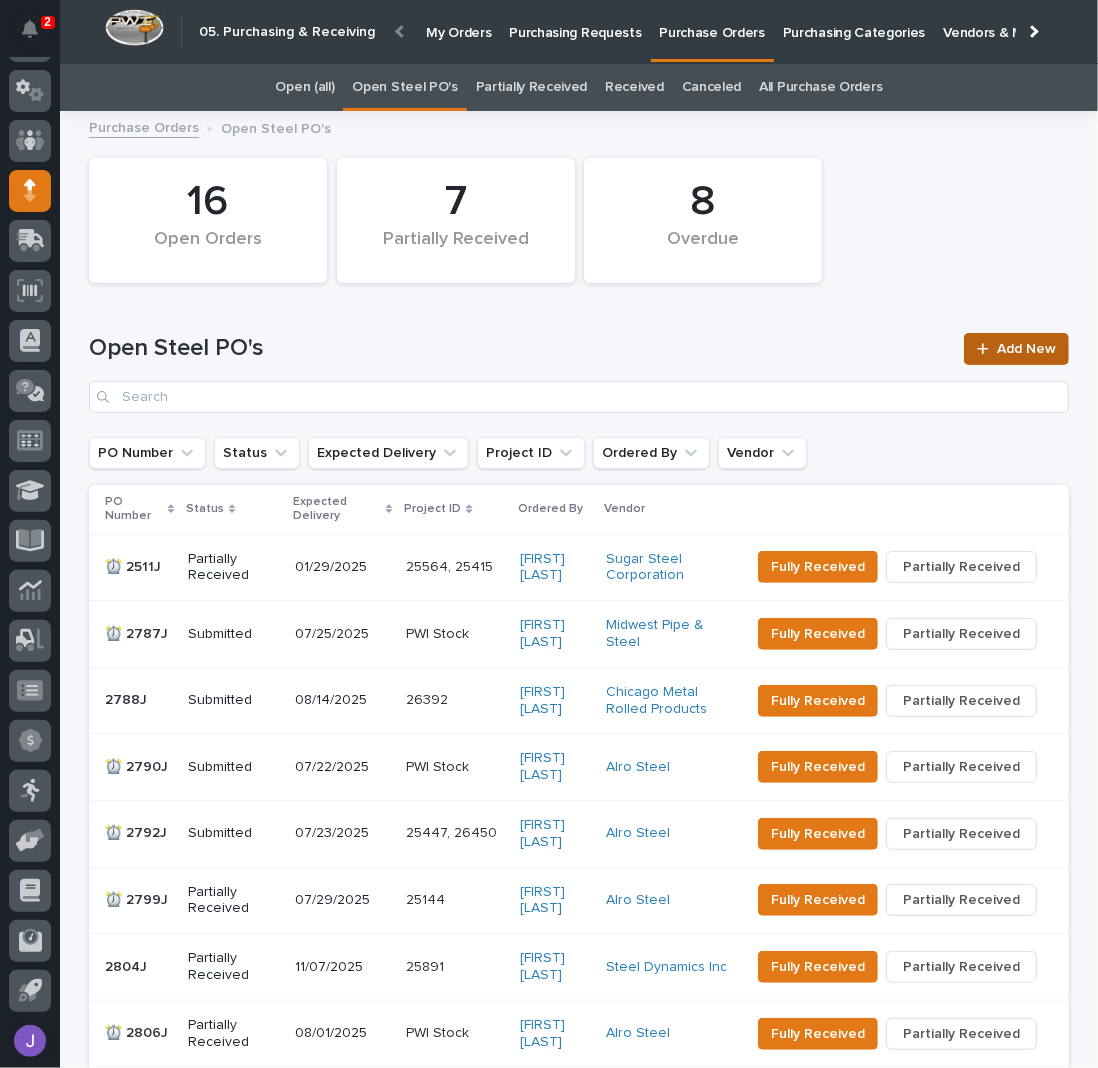 click on "Add New" at bounding box center [1026, 349] 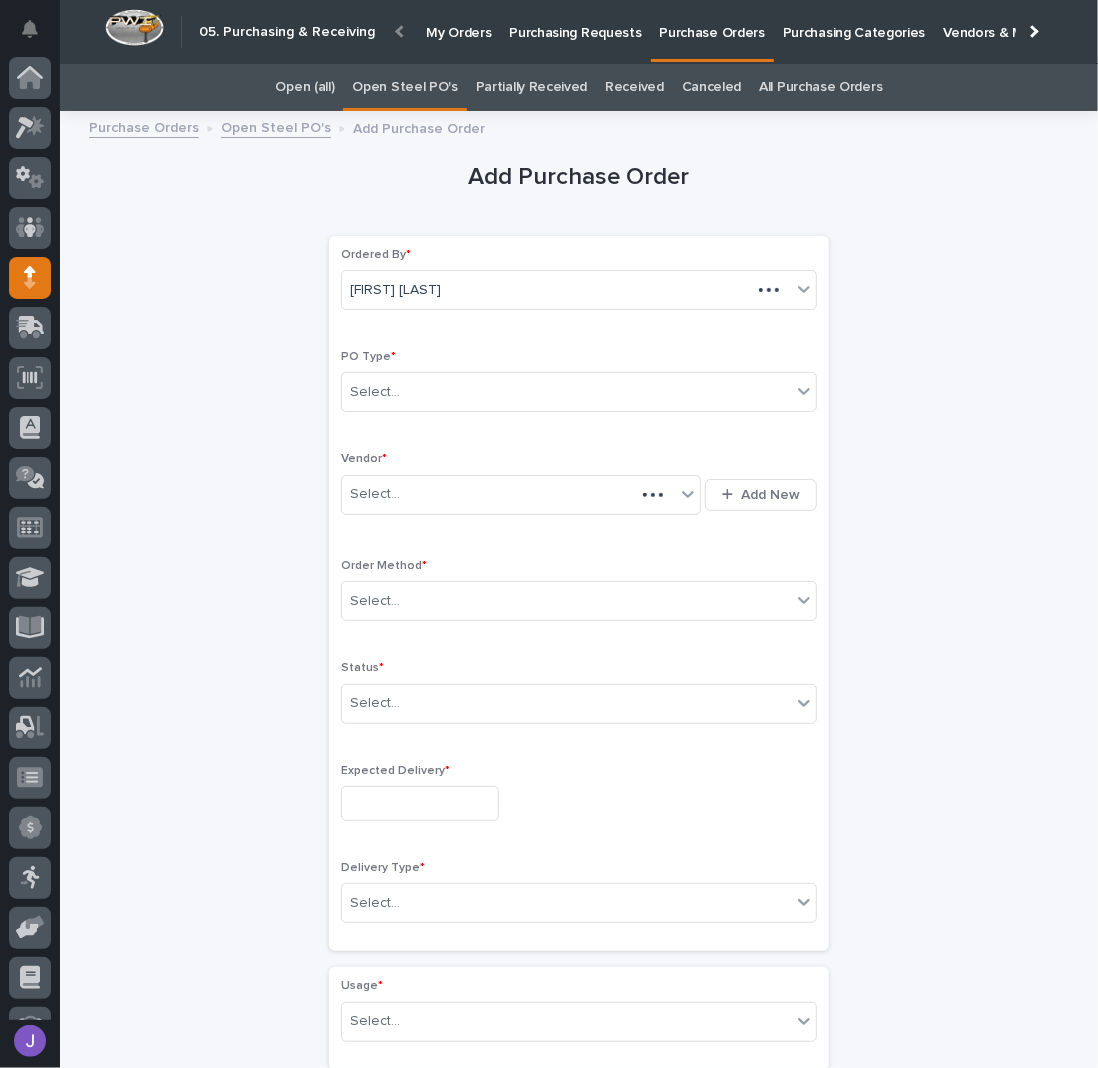 scroll, scrollTop: 56, scrollLeft: 0, axis: vertical 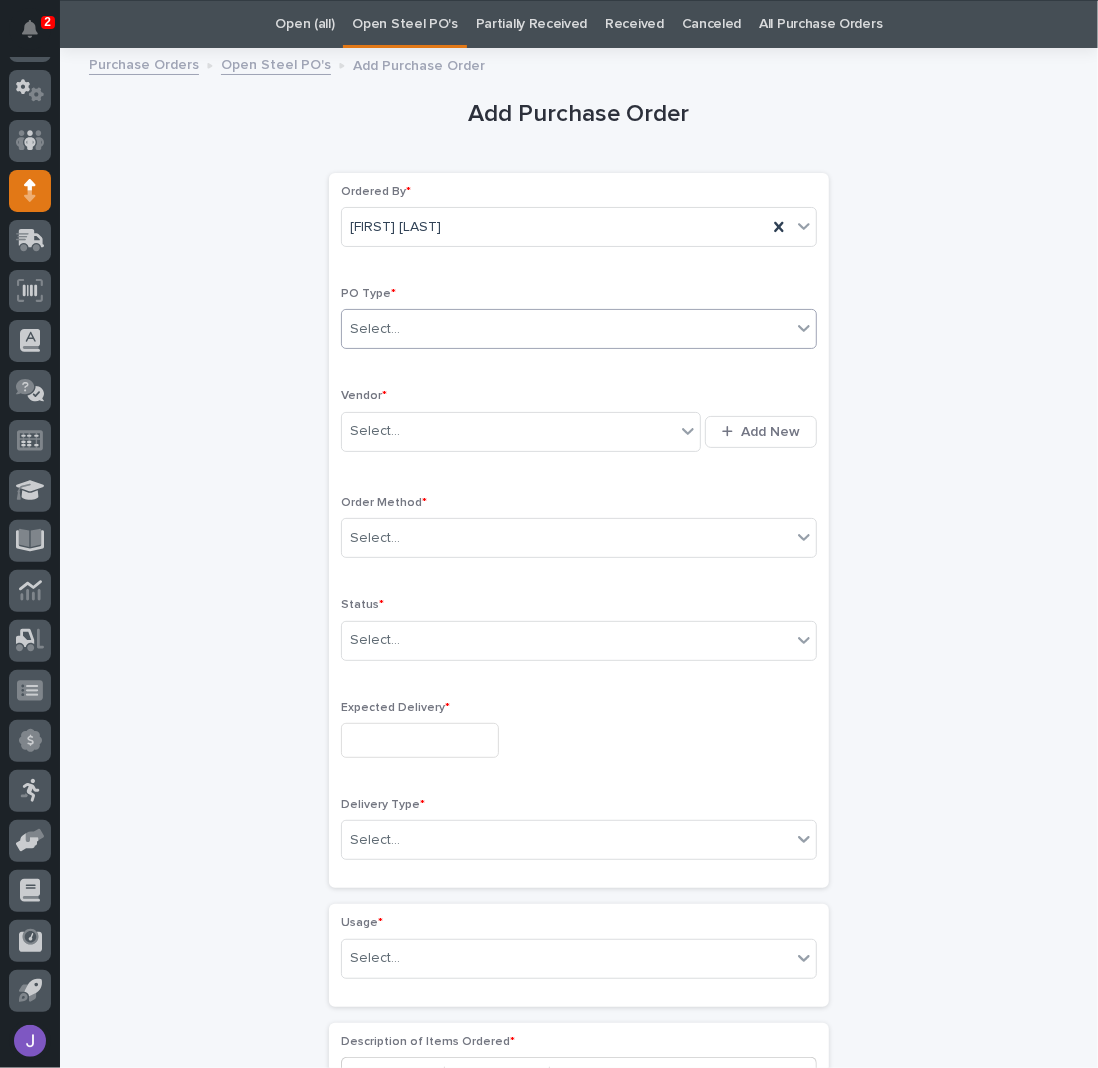 click on "Select..." at bounding box center (566, 329) 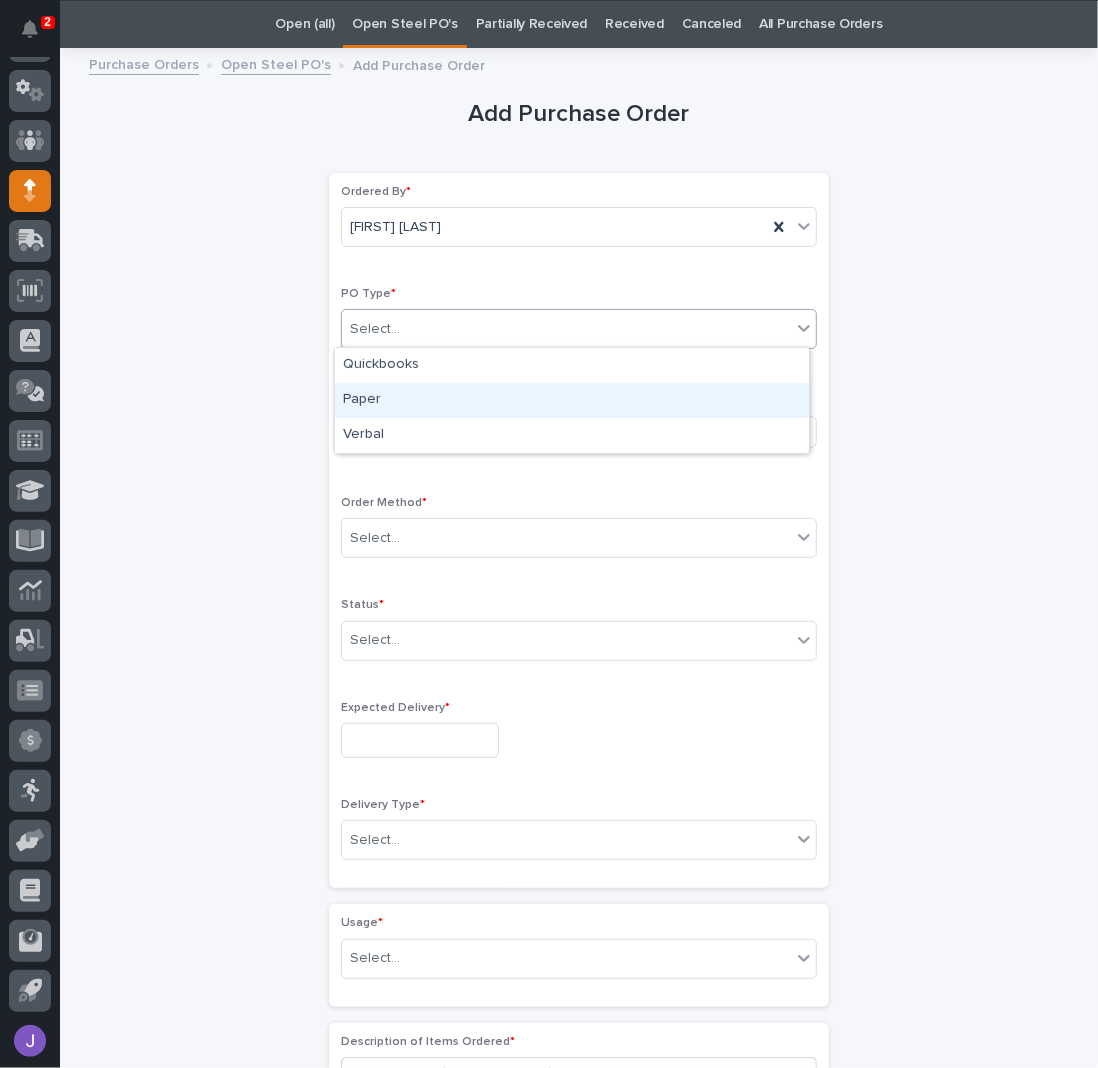 click on "Paper" at bounding box center [572, 400] 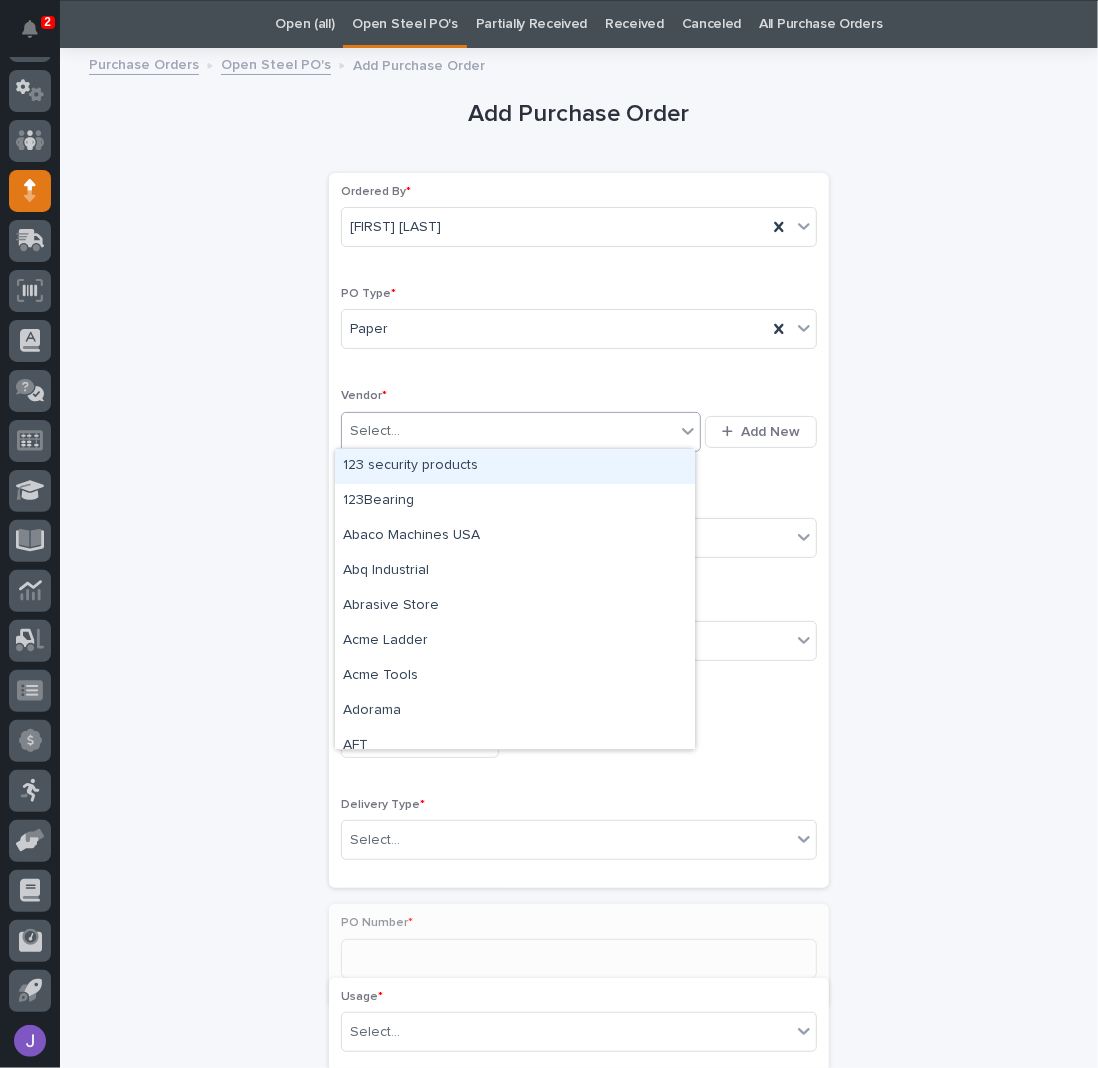click on "Select..." at bounding box center [375, 431] 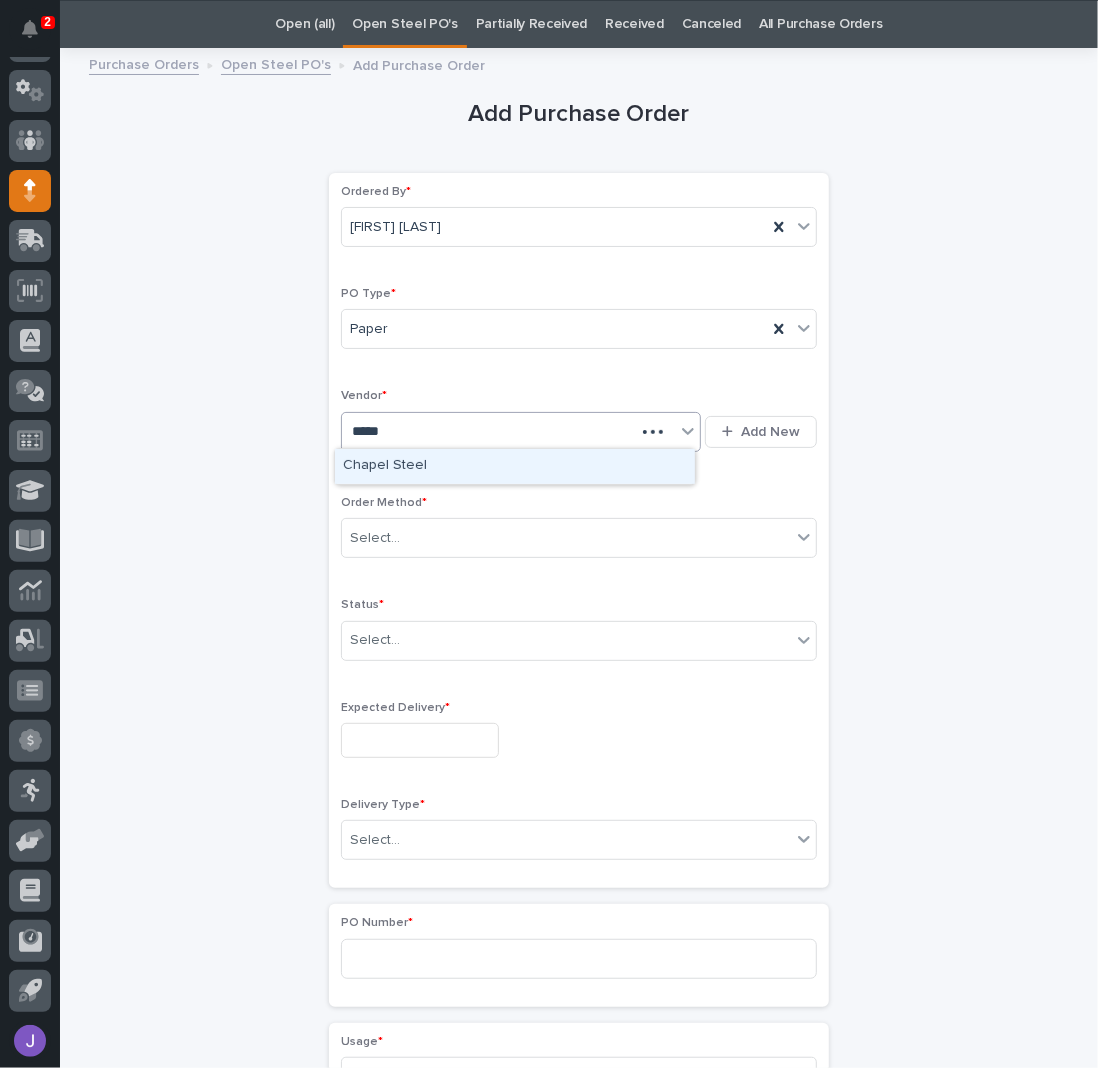 type on "******" 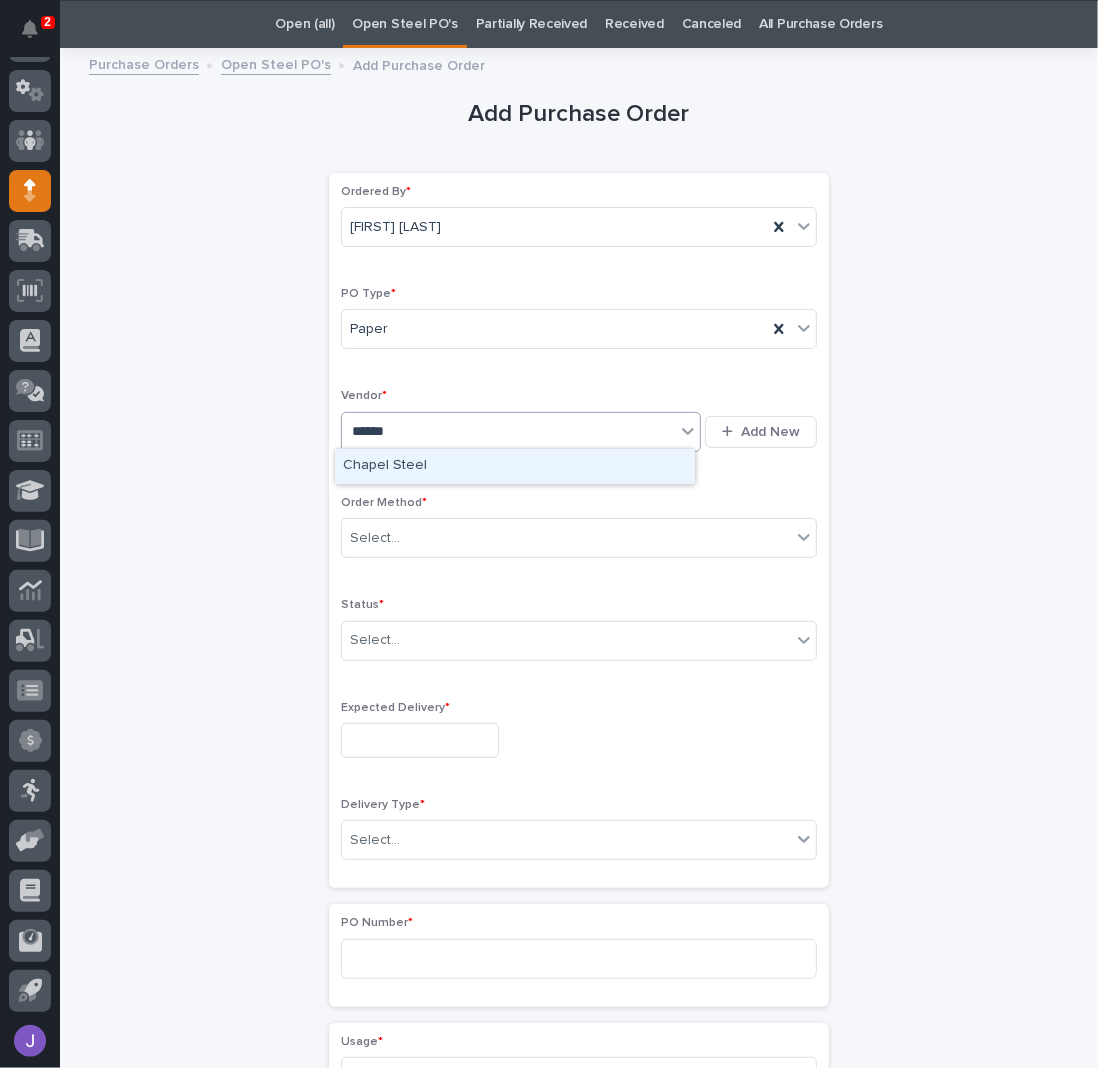 type 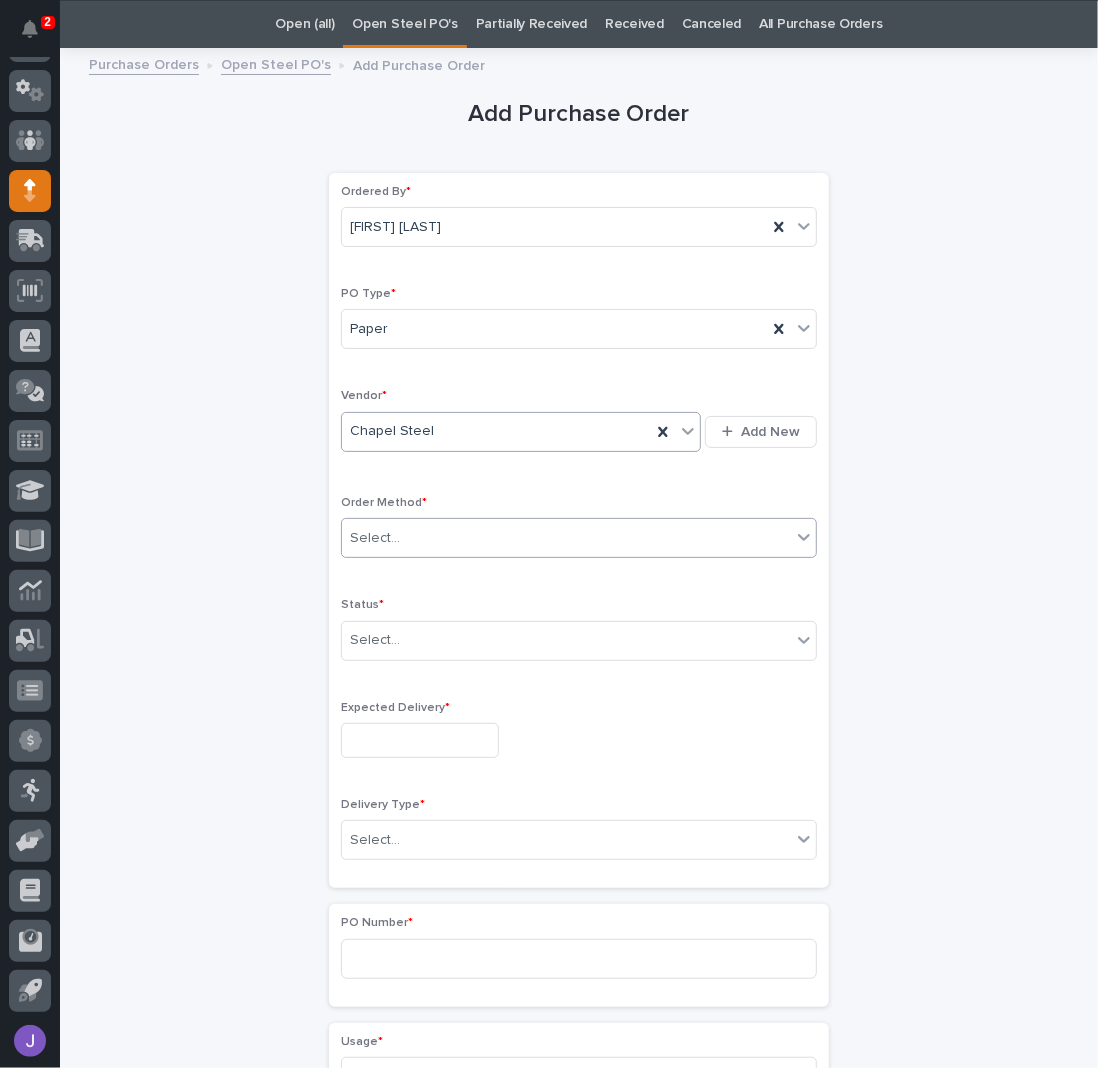 click on "Select..." at bounding box center (375, 538) 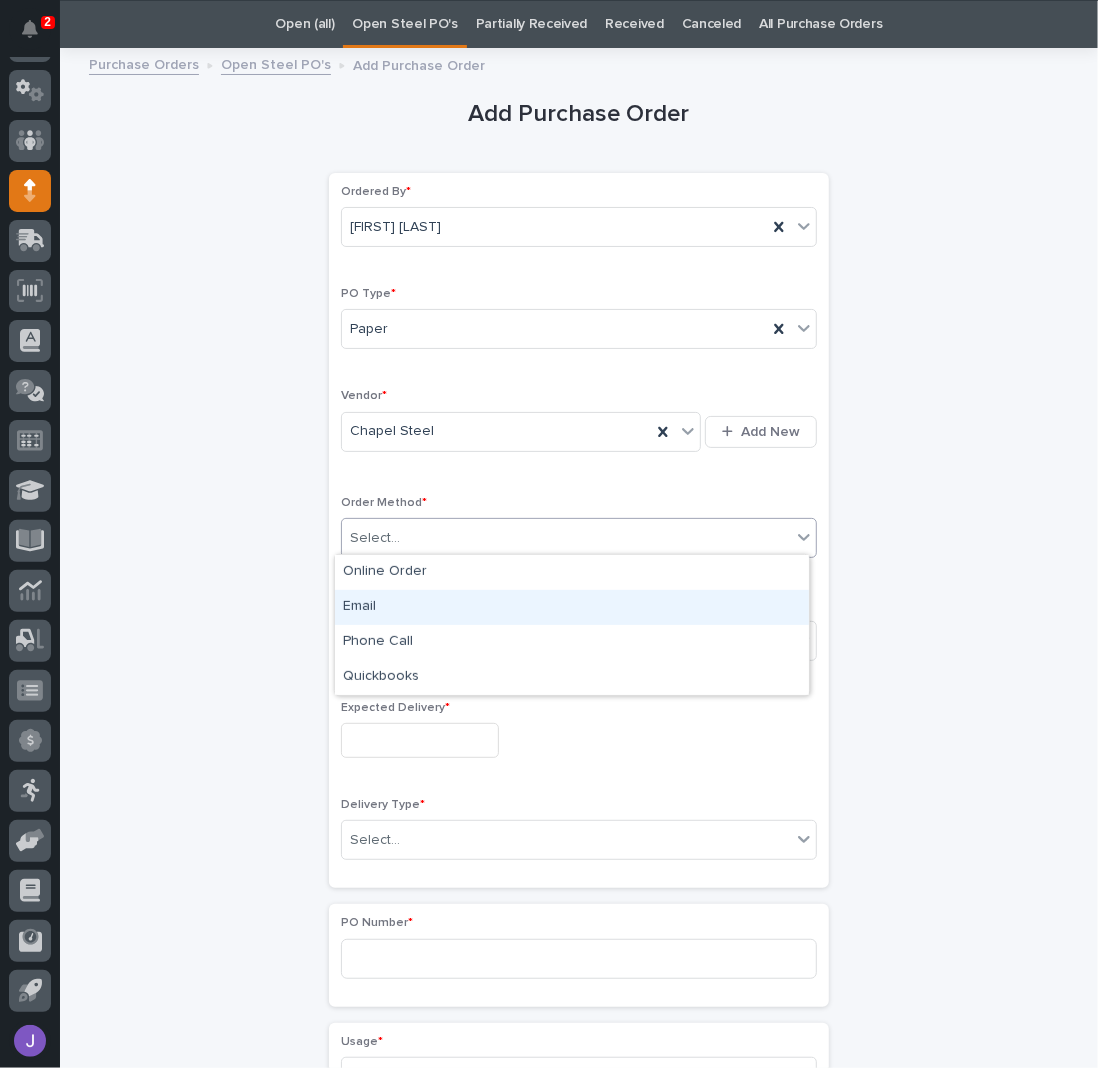 click on "Email" at bounding box center (572, 607) 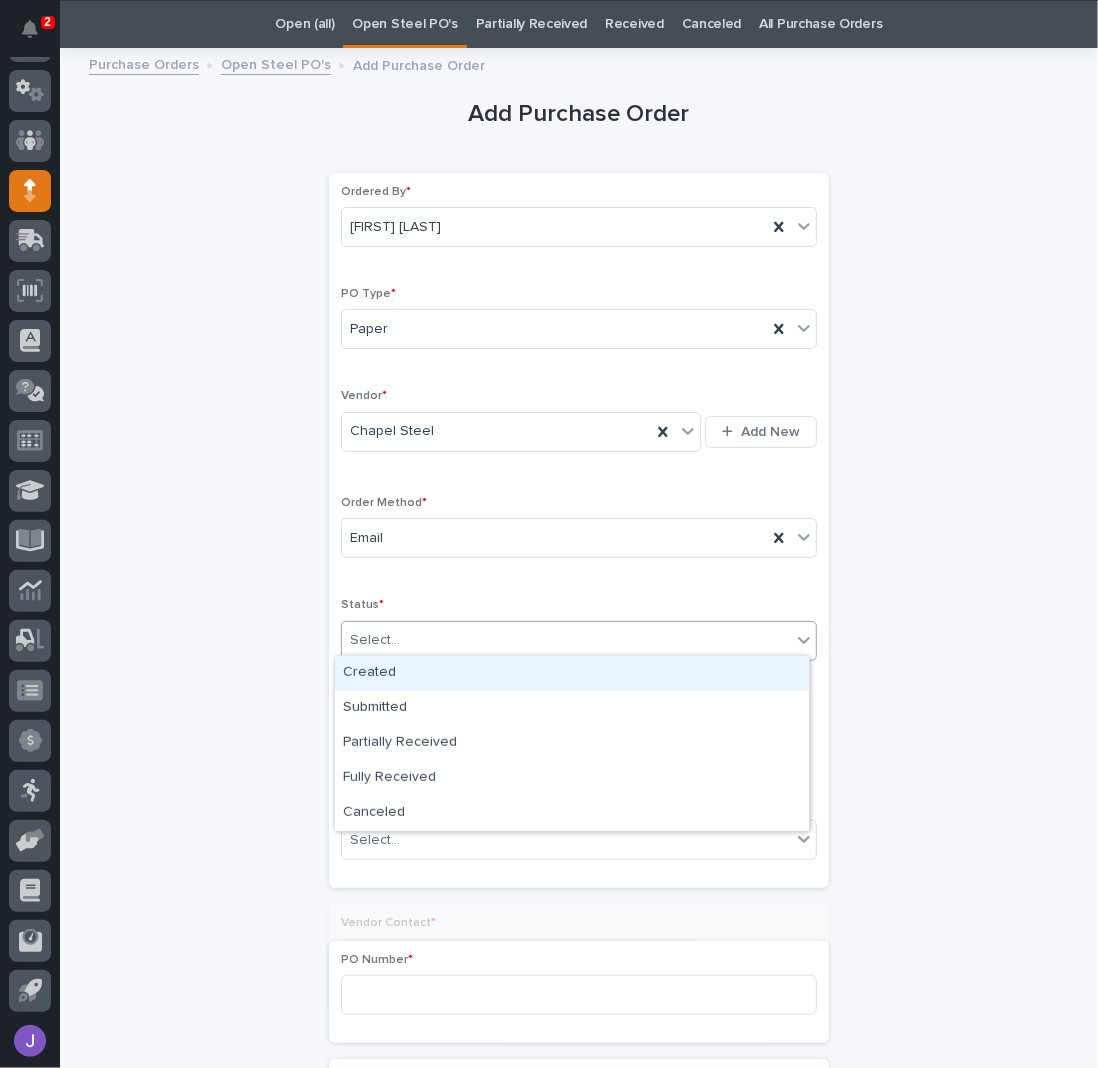 click on "Select..." at bounding box center (375, 640) 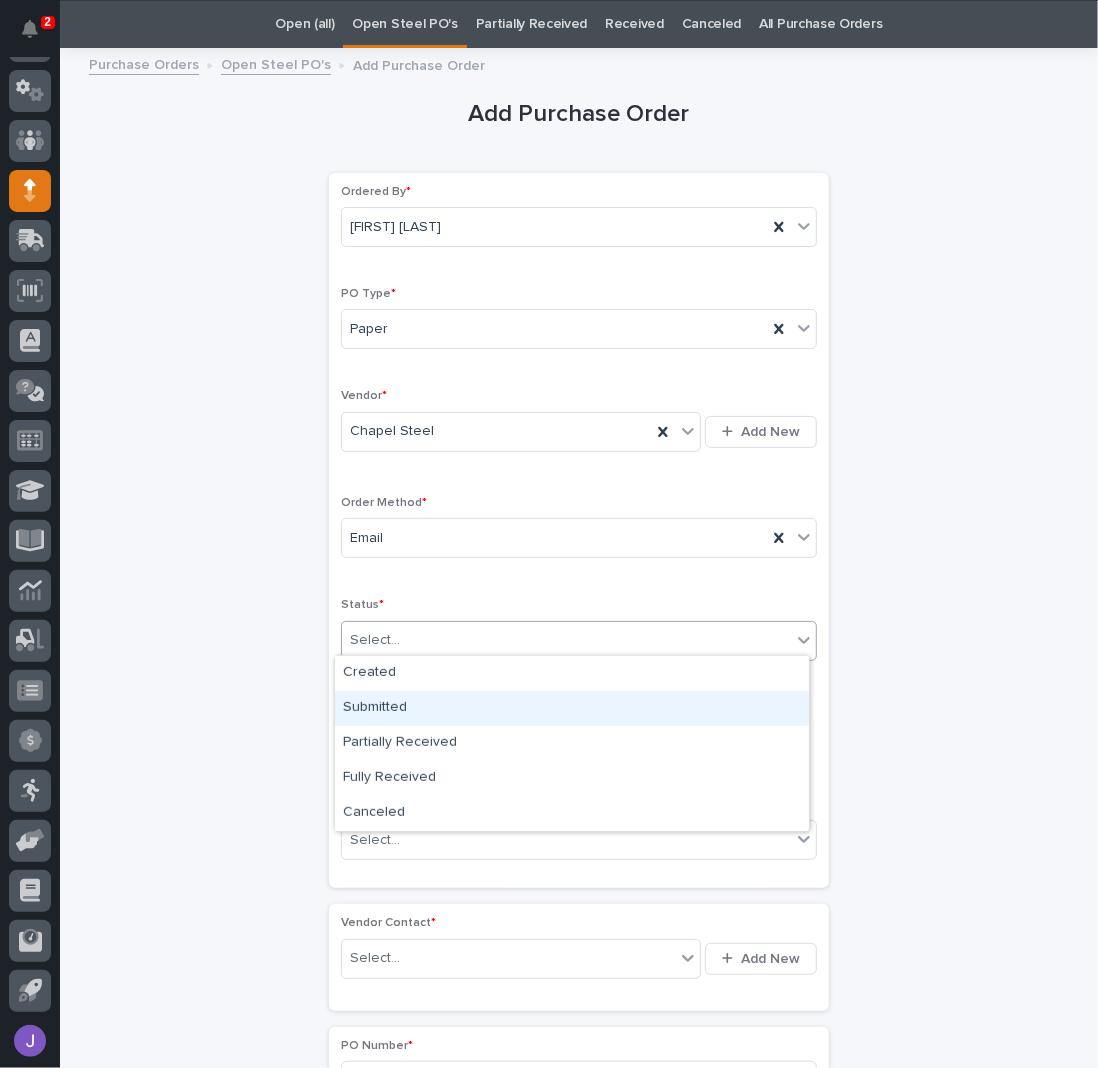 click on "Submitted" at bounding box center (572, 708) 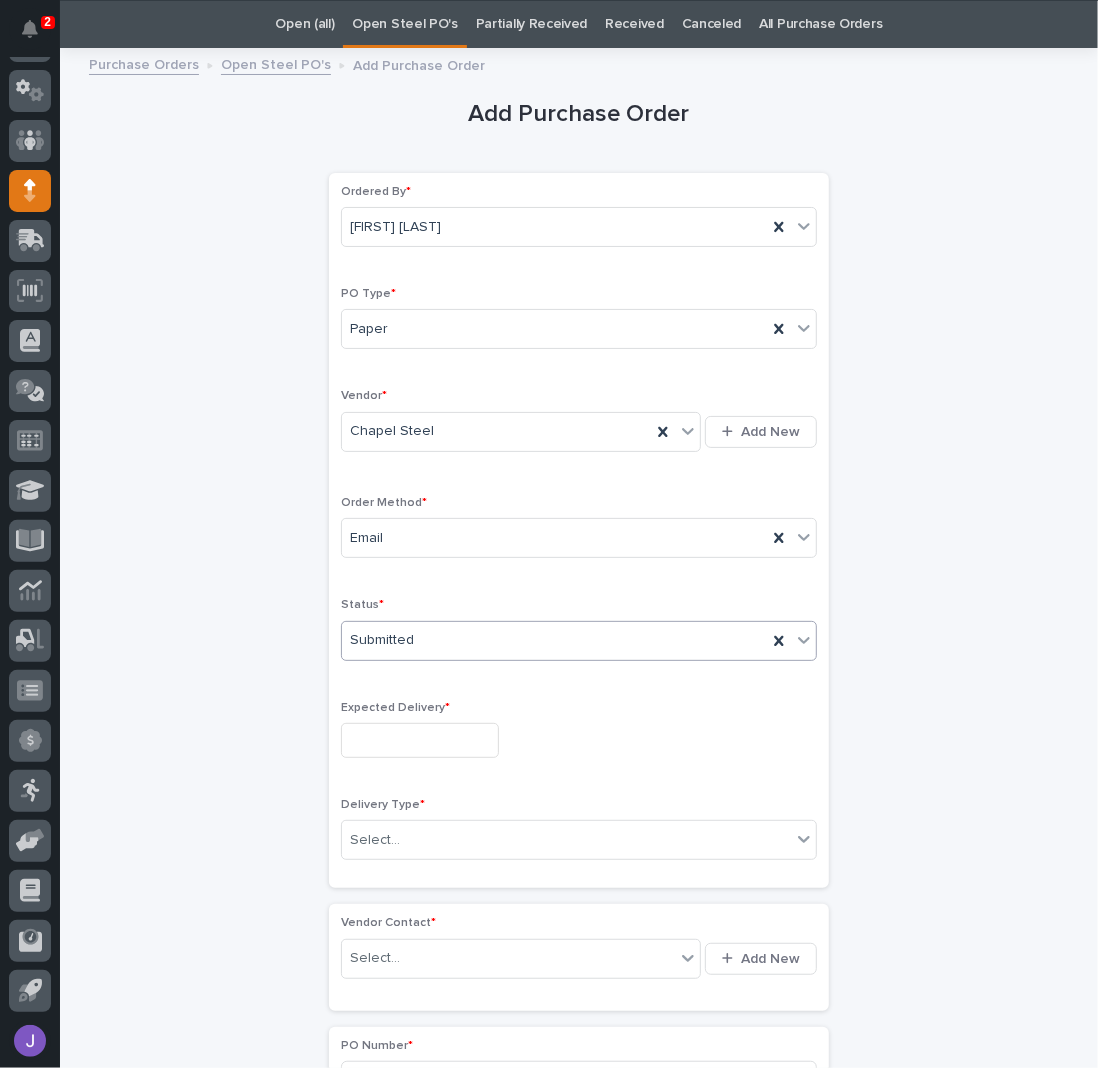 click at bounding box center (420, 740) 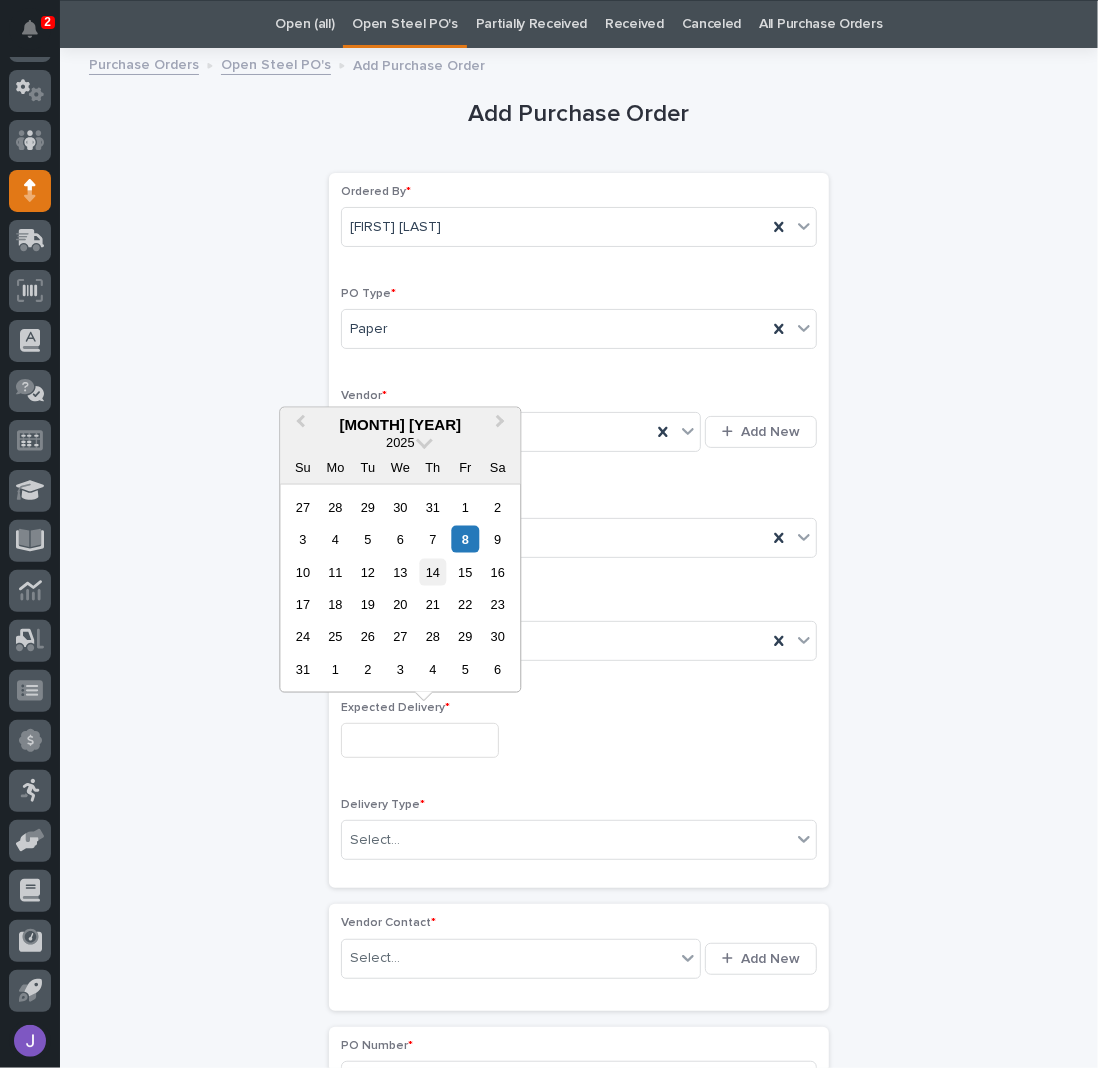 click on "14" at bounding box center [432, 571] 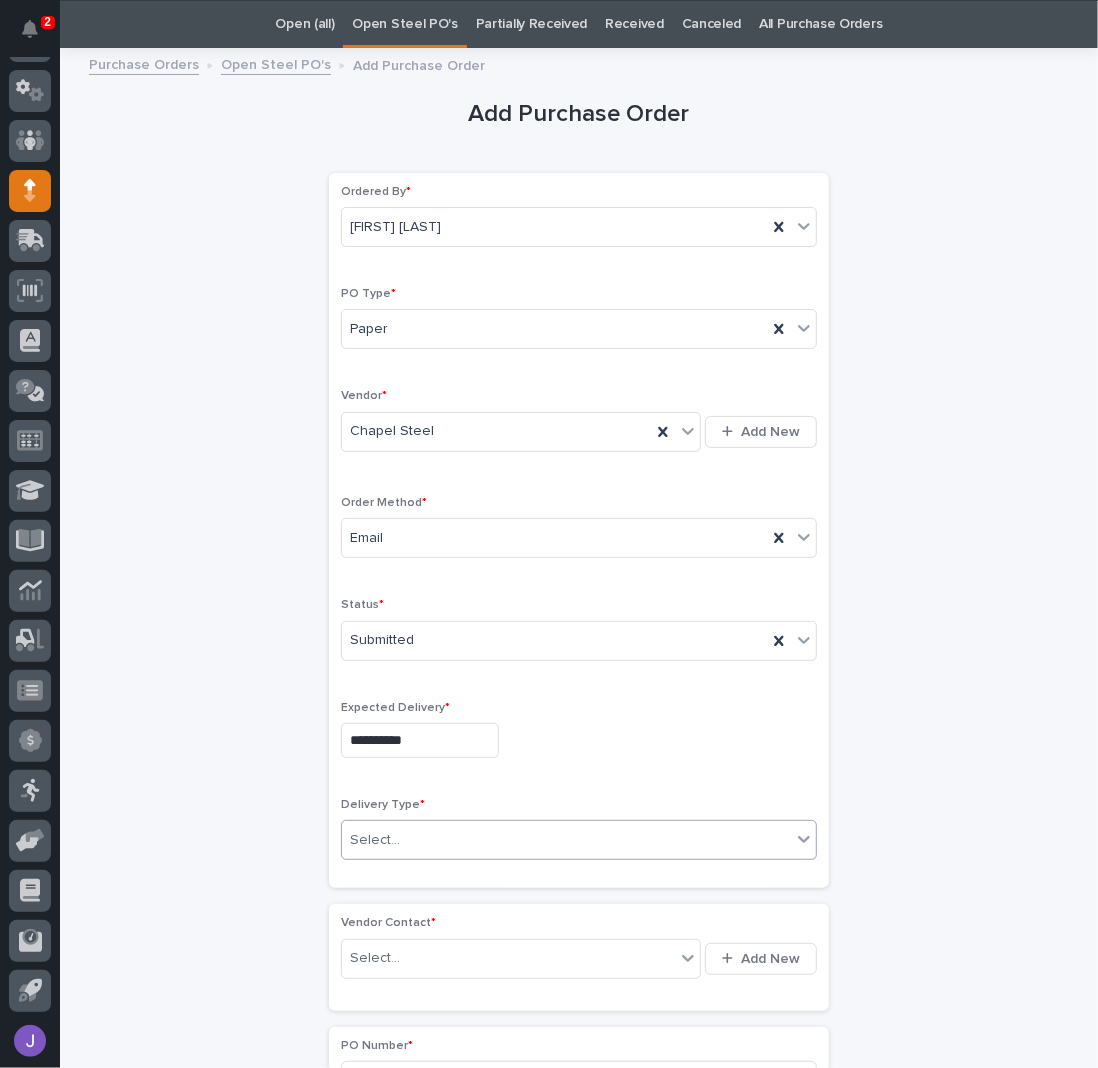 click on "Select..." at bounding box center [566, 840] 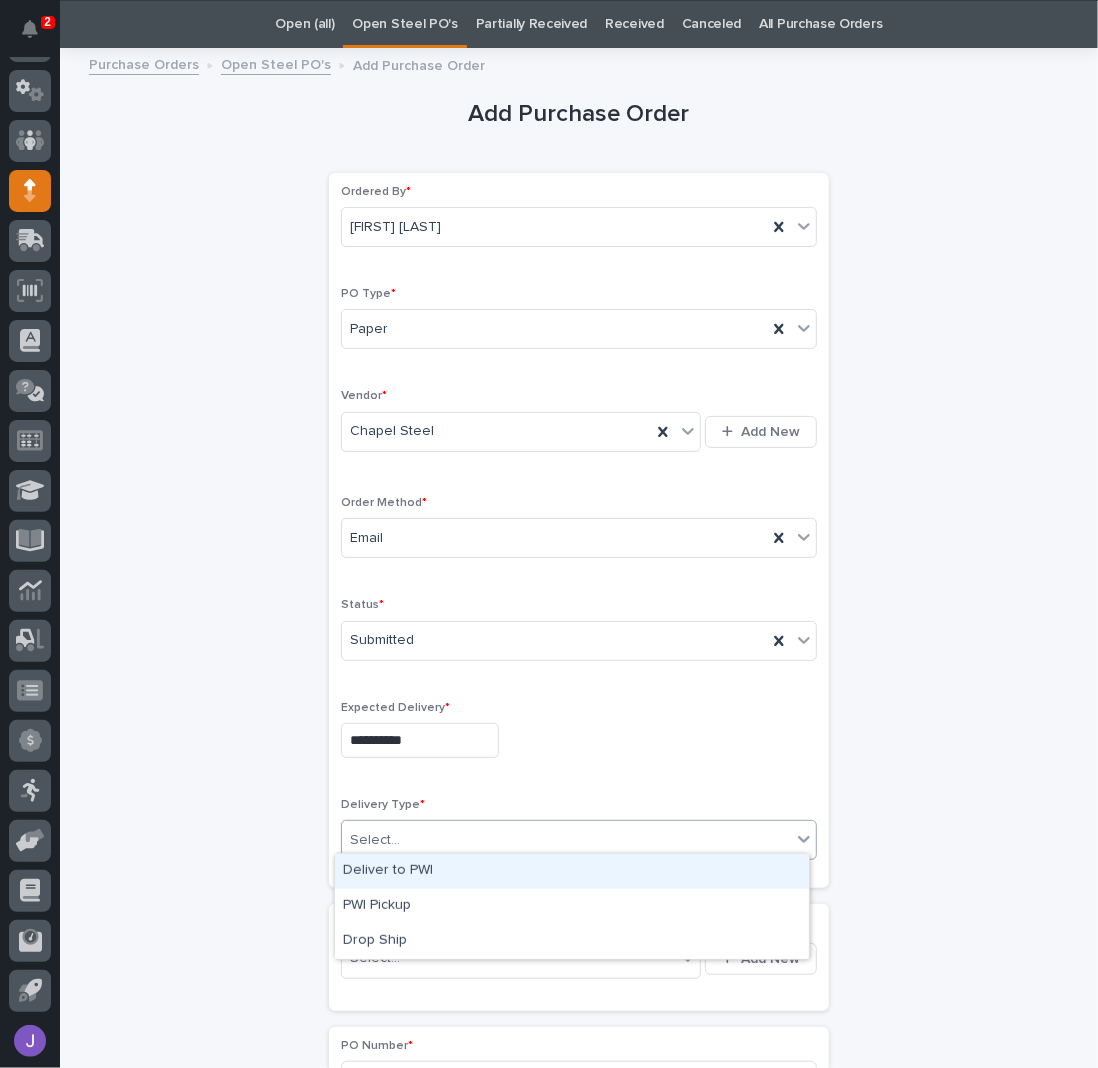 click on "Deliver to PWI" at bounding box center [572, 871] 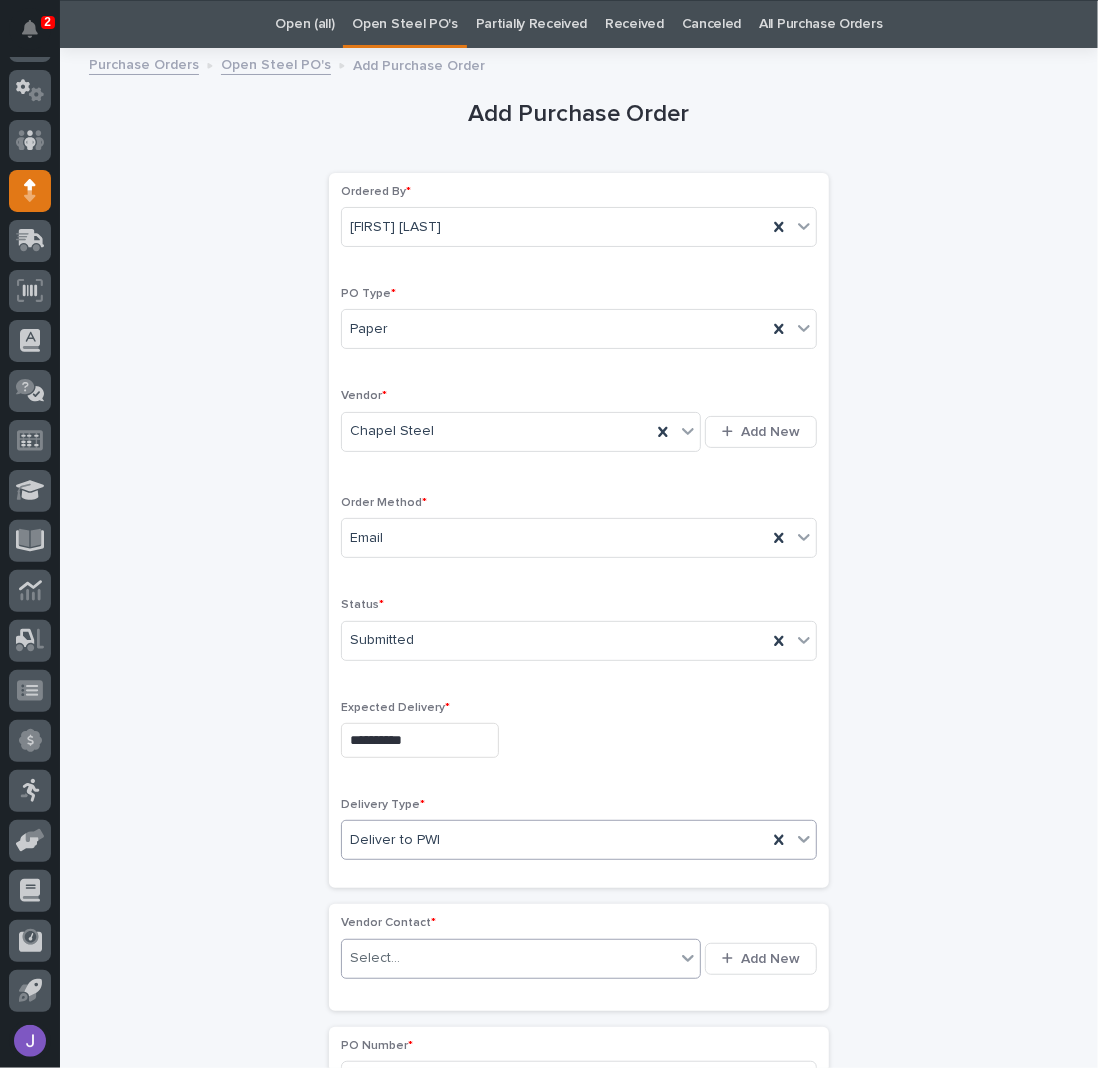 click on "Select..." at bounding box center [375, 958] 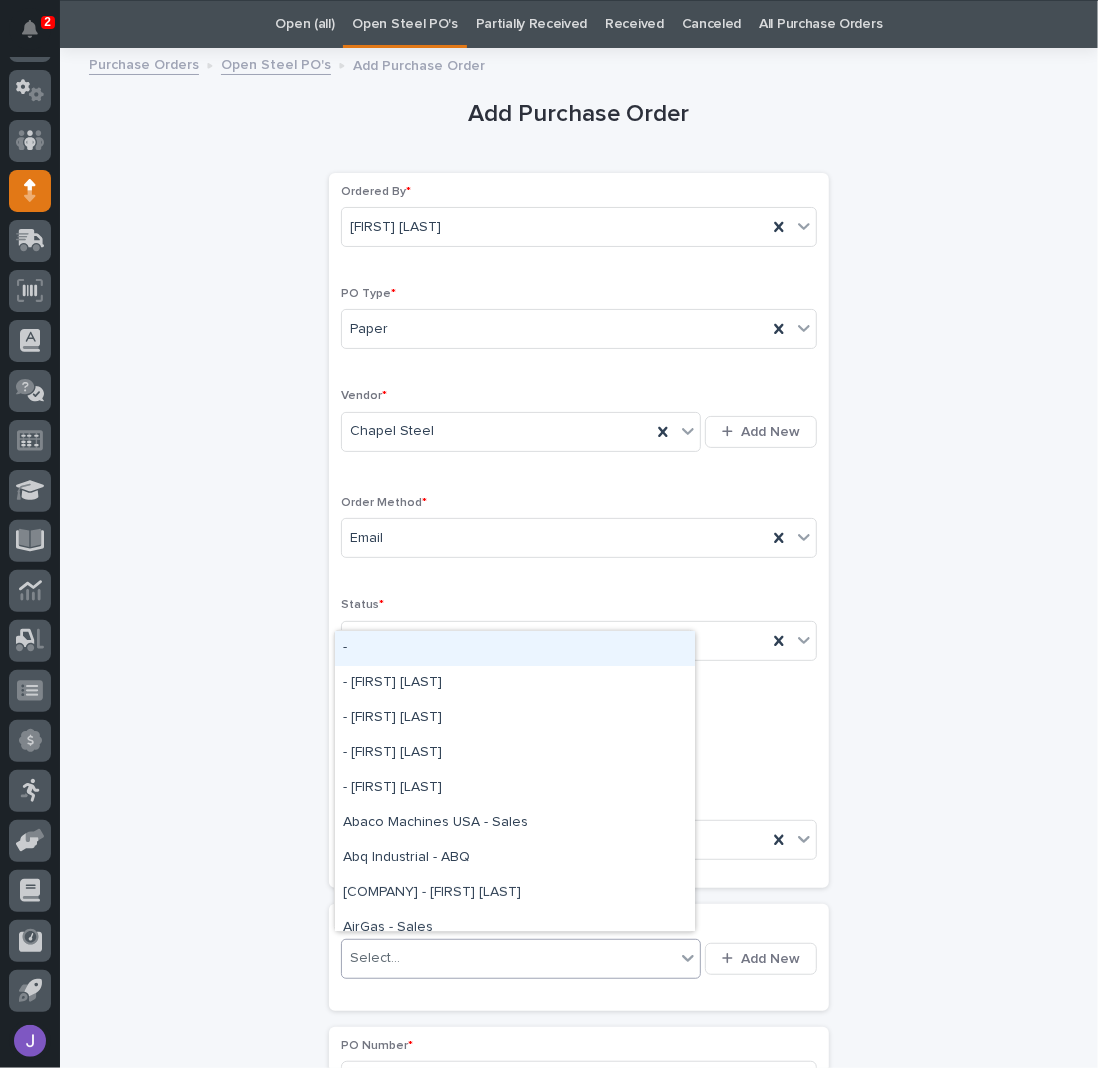 scroll, scrollTop: 196, scrollLeft: 0, axis: vertical 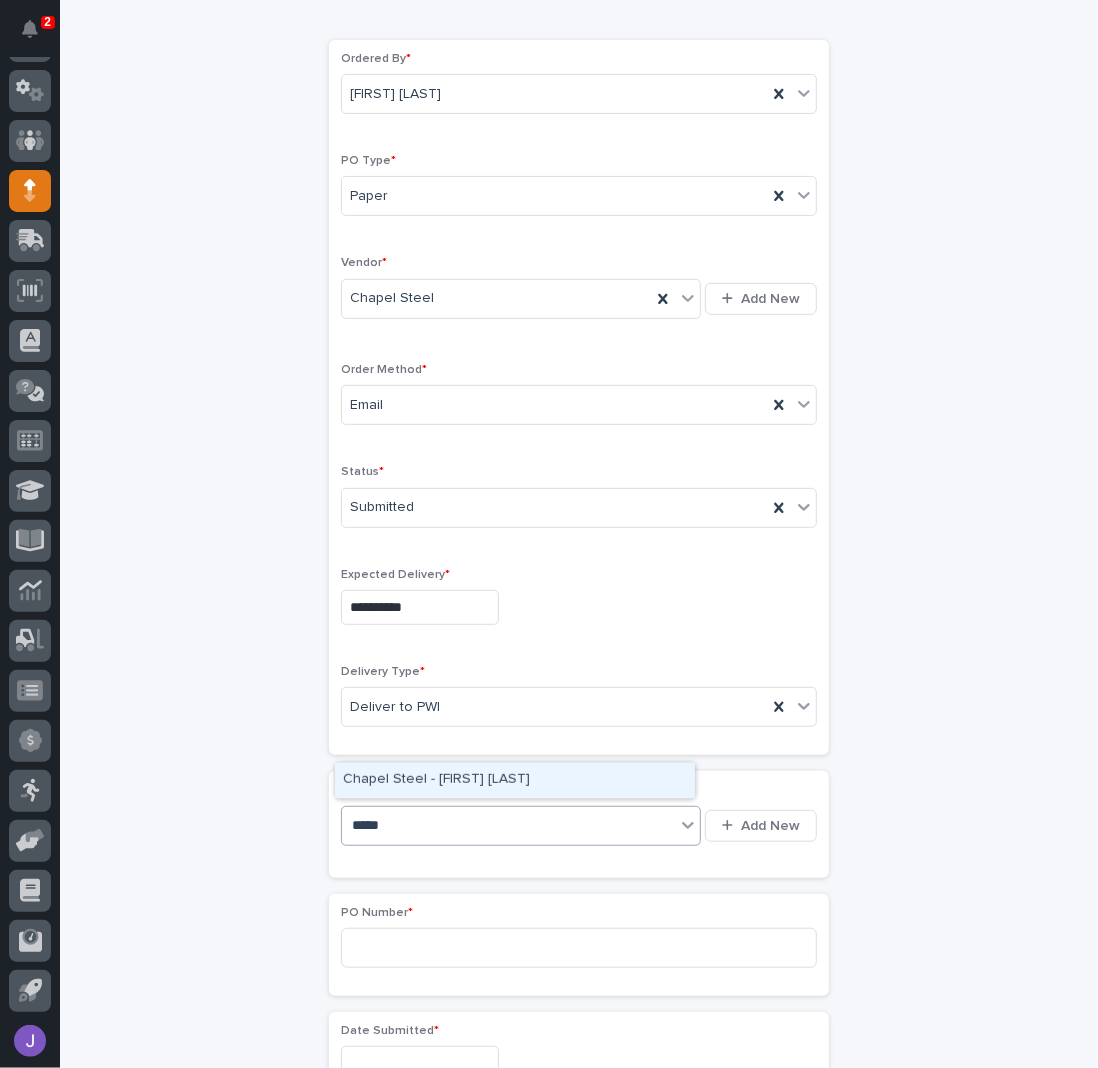 type on "******" 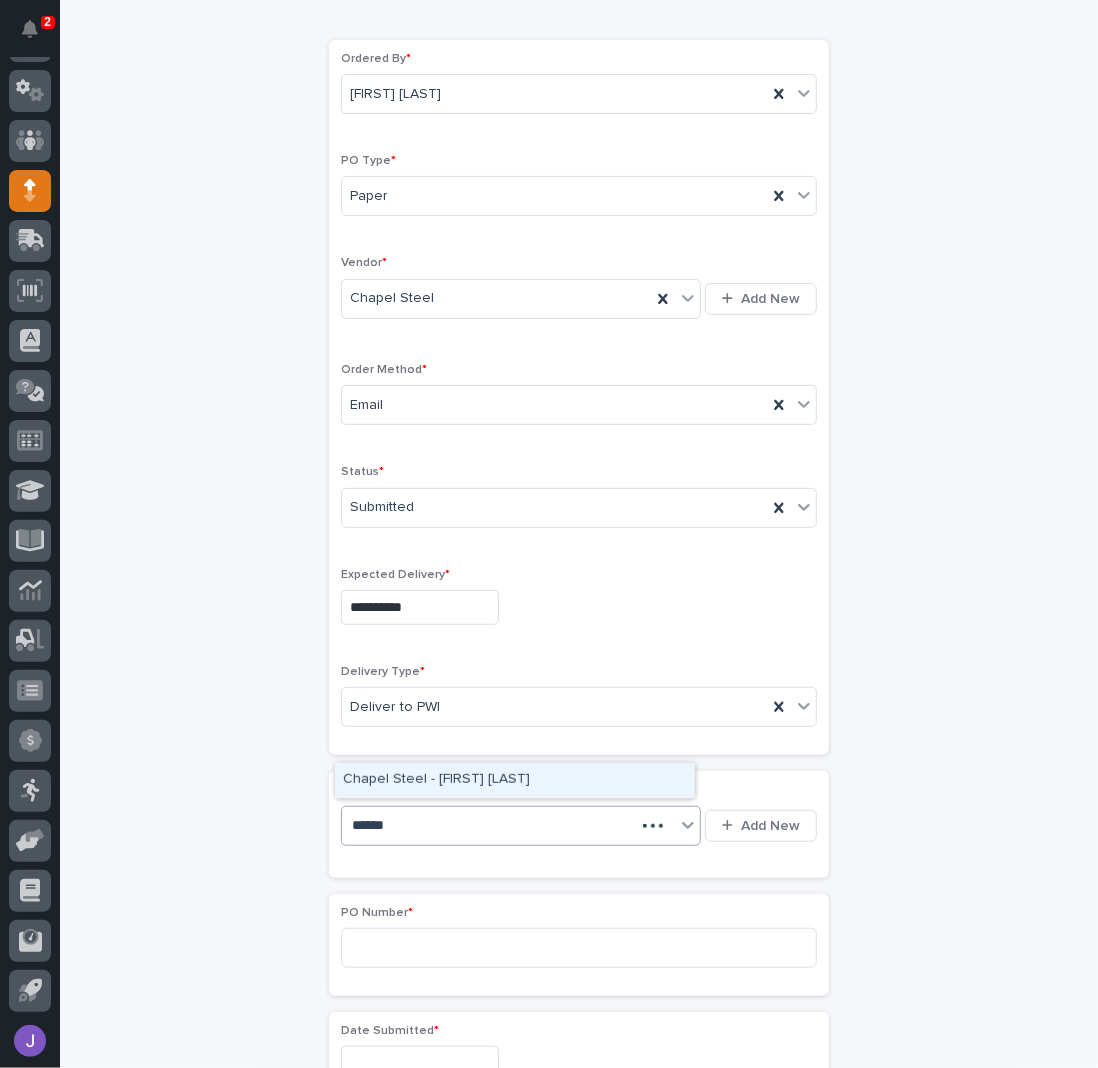type 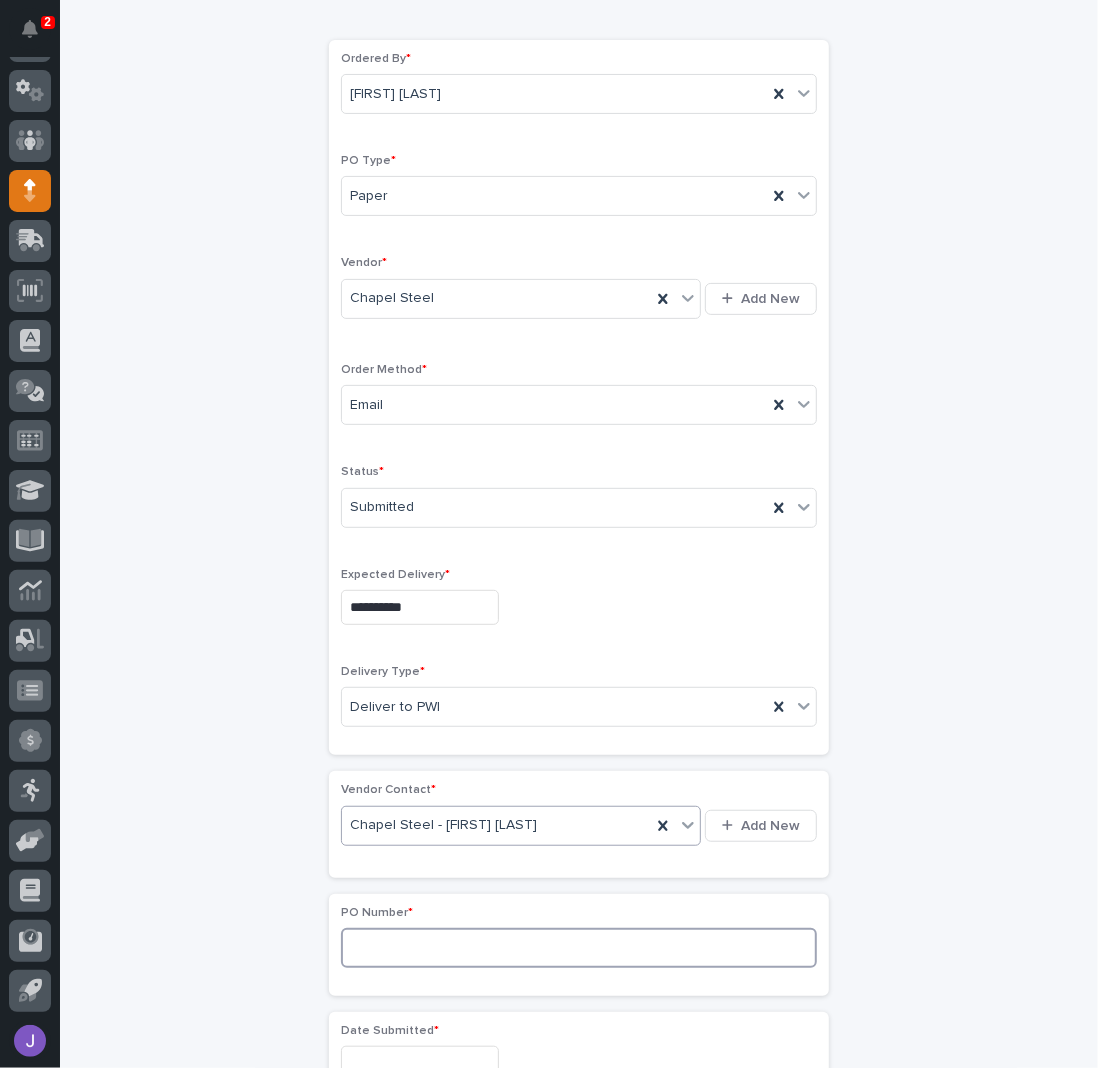 click at bounding box center (579, 948) 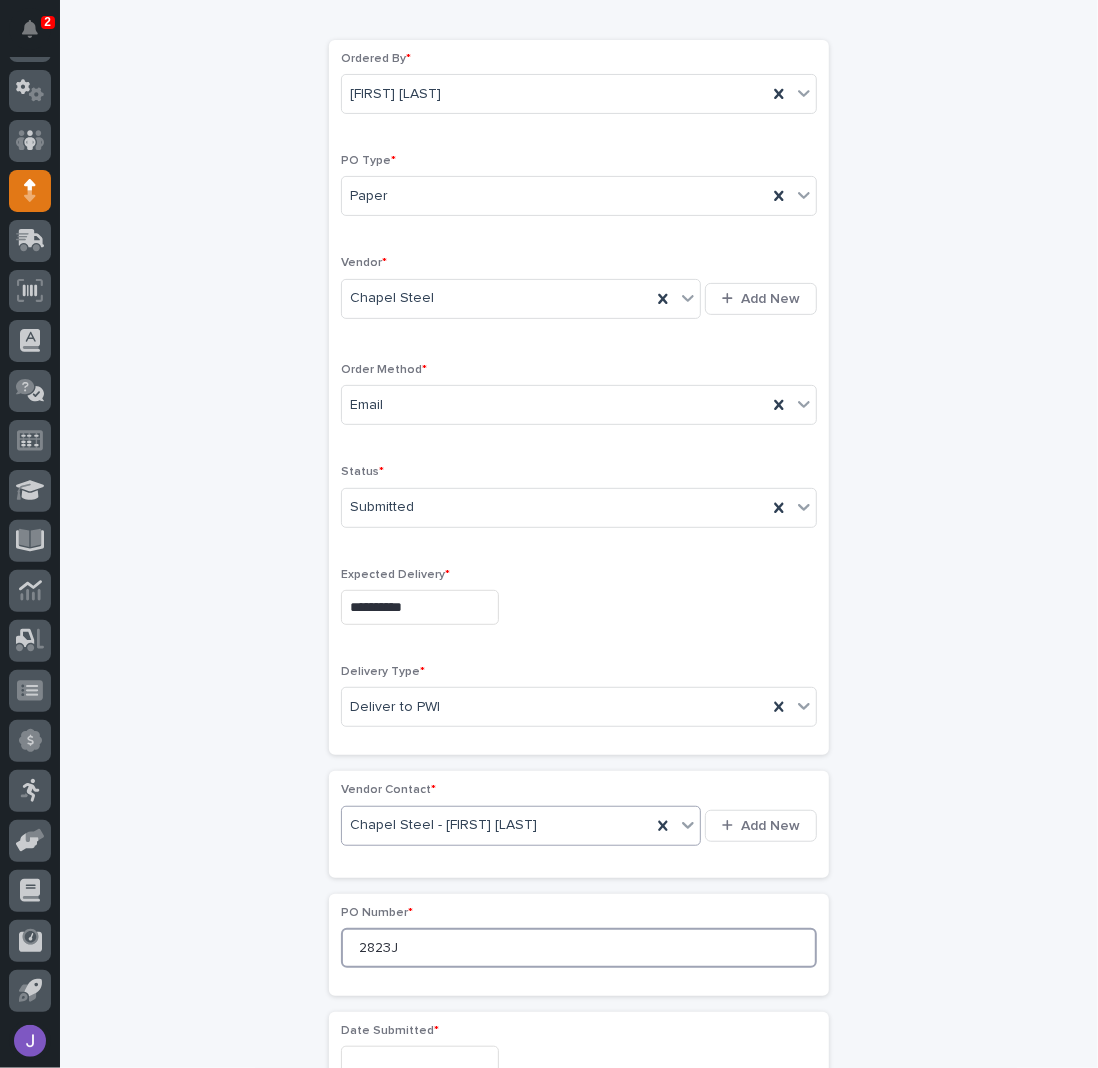 type on "2823J" 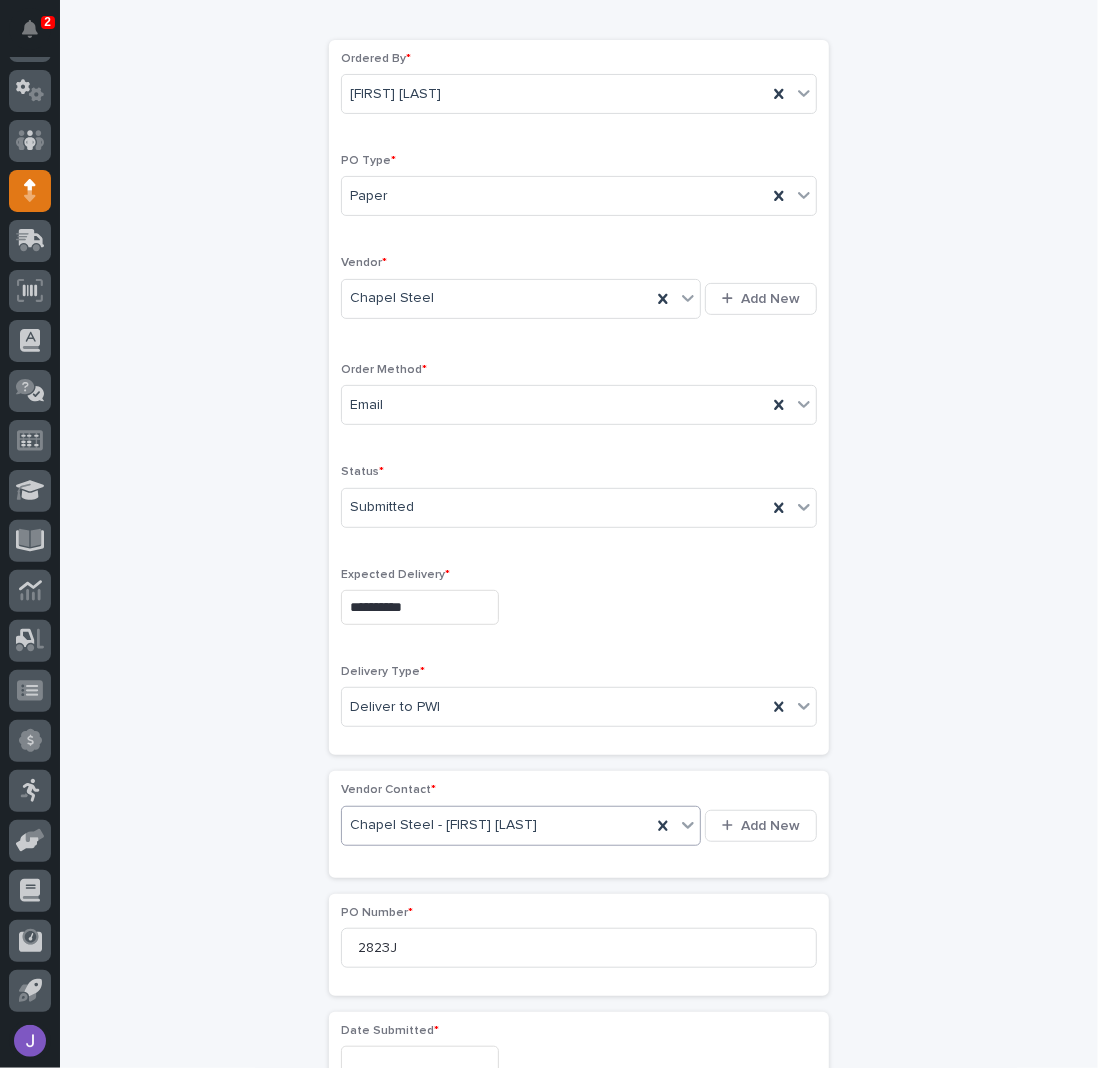 click on "**********" at bounding box center [579, 982] 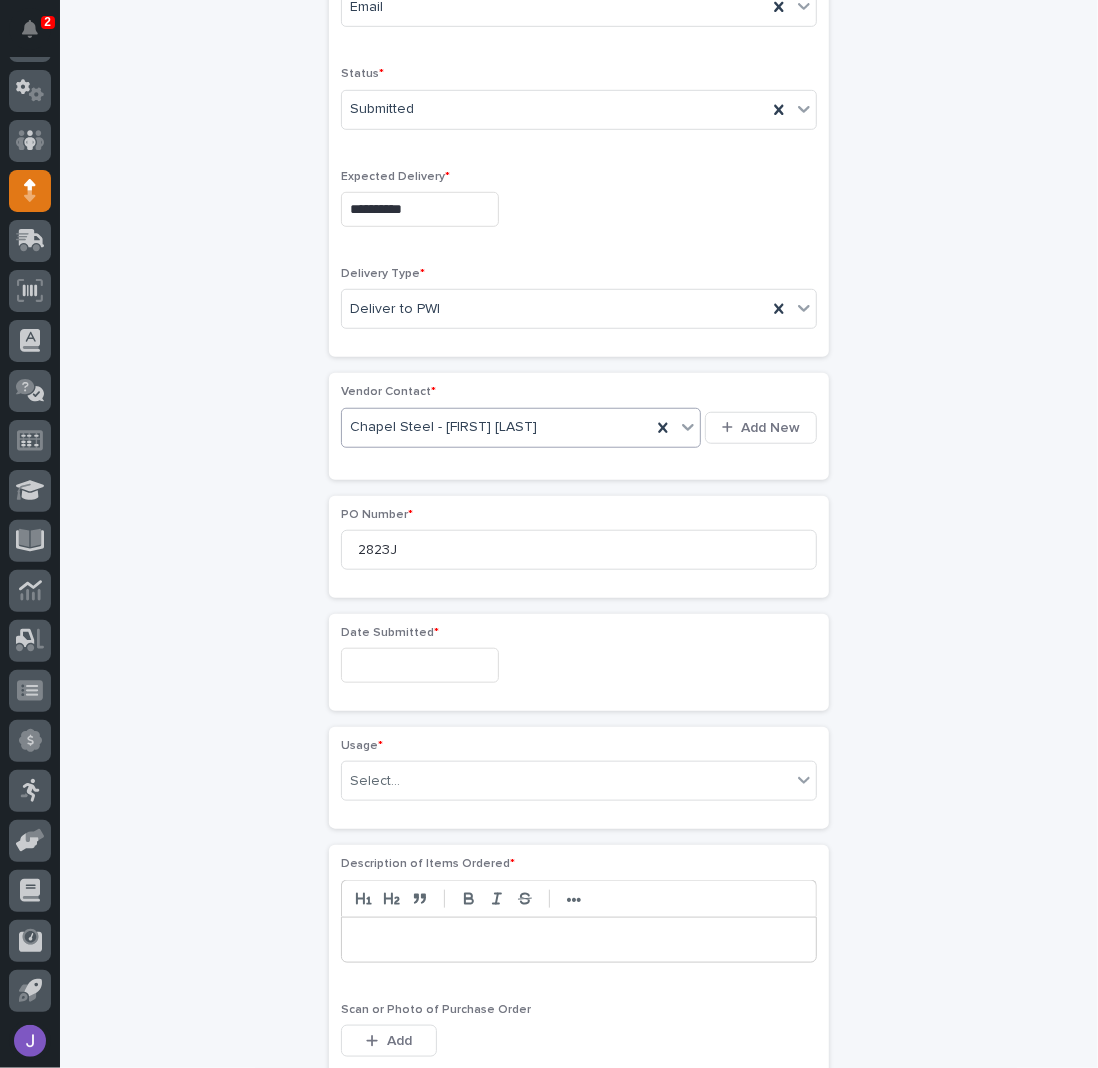 scroll, scrollTop: 596, scrollLeft: 0, axis: vertical 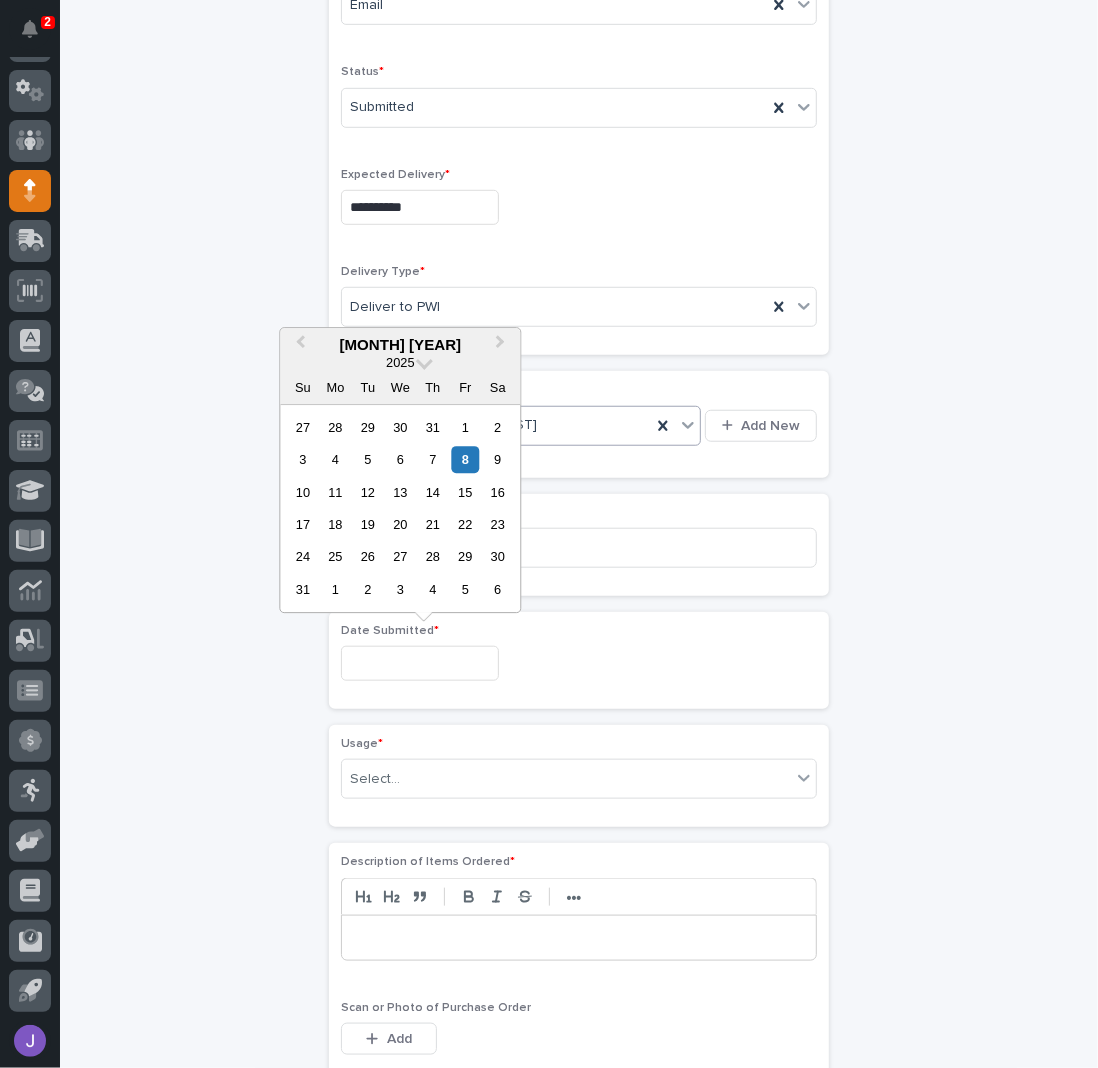 click at bounding box center [420, 663] 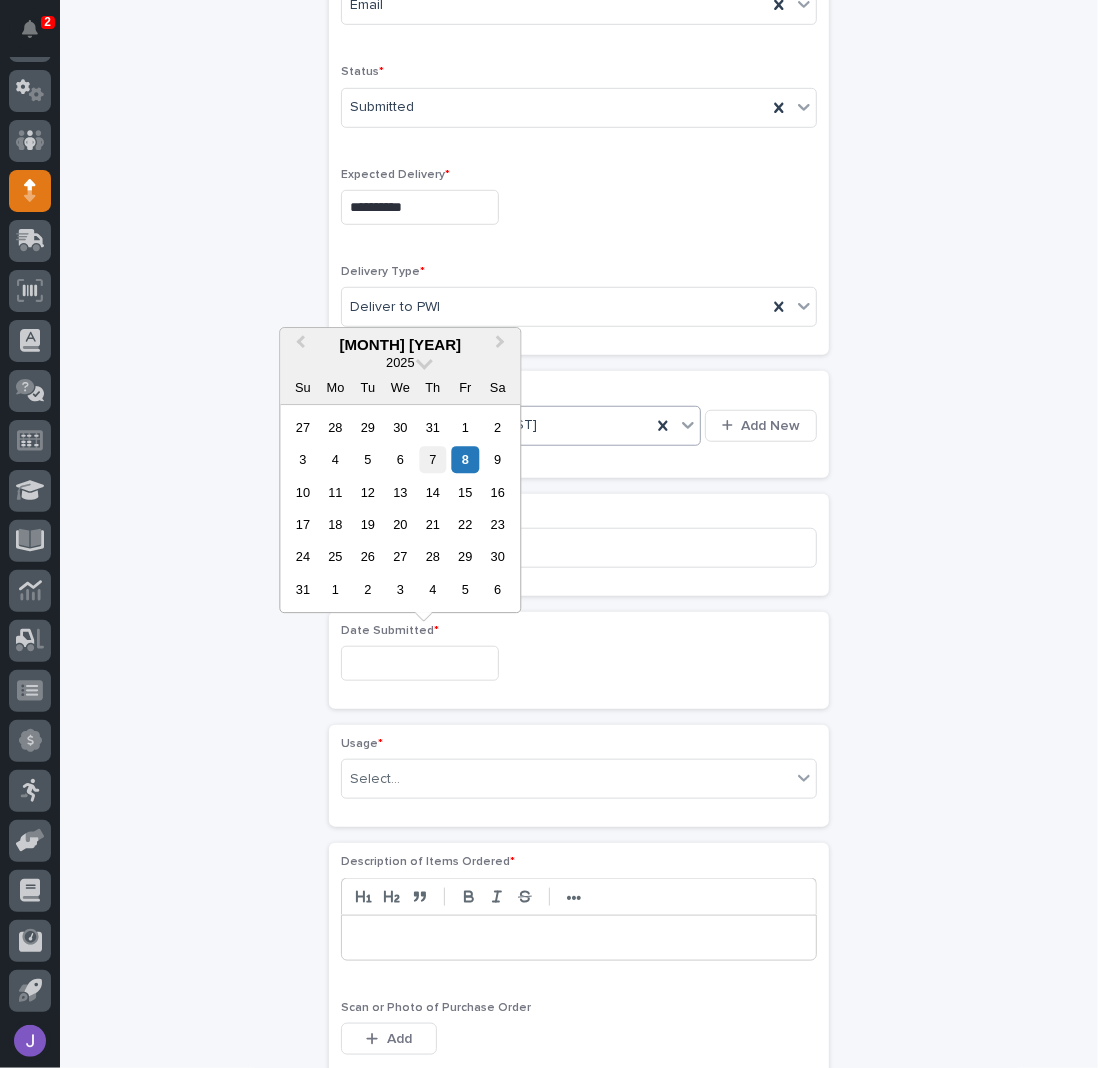 click on "7" at bounding box center [432, 459] 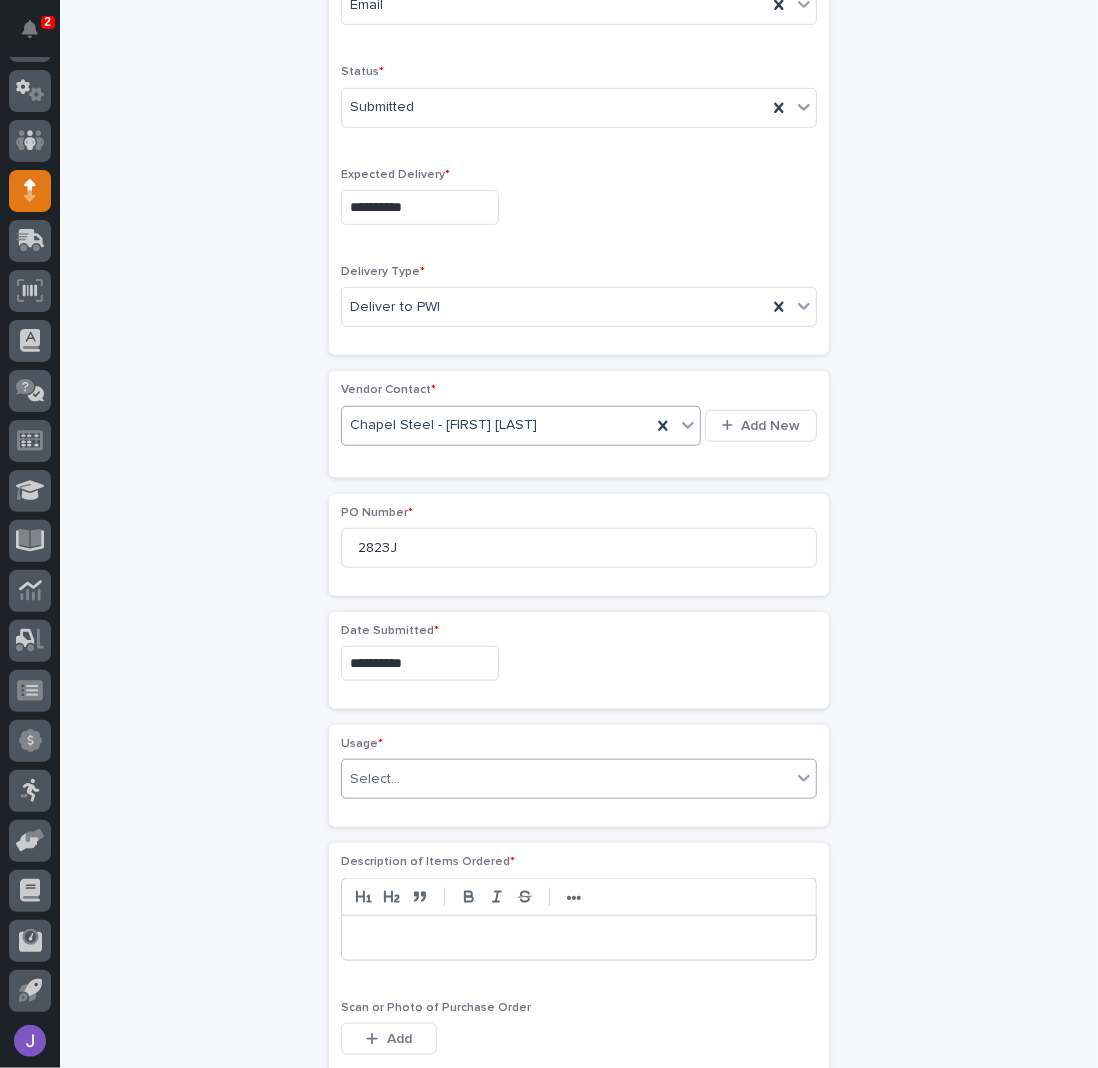 click on "Select..." at bounding box center (566, 779) 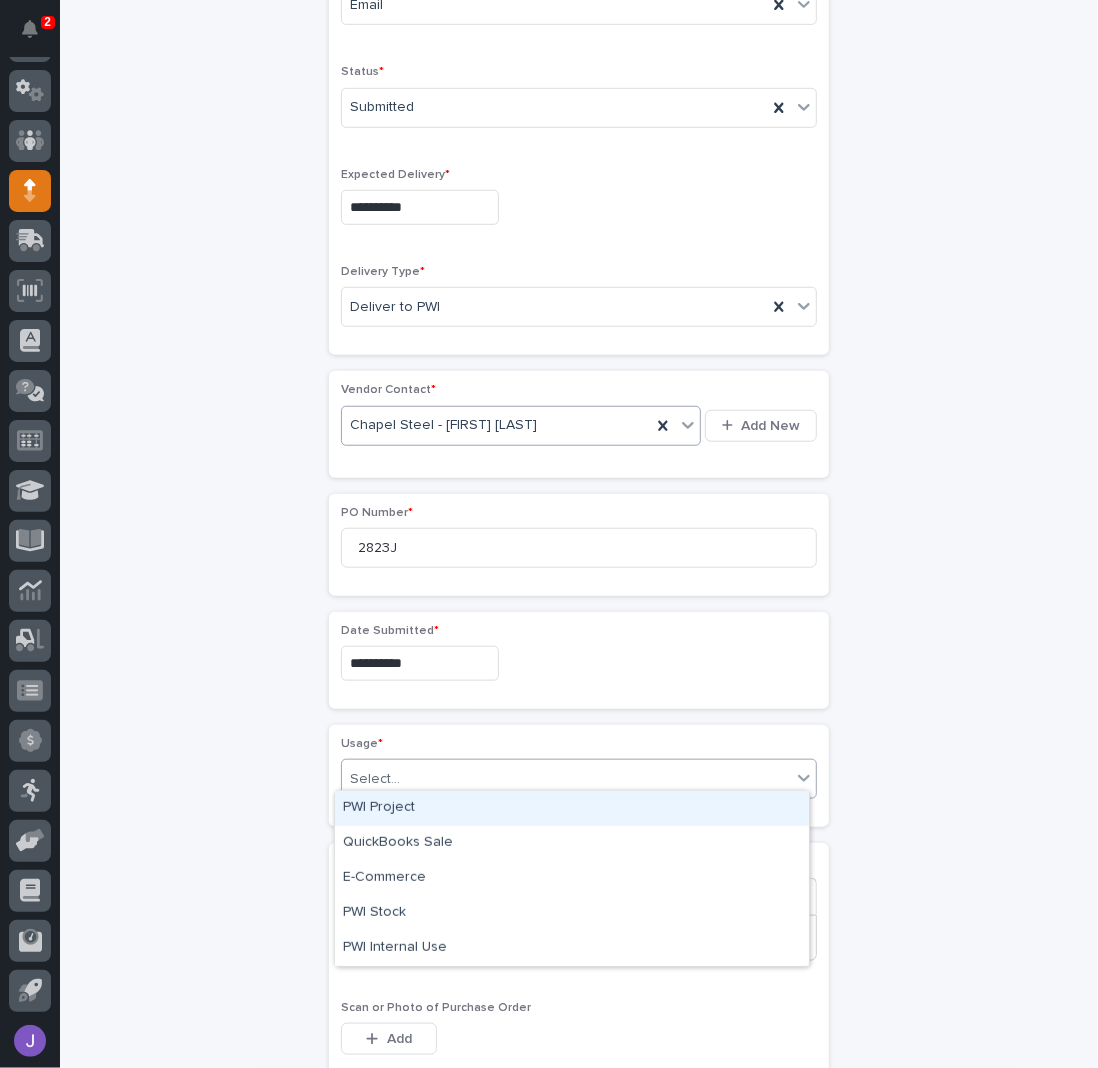 click on "PWI Project" at bounding box center [572, 808] 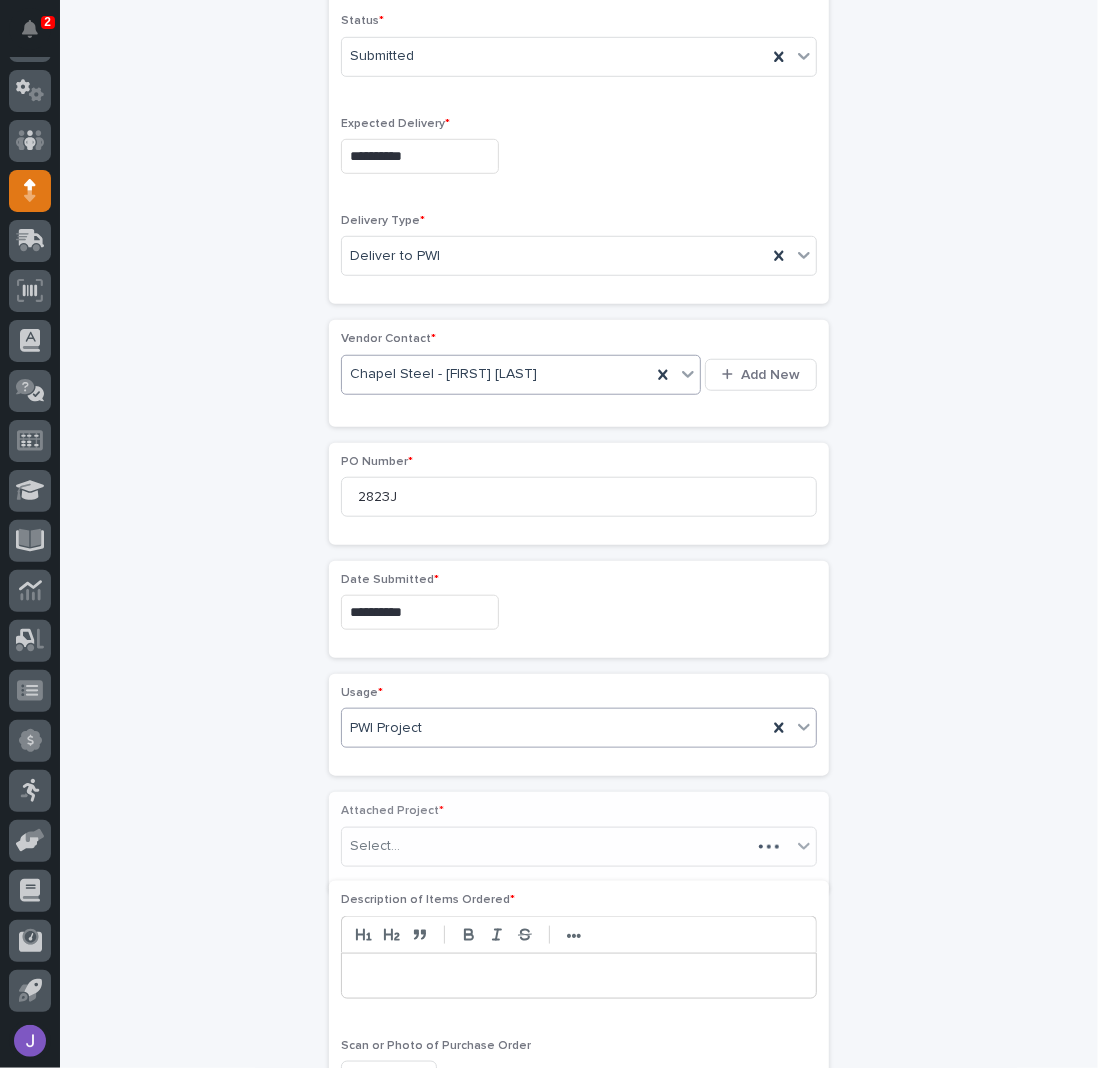 scroll, scrollTop: 655, scrollLeft: 0, axis: vertical 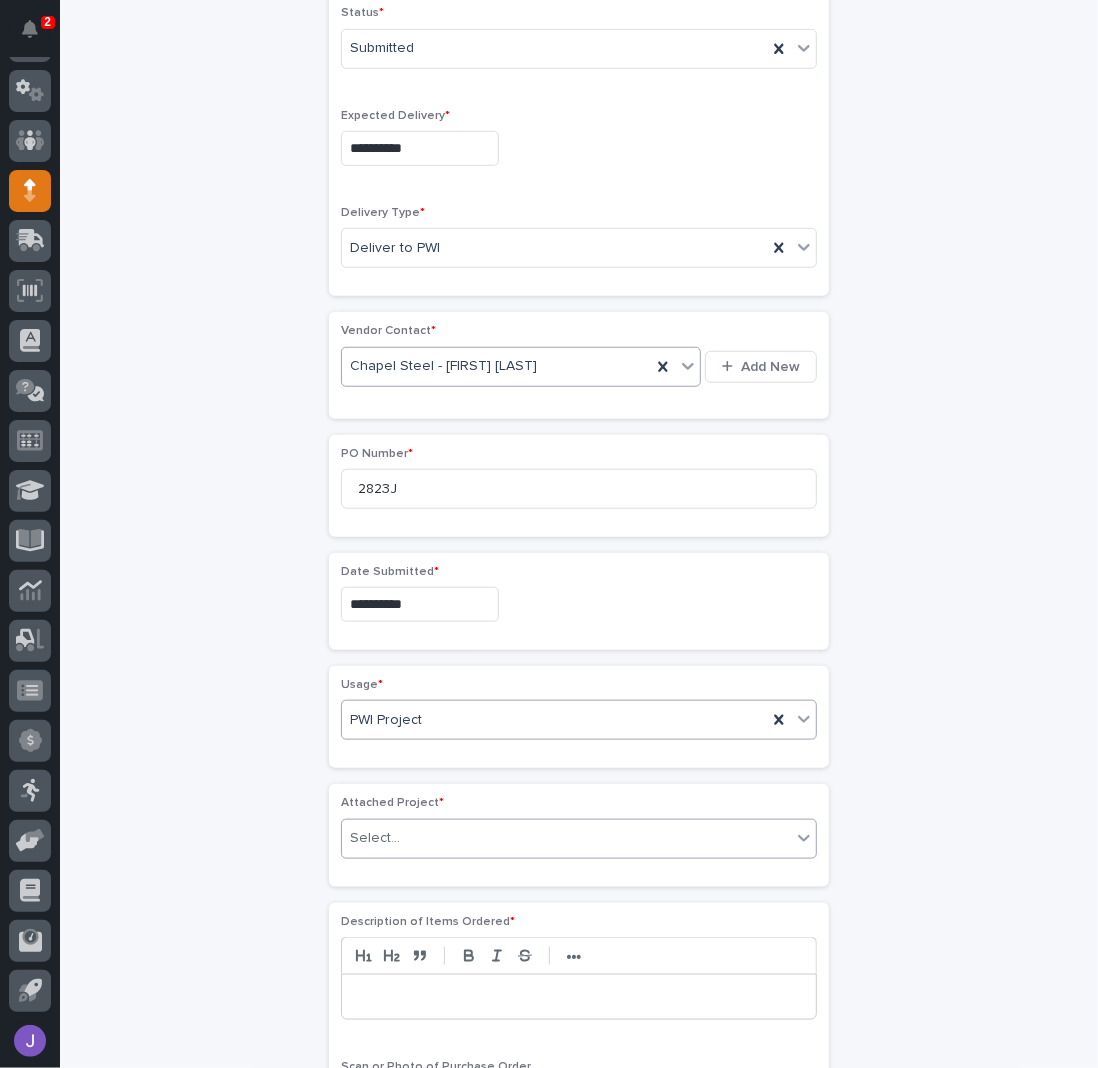 click on "Select..." at bounding box center (375, 838) 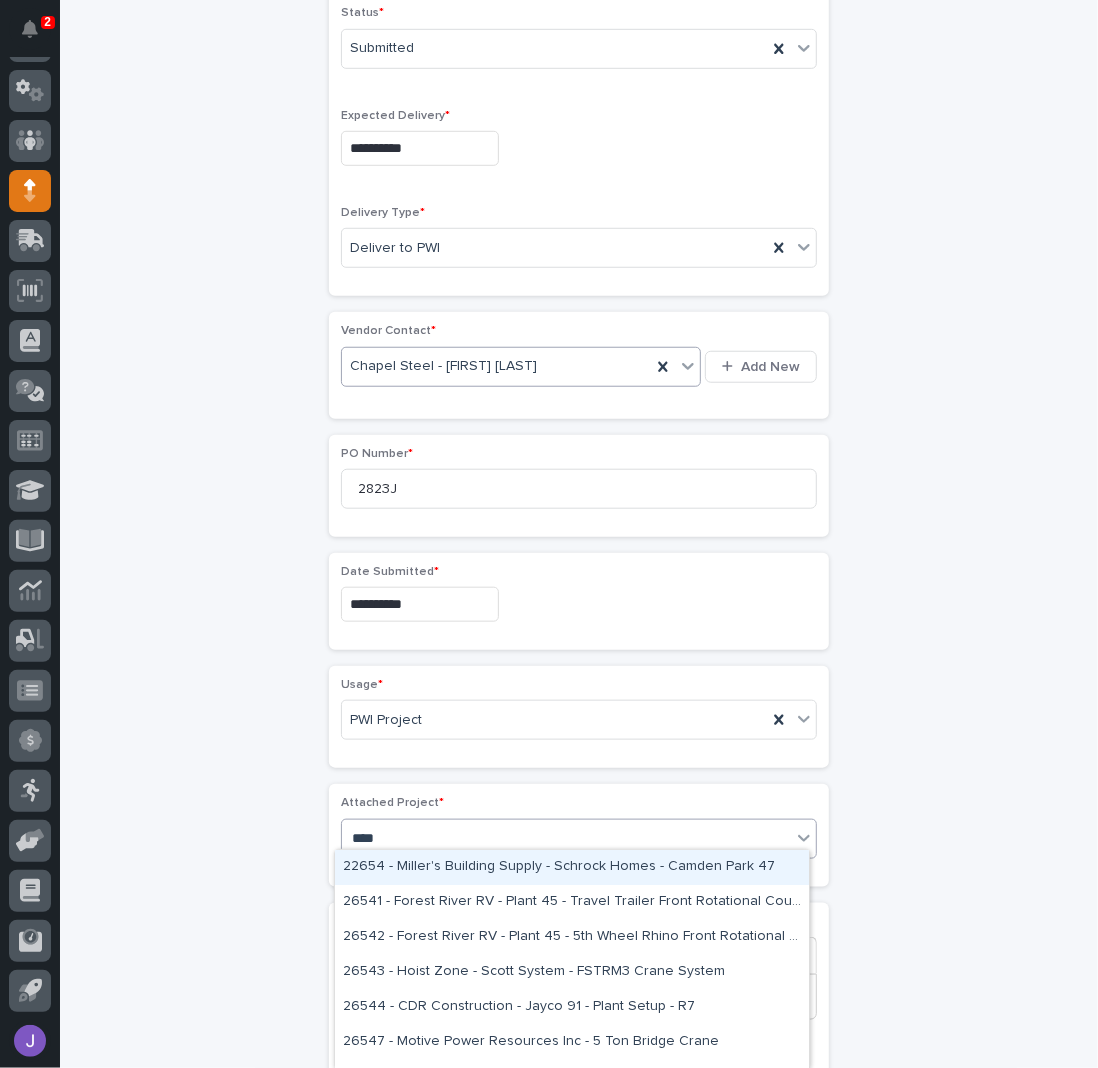 type on "*****" 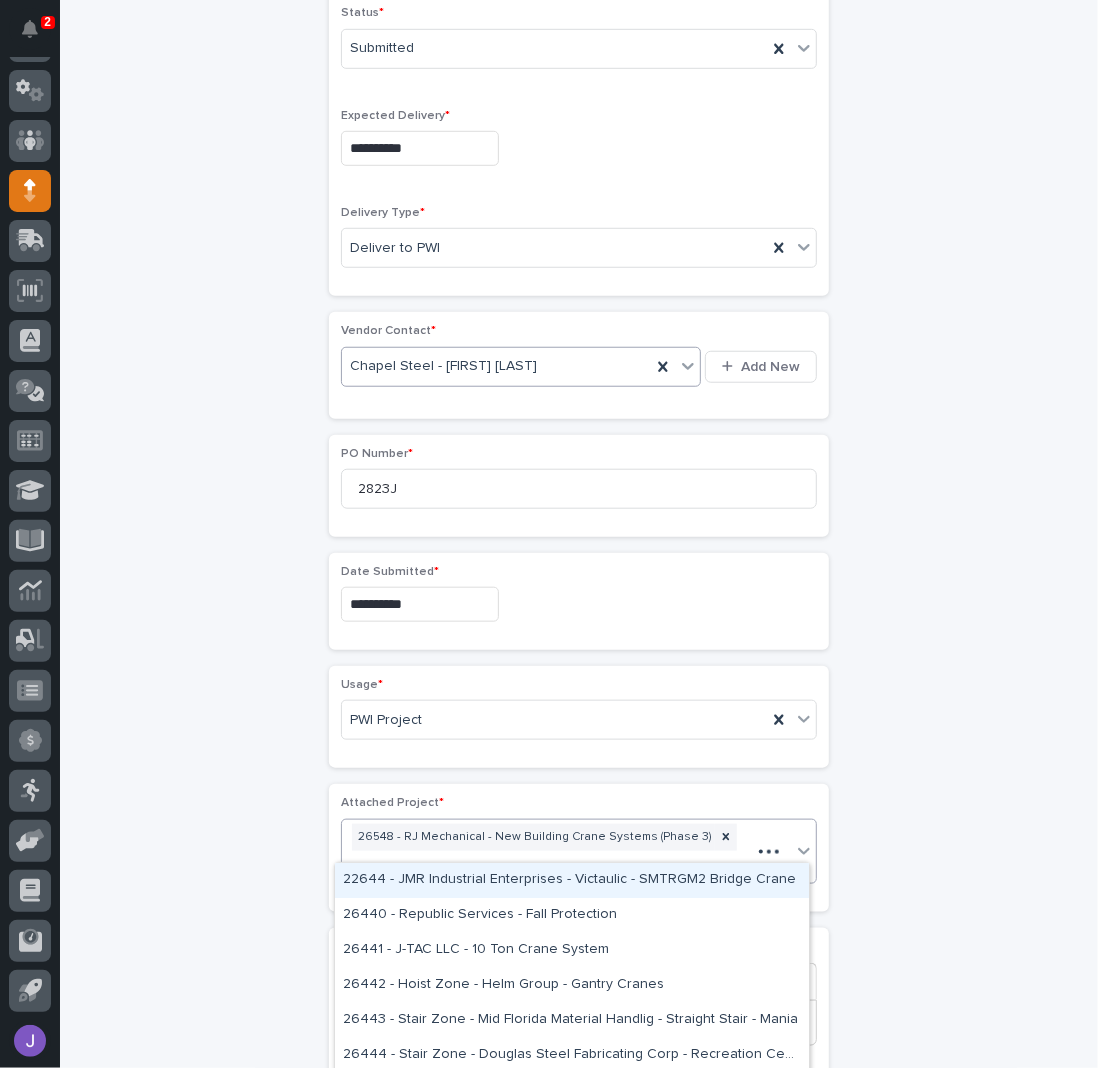 scroll, scrollTop: 668, scrollLeft: 0, axis: vertical 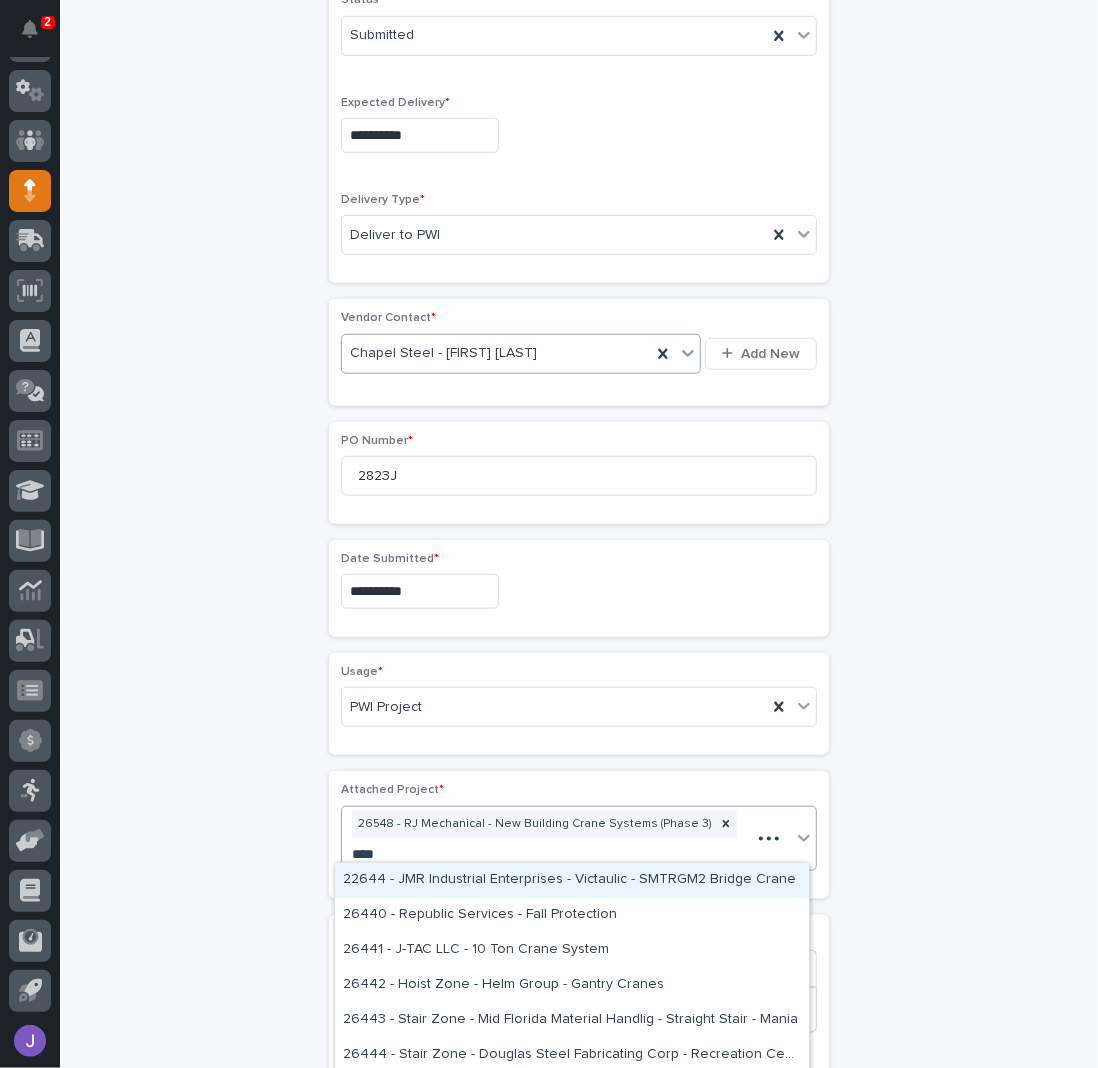 type on "*****" 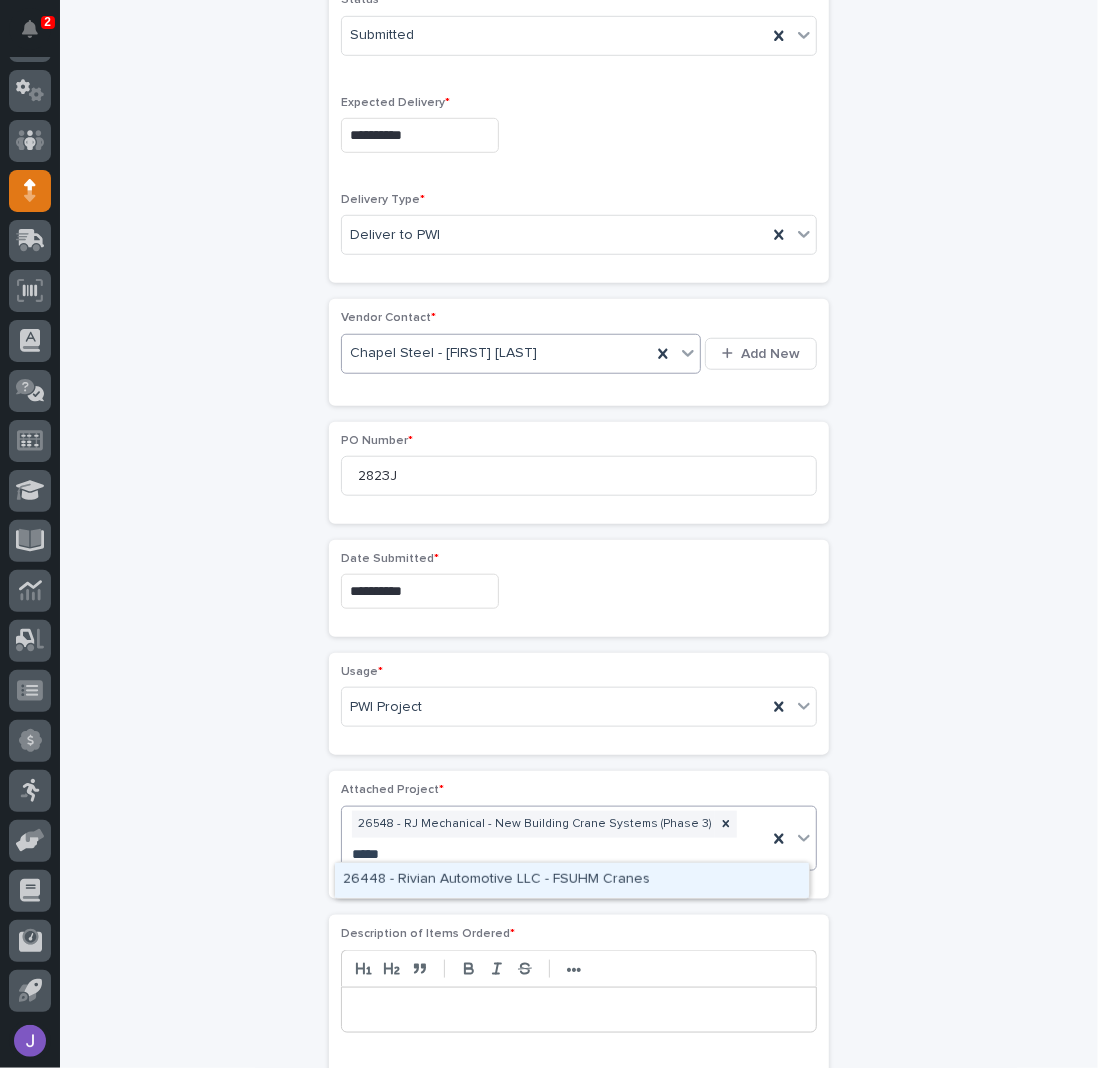 type 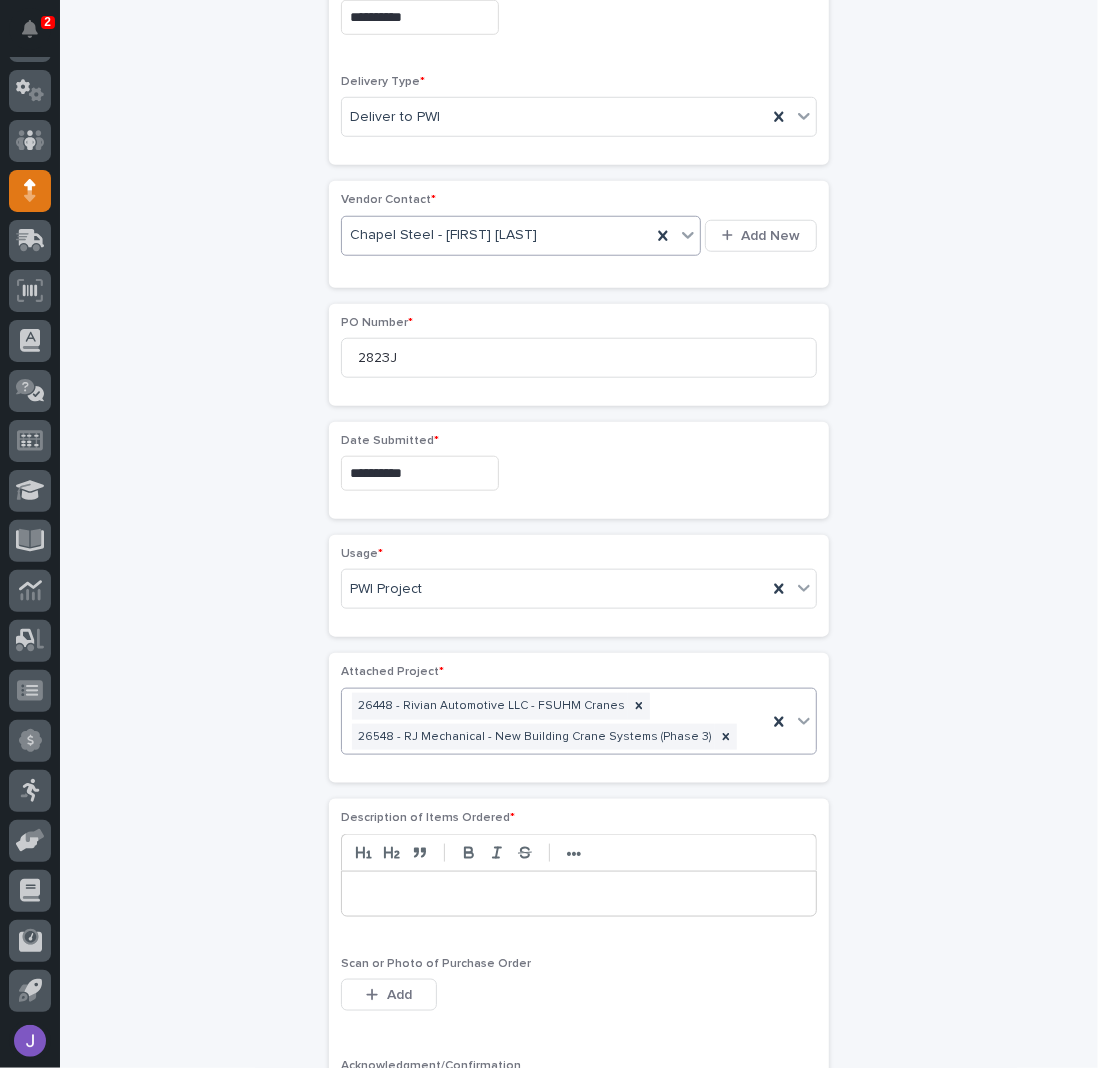 scroll, scrollTop: 936, scrollLeft: 0, axis: vertical 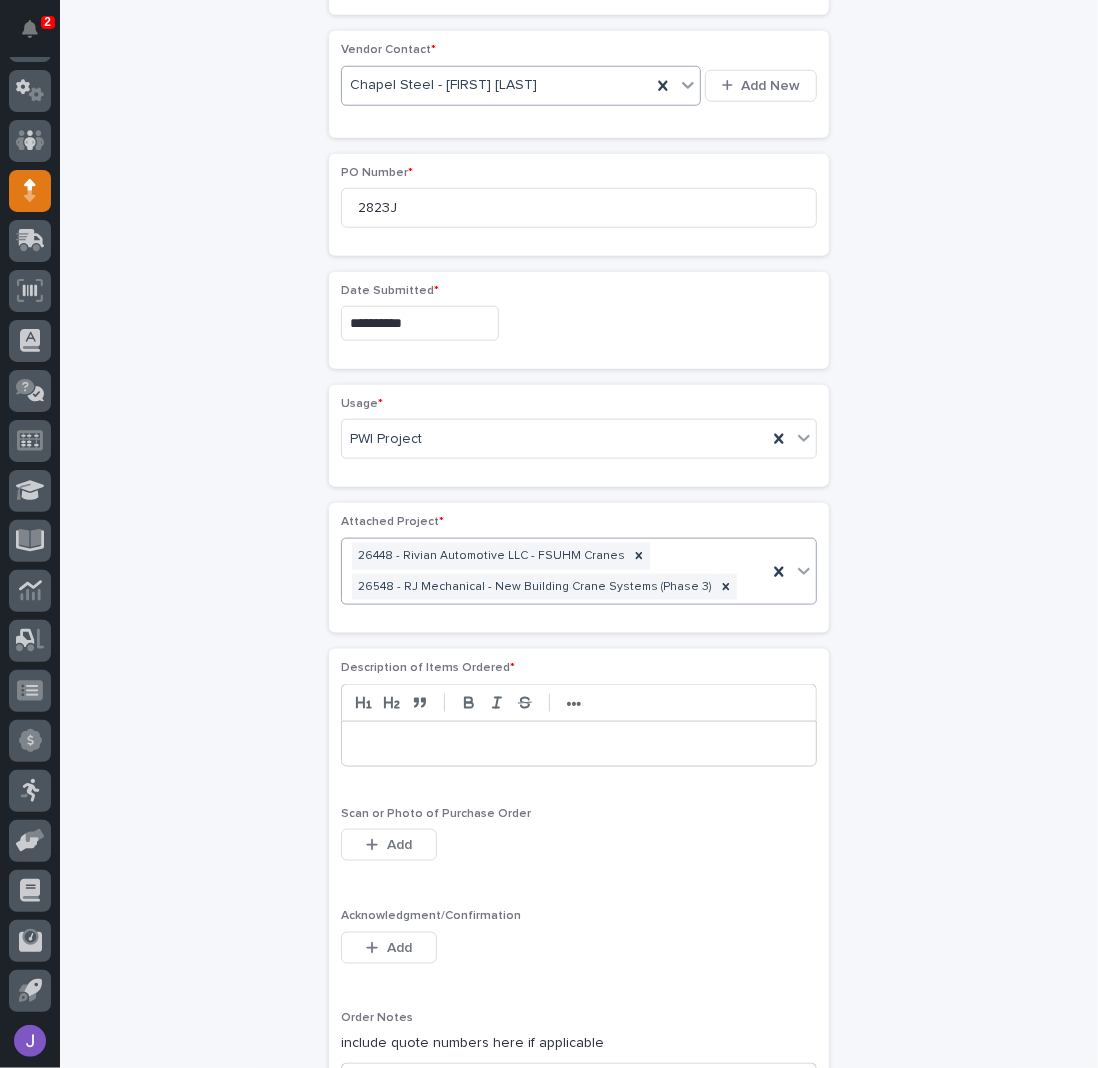 click at bounding box center [579, 744] 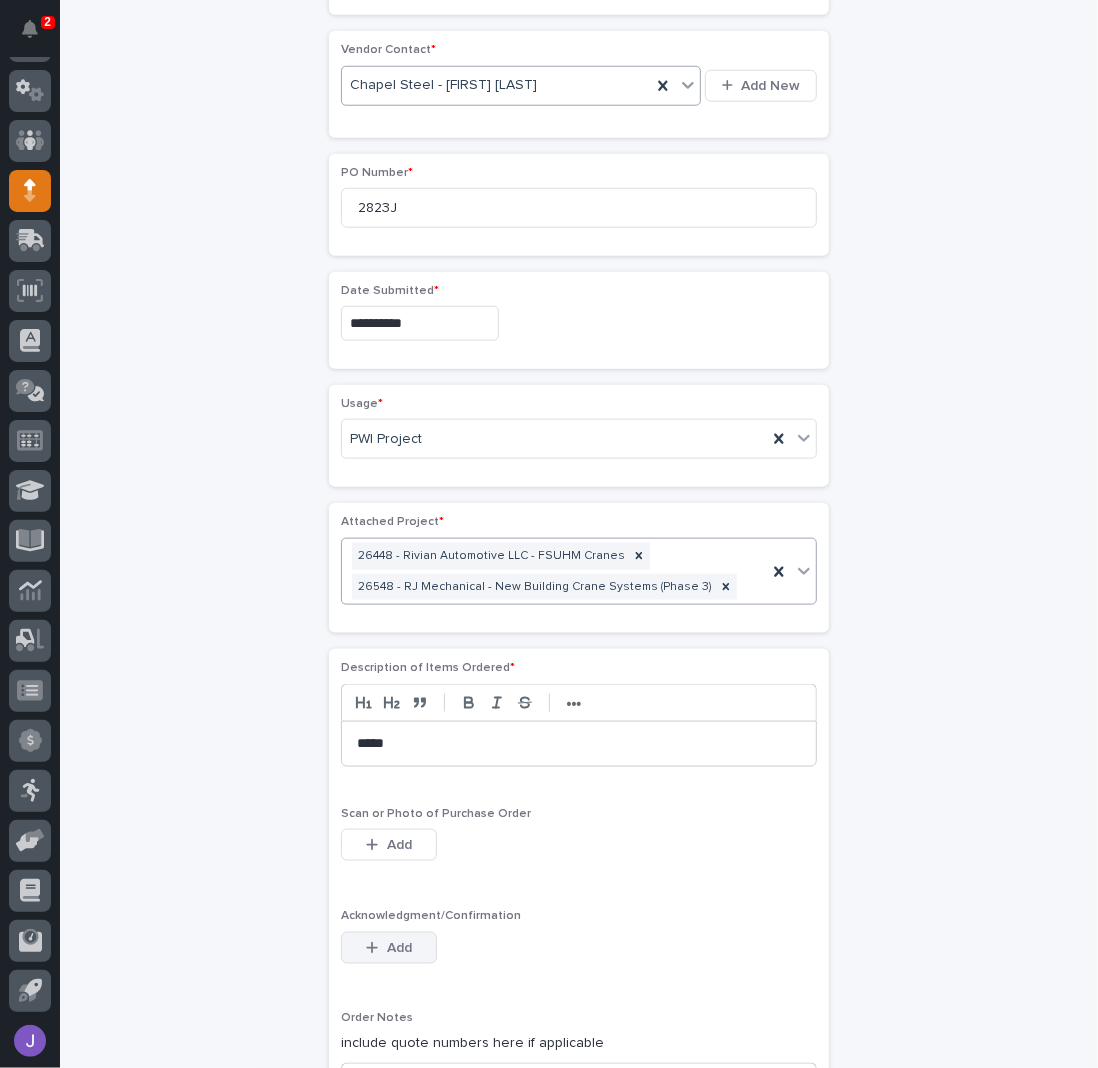 click on "Add" at bounding box center [389, 948] 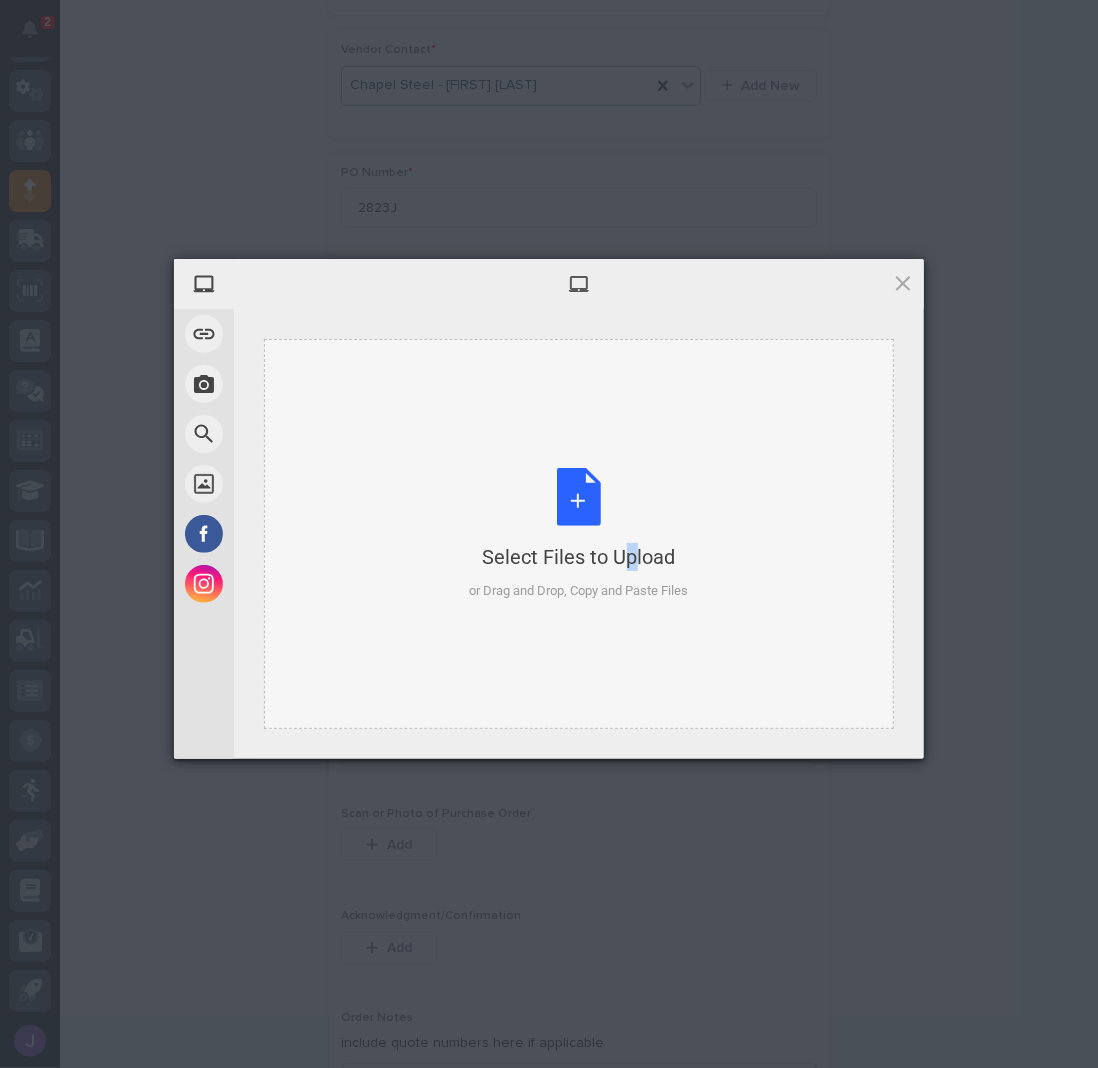 click on "Select Files to Upload
or Drag and Drop, Copy and Paste Files" at bounding box center (579, 534) 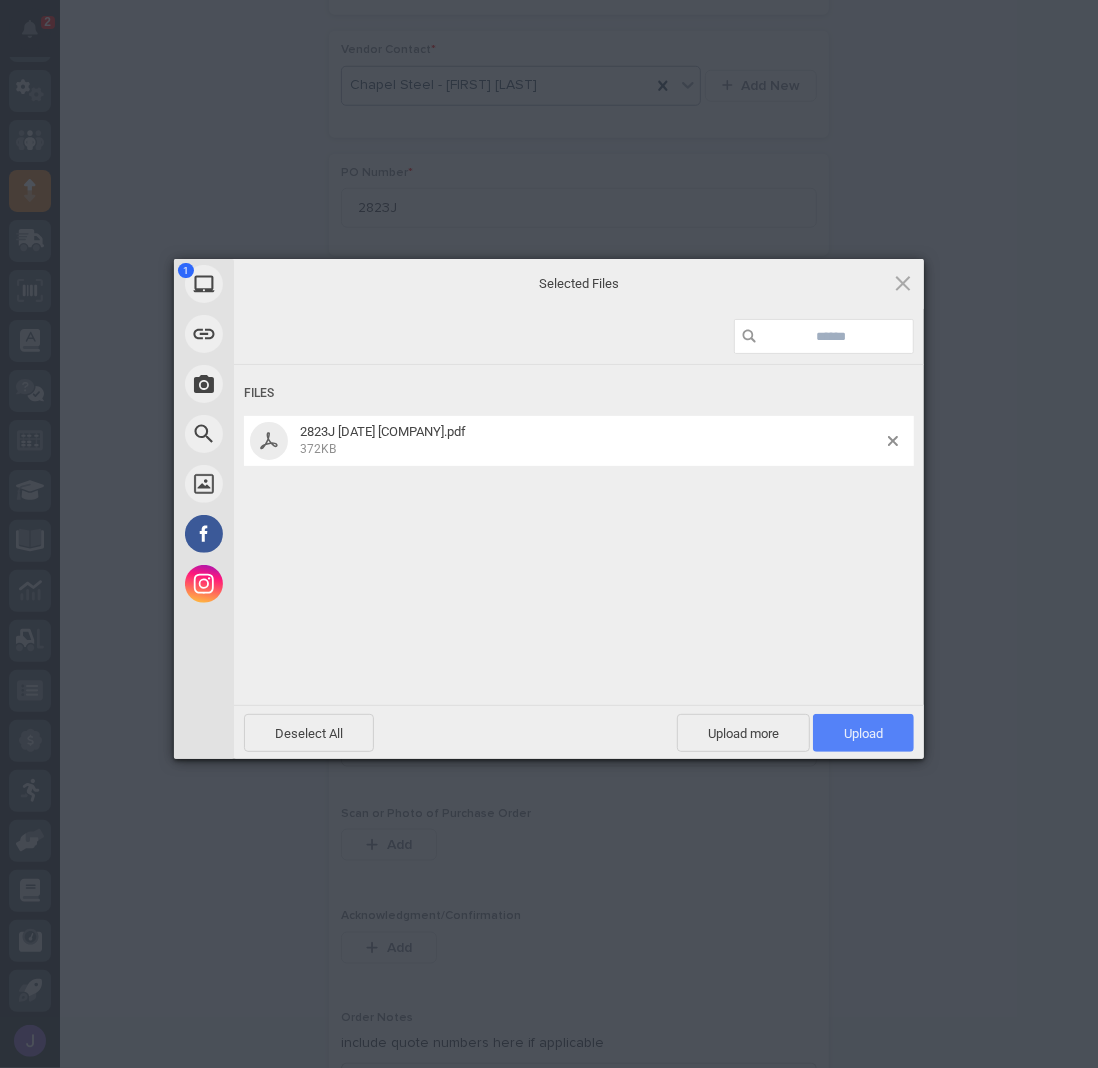 click on "Upload
1" at bounding box center (863, 733) 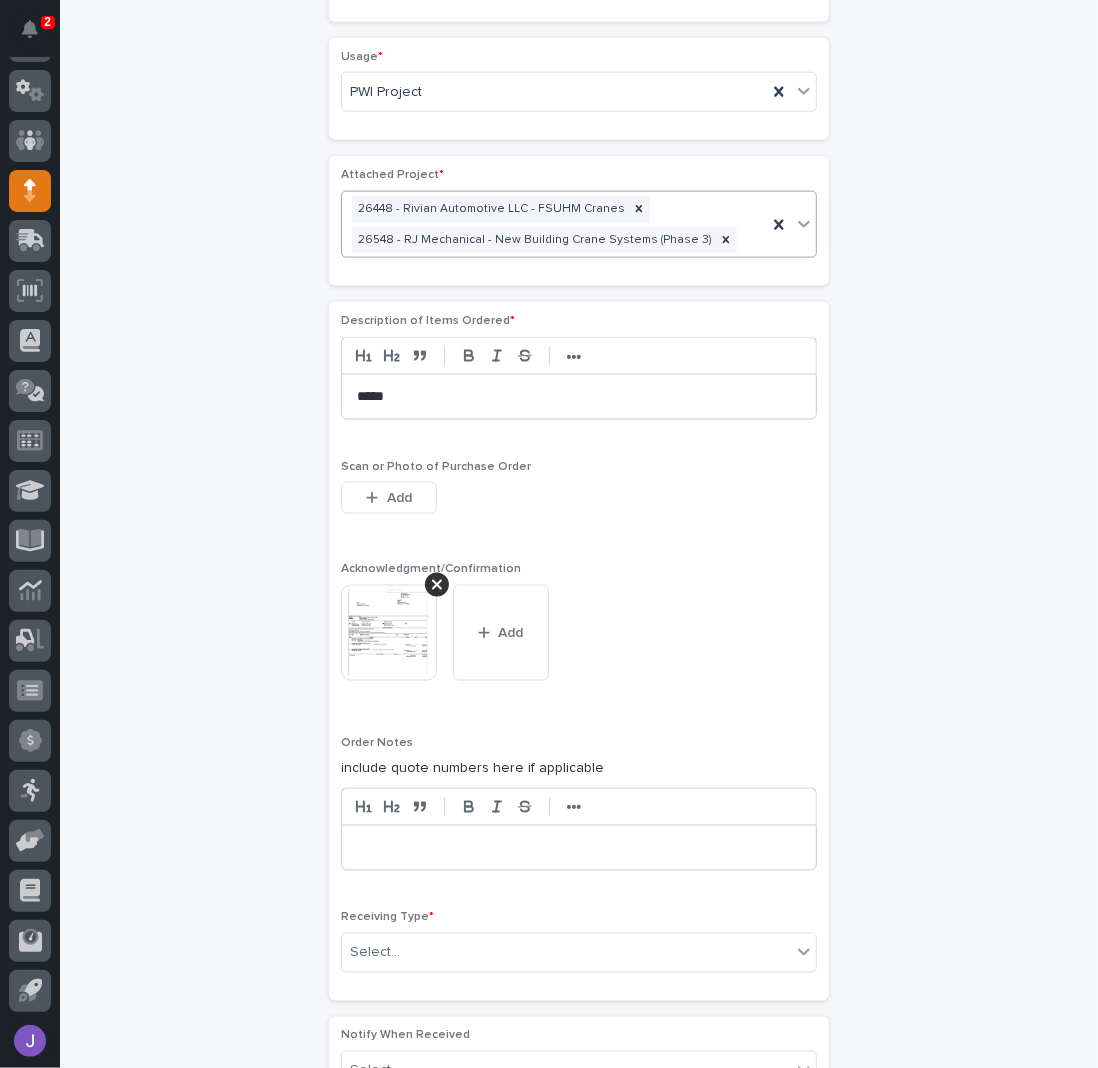 scroll, scrollTop: 1525, scrollLeft: 0, axis: vertical 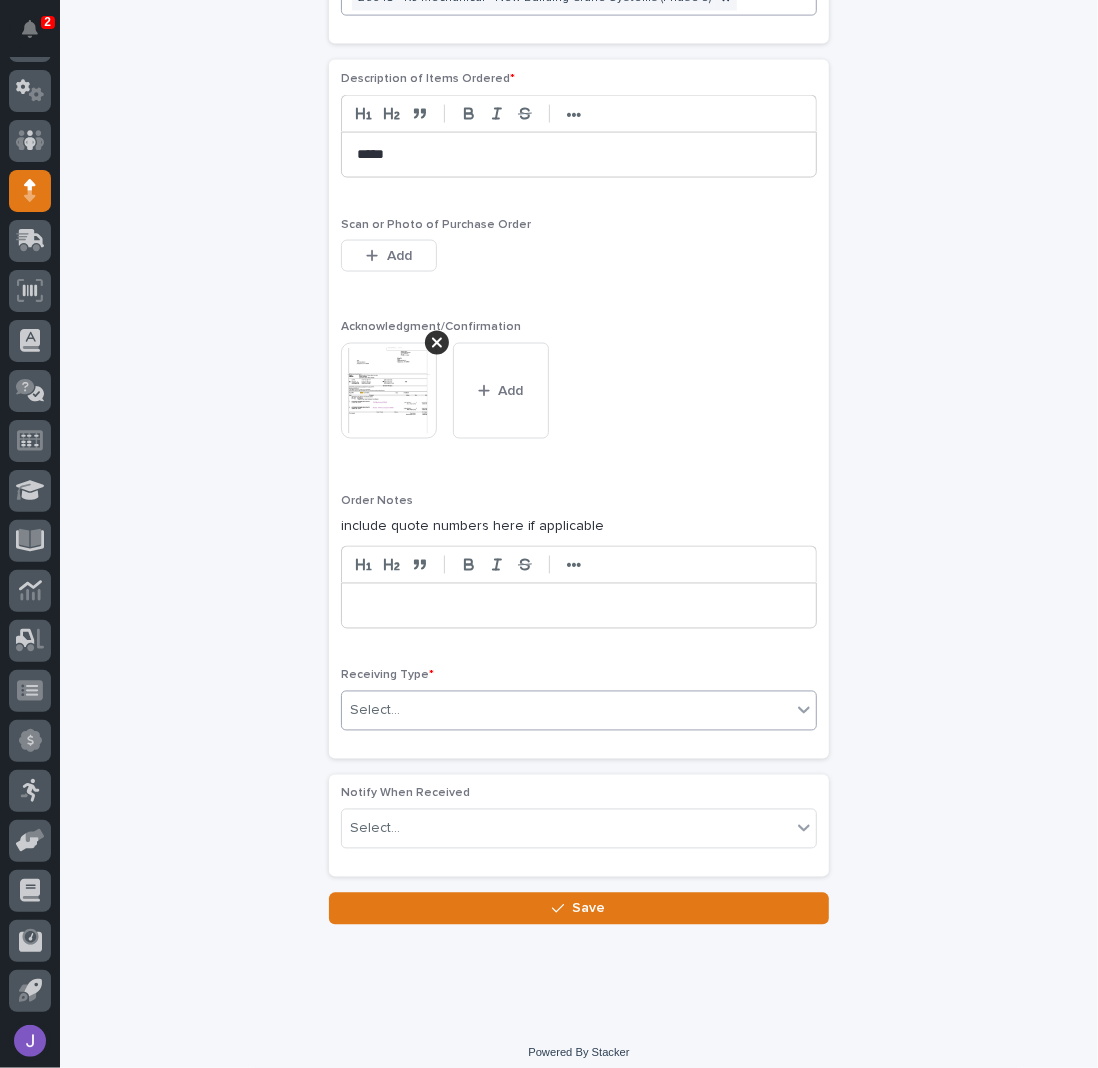 click on "Select..." at bounding box center (566, 711) 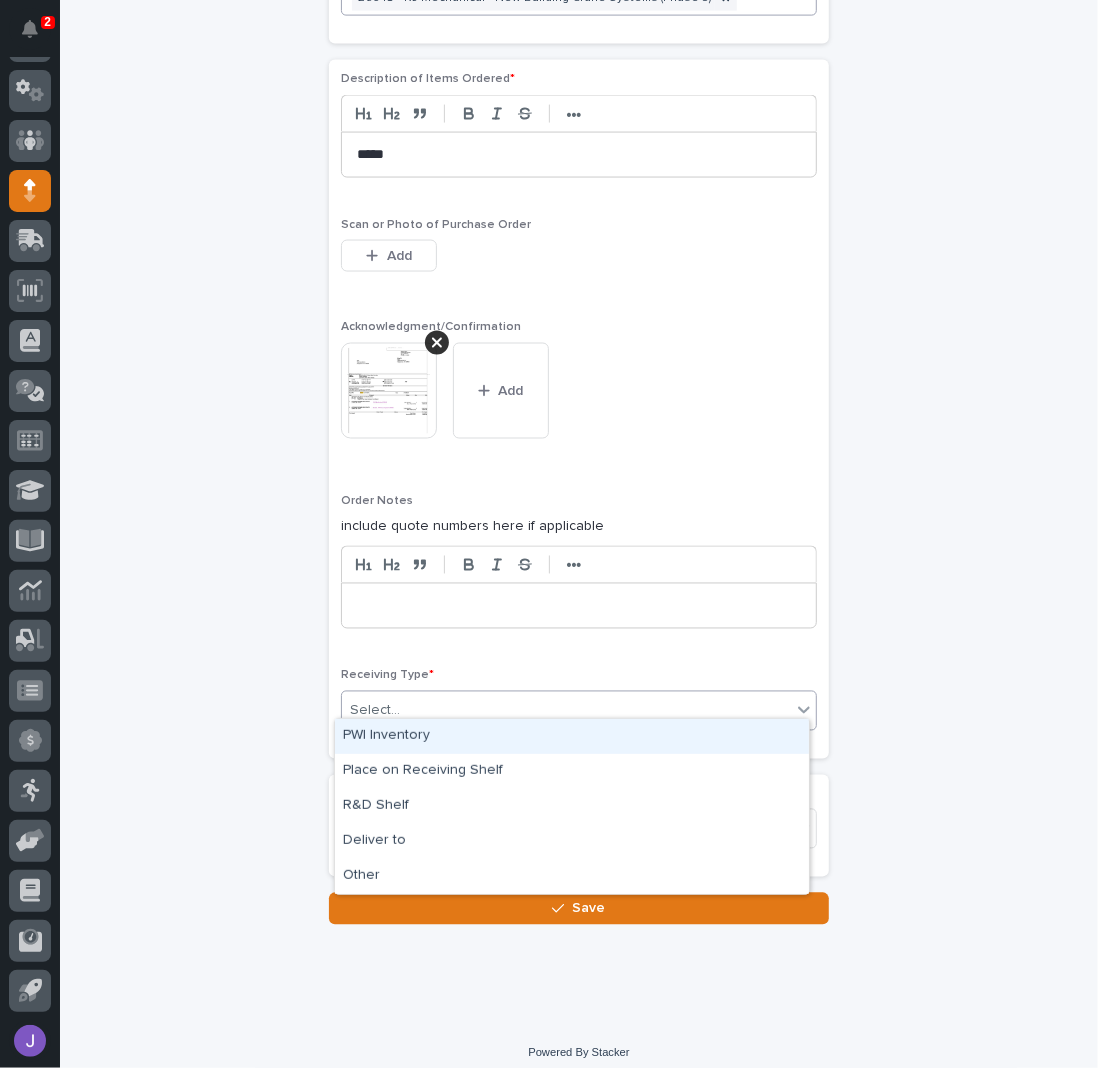 click on "PWI Inventory" at bounding box center (572, 736) 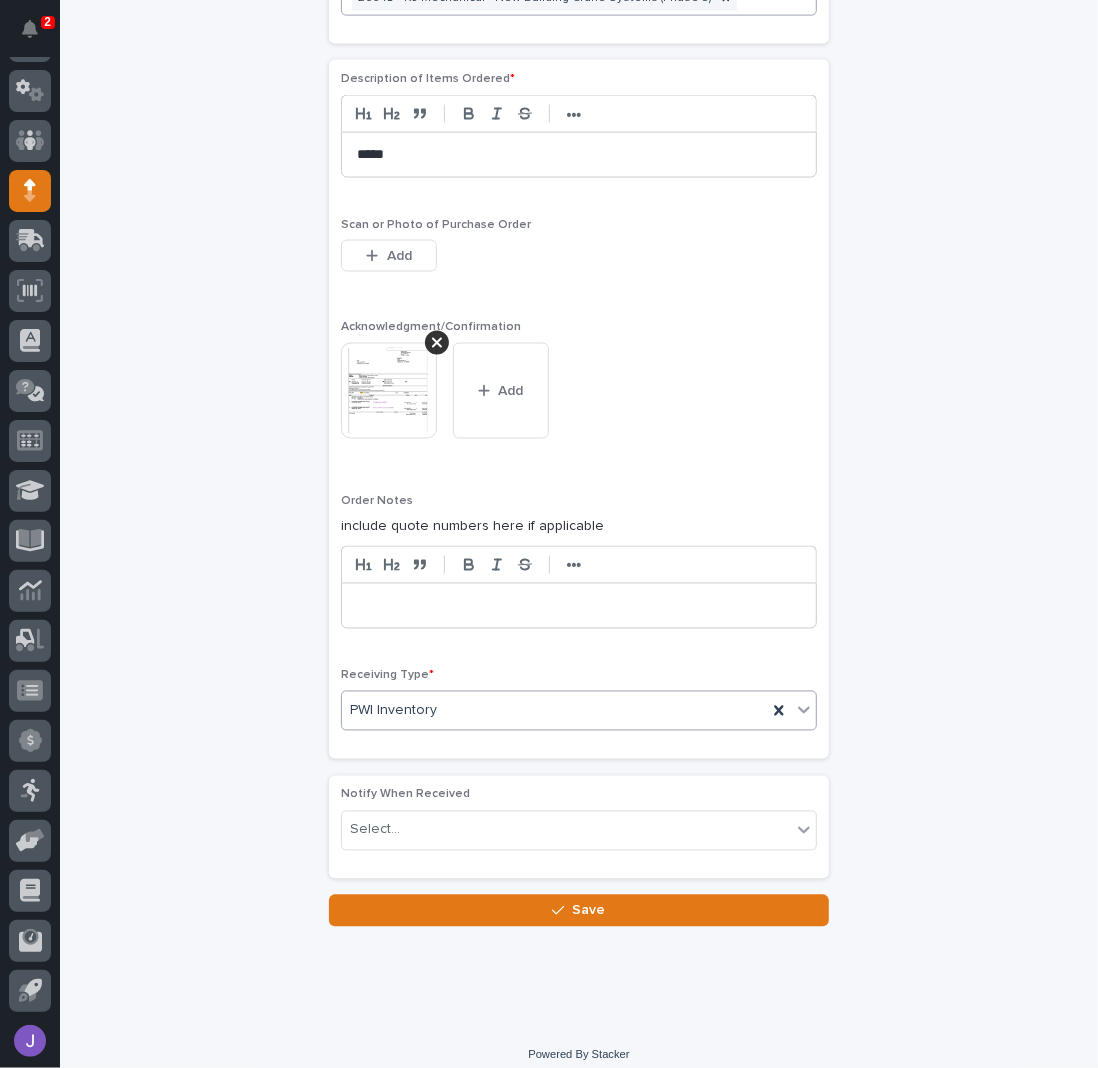 click on "**********" at bounding box center (579, -238) 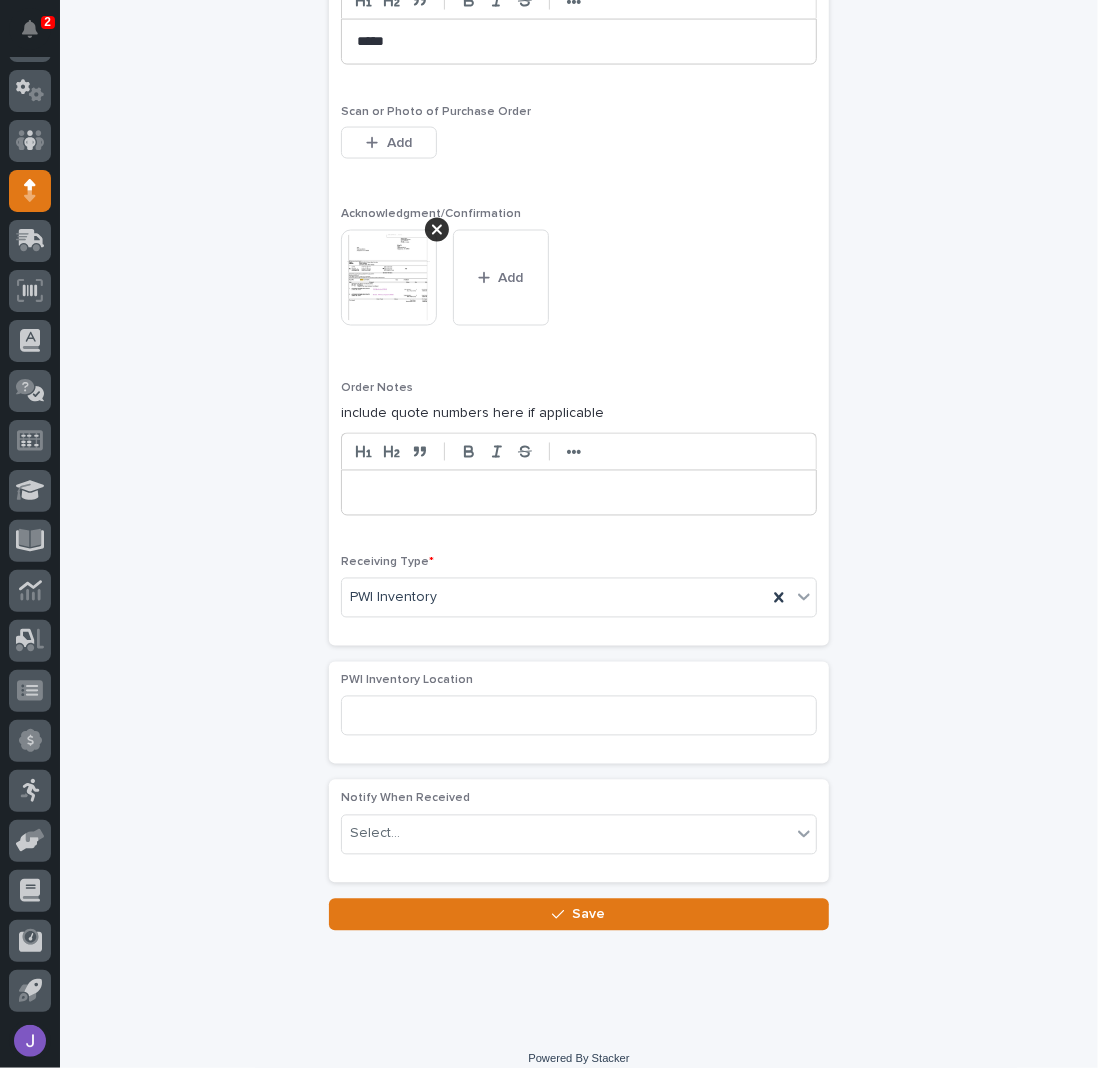 scroll, scrollTop: 1643, scrollLeft: 0, axis: vertical 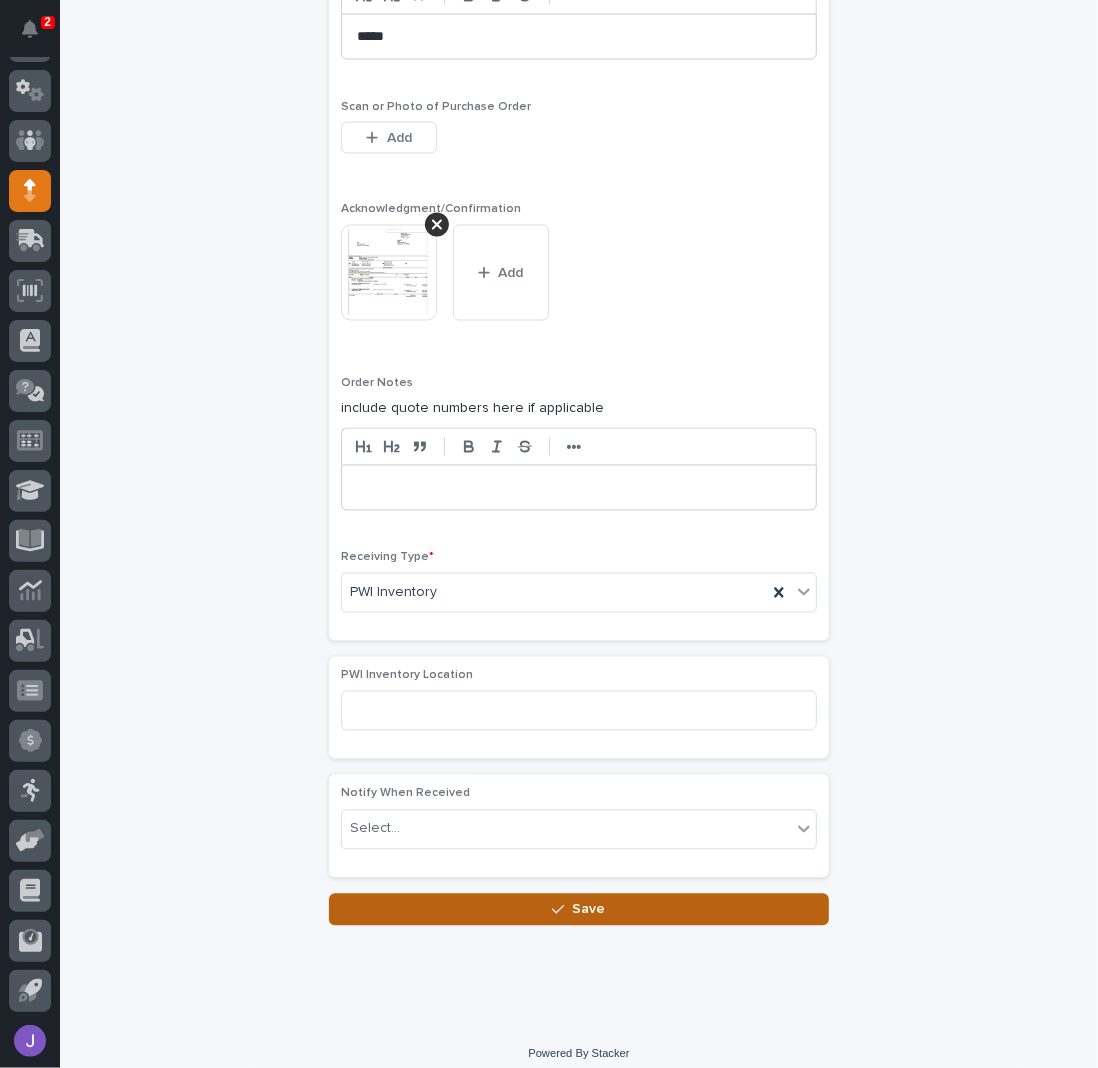 click on "Save" at bounding box center (579, 910) 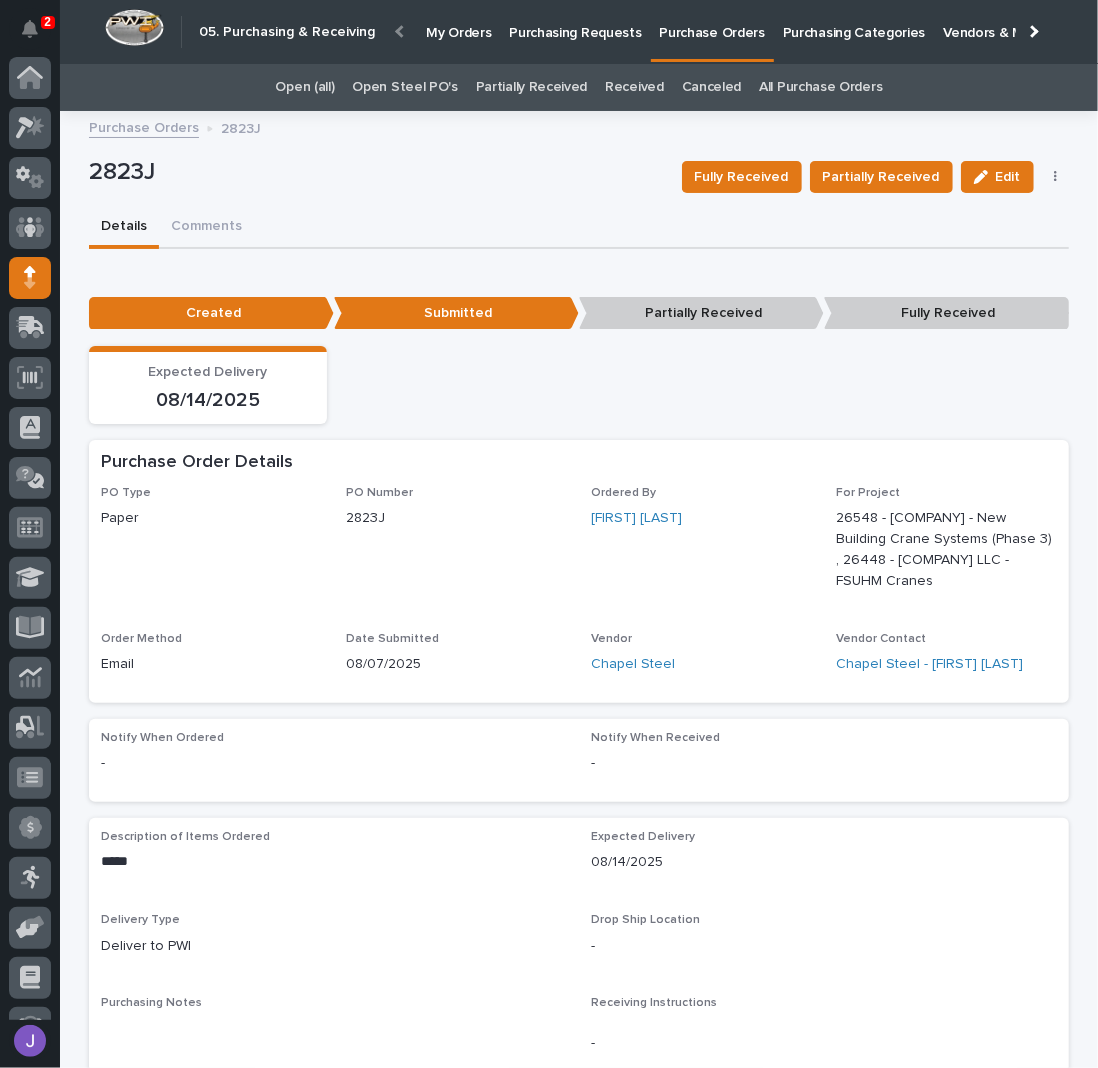 scroll, scrollTop: 87, scrollLeft: 0, axis: vertical 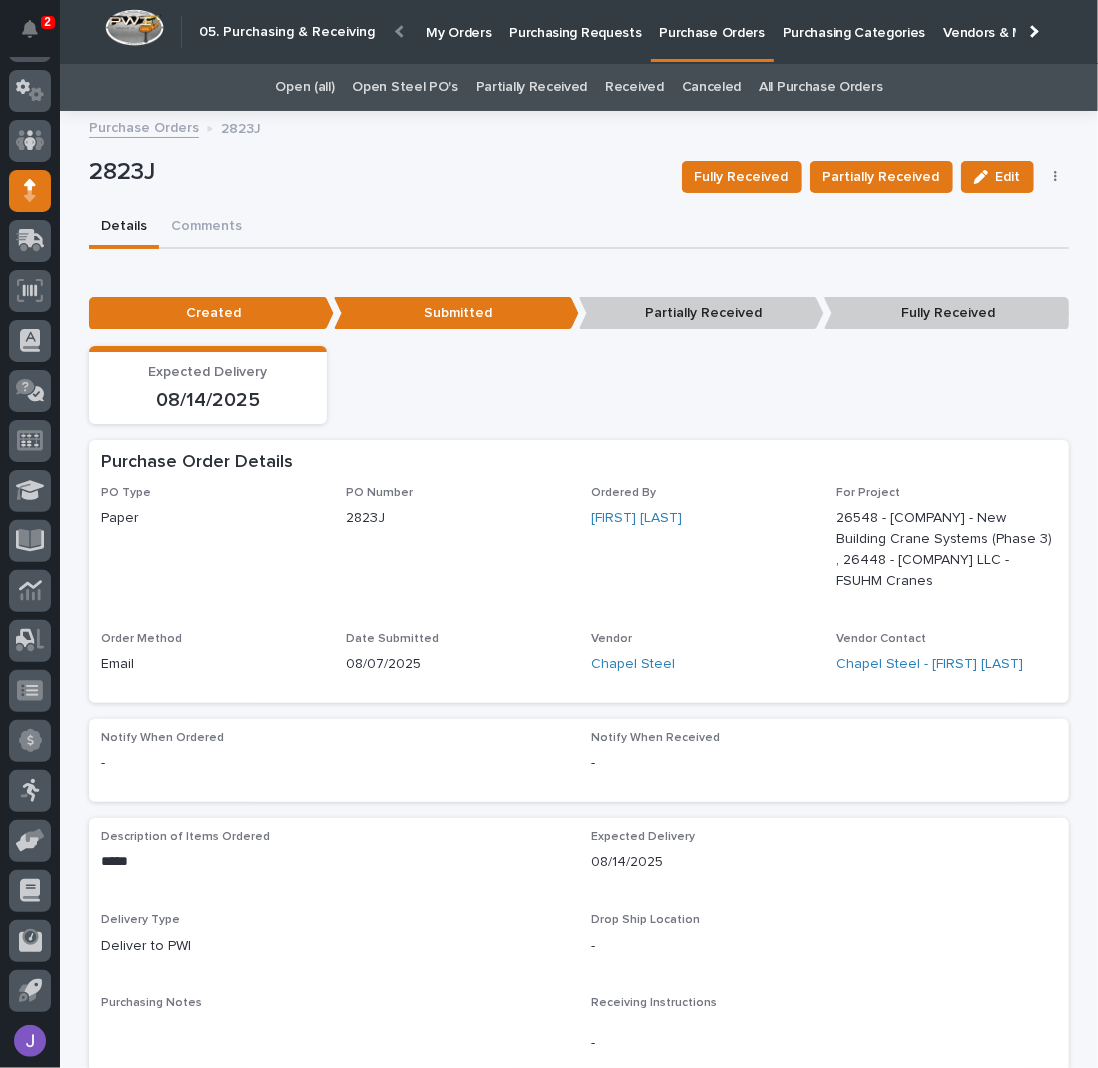 click on "Open Steel PO's" at bounding box center (404, 87) 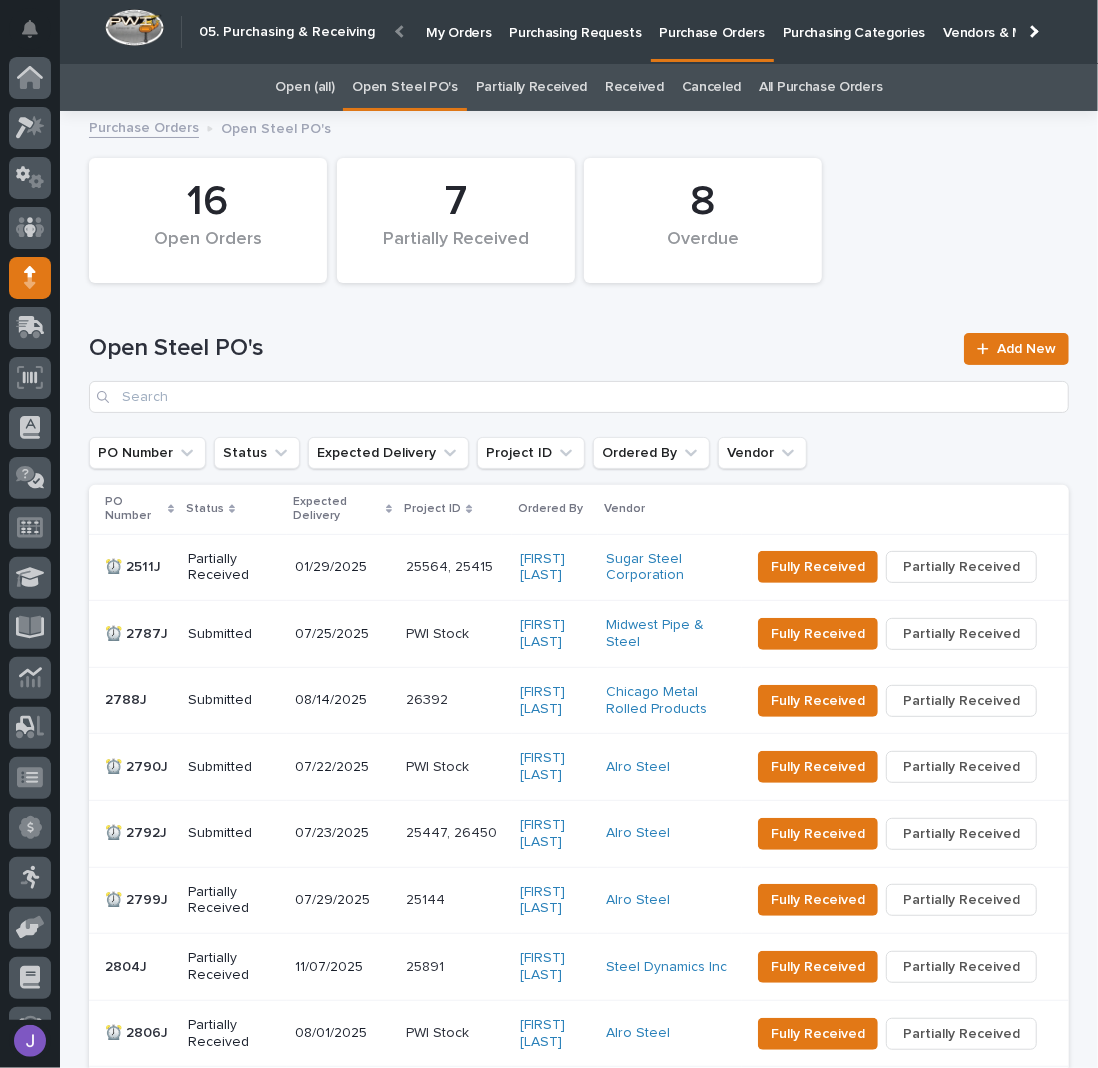scroll, scrollTop: 87, scrollLeft: 0, axis: vertical 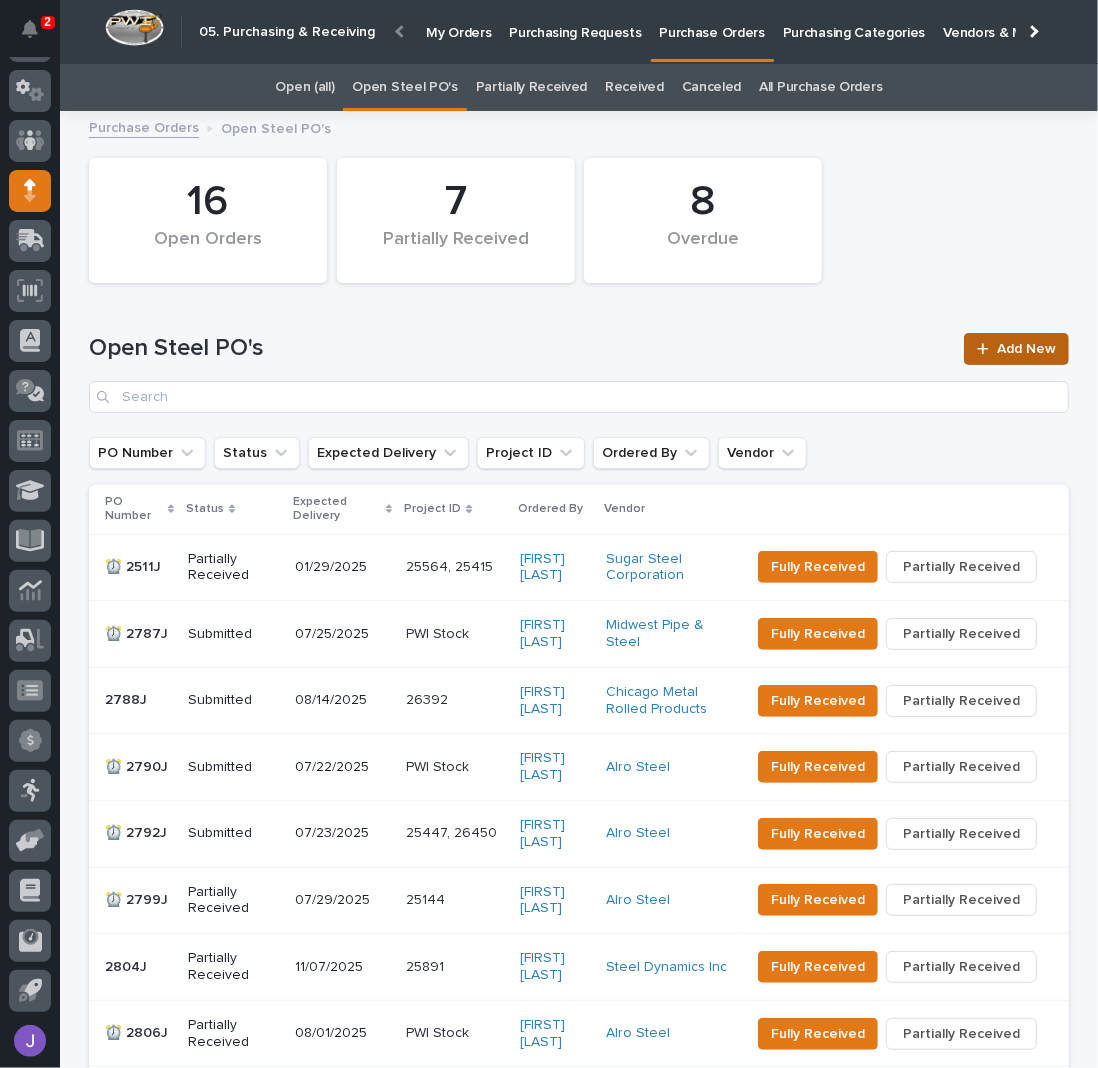 click on "Add New" at bounding box center [1026, 349] 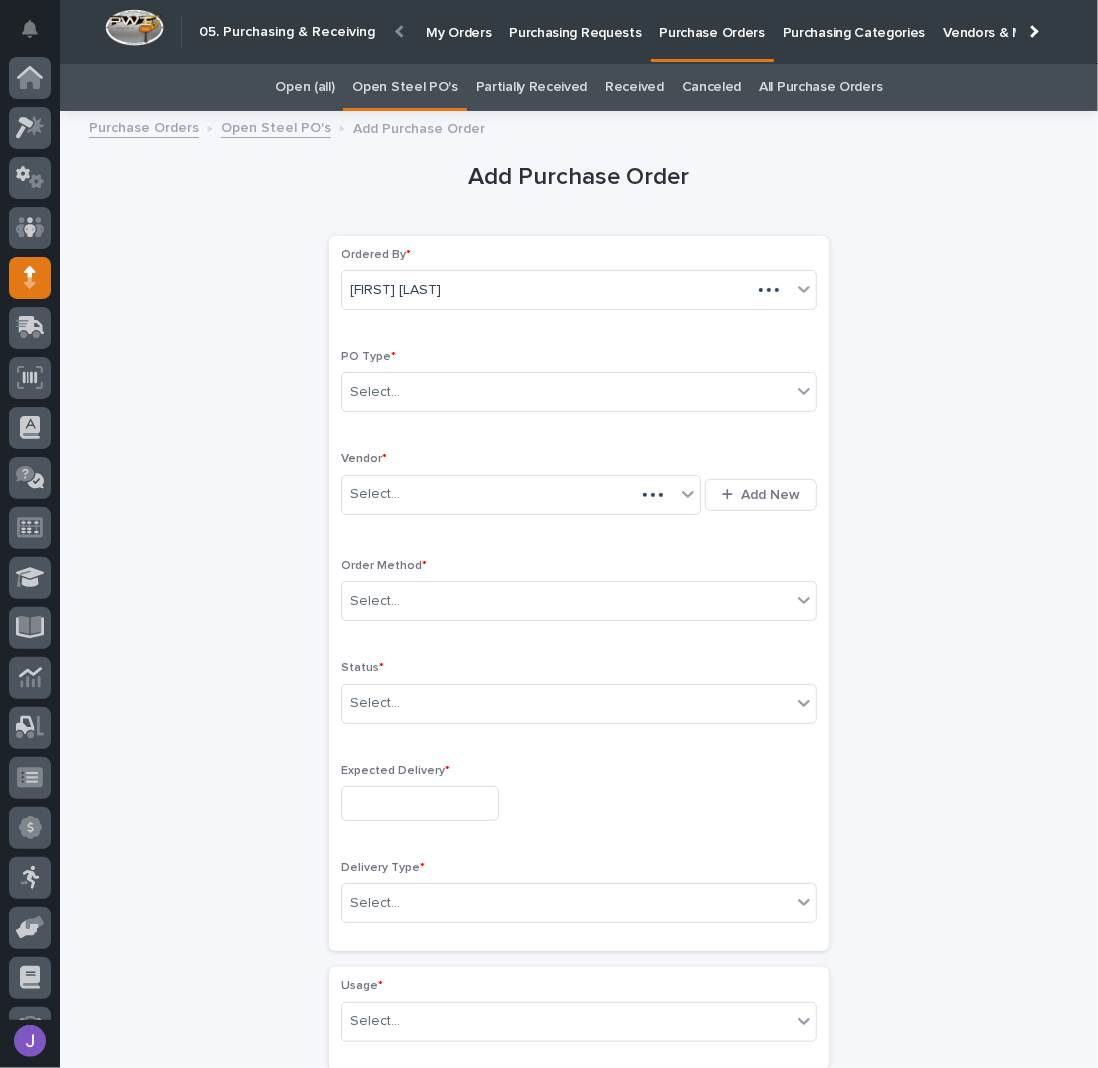 scroll, scrollTop: 63, scrollLeft: 0, axis: vertical 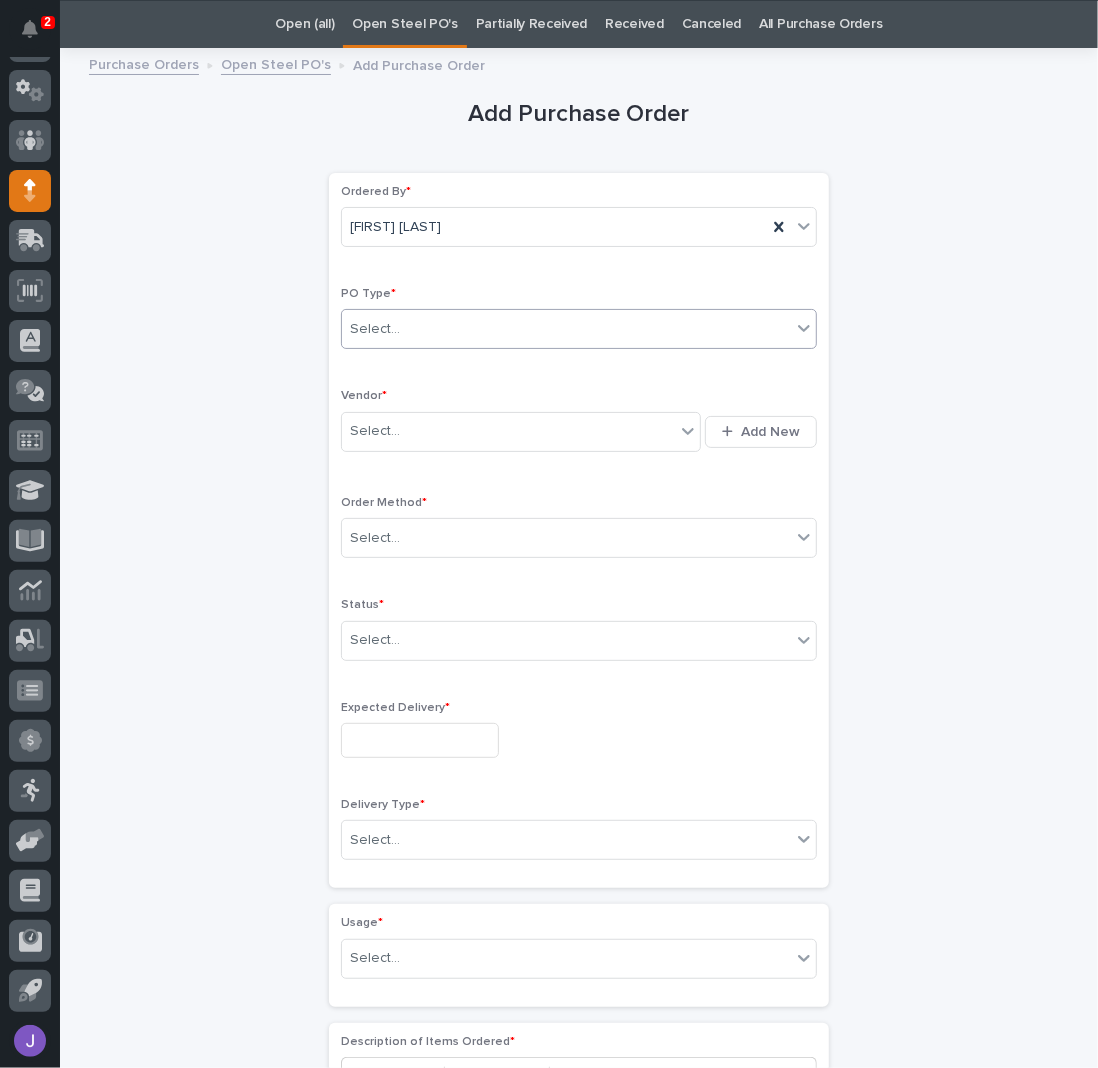 click on "Select..." at bounding box center (566, 329) 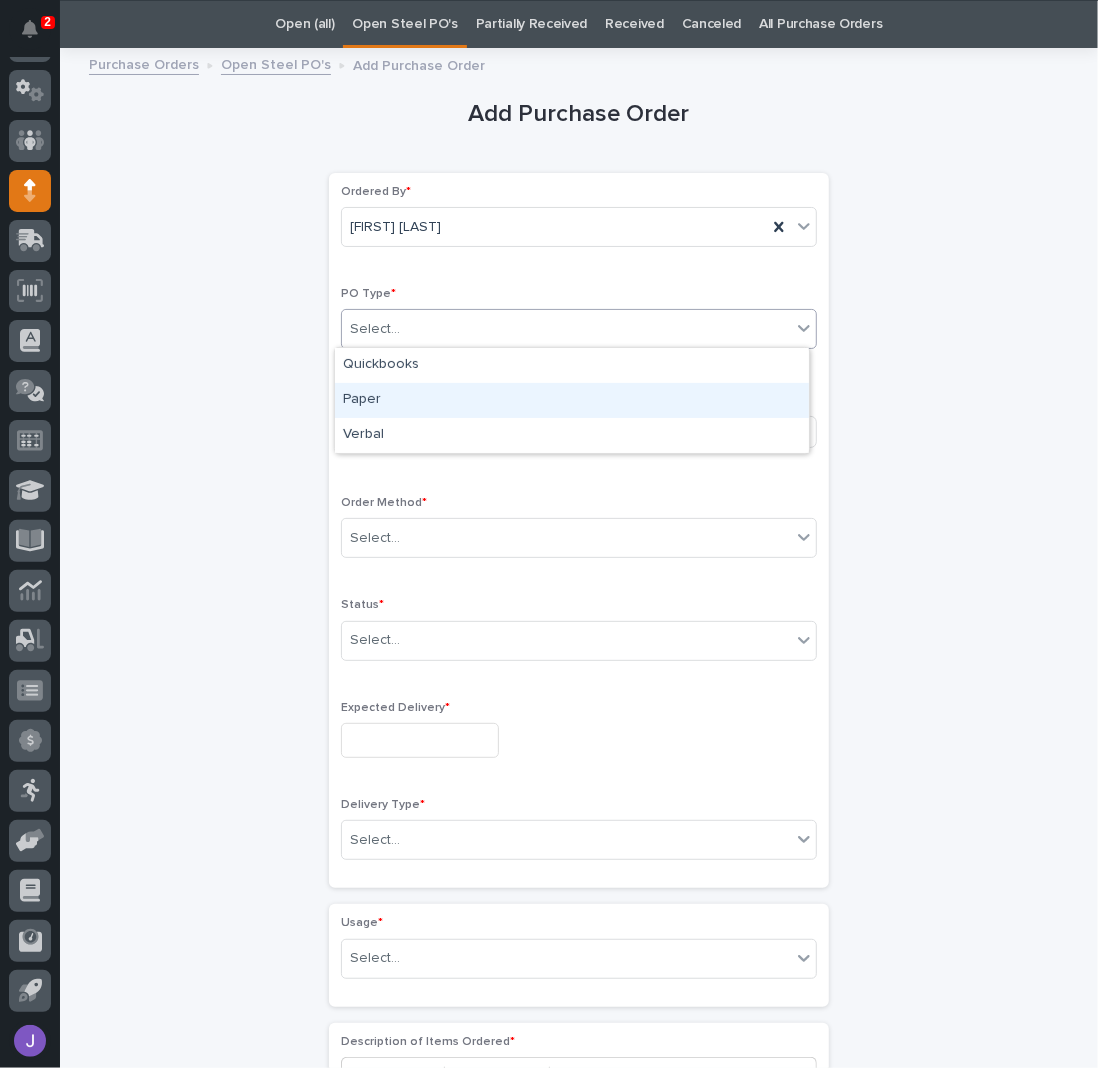click on "Paper" at bounding box center (572, 400) 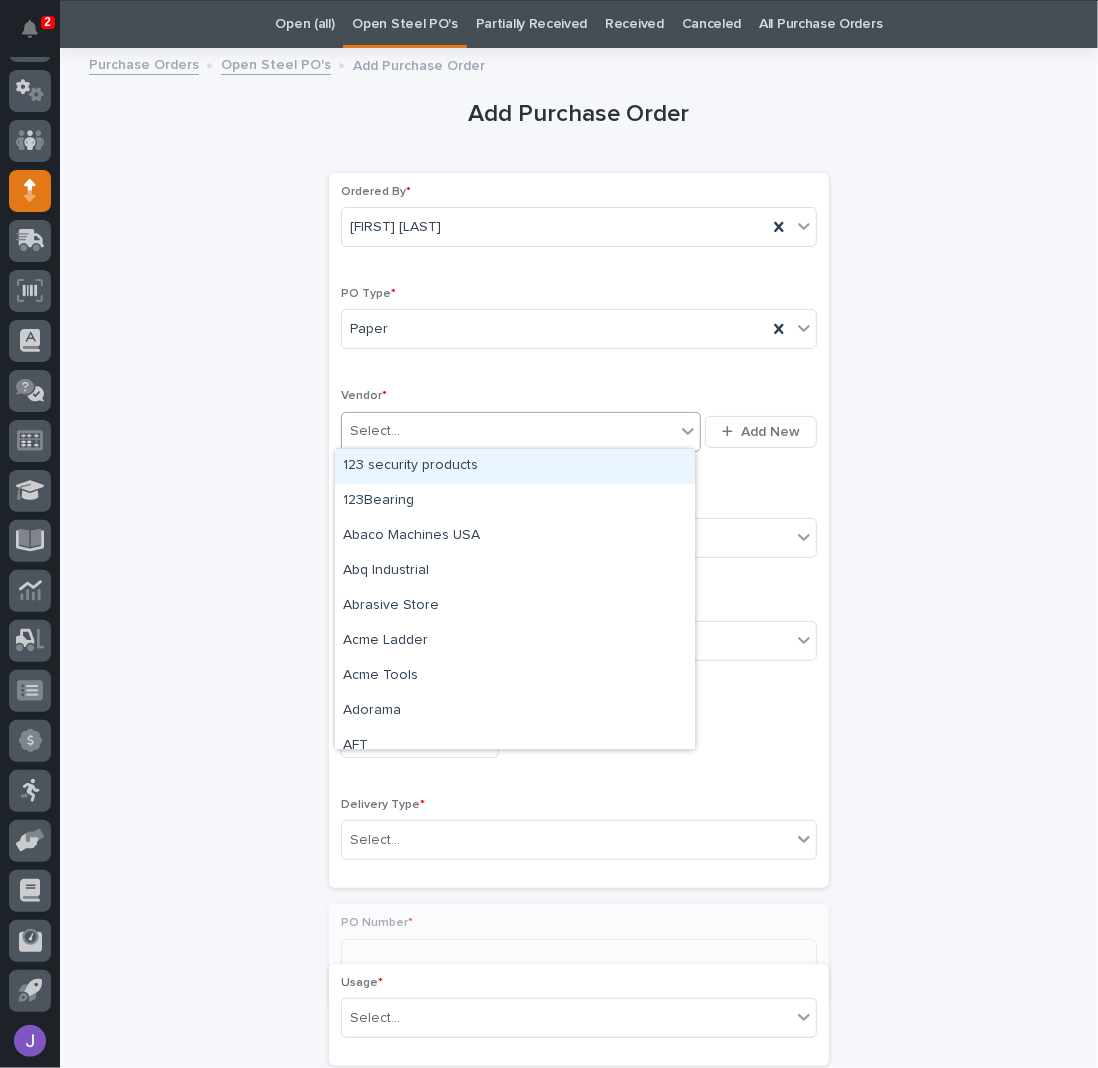 click on "Select..." at bounding box center [508, 431] 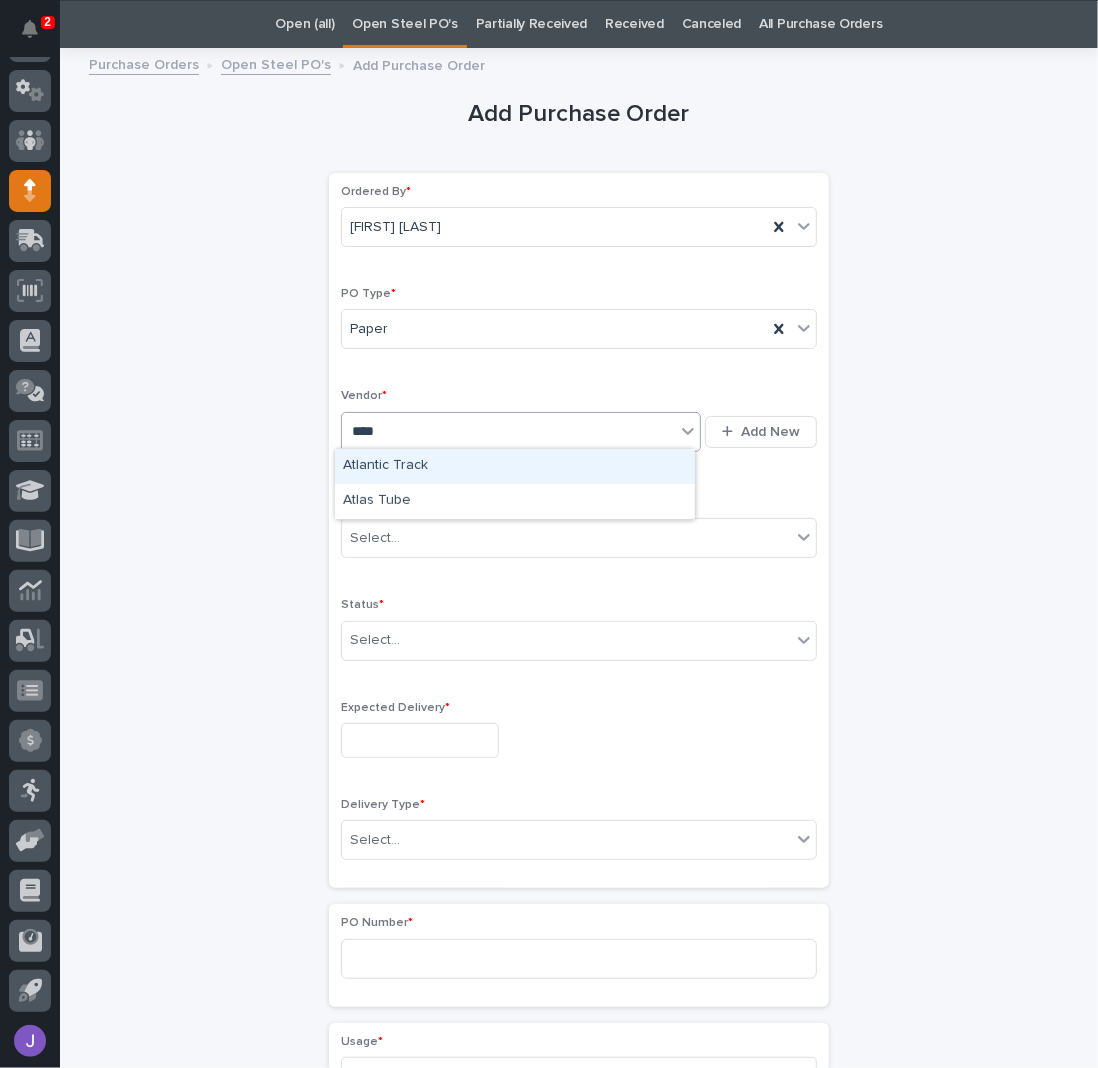 type on "*****" 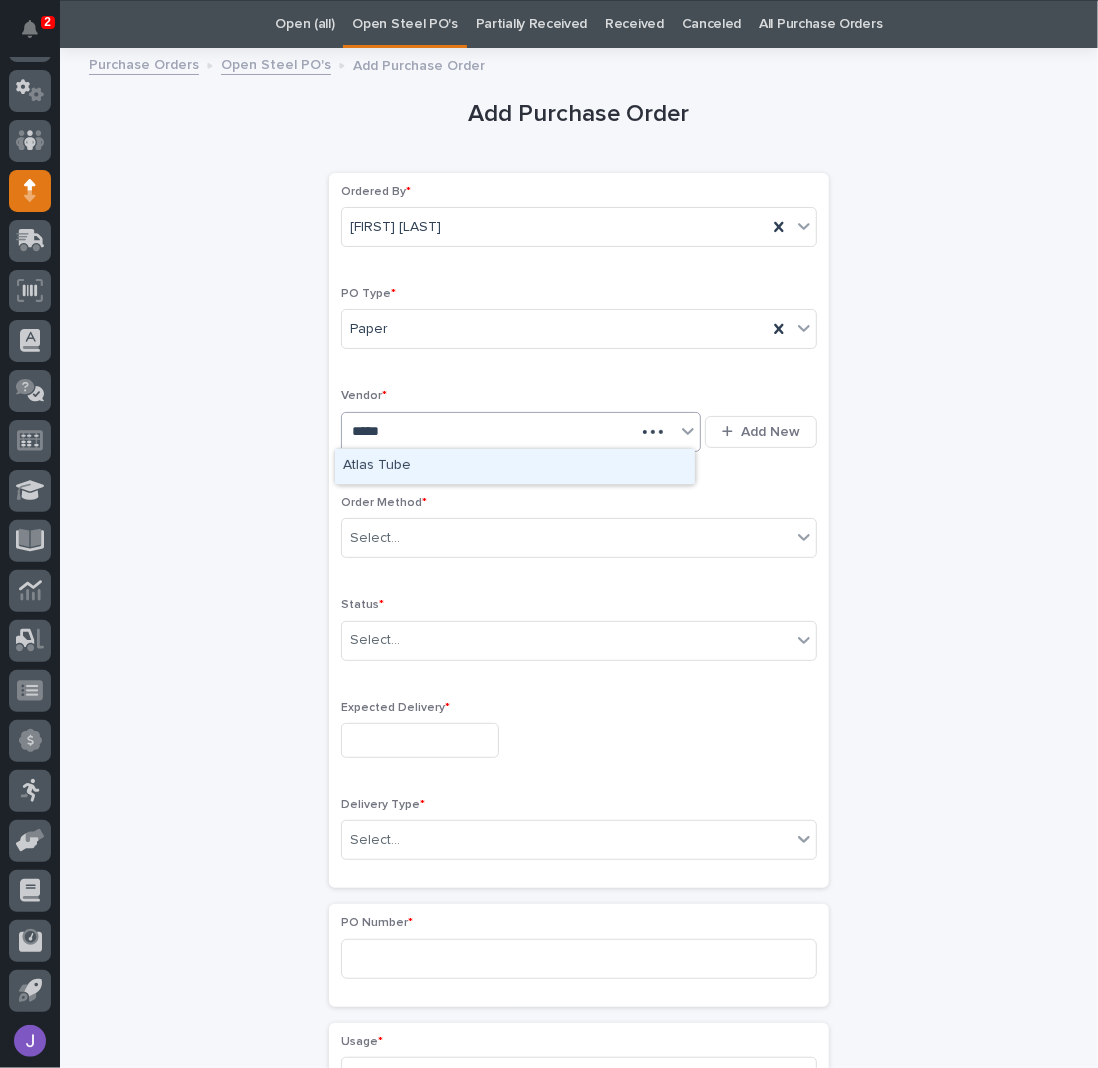 type 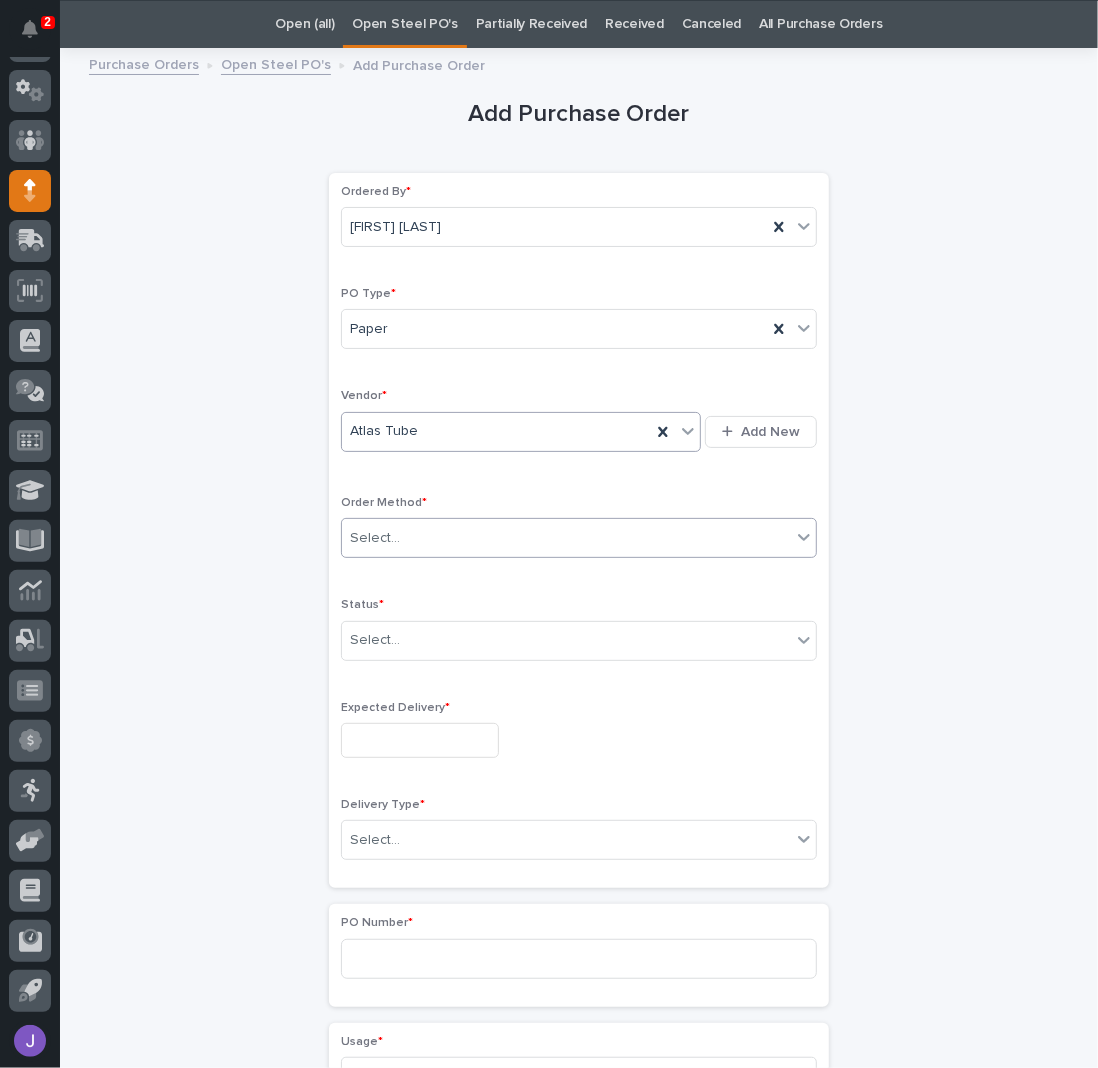 click on "Select..." at bounding box center (566, 538) 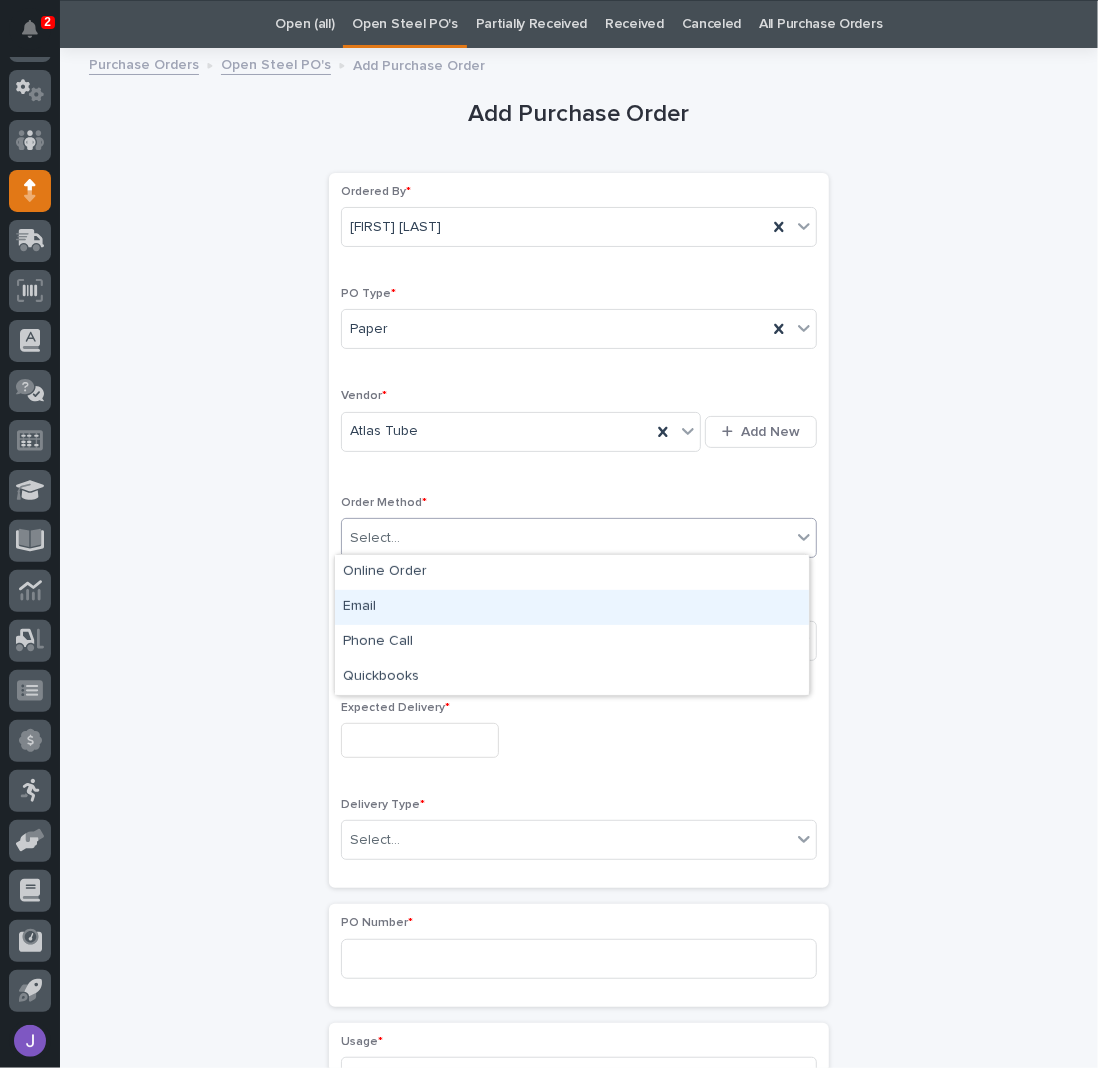 click on "Email" at bounding box center [572, 607] 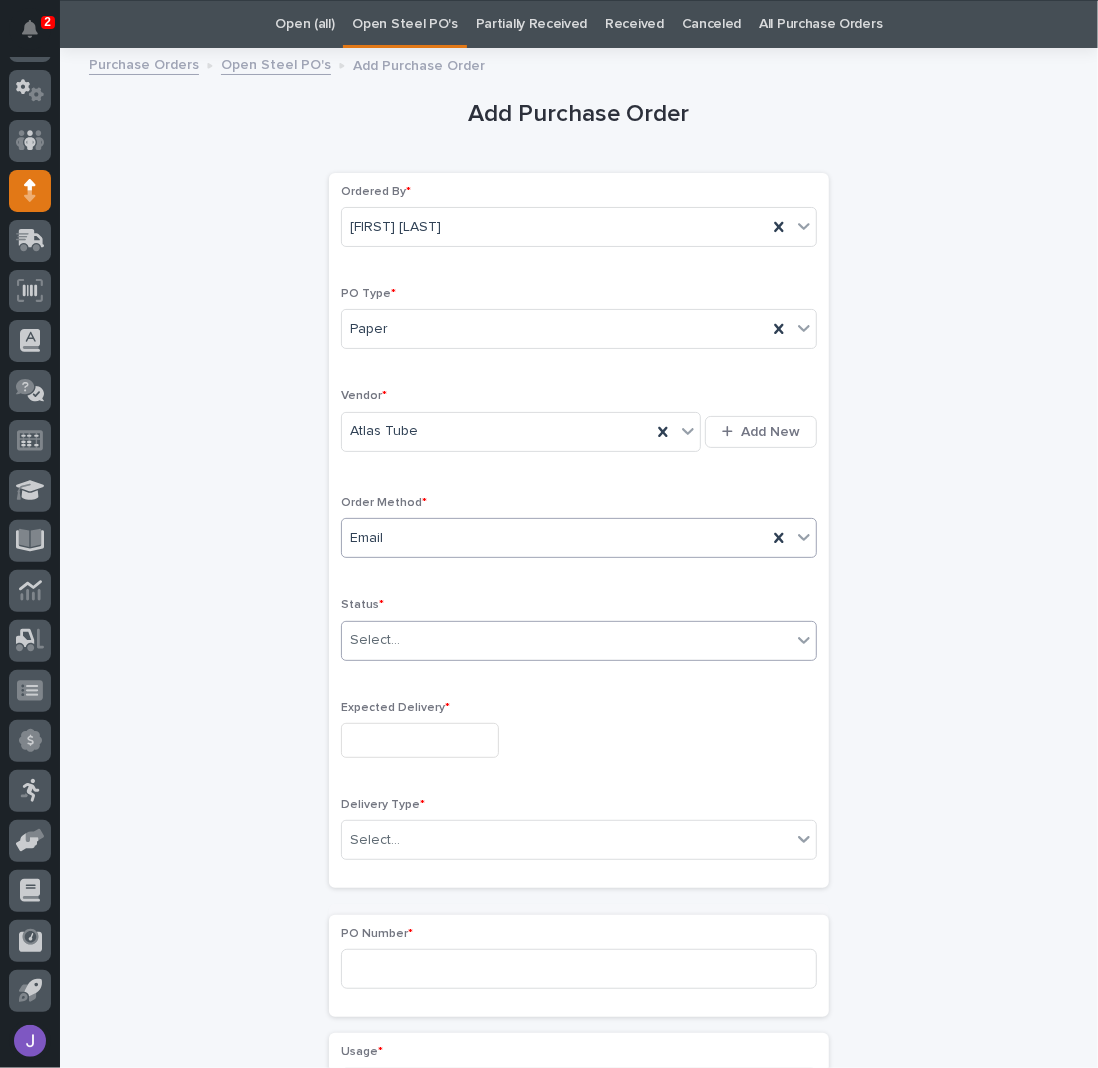 click on "Select..." at bounding box center (566, 640) 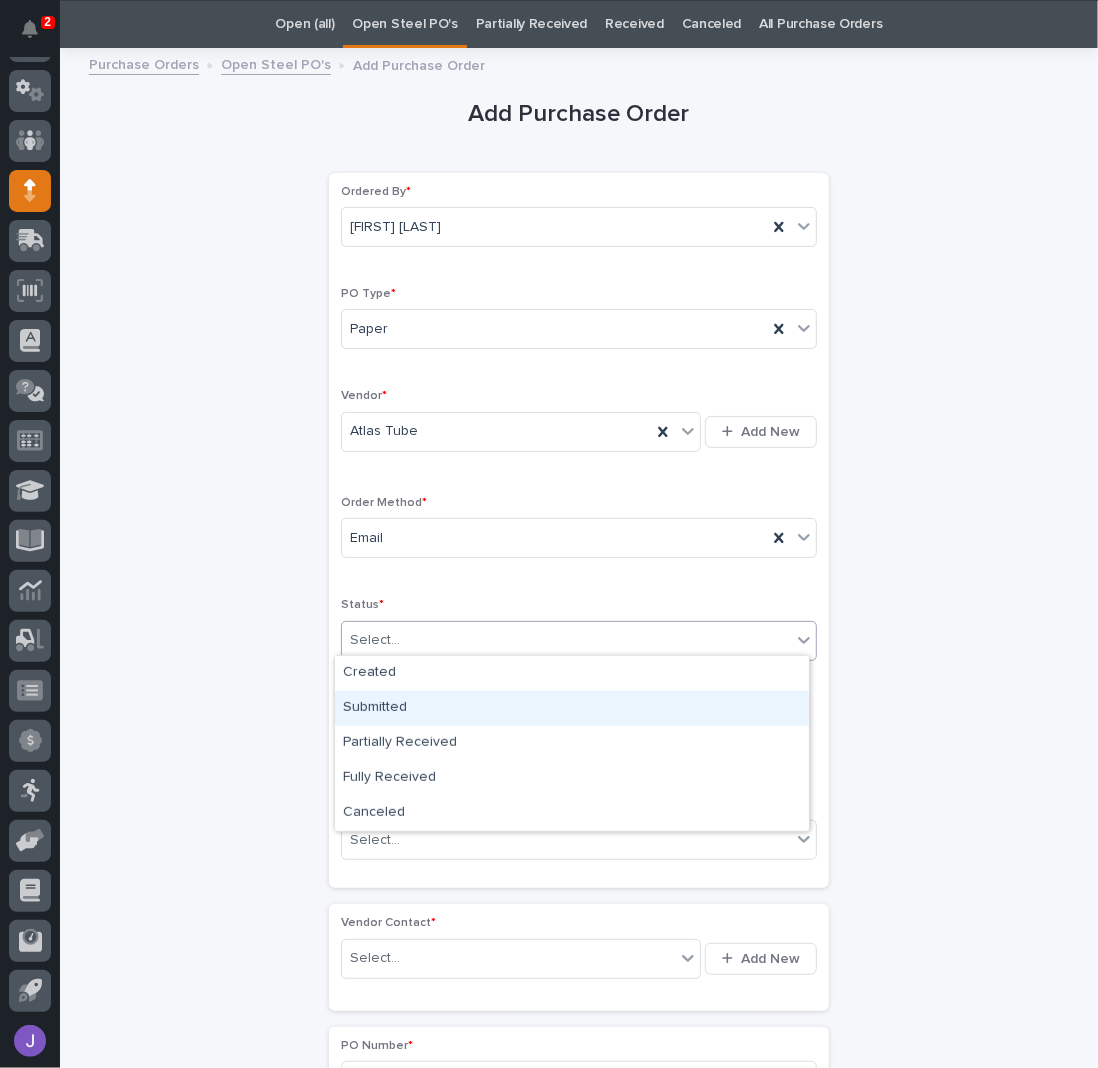 click on "Submitted" at bounding box center (572, 708) 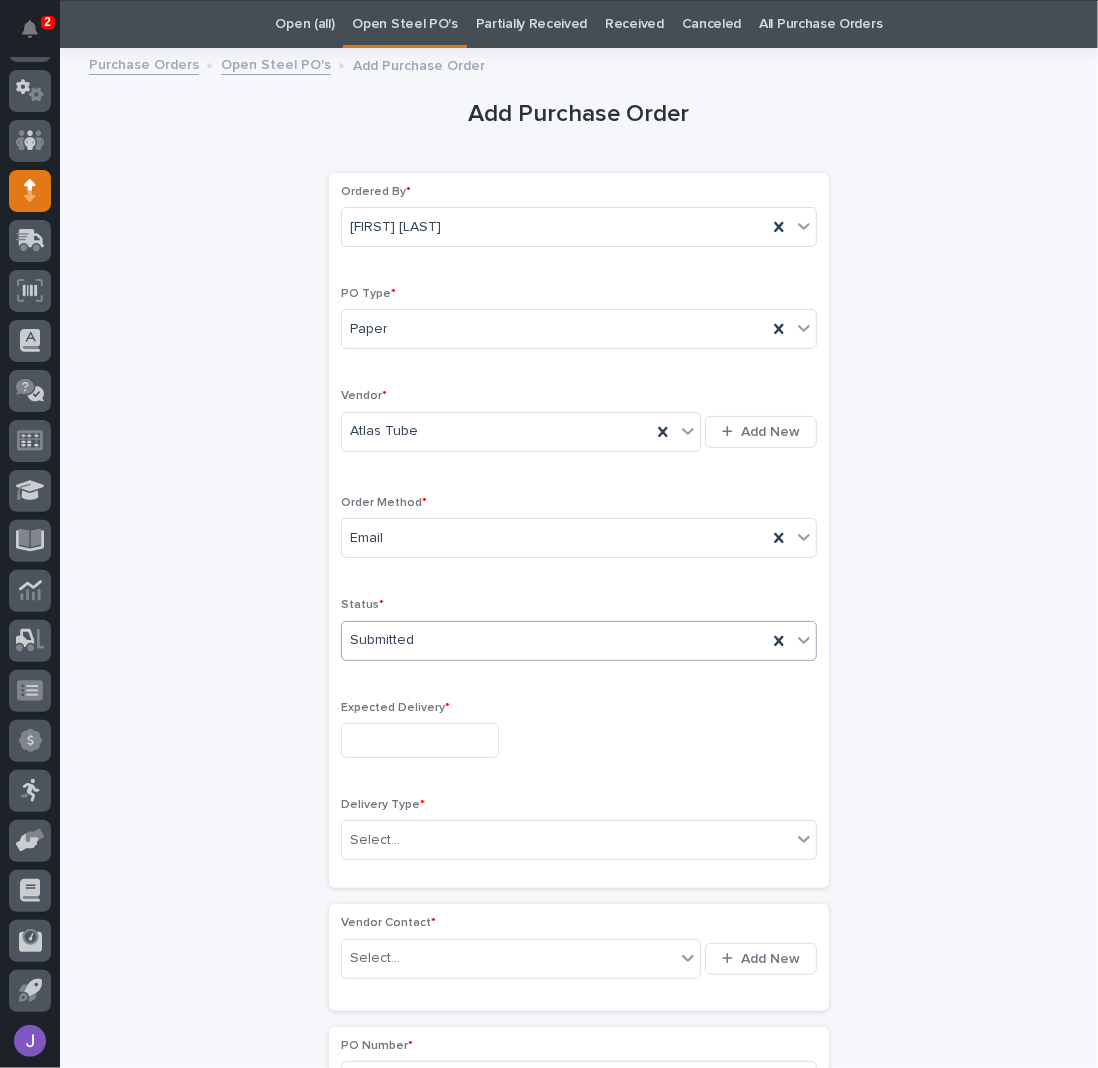click at bounding box center (420, 740) 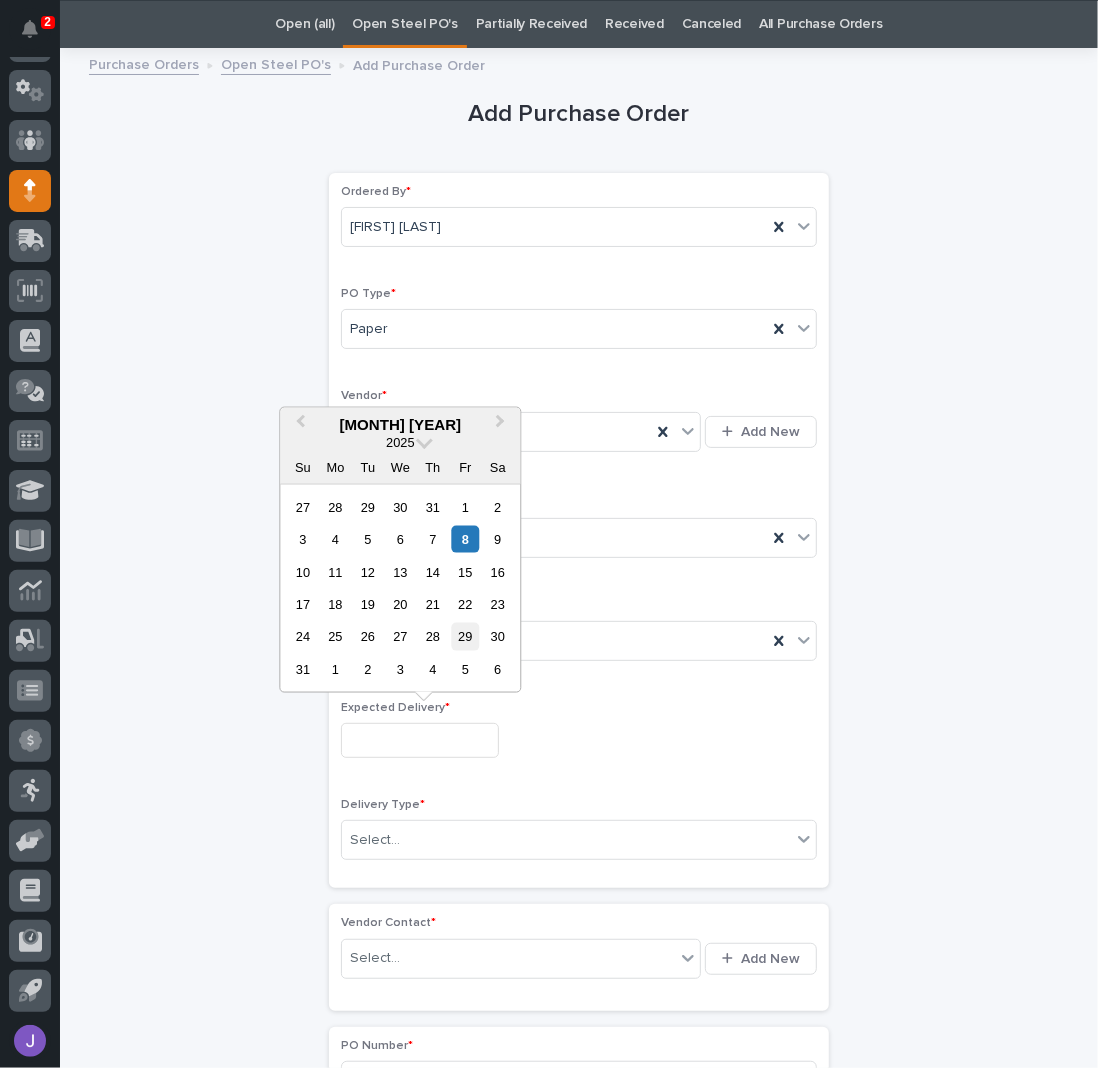 click on "29" at bounding box center (465, 636) 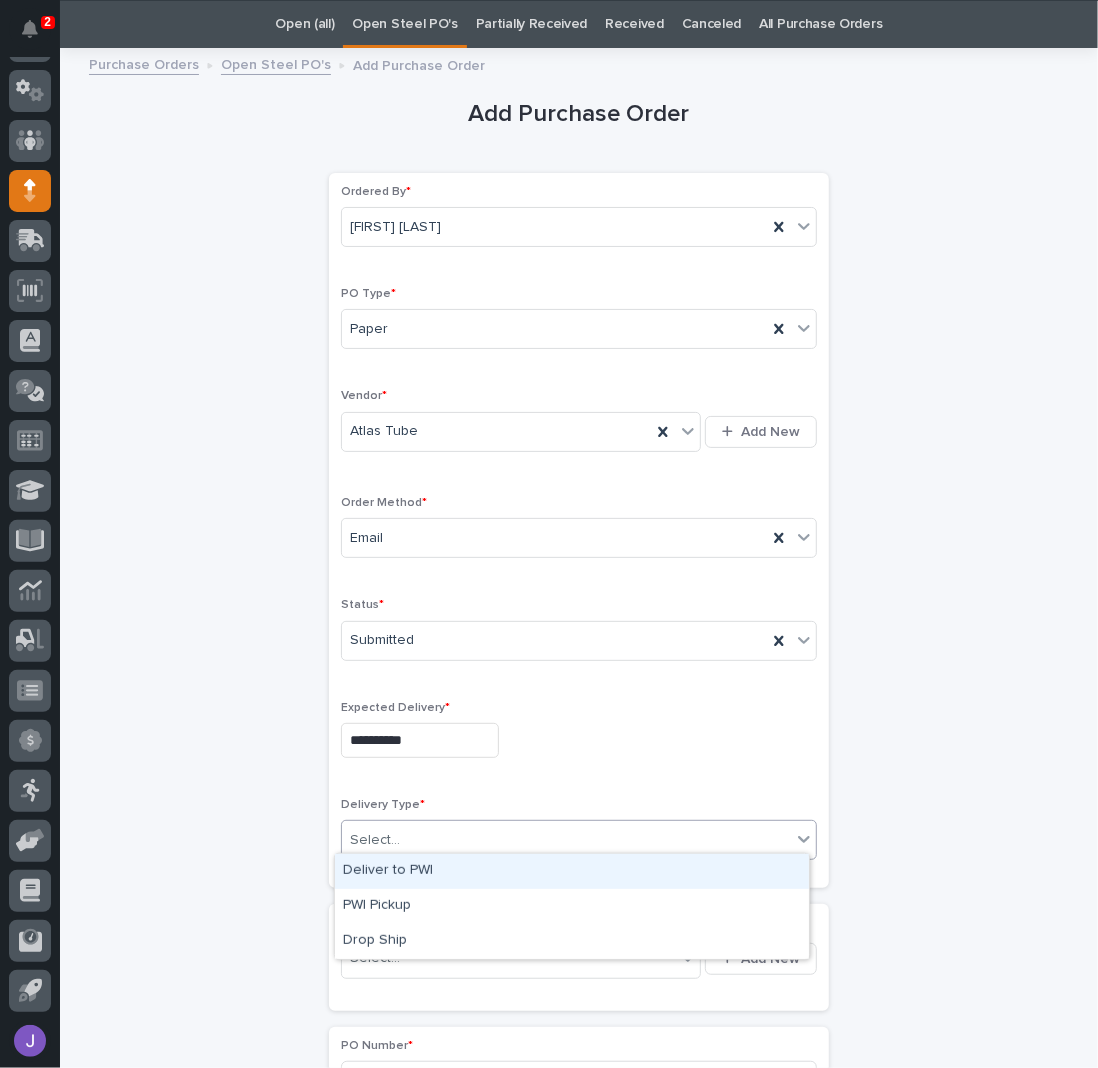 click at bounding box center [403, 840] 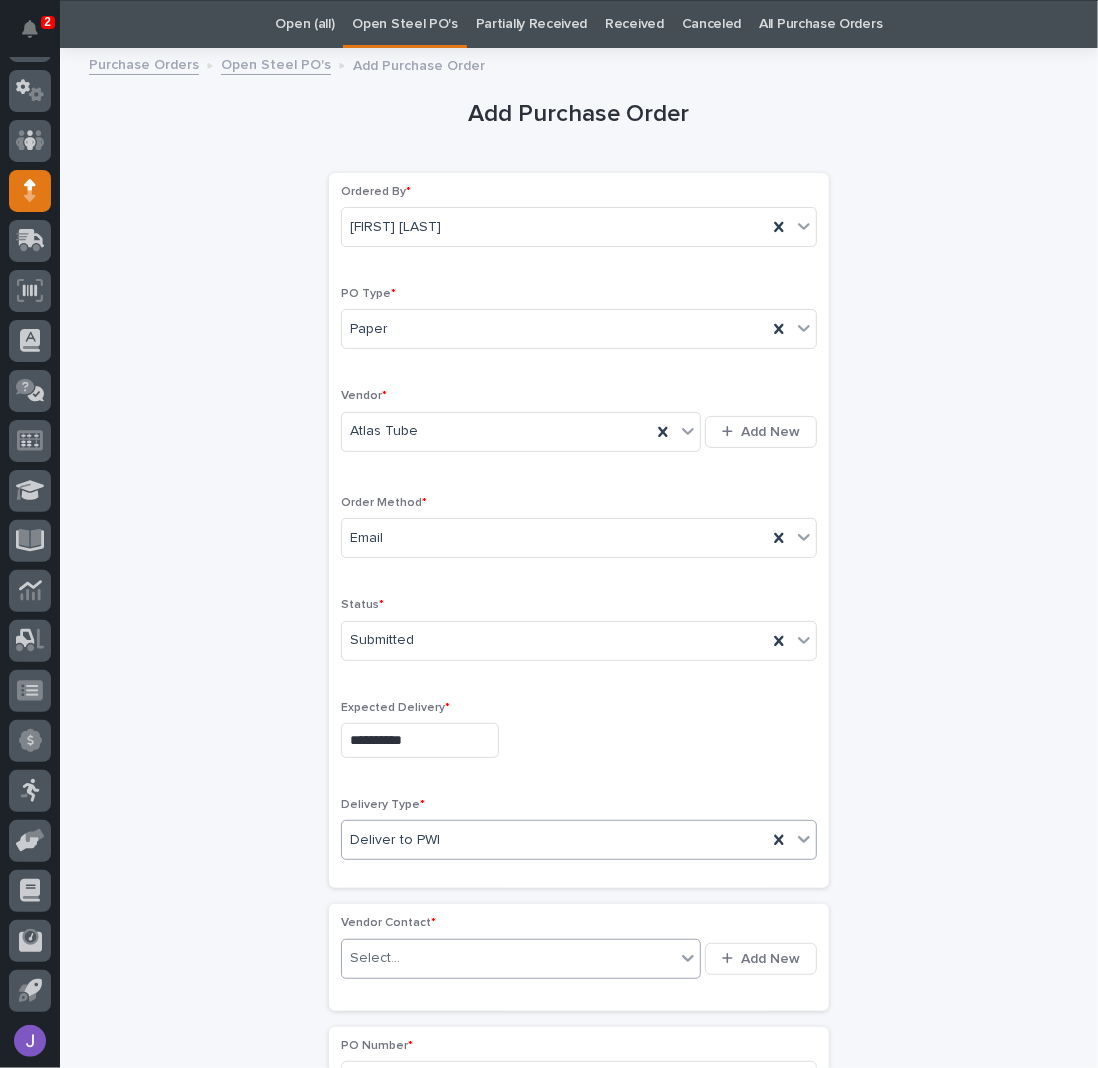 click on "Select..." at bounding box center [508, 958] 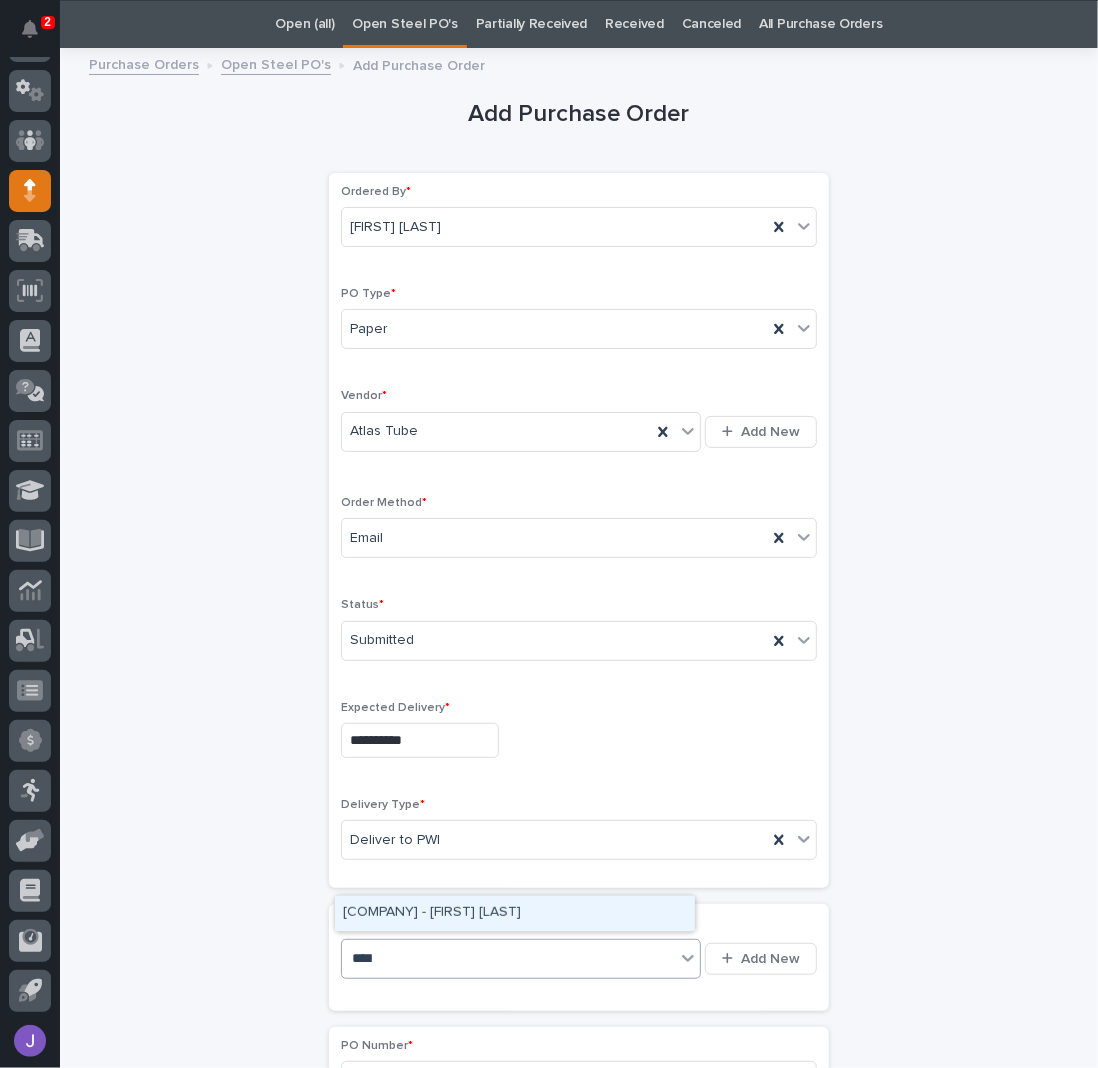 type on "*****" 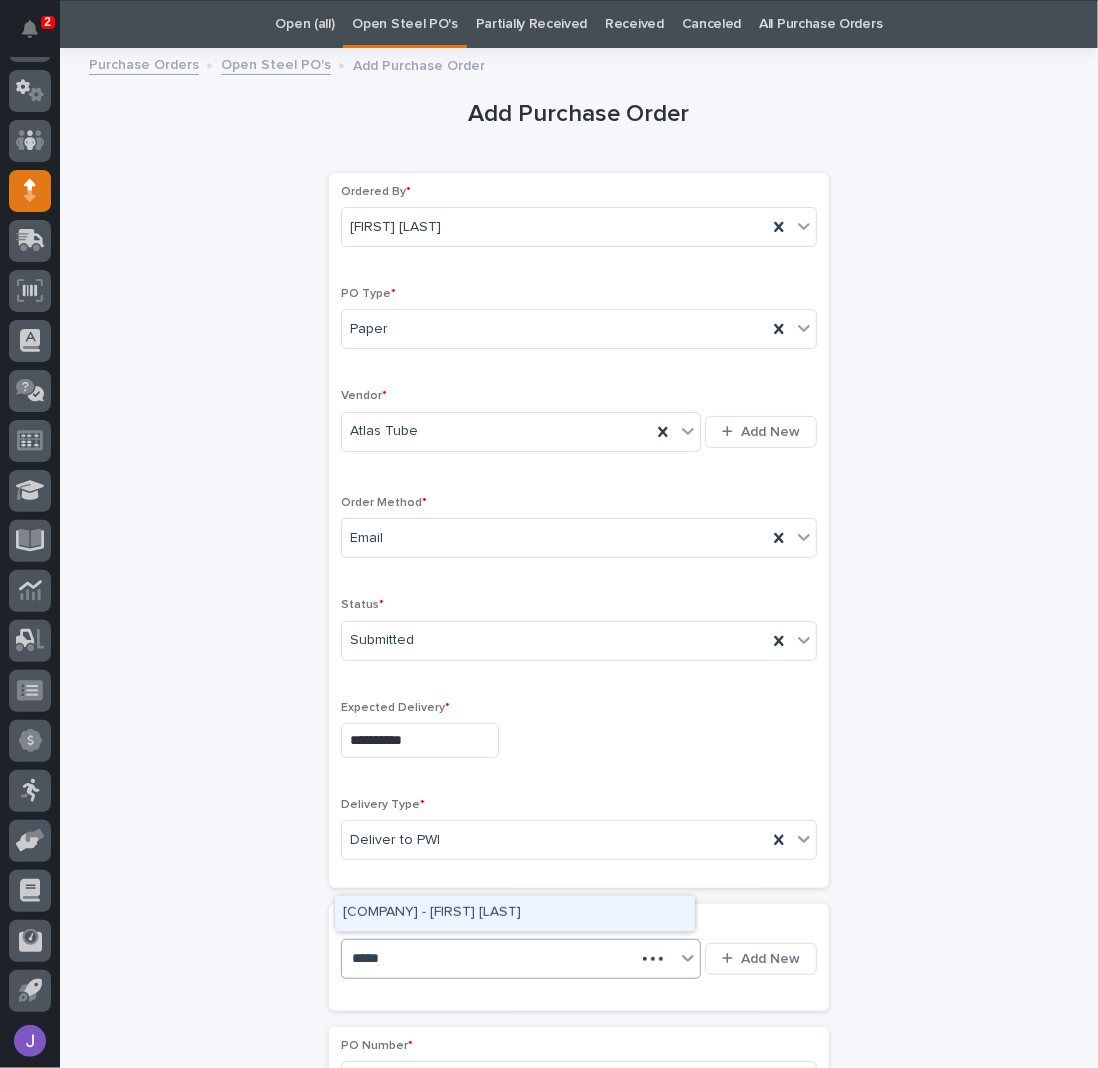 type 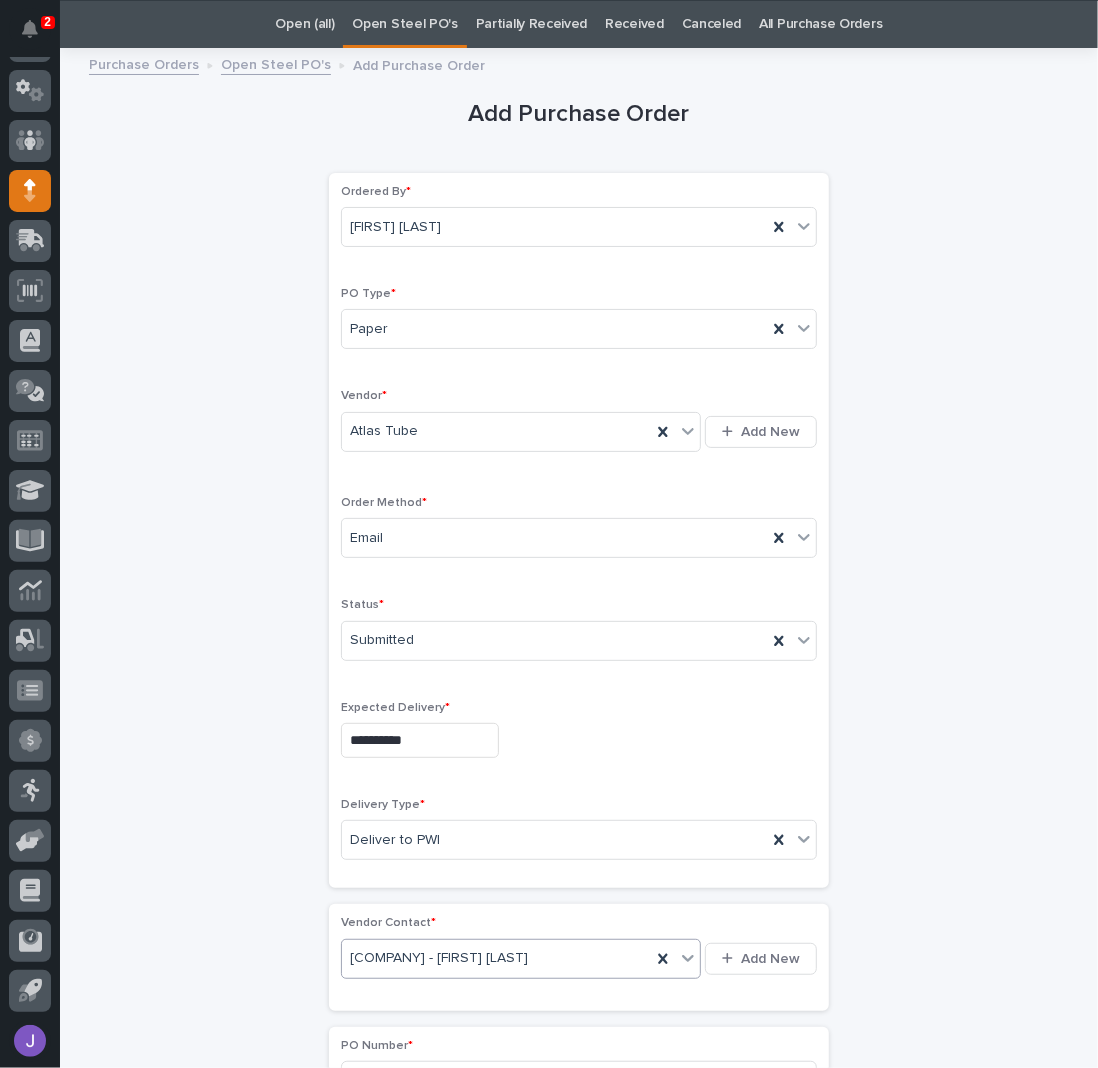 click on "**********" at bounding box center [579, 1115] 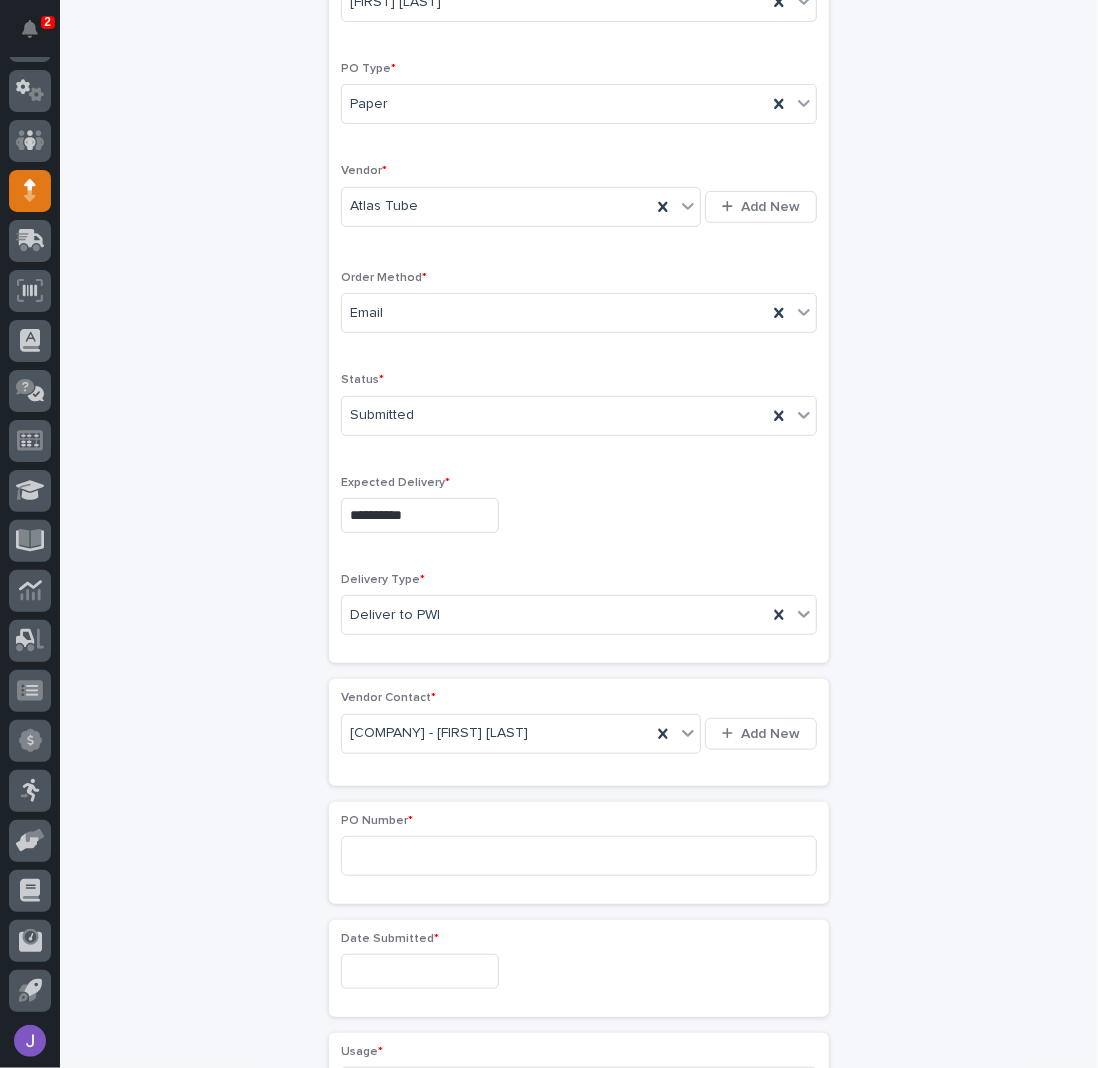 scroll, scrollTop: 463, scrollLeft: 0, axis: vertical 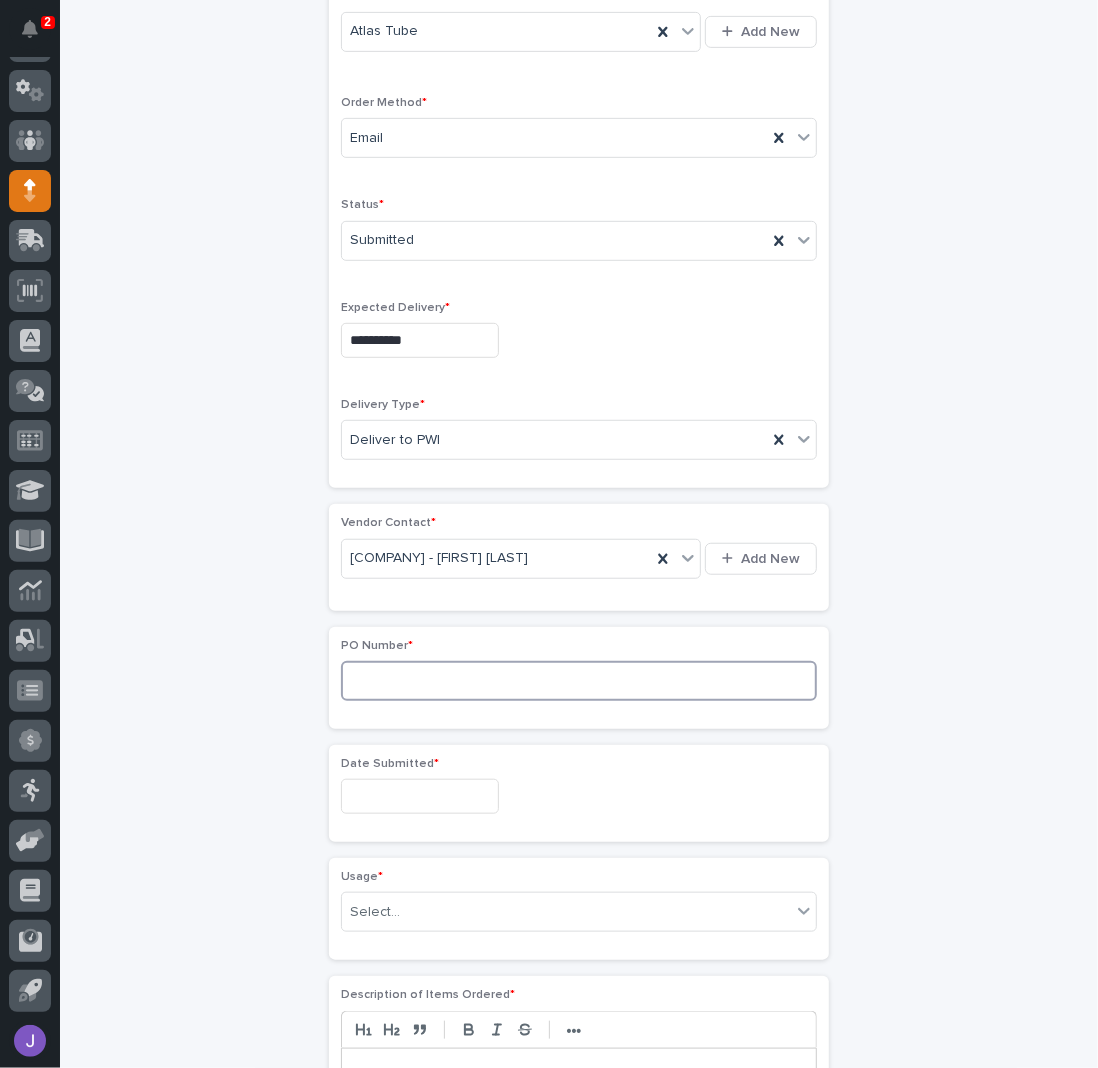 click at bounding box center [579, 681] 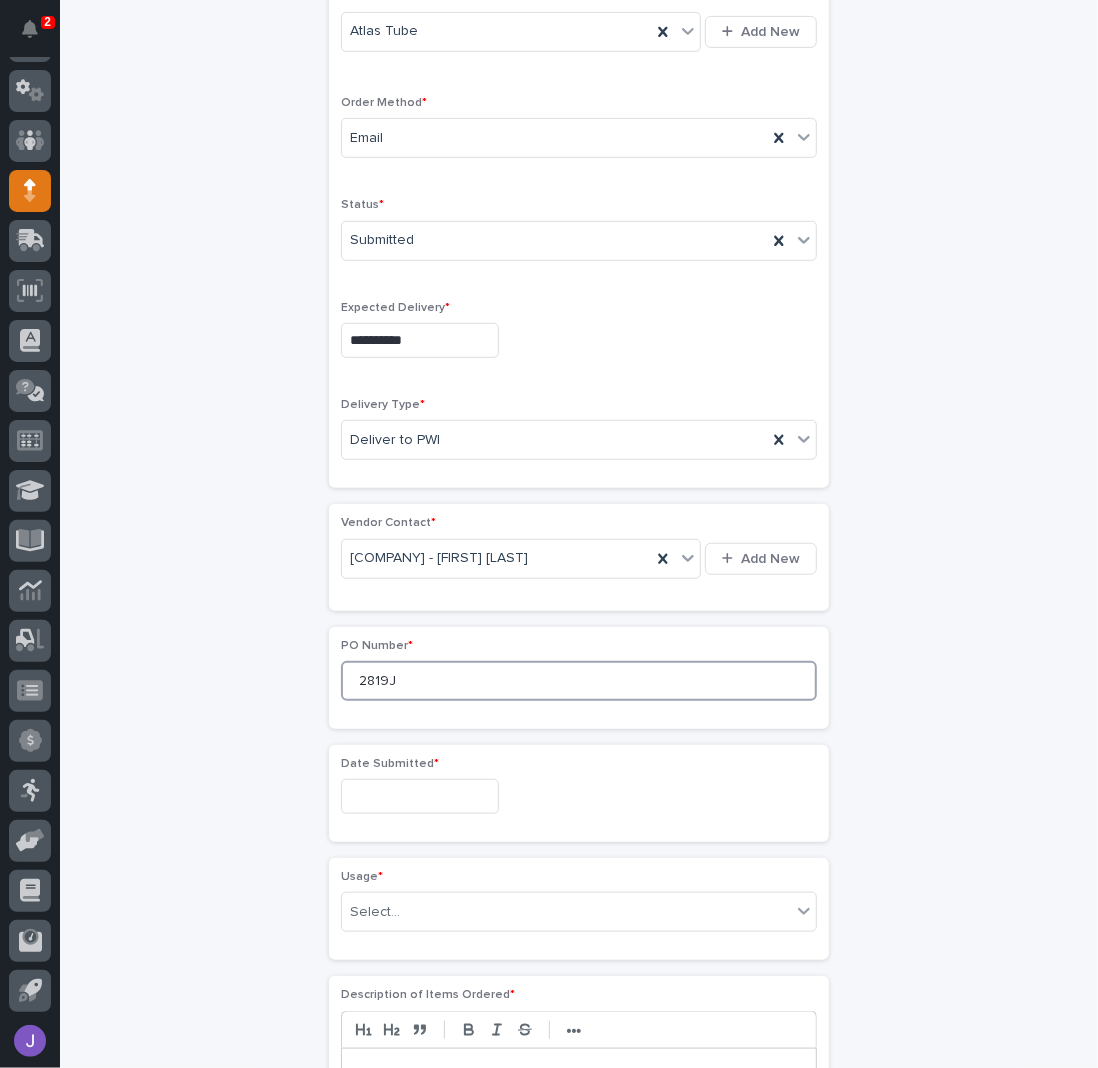type on "2819J" 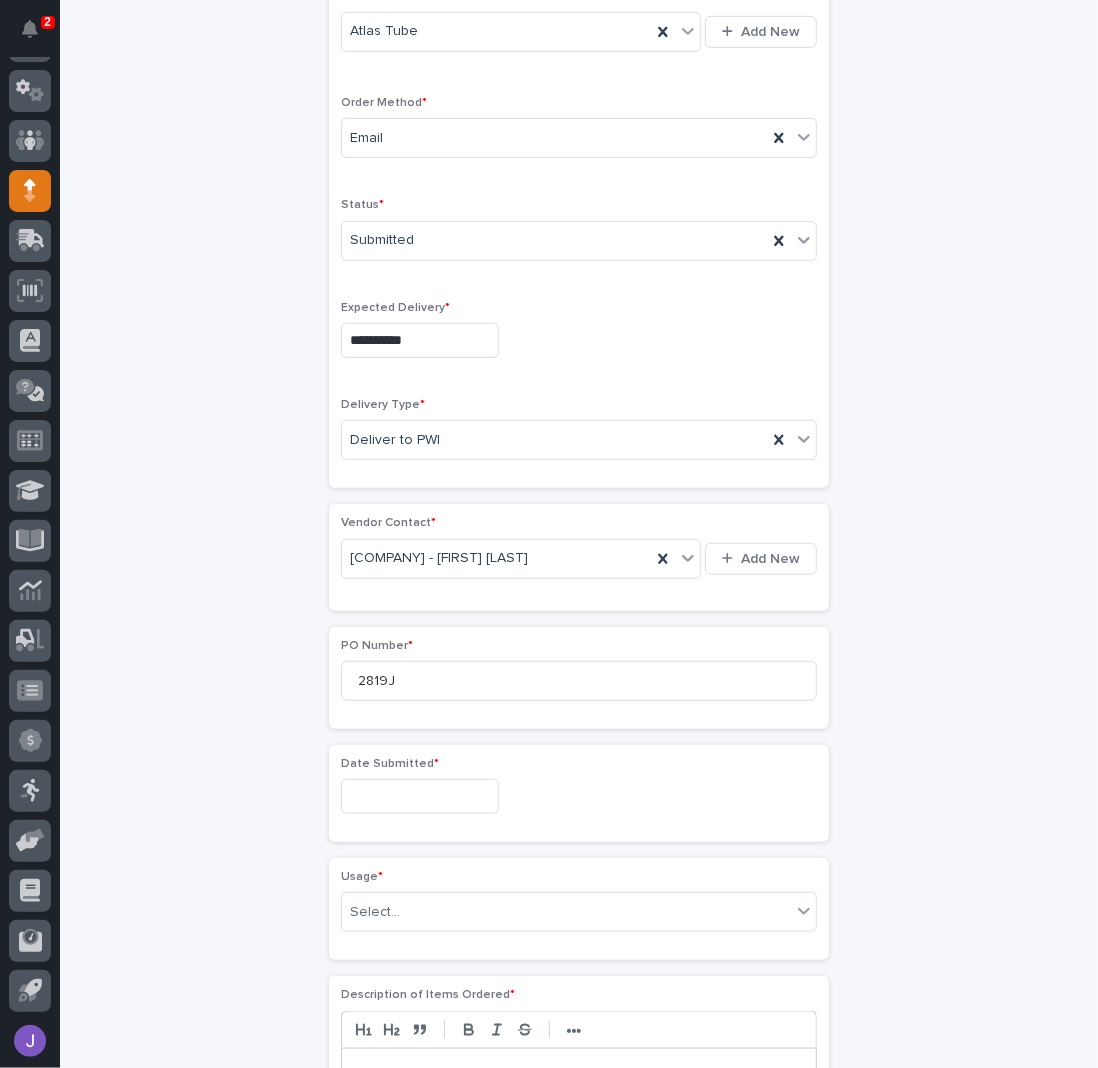 click at bounding box center [420, 796] 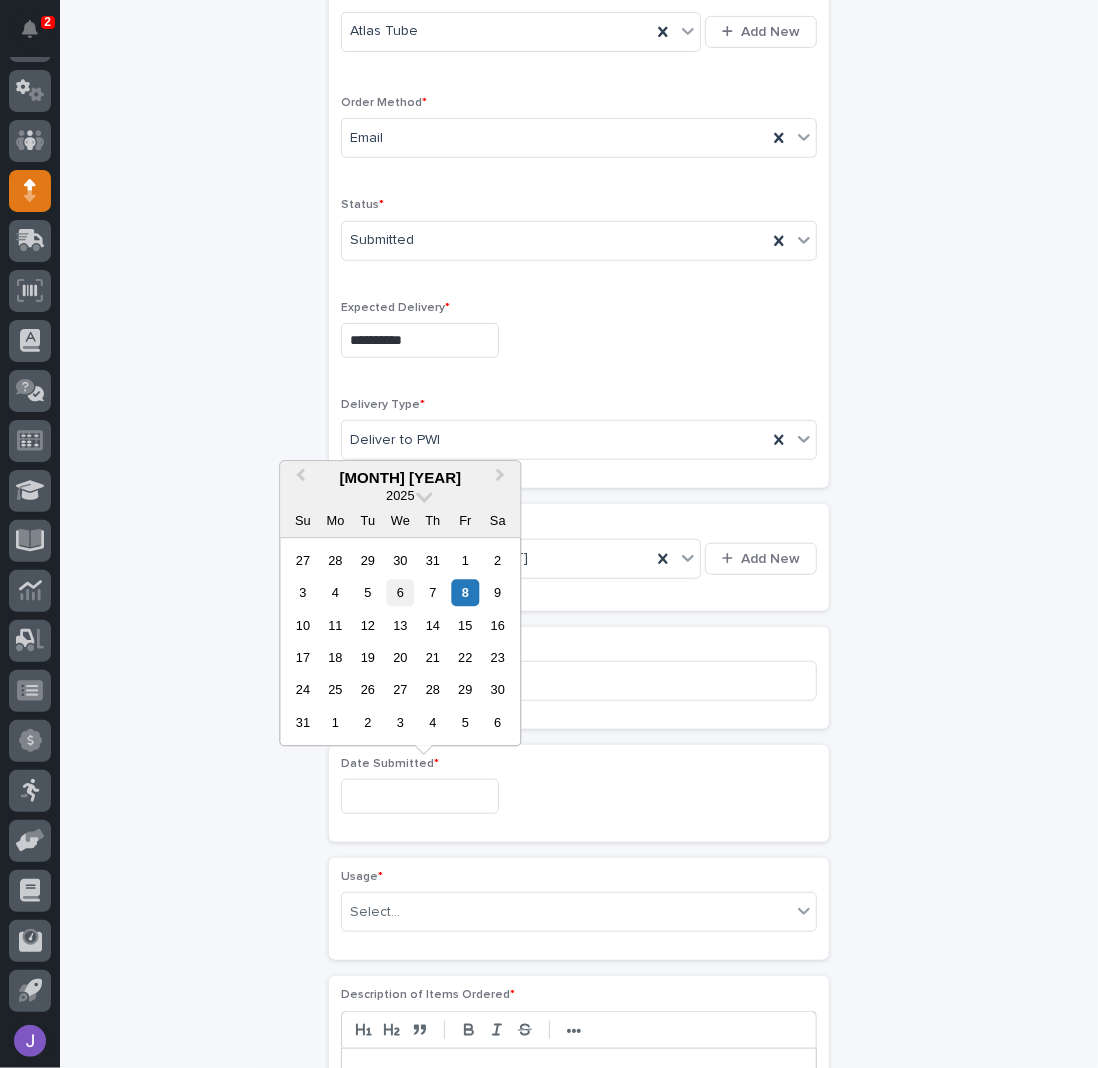 click on "6" at bounding box center (400, 592) 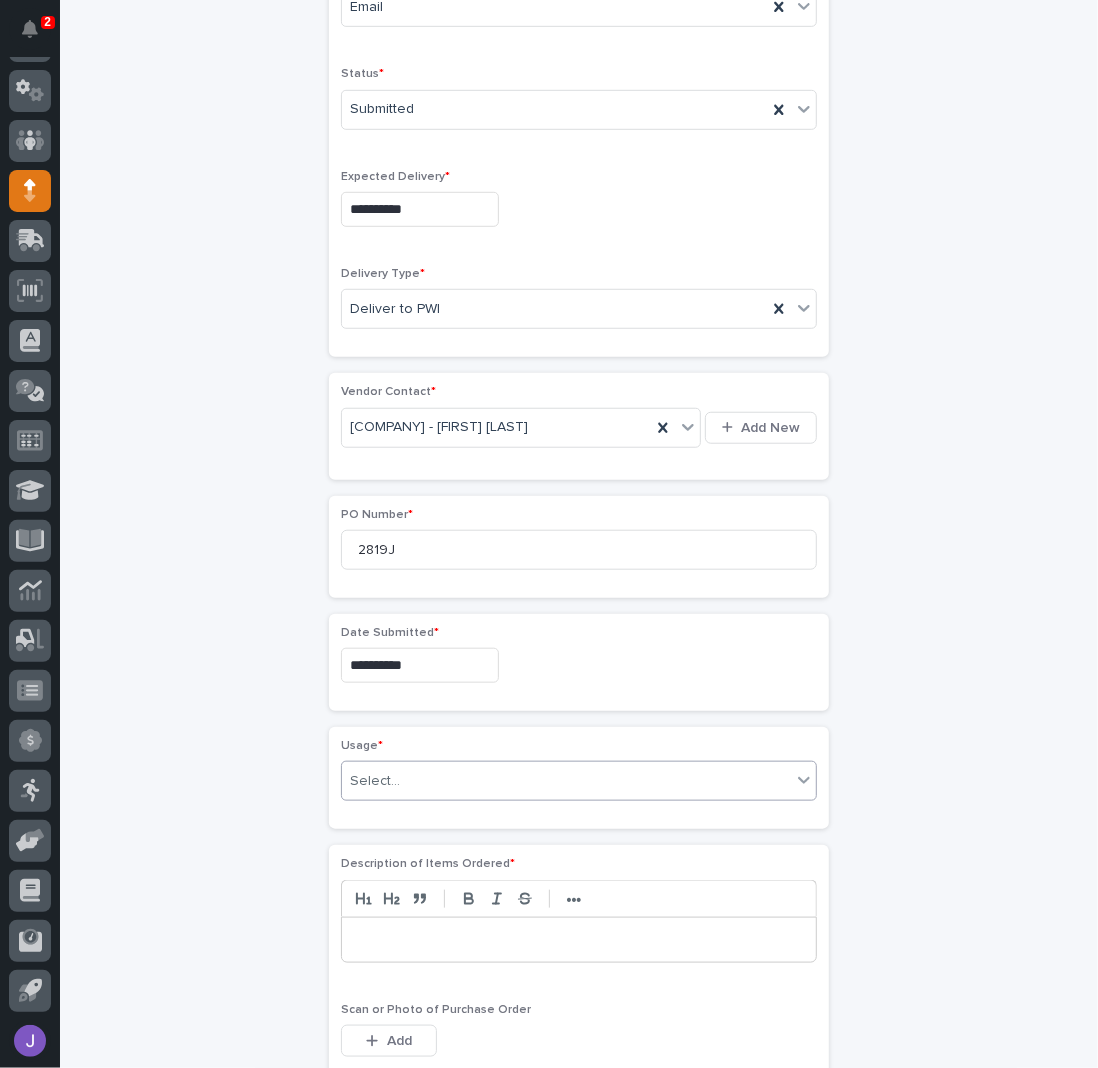 scroll, scrollTop: 730, scrollLeft: 0, axis: vertical 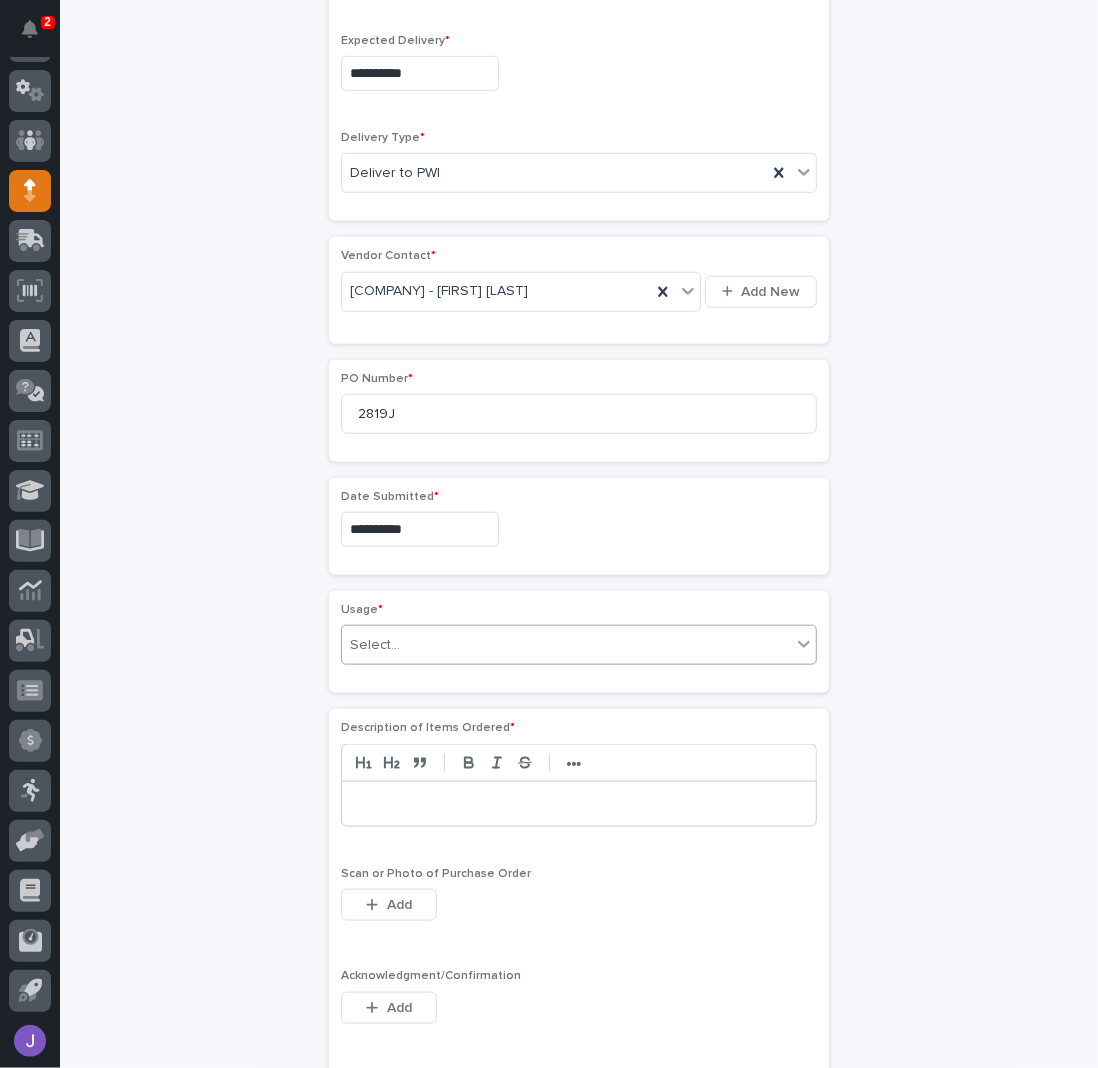 click on "Select..." at bounding box center (566, 645) 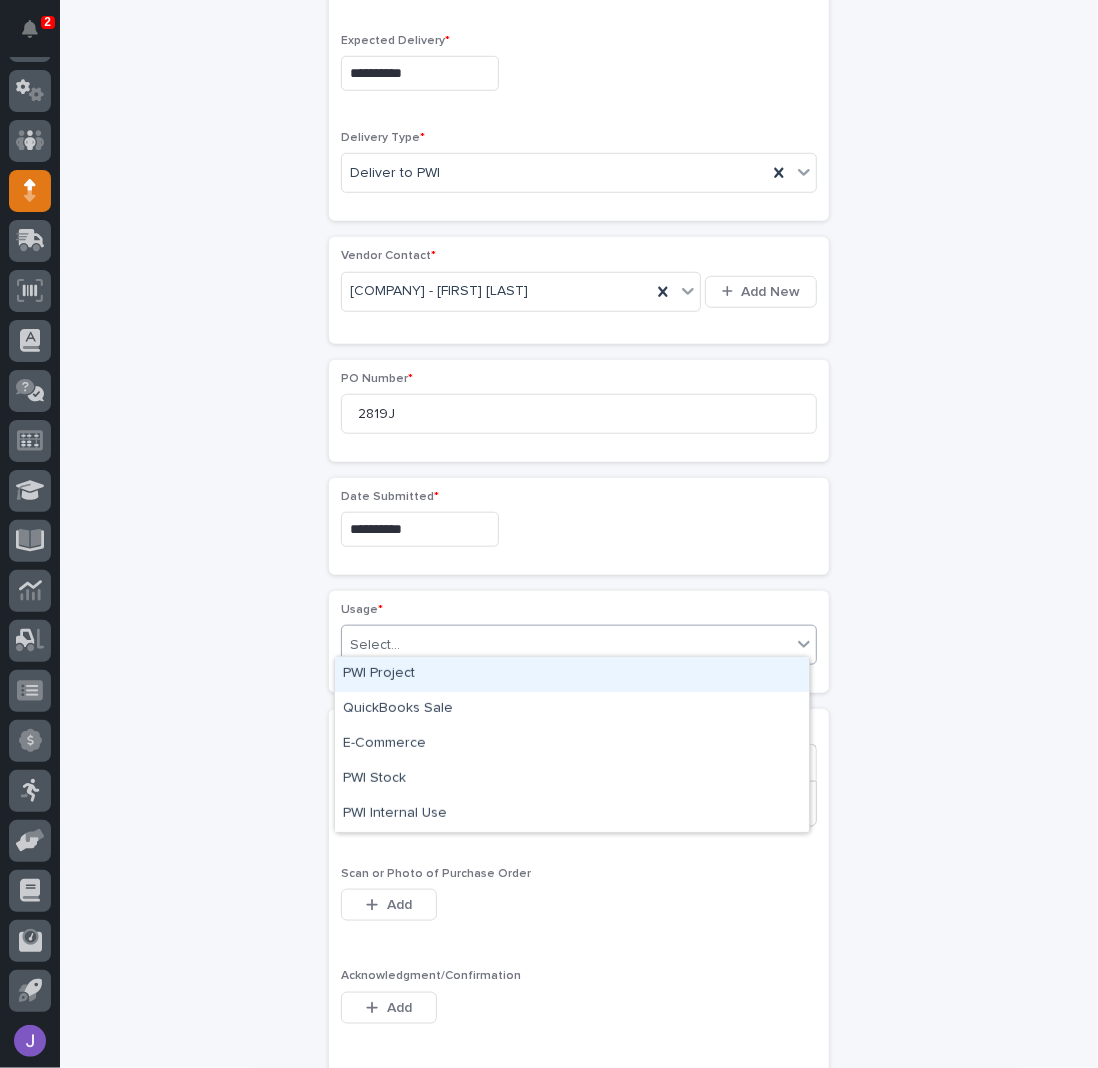 click on "PWI Project" at bounding box center [572, 674] 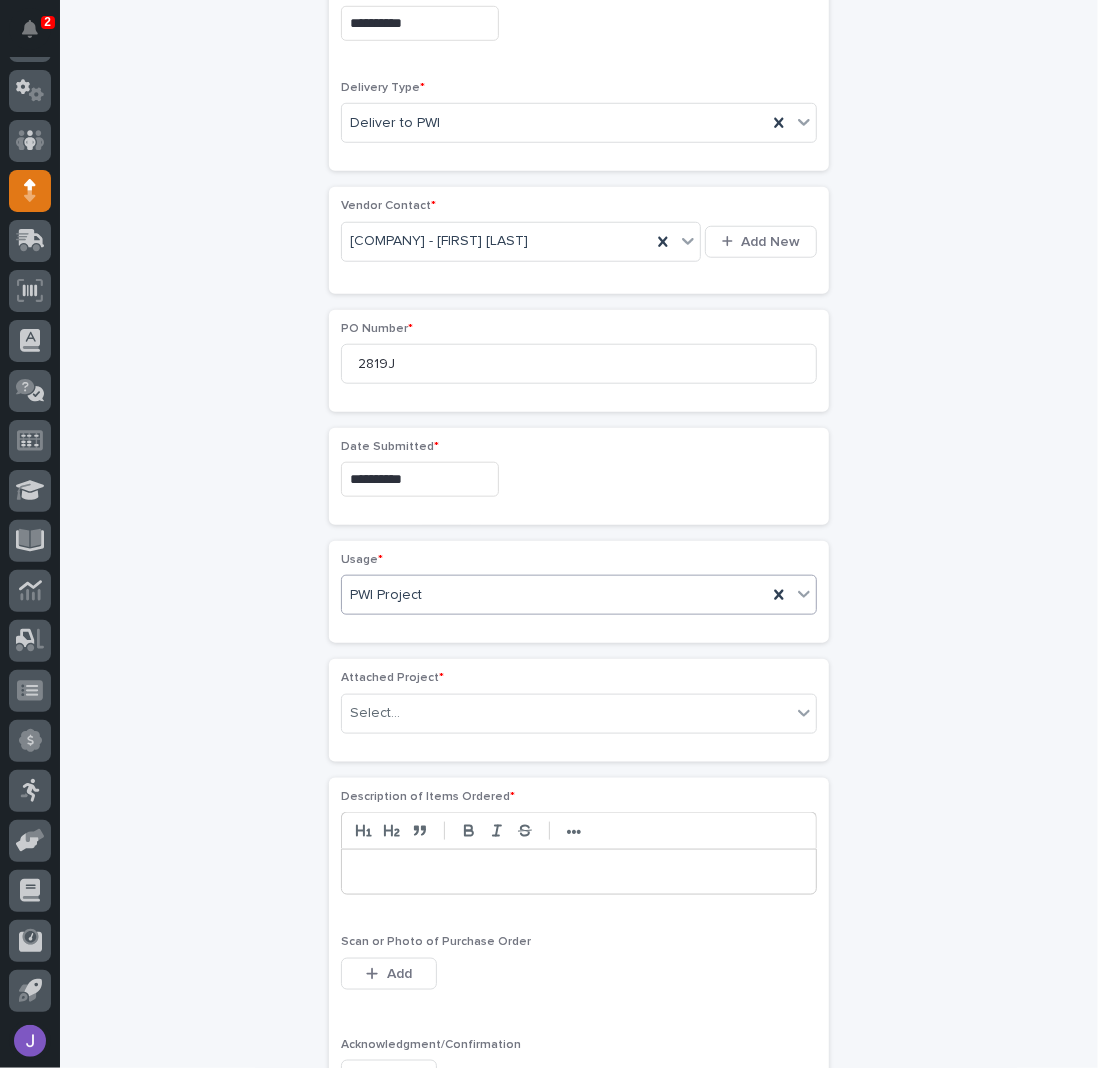 scroll, scrollTop: 789, scrollLeft: 0, axis: vertical 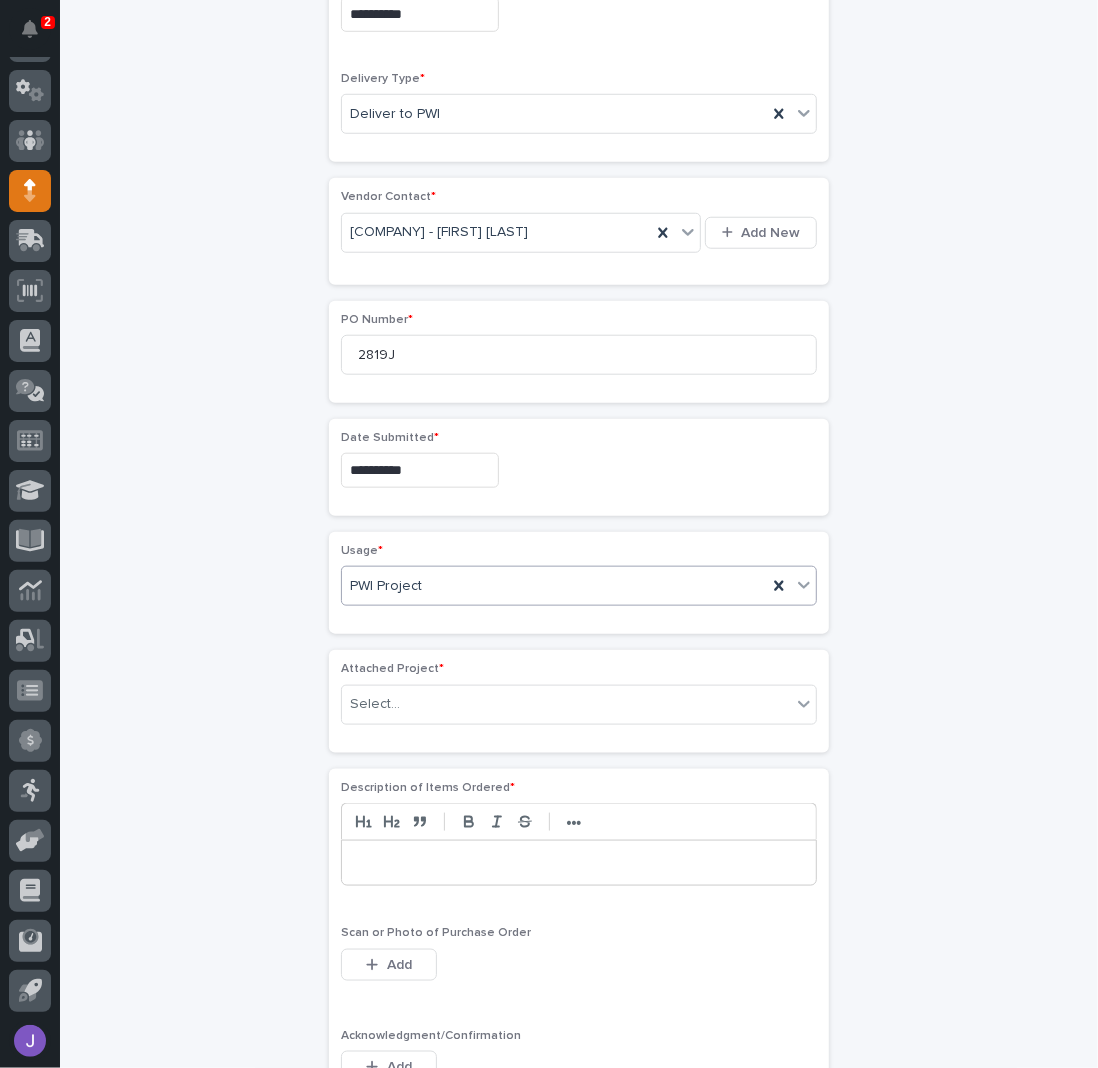click on "Select..." at bounding box center (566, 704) 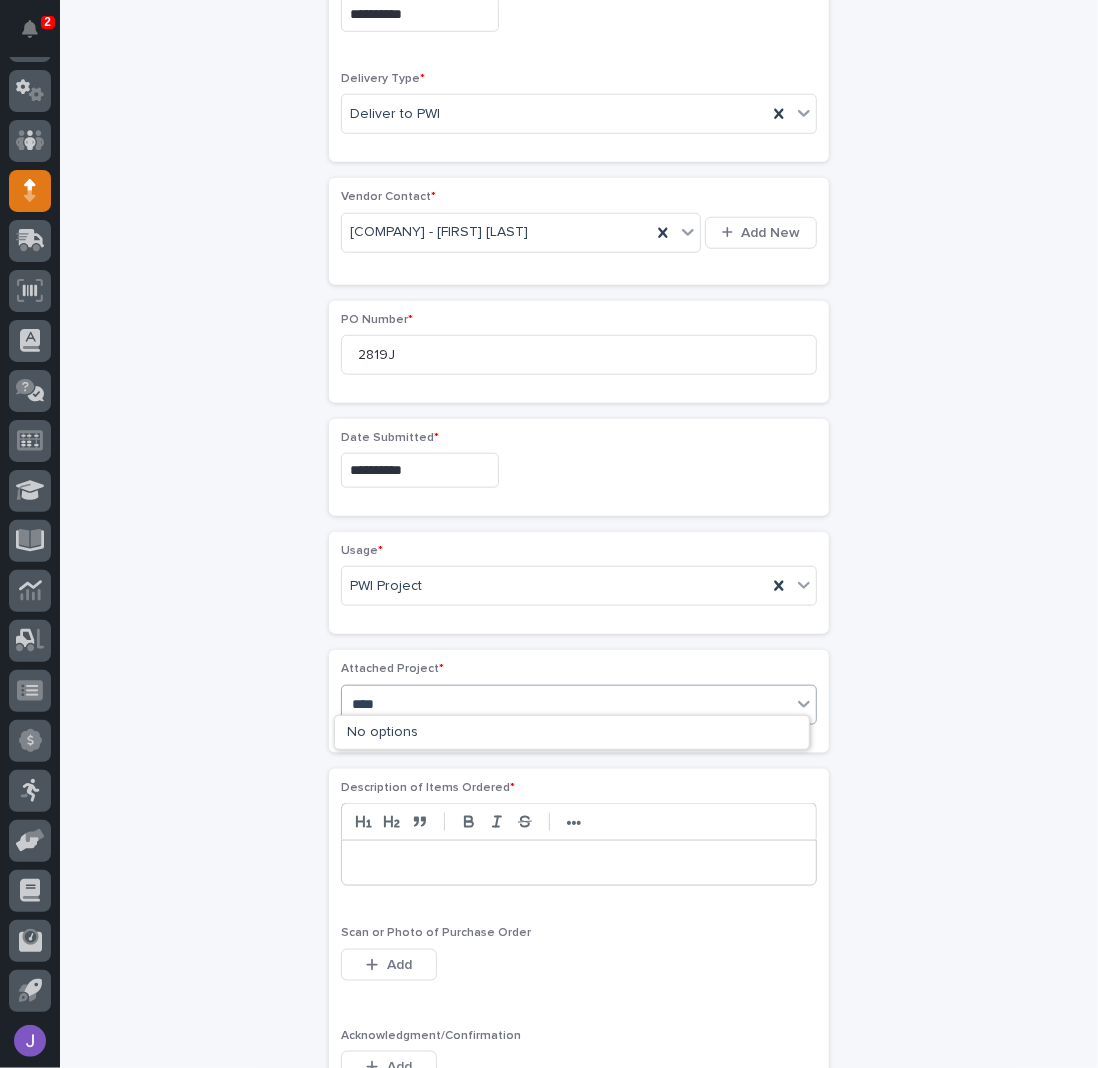 type on "*****" 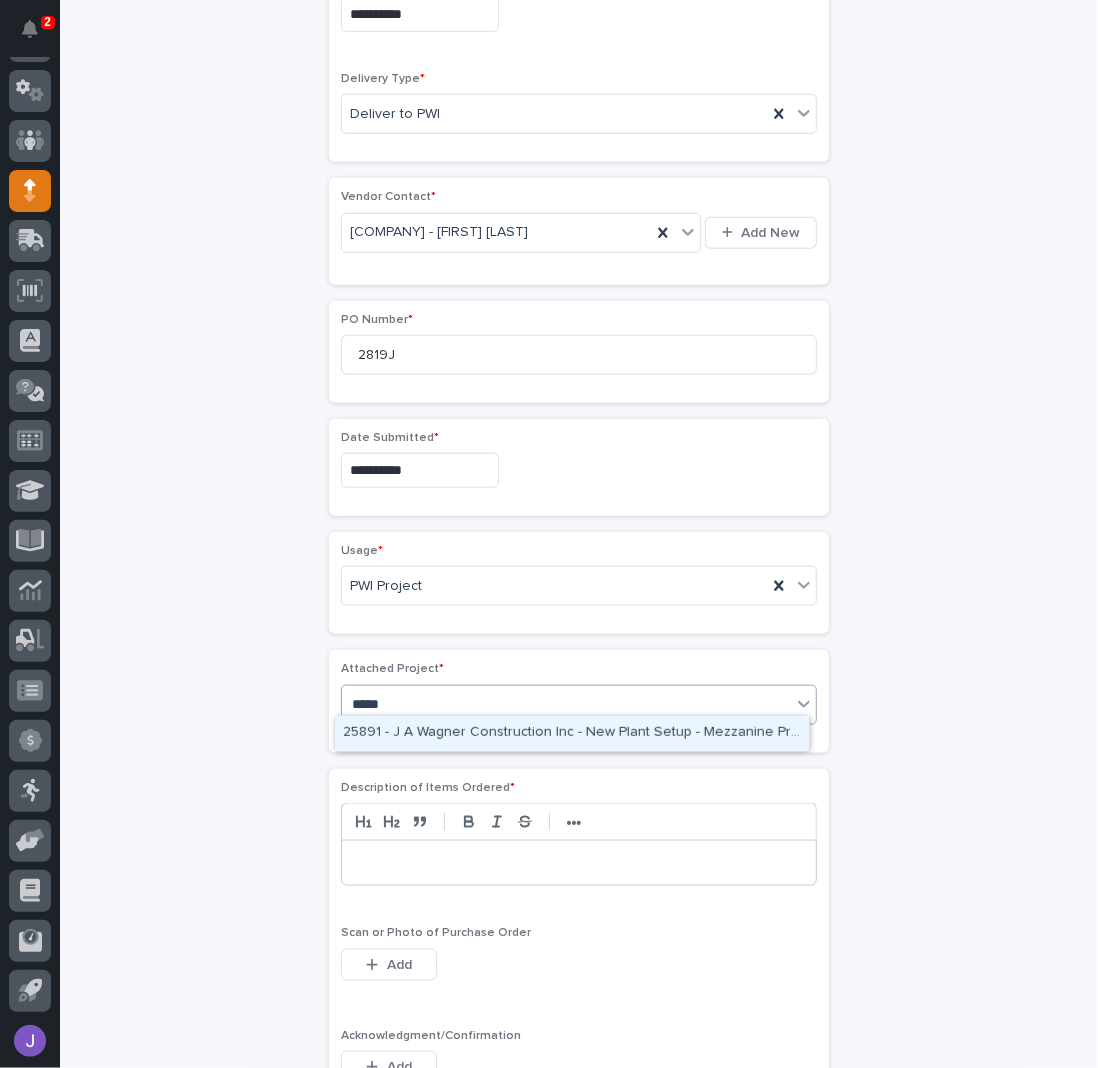 type 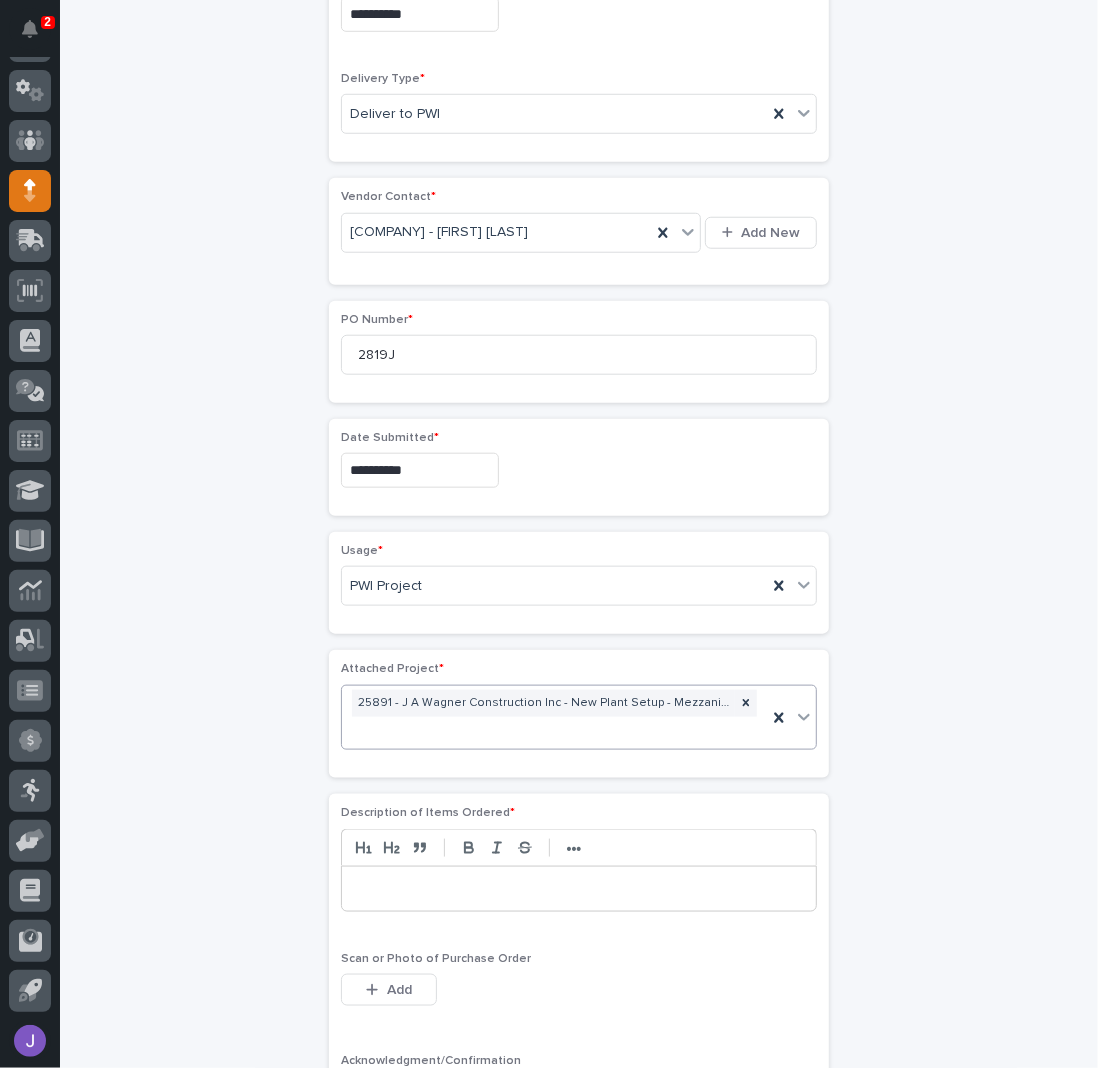 scroll, scrollTop: 801, scrollLeft: 0, axis: vertical 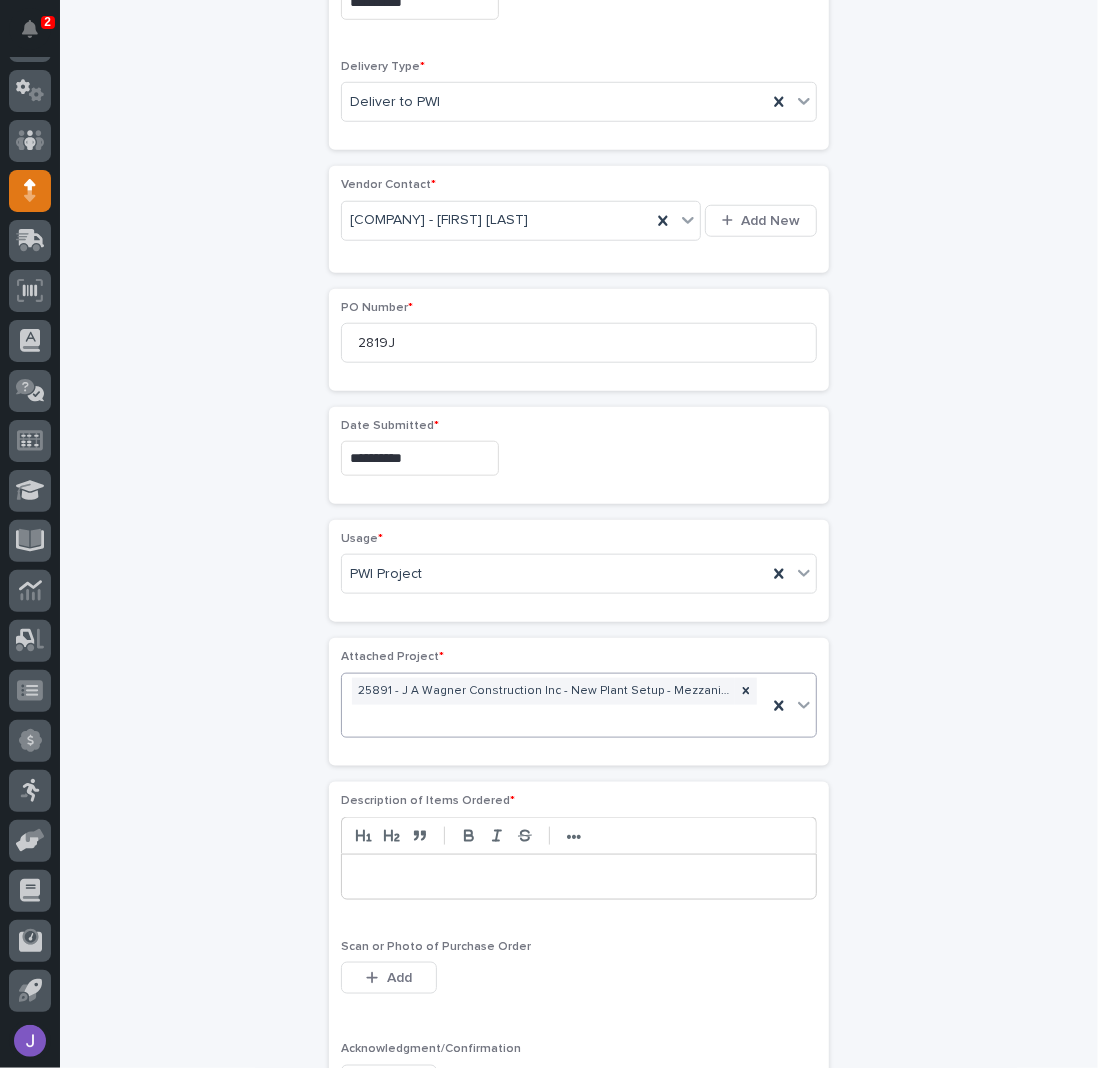 click at bounding box center (579, 877) 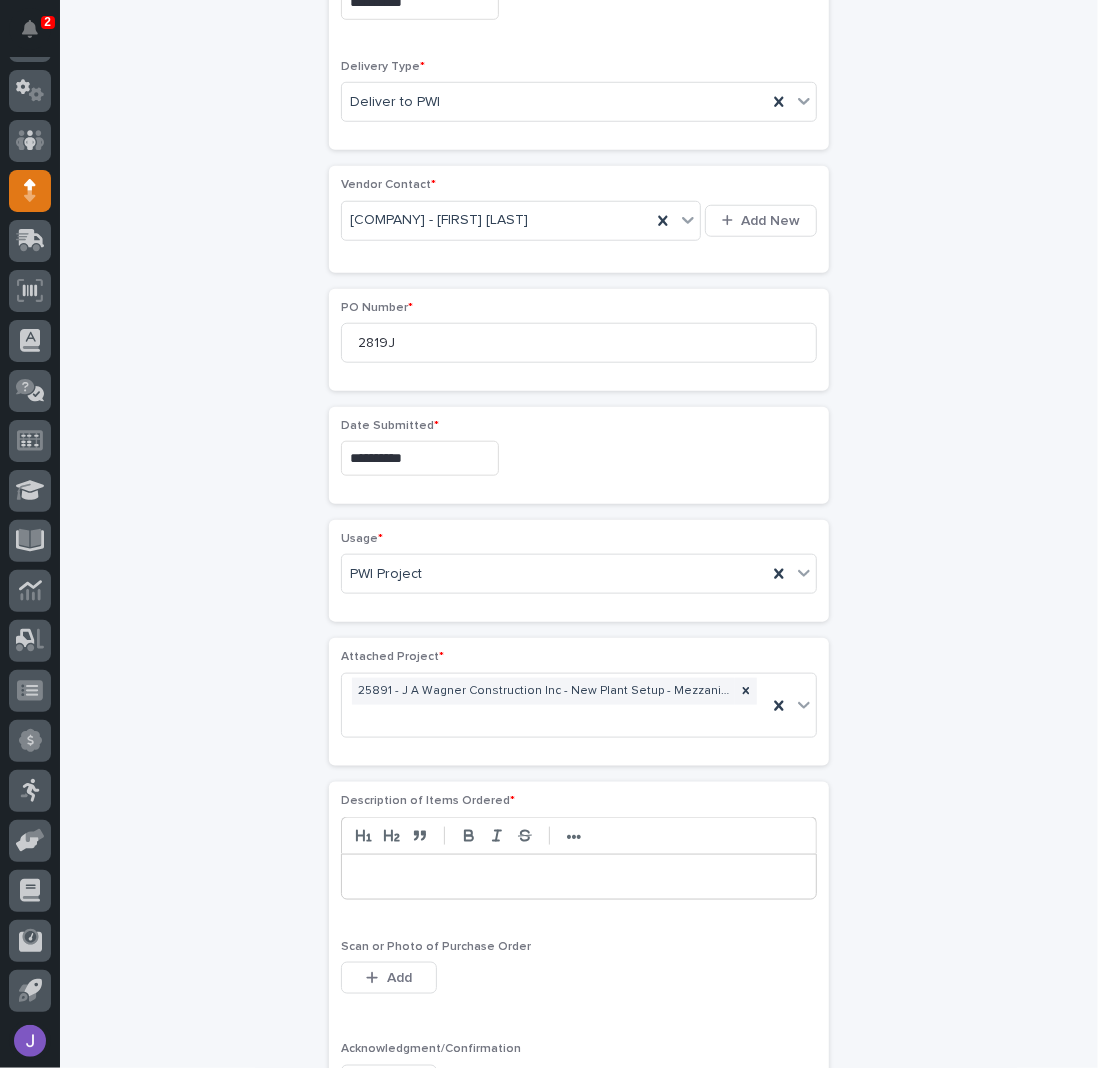 type 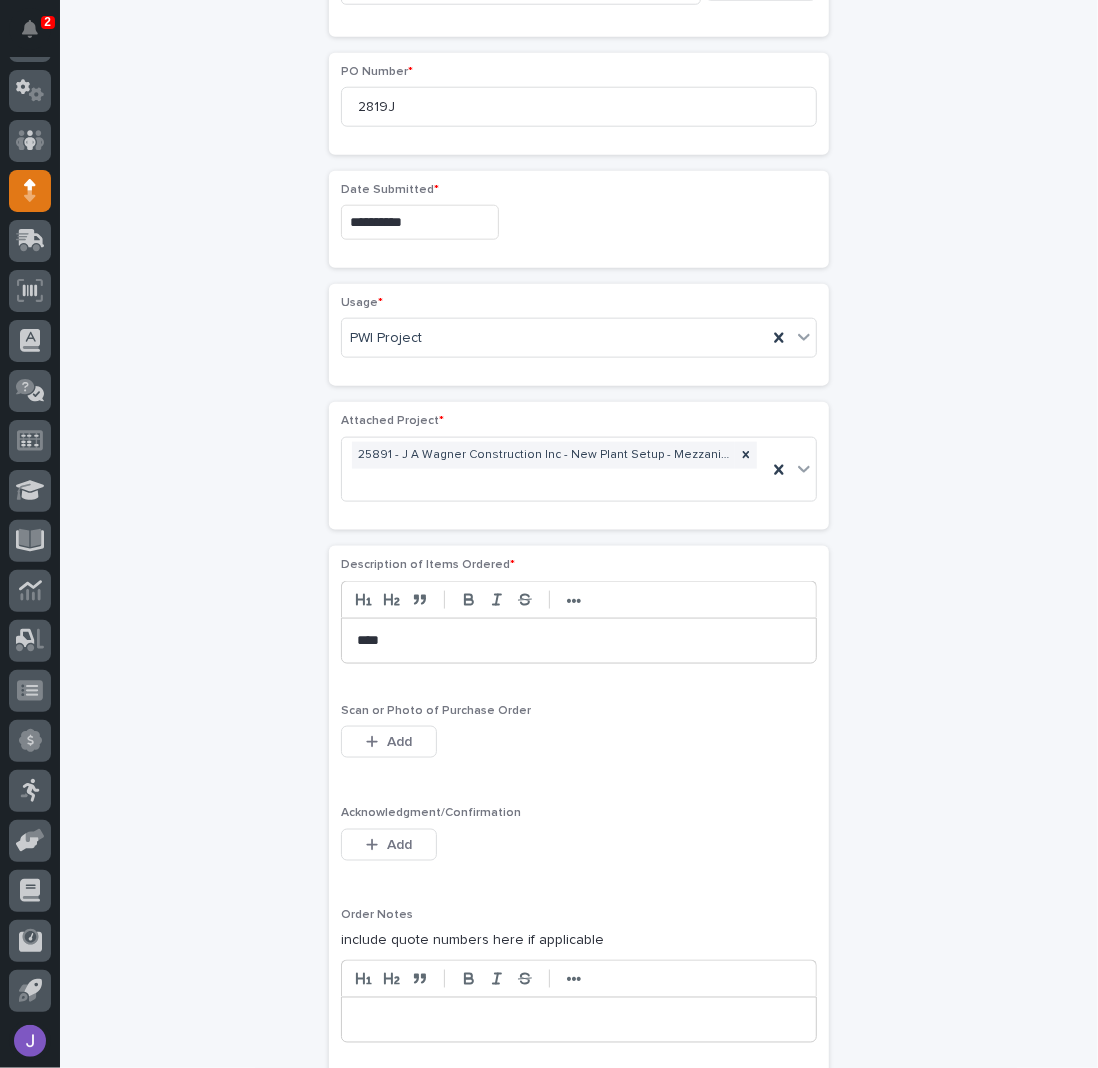 scroll, scrollTop: 1068, scrollLeft: 0, axis: vertical 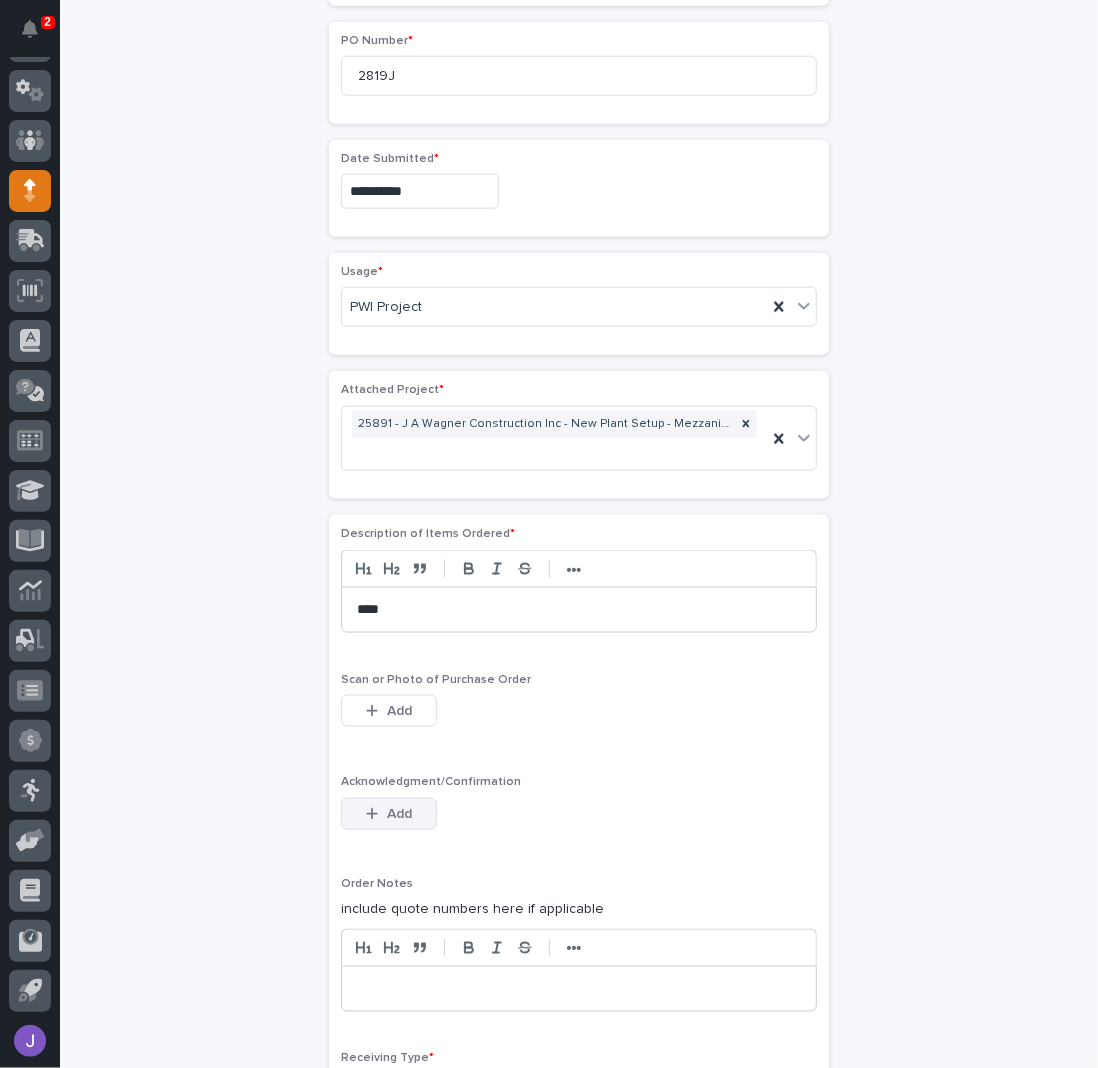 click on "Add" at bounding box center (389, 814) 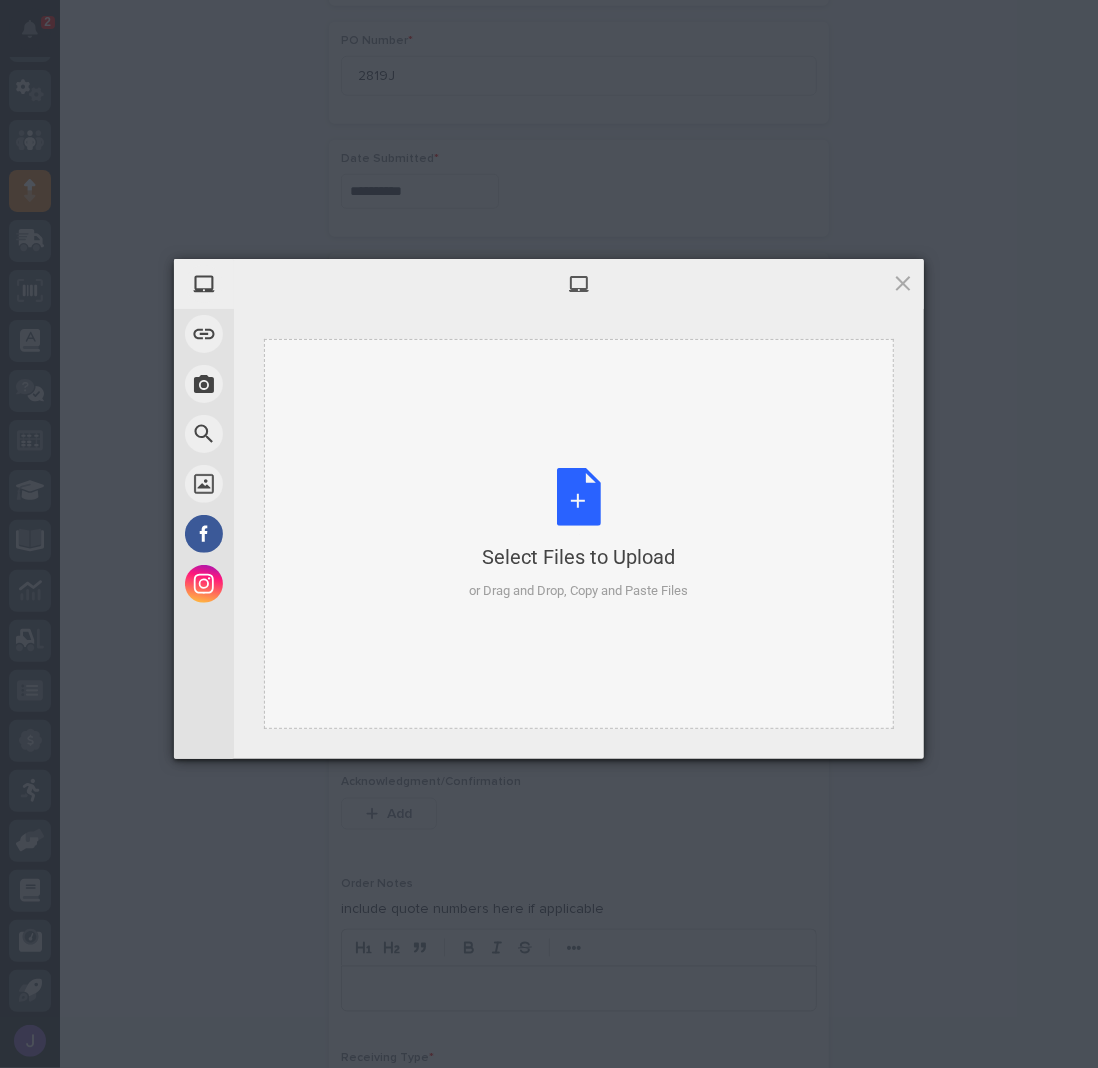 click on "Select Files to Upload
or Drag and Drop, Copy and Paste Files" at bounding box center (579, 534) 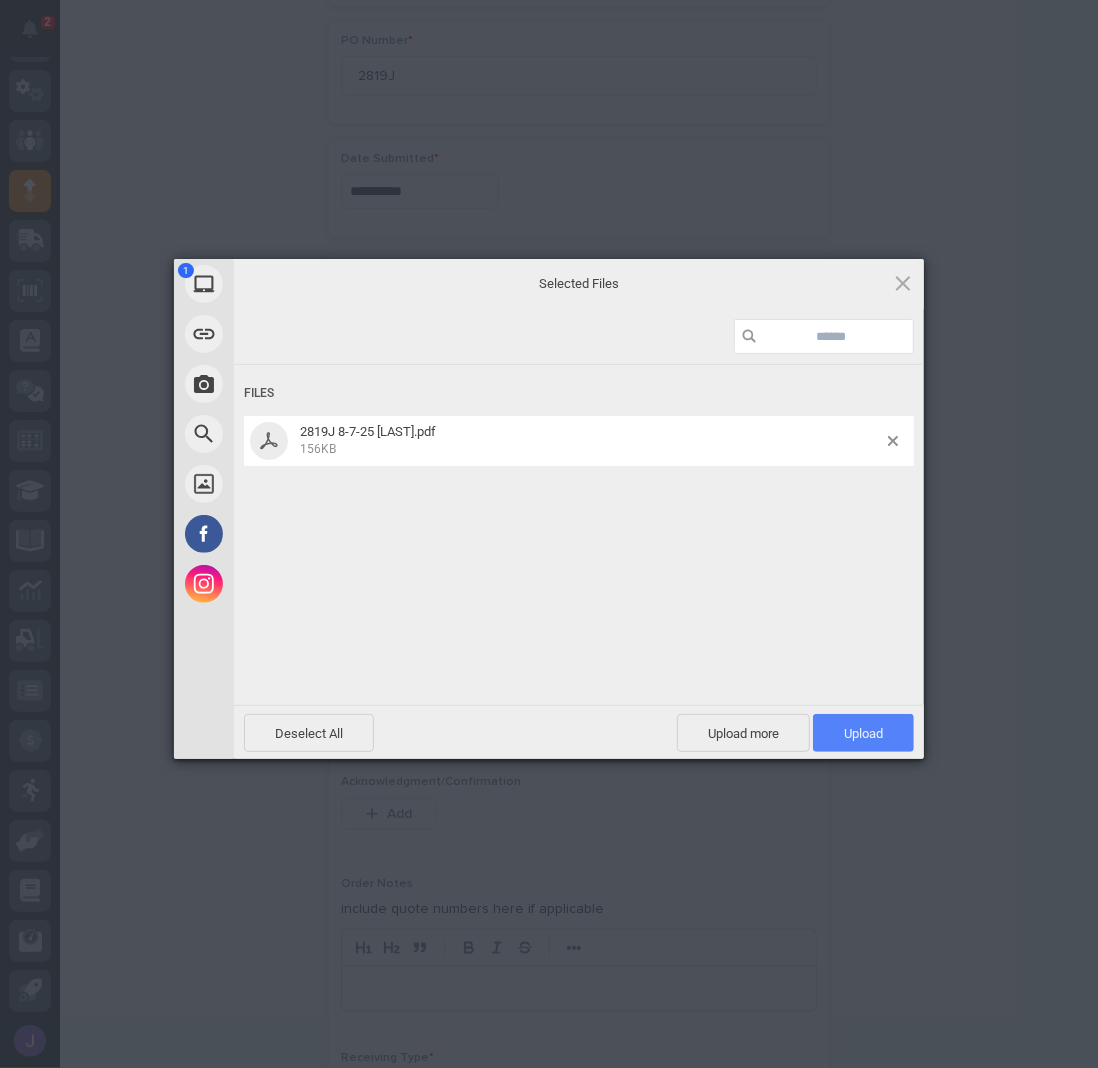 click on "Upload
1" at bounding box center [863, 733] 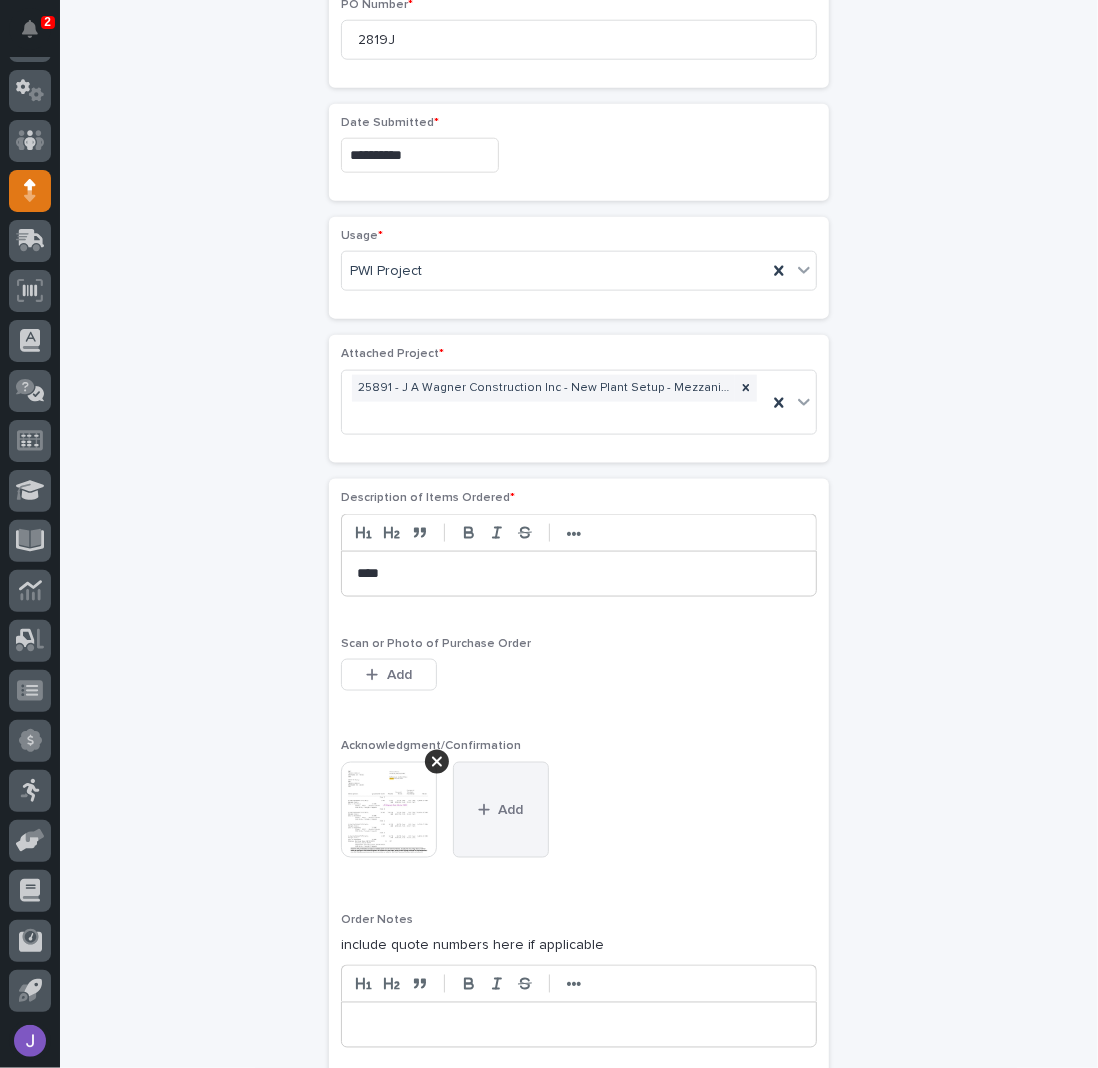 scroll, scrollTop: 1504, scrollLeft: 0, axis: vertical 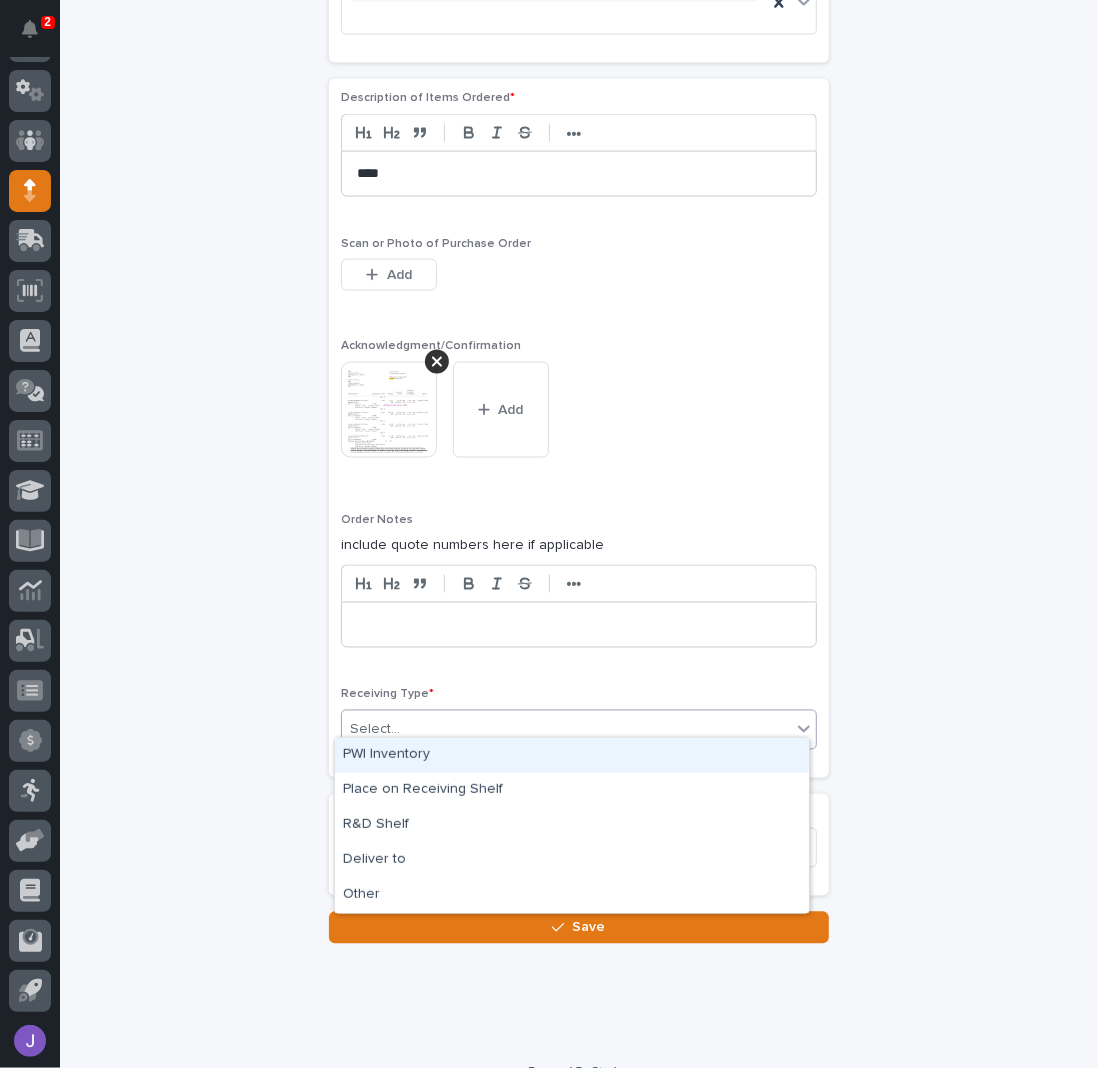 click on "Select..." at bounding box center (566, 730) 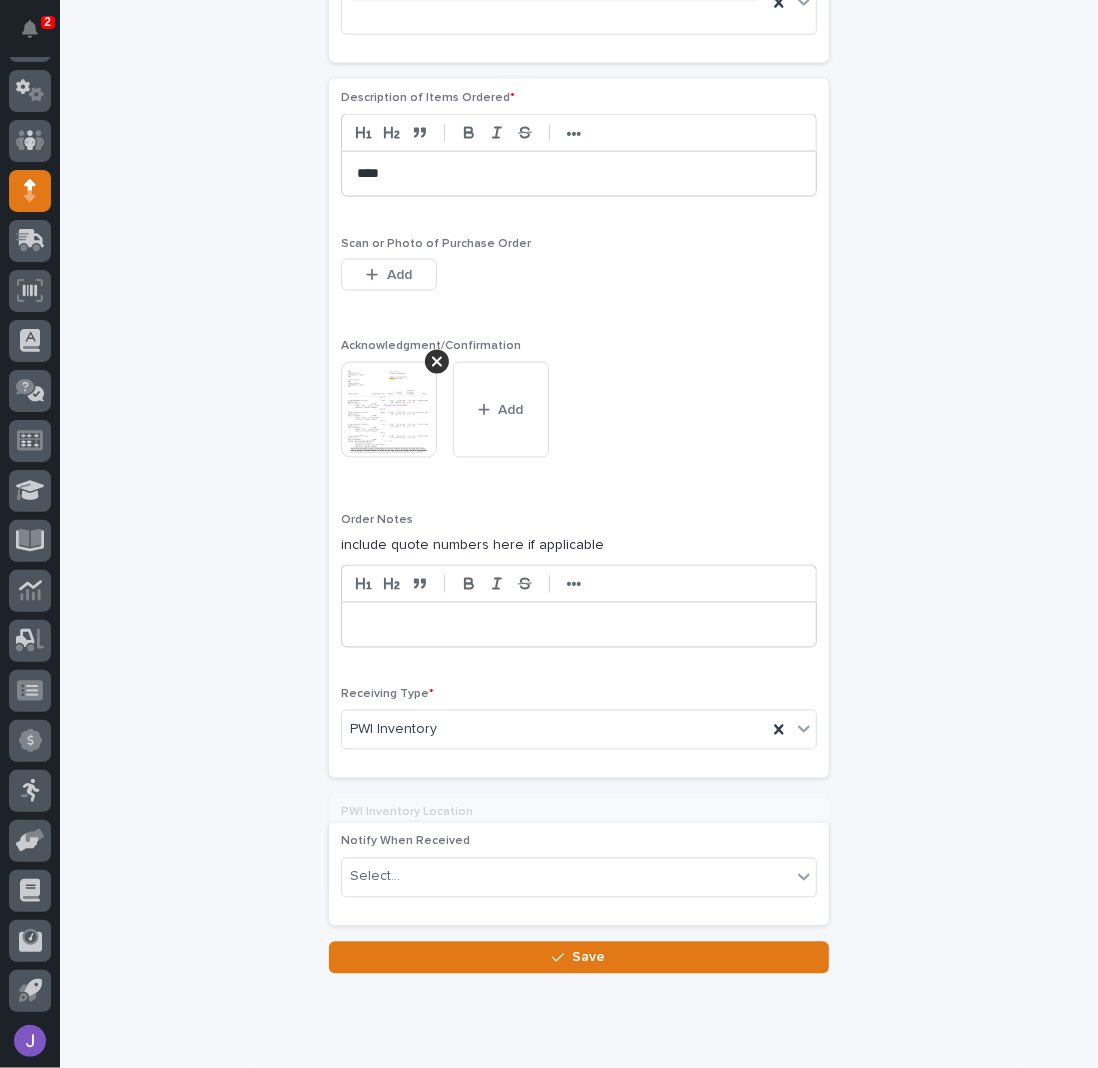 scroll, scrollTop: 1566, scrollLeft: 0, axis: vertical 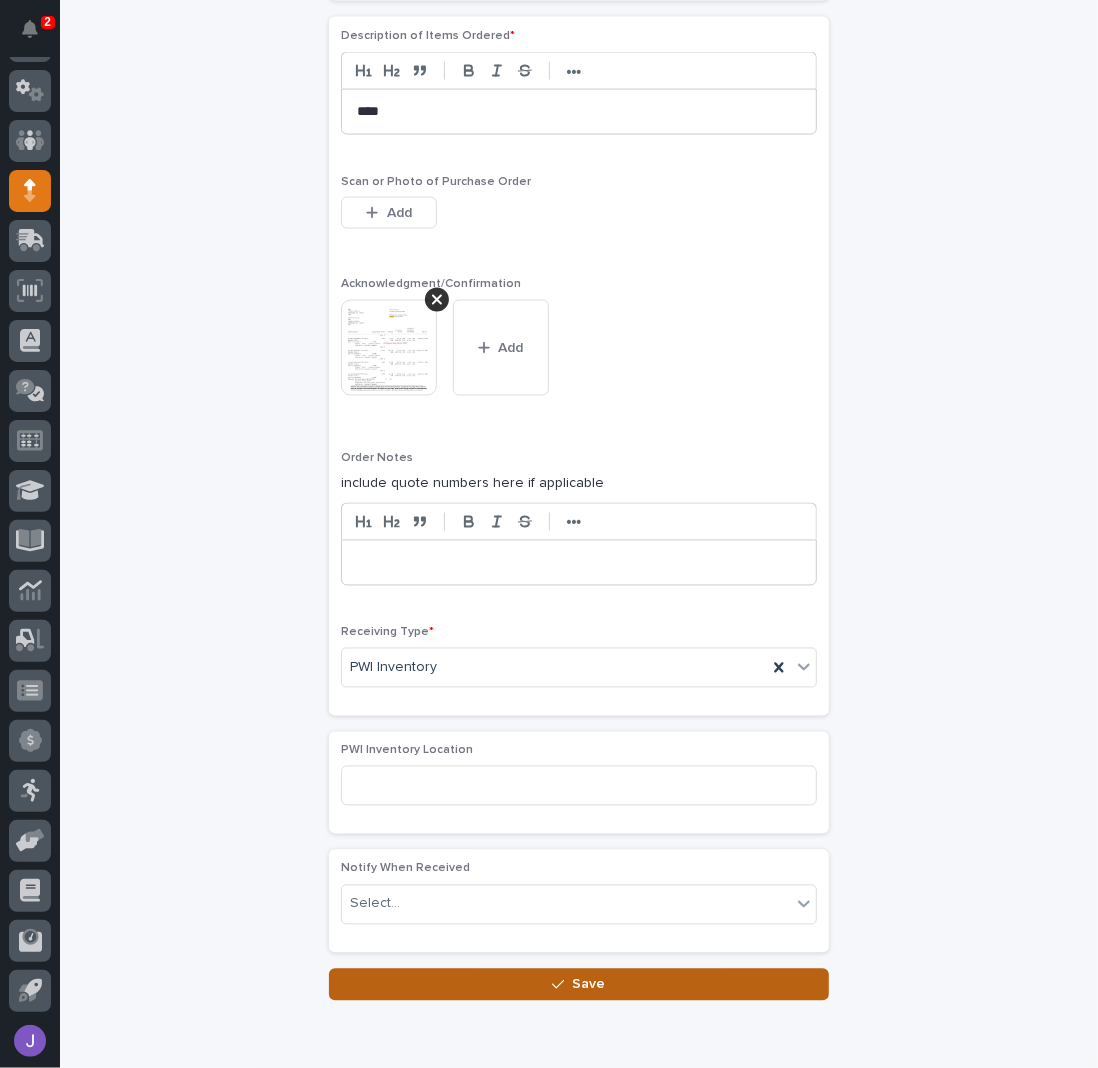 click on "Save" at bounding box center (579, 985) 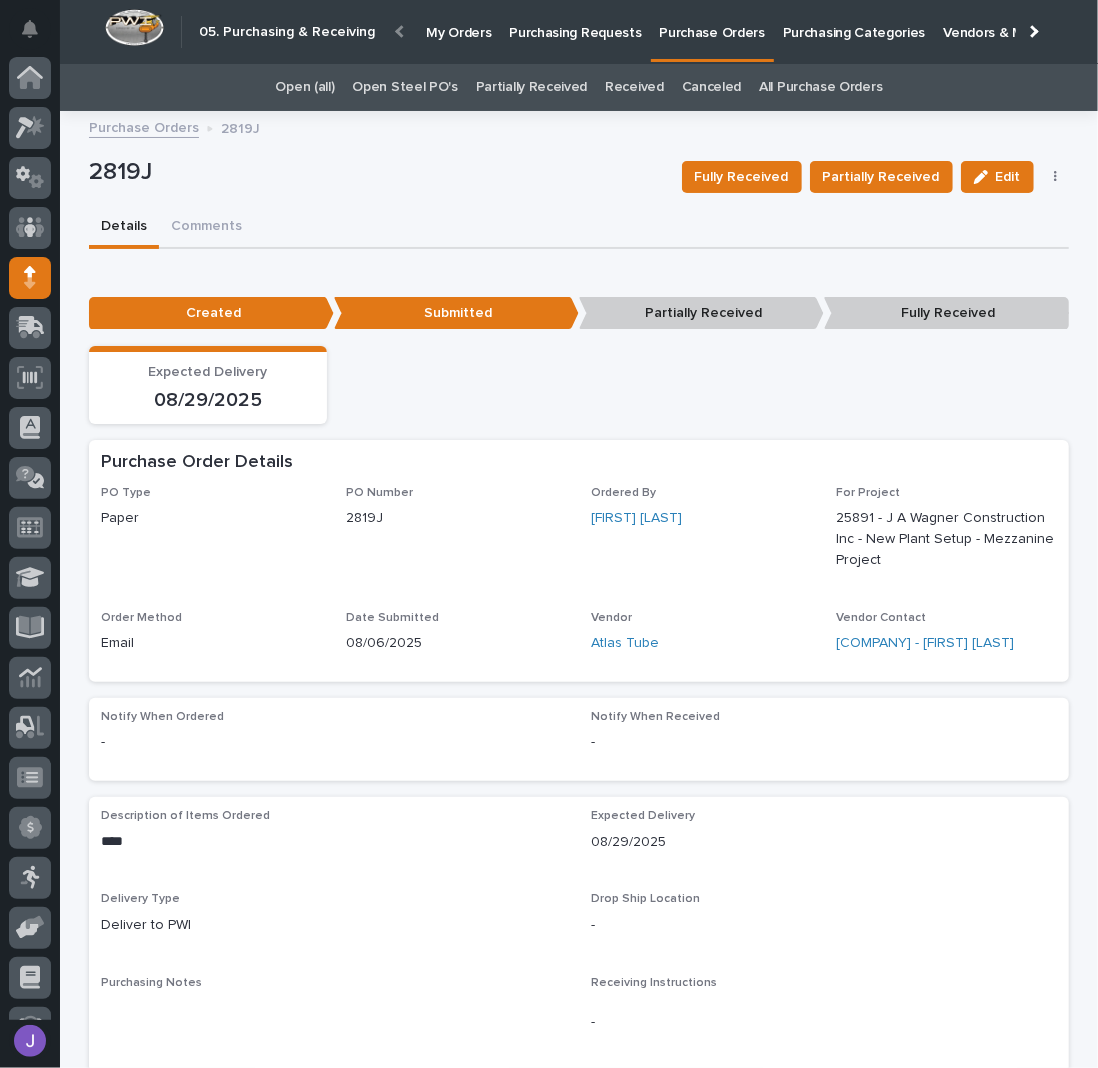 scroll, scrollTop: 87, scrollLeft: 0, axis: vertical 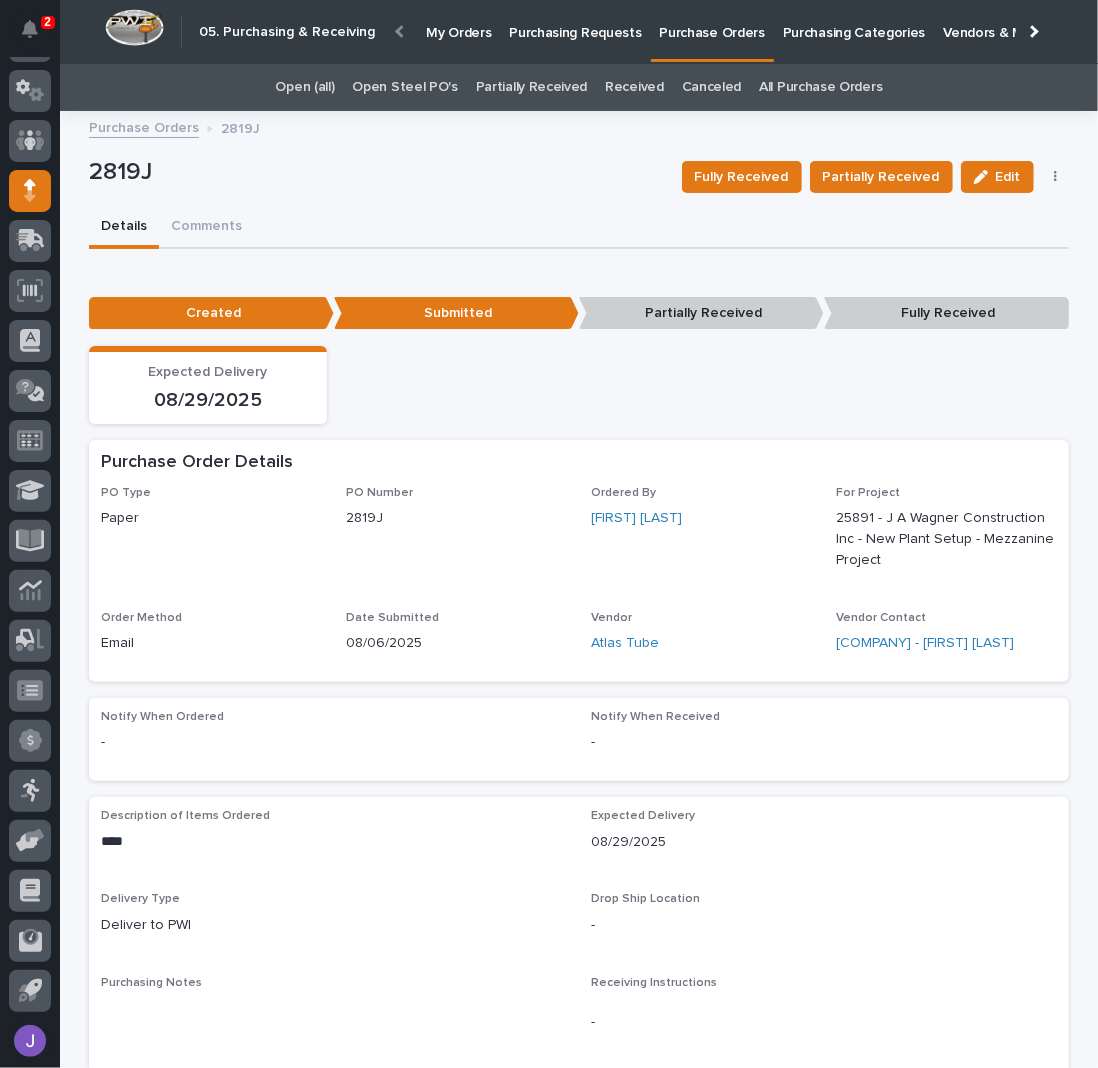 click on "Purchasing Requests" at bounding box center [575, 21] 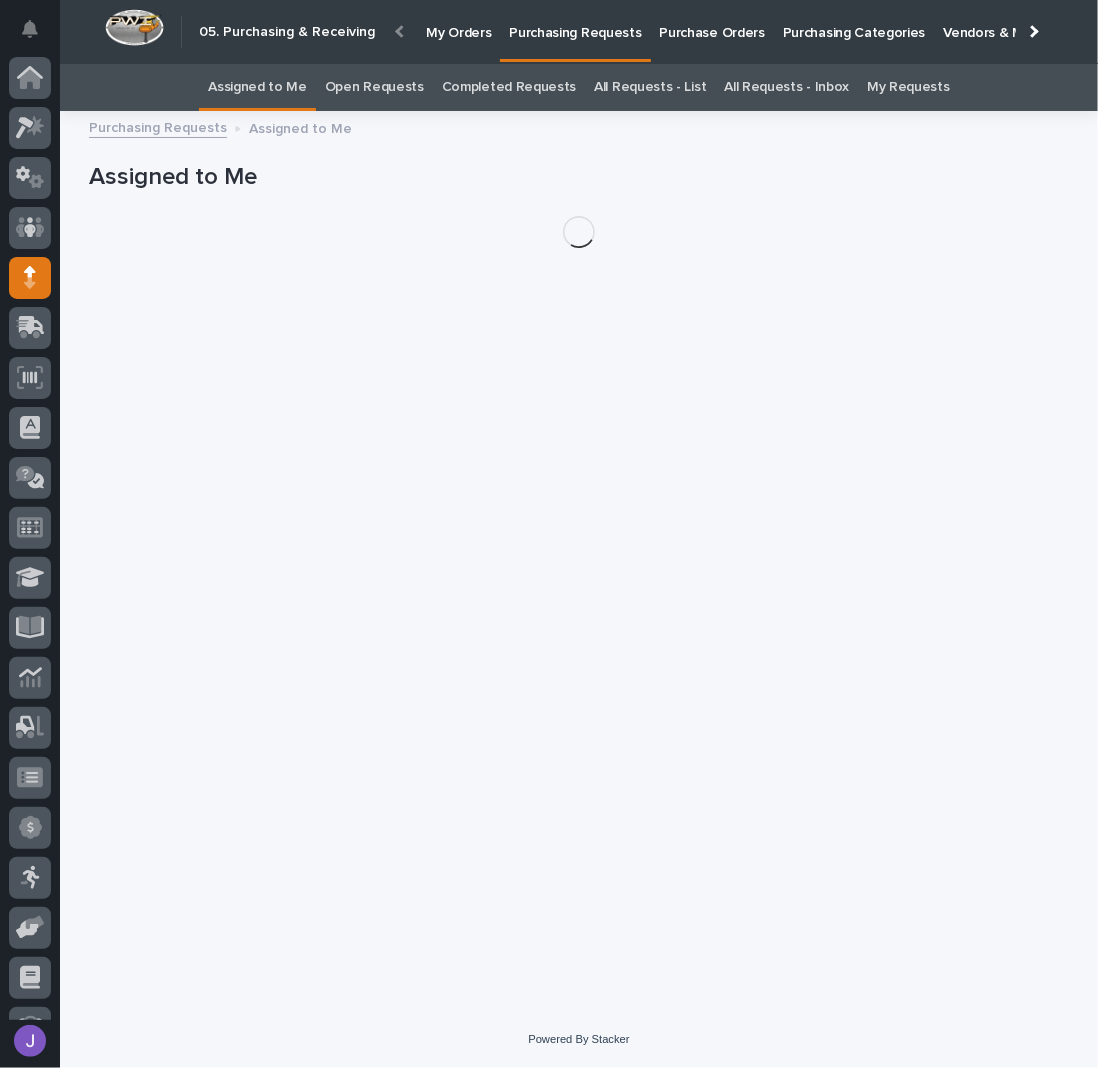 scroll, scrollTop: 87, scrollLeft: 0, axis: vertical 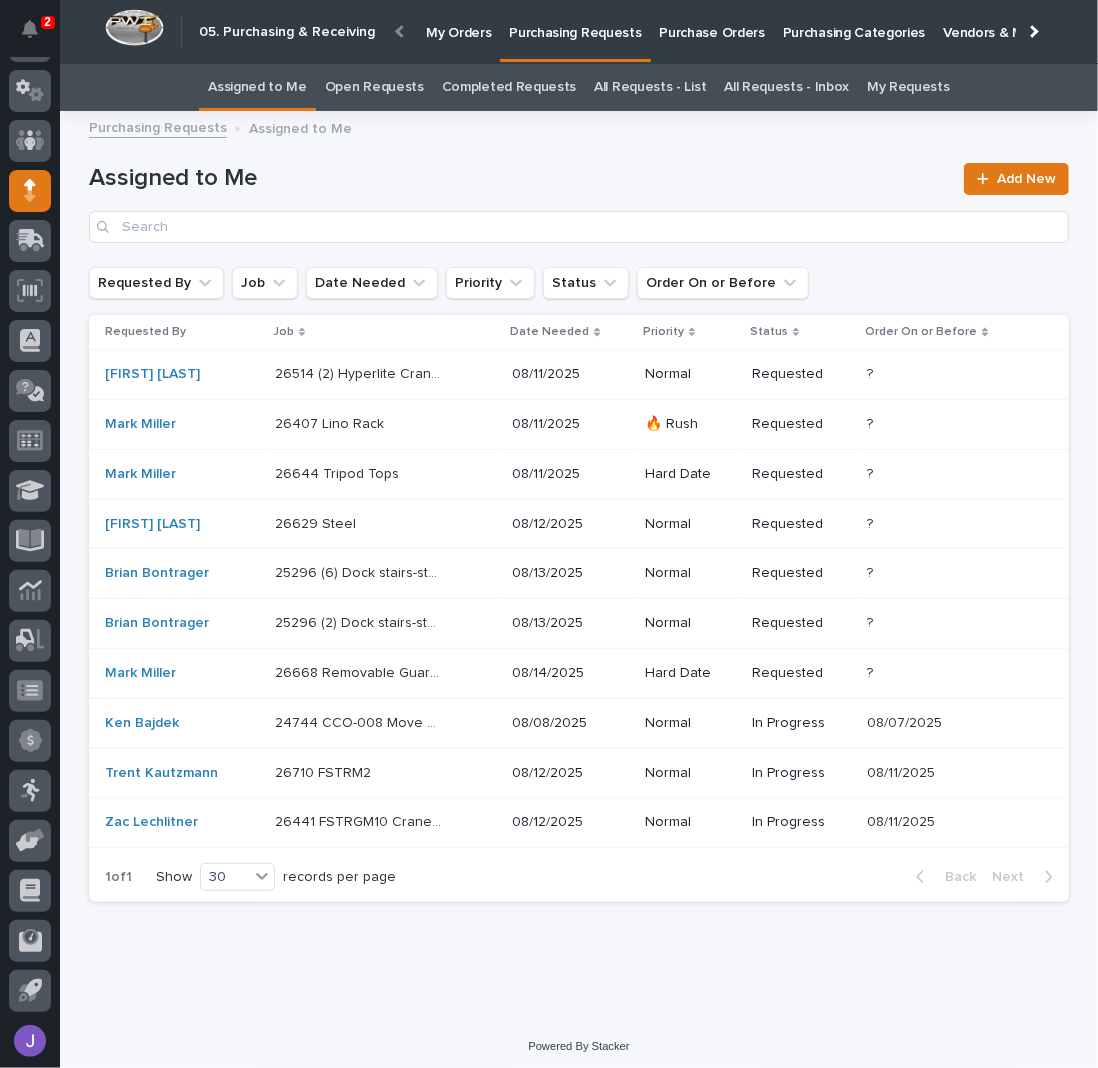 click on "24744 CCO-008 Move & Extend System A&B - Steel  24744 CCO-008 Move & Extend System A&B - Steel" at bounding box center (385, 723) 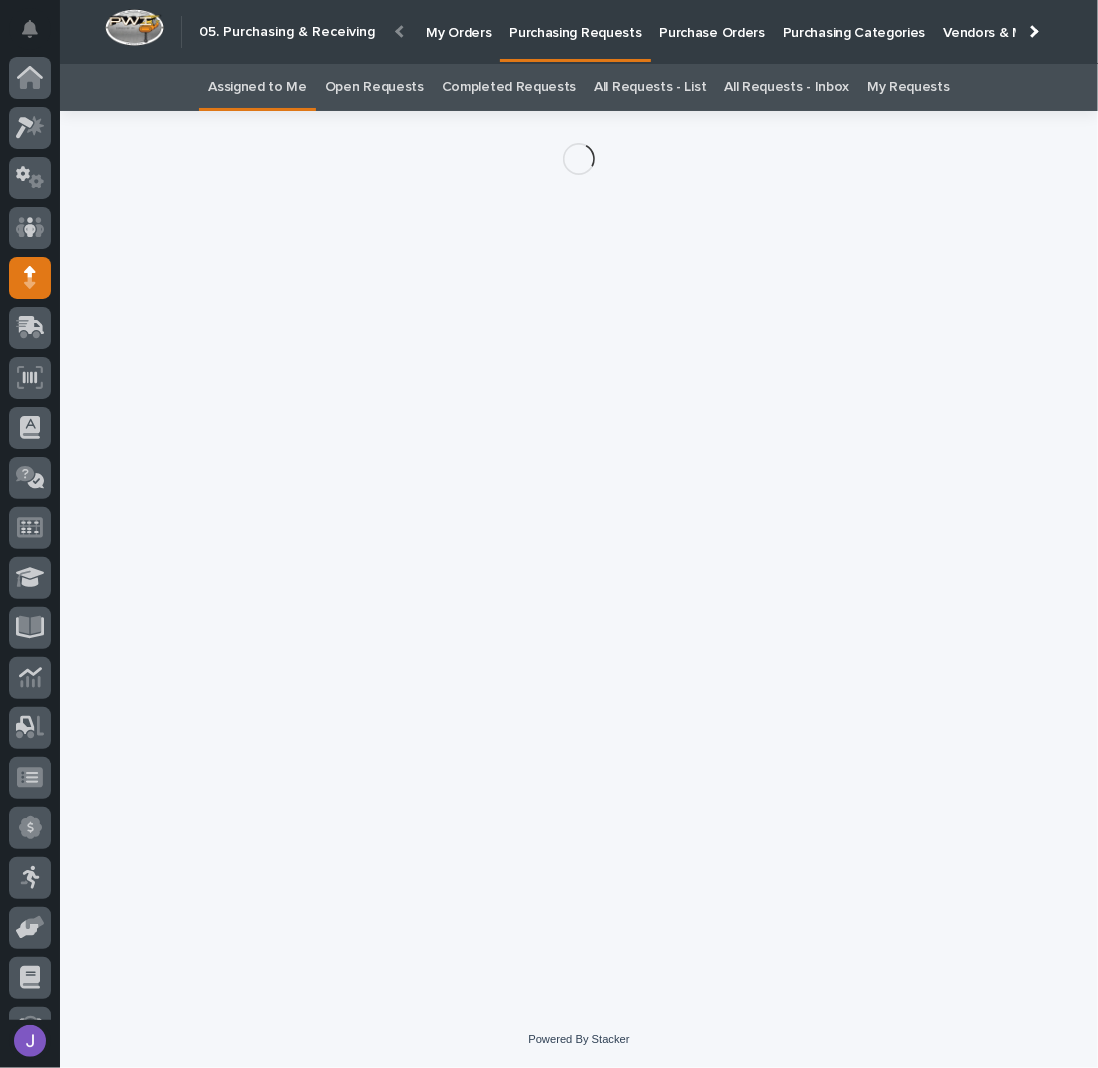 scroll, scrollTop: 87, scrollLeft: 0, axis: vertical 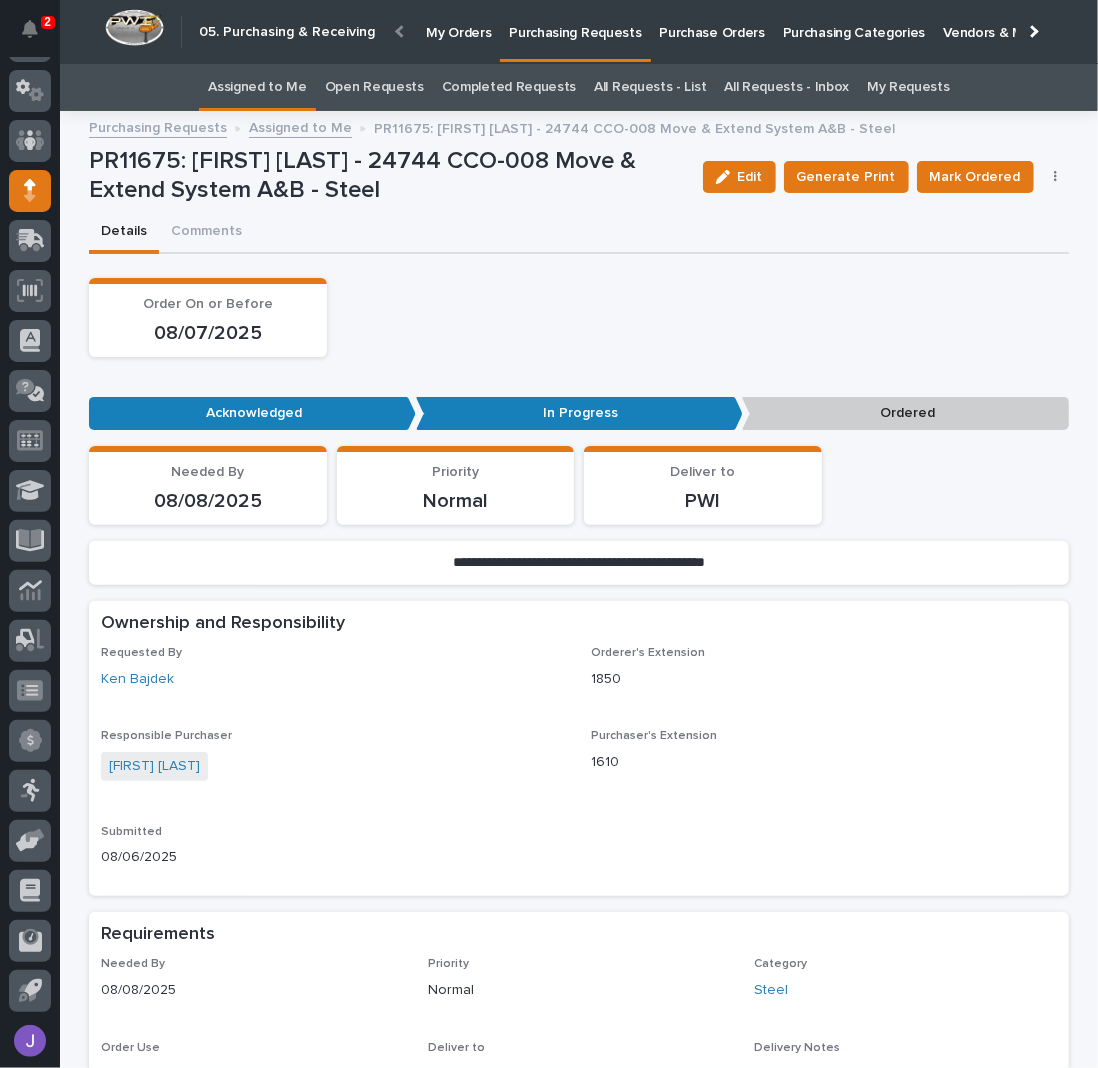click 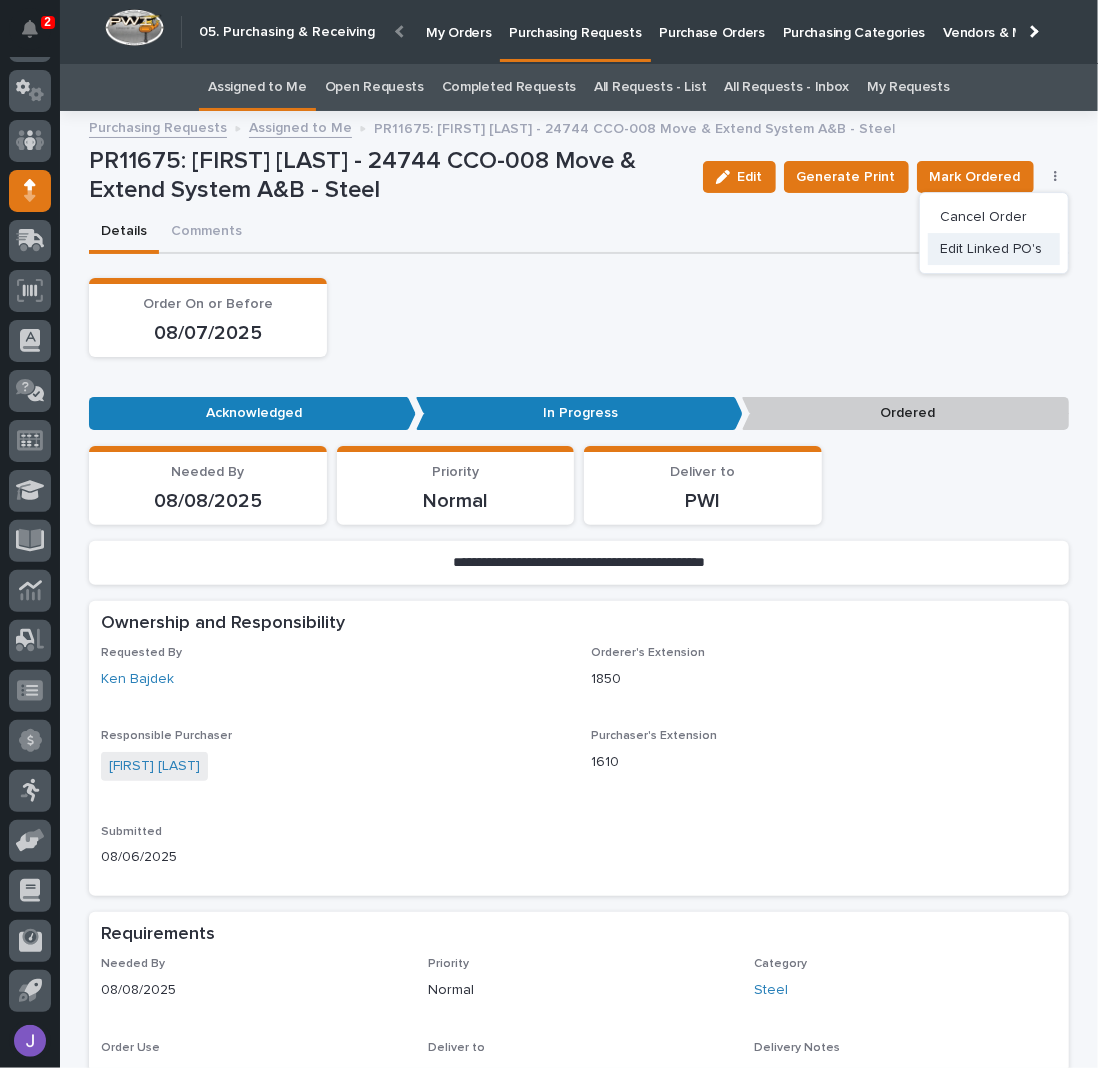 click on "Edit Linked PO's" at bounding box center [991, 249] 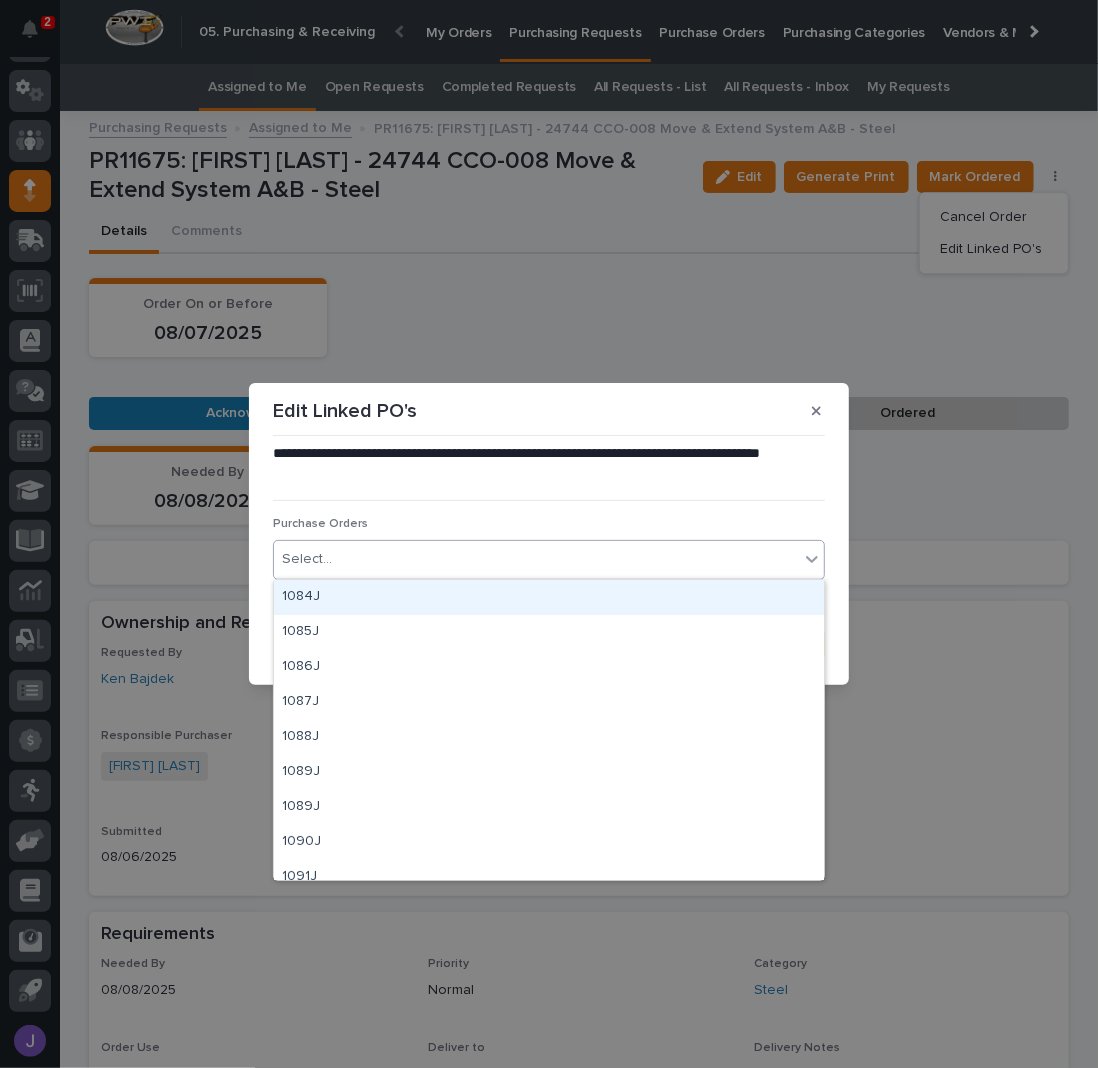 click on "Select..." at bounding box center (536, 559) 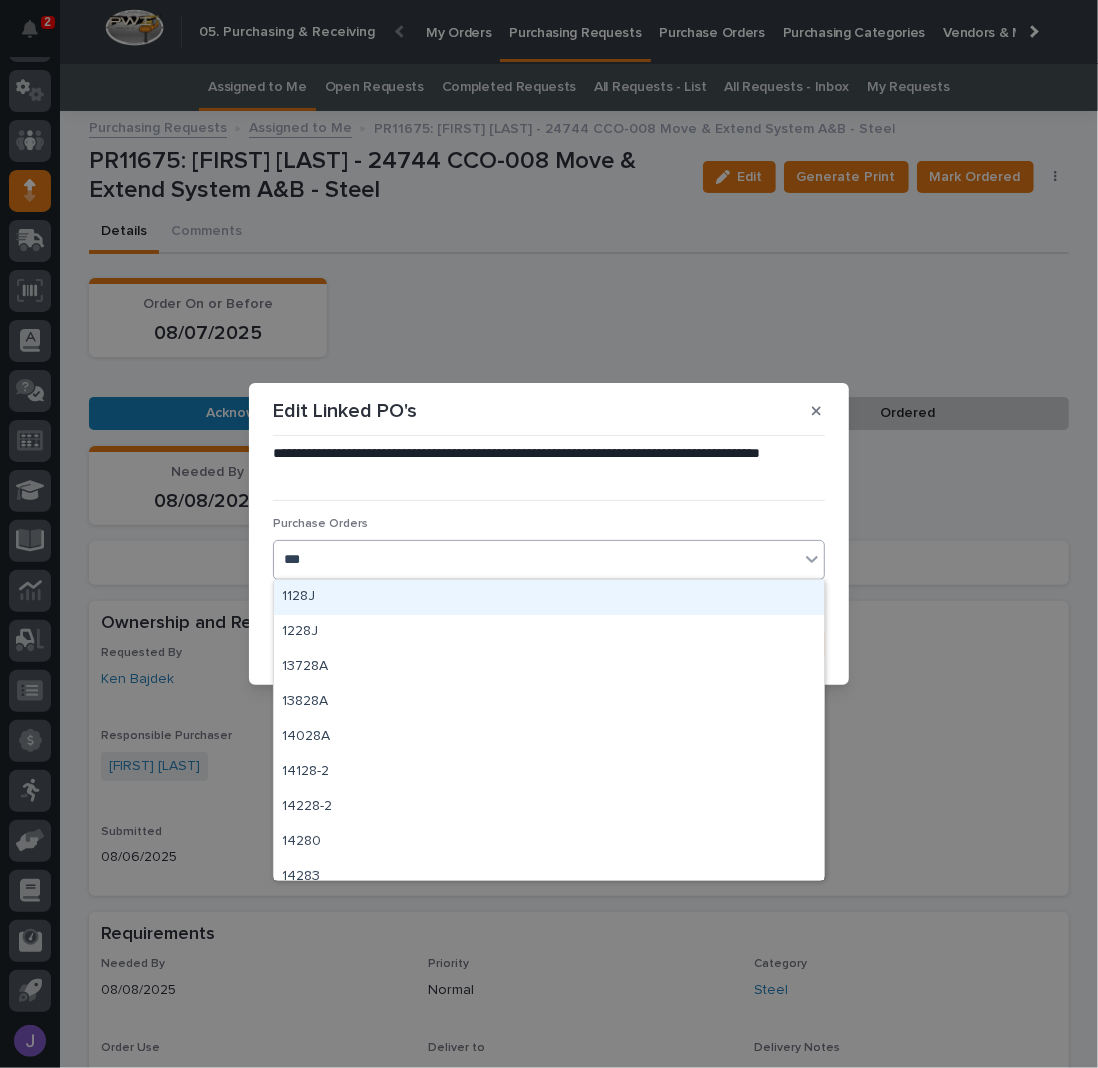 type on "****" 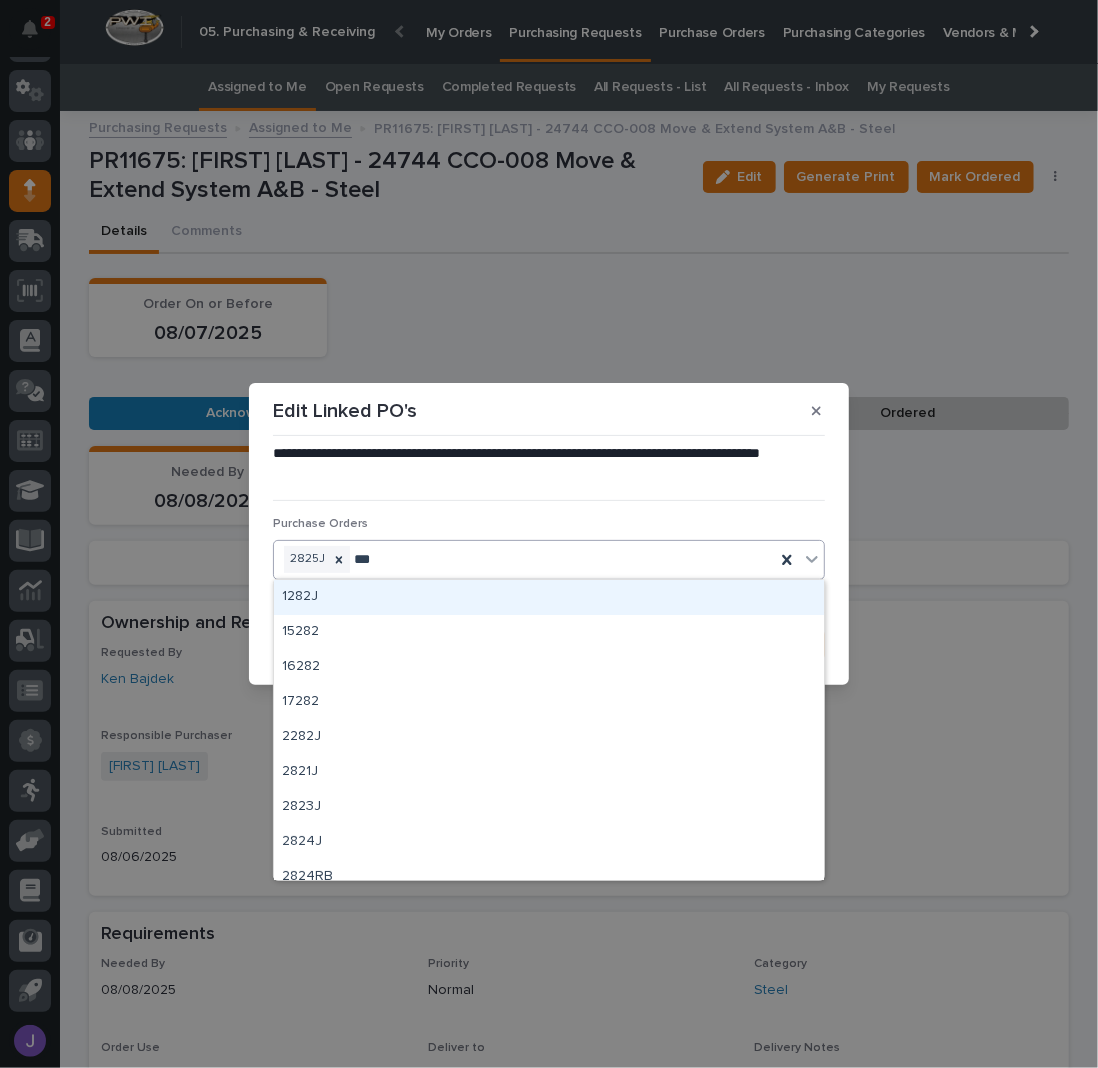 type on "****" 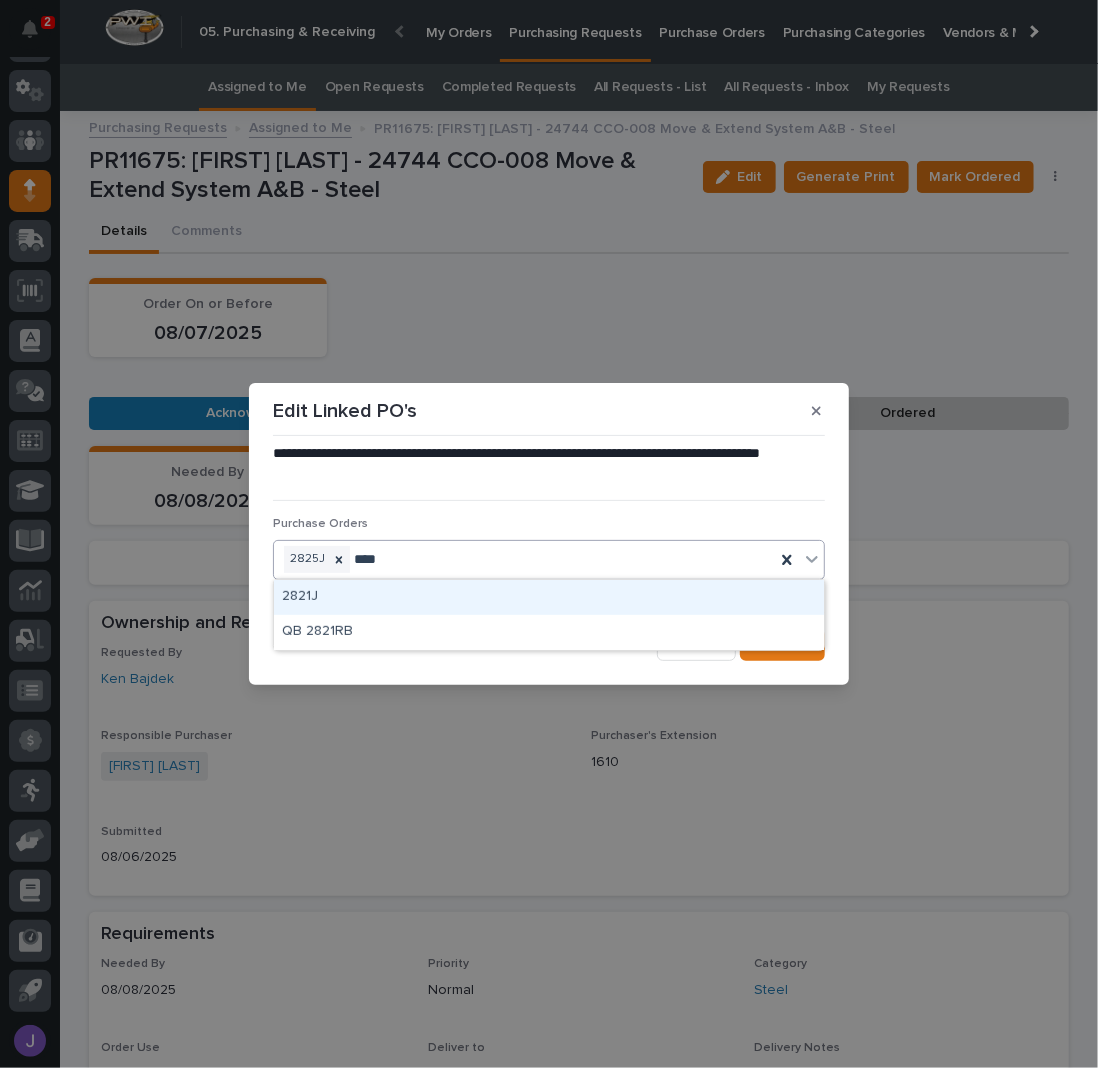 type 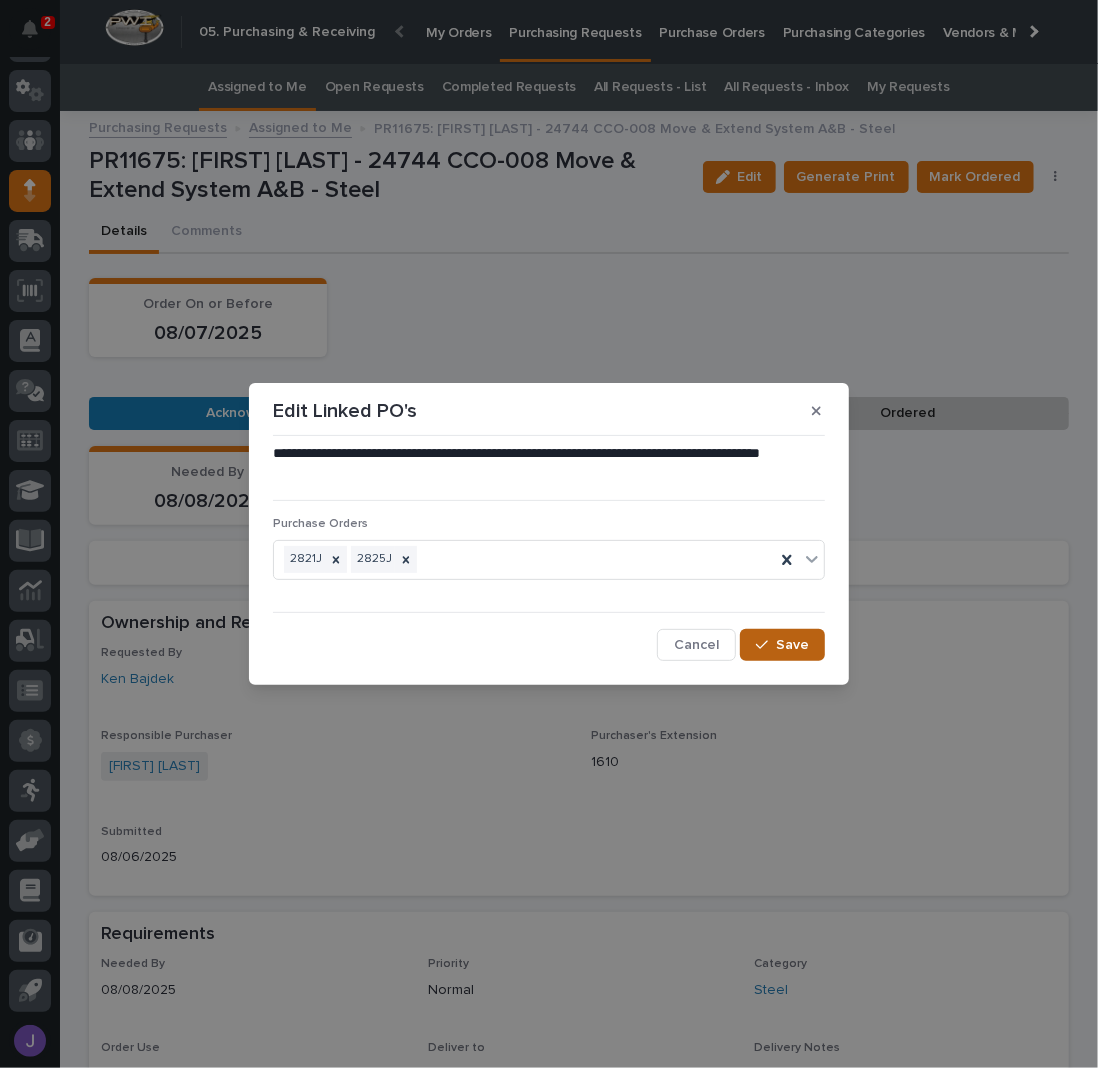 click on "Save" at bounding box center (792, 645) 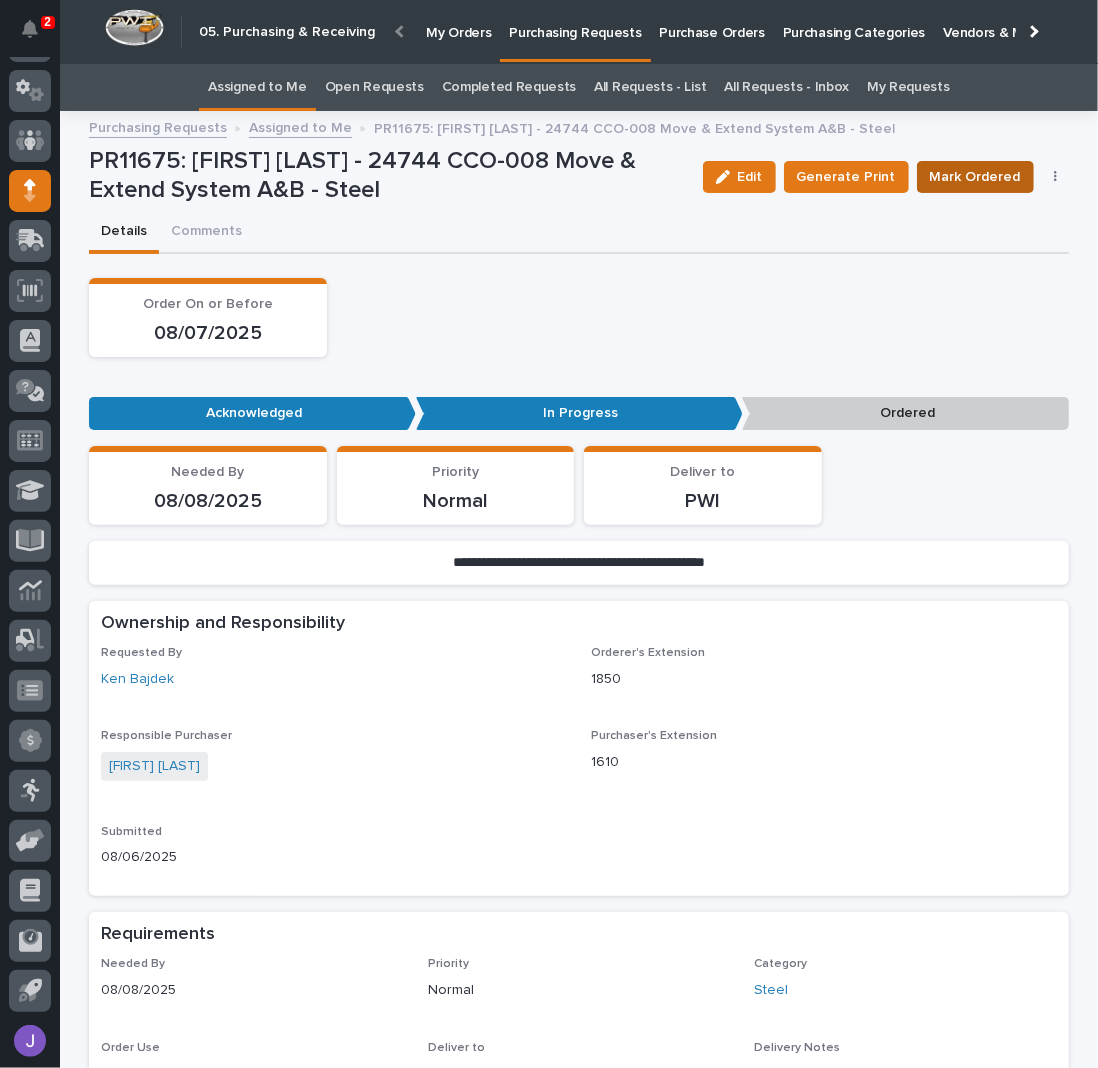 click on "Mark Ordered" at bounding box center [975, 177] 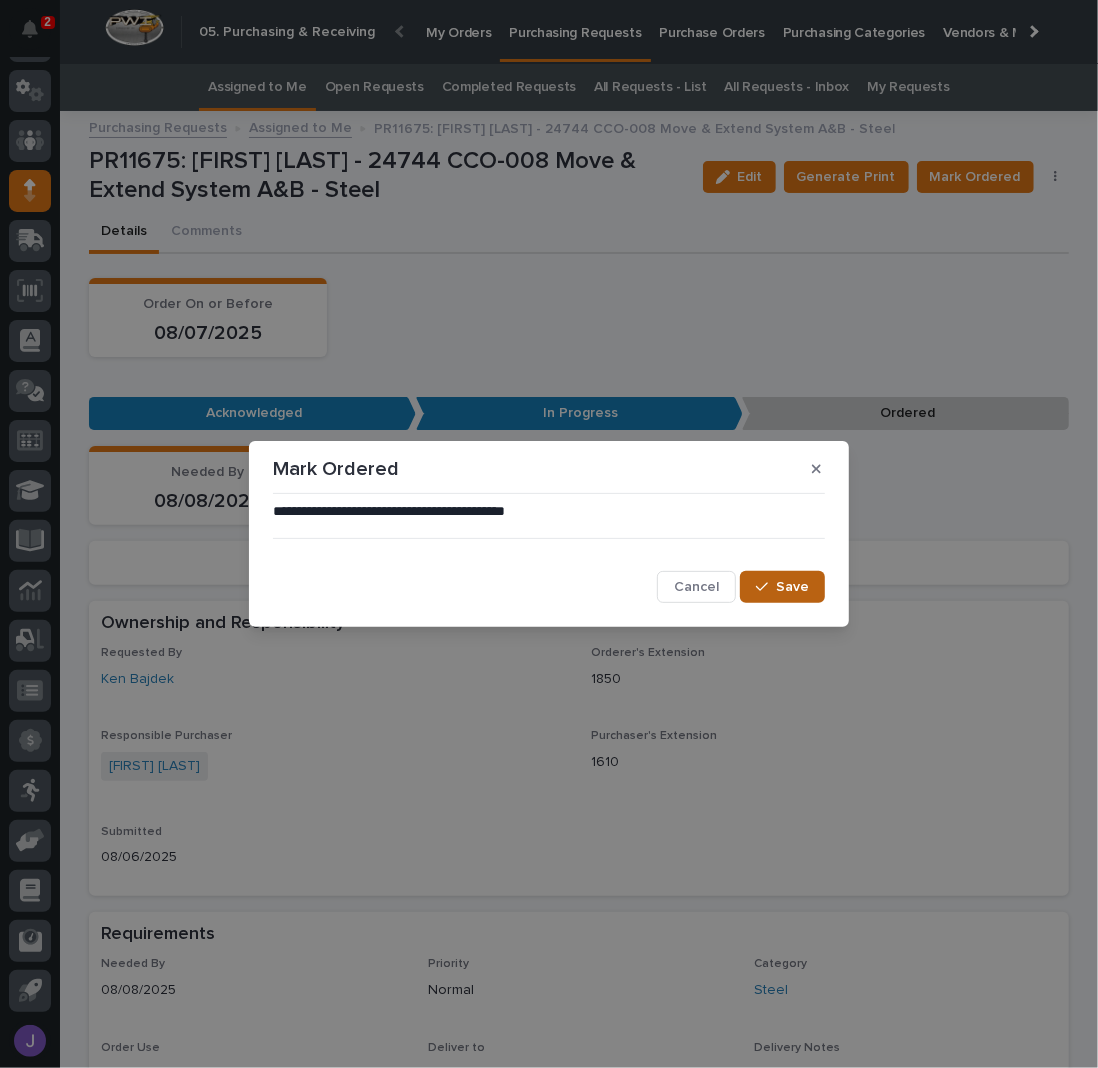 click on "Save" at bounding box center (782, 587) 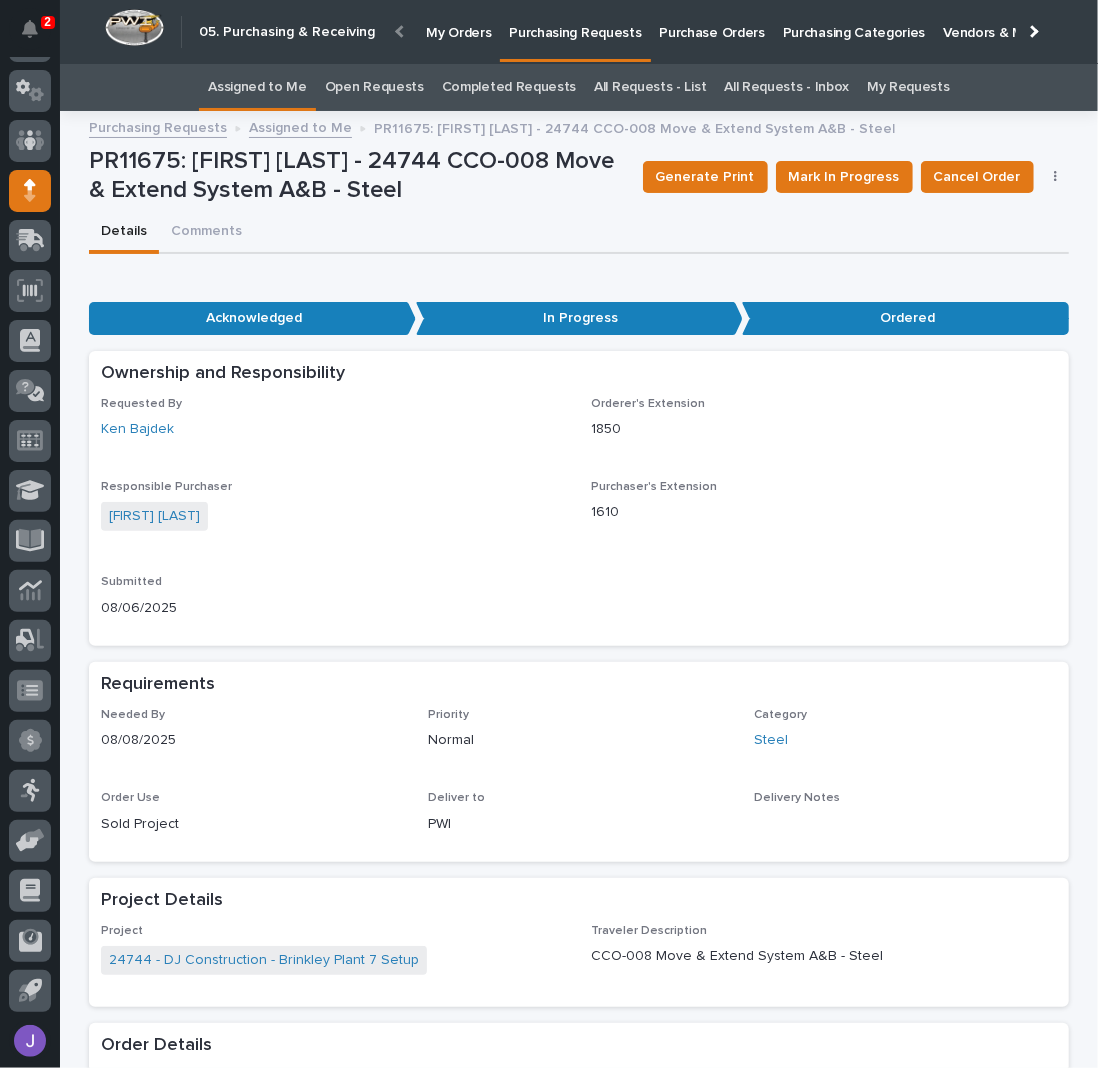 click on "Assigned to Me" at bounding box center [257, 87] 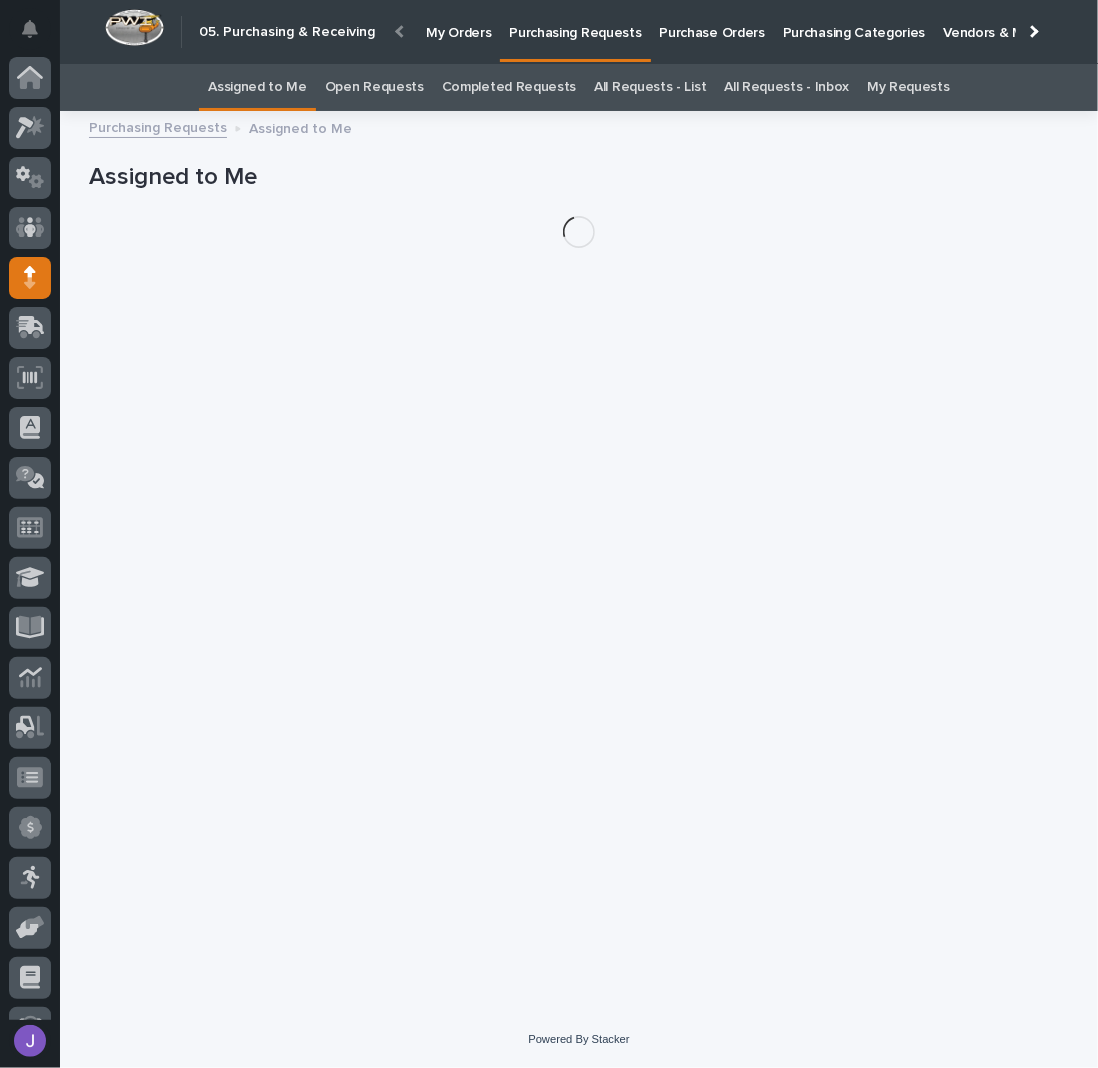 scroll, scrollTop: 87, scrollLeft: 0, axis: vertical 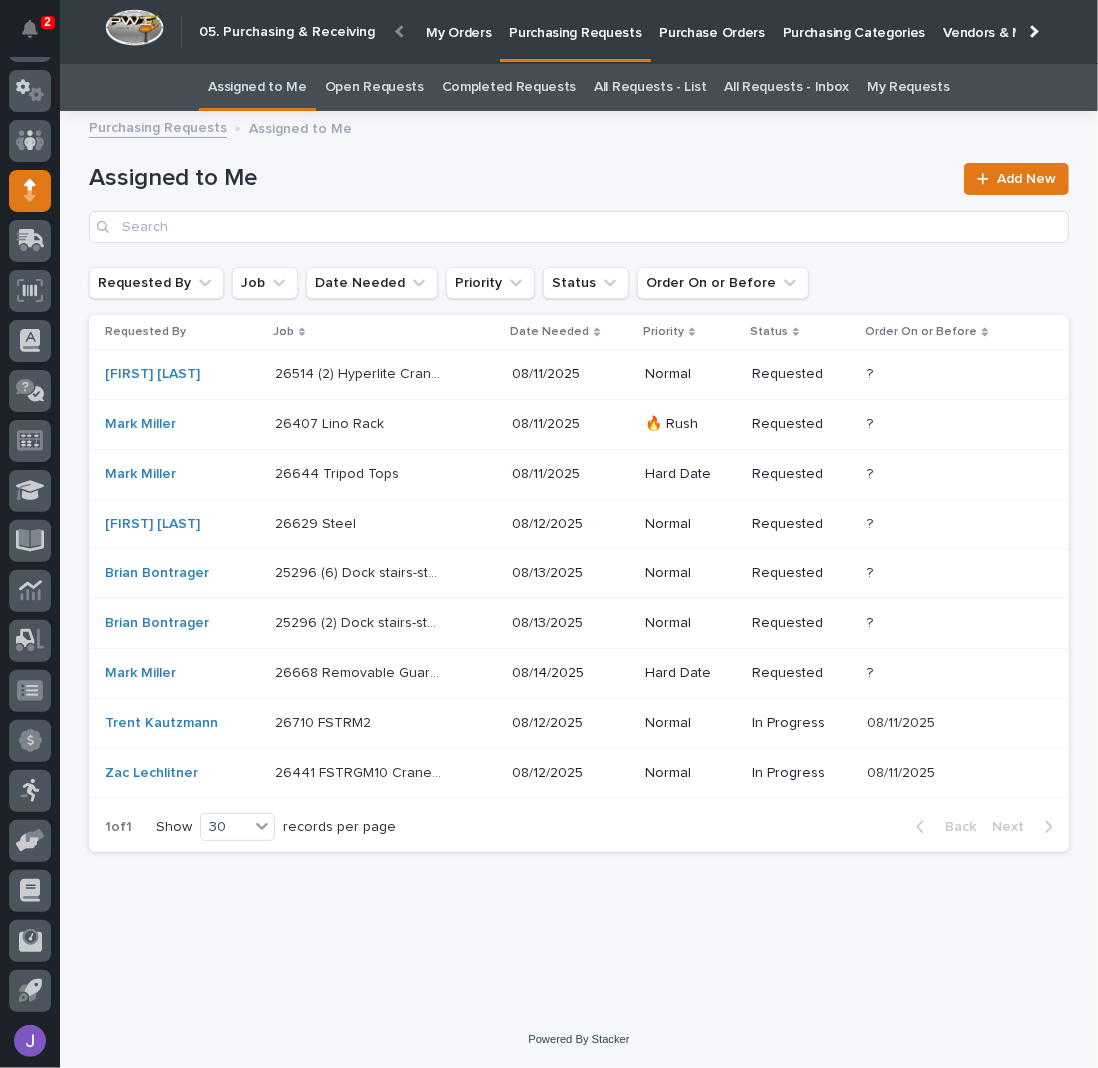 click on "26514 (2) Hyperlite Crane Systems 26514 (2) Hyperlite Crane Systems" at bounding box center [385, 374] 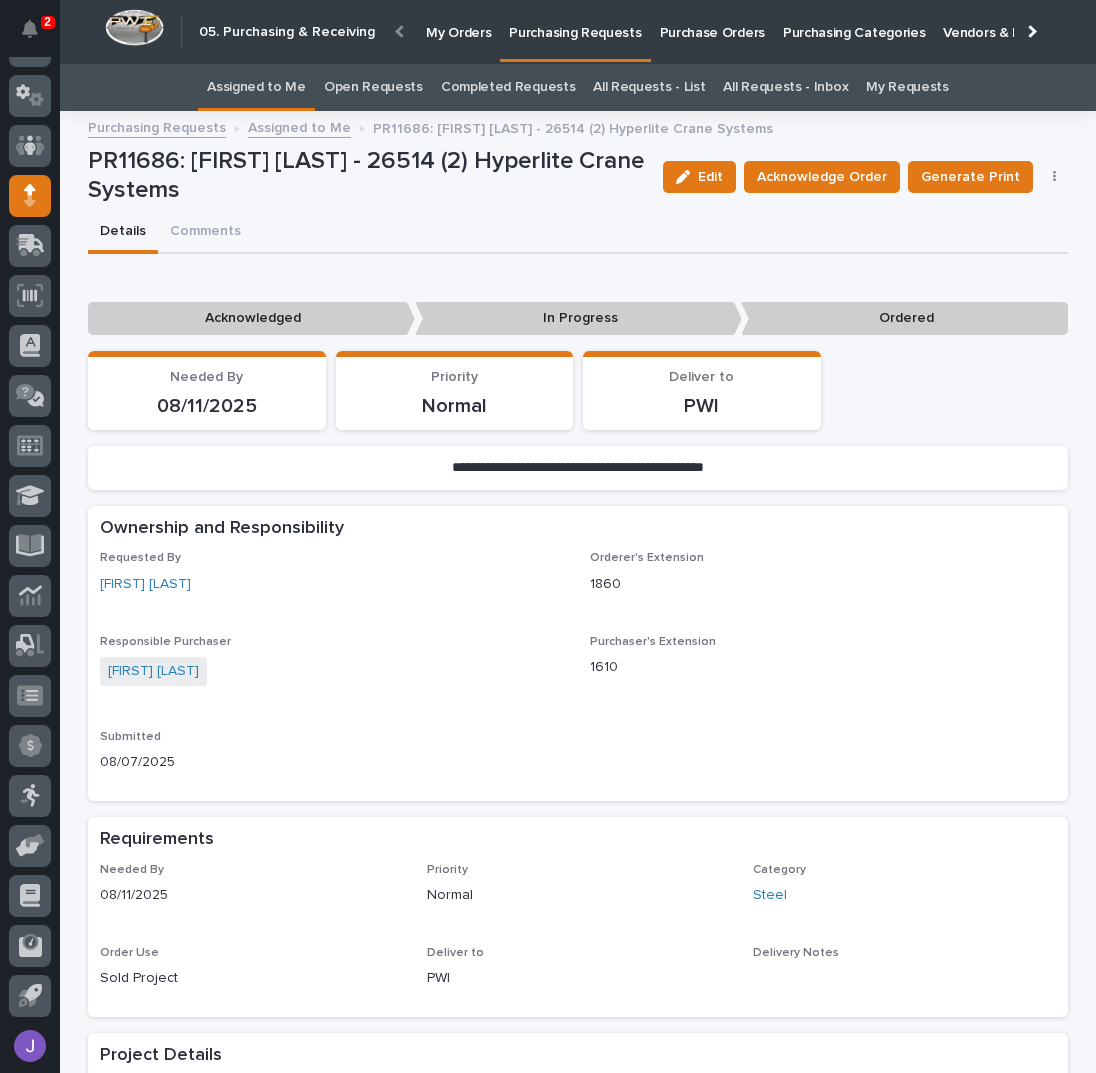 scroll, scrollTop: 82, scrollLeft: 0, axis: vertical 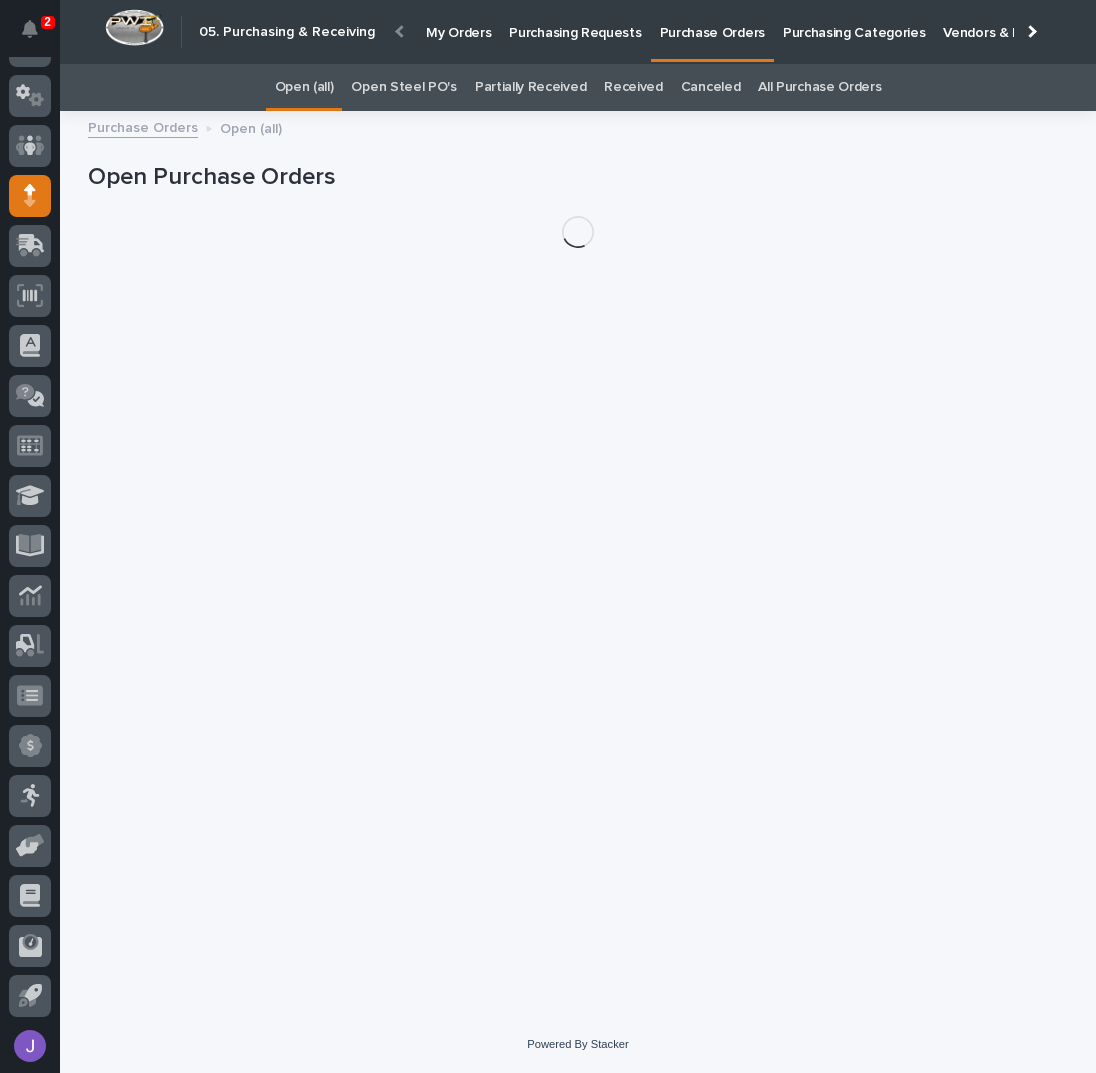 click on "Open Steel PO's" at bounding box center [403, 87] 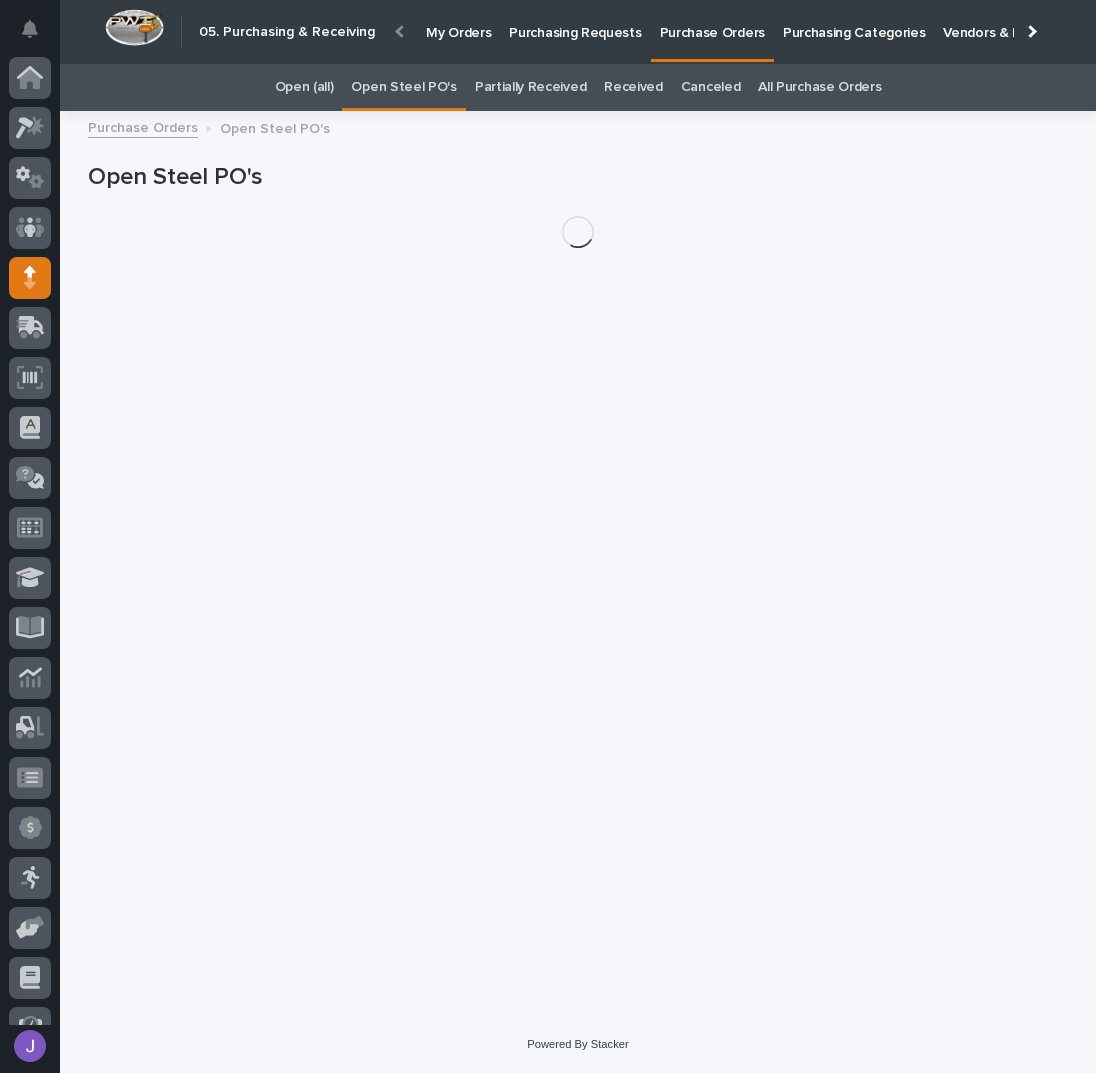 scroll, scrollTop: 82, scrollLeft: 0, axis: vertical 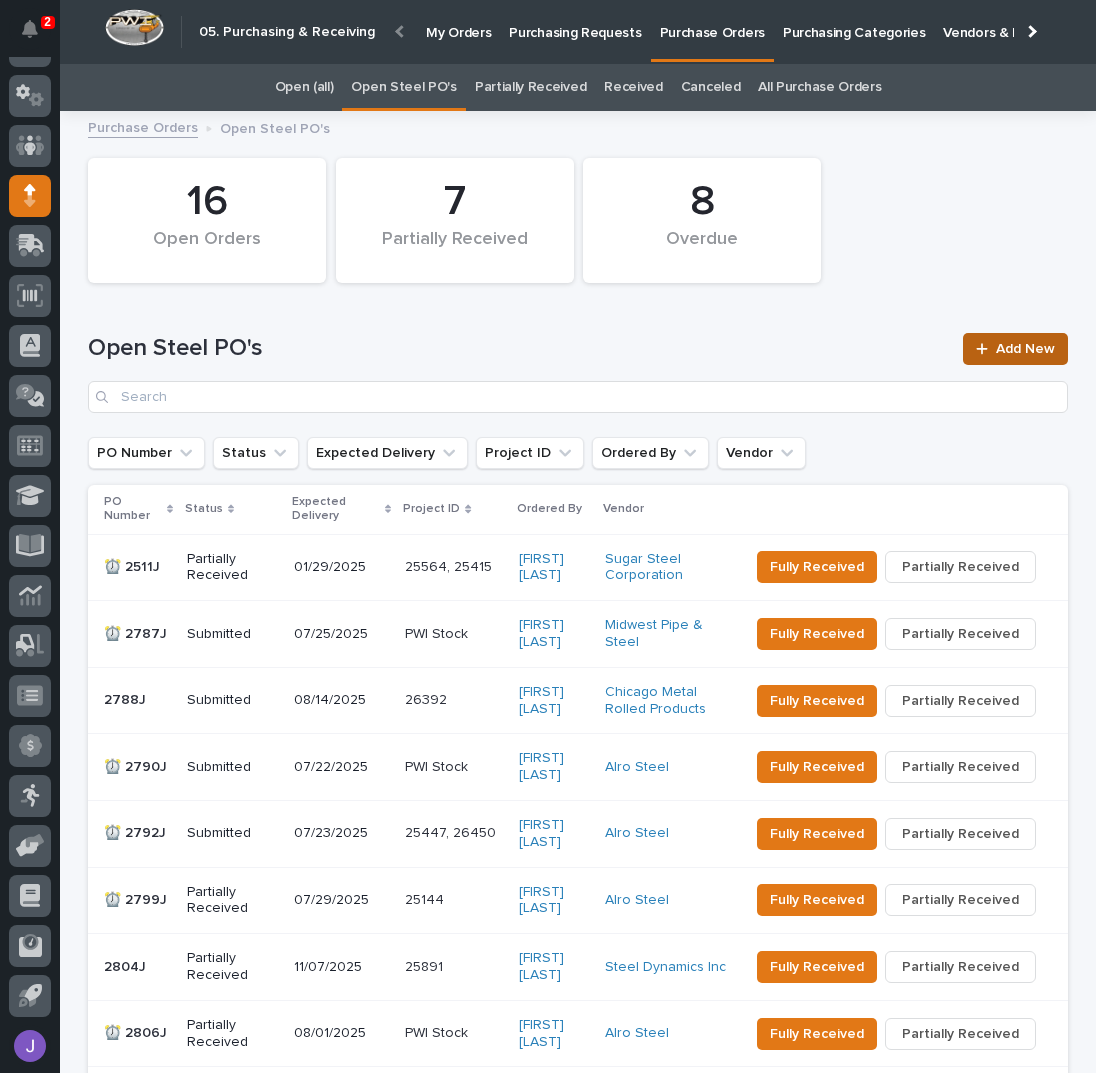 click on "Add New" at bounding box center [1015, 349] 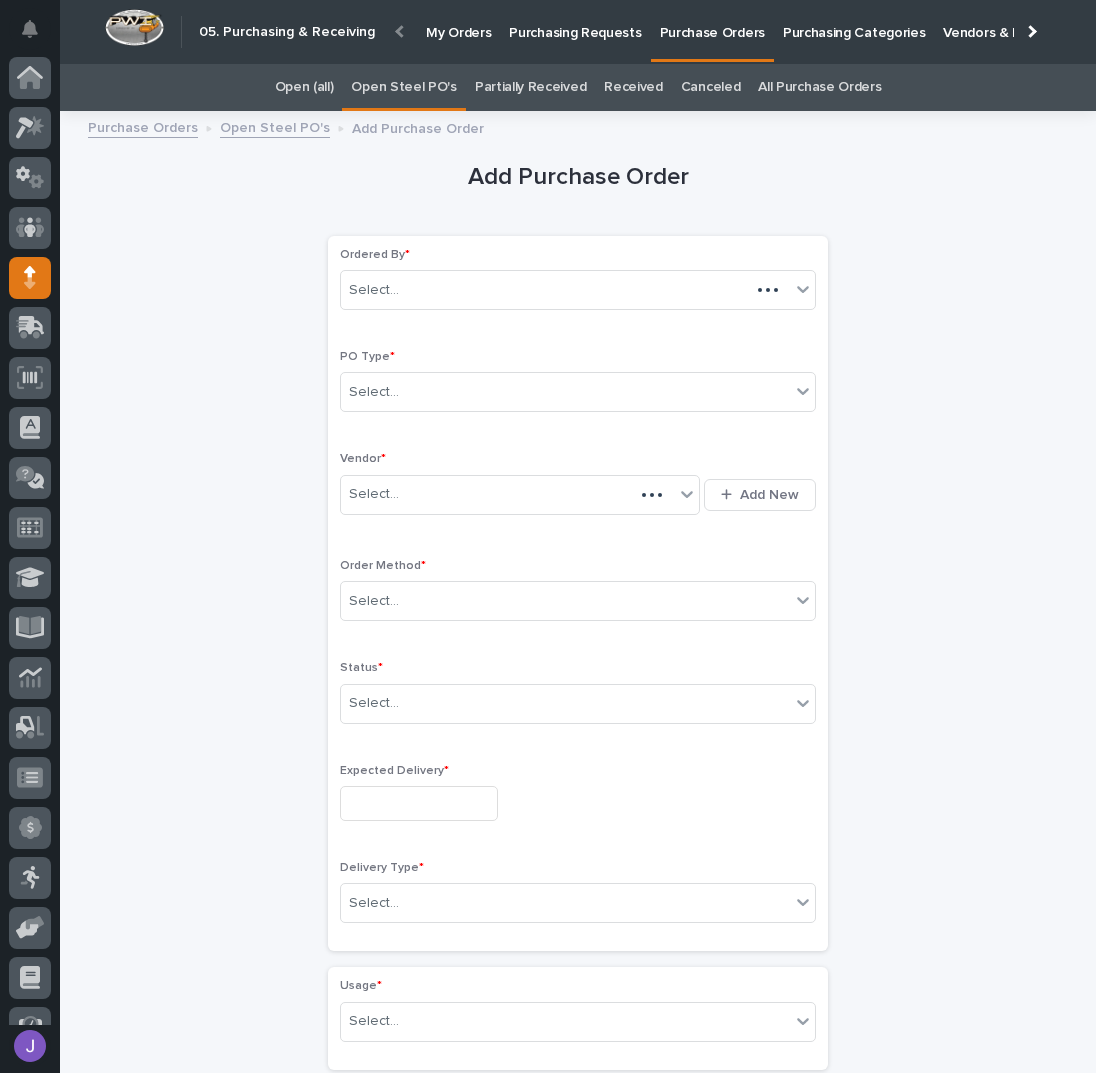 scroll, scrollTop: 63, scrollLeft: 0, axis: vertical 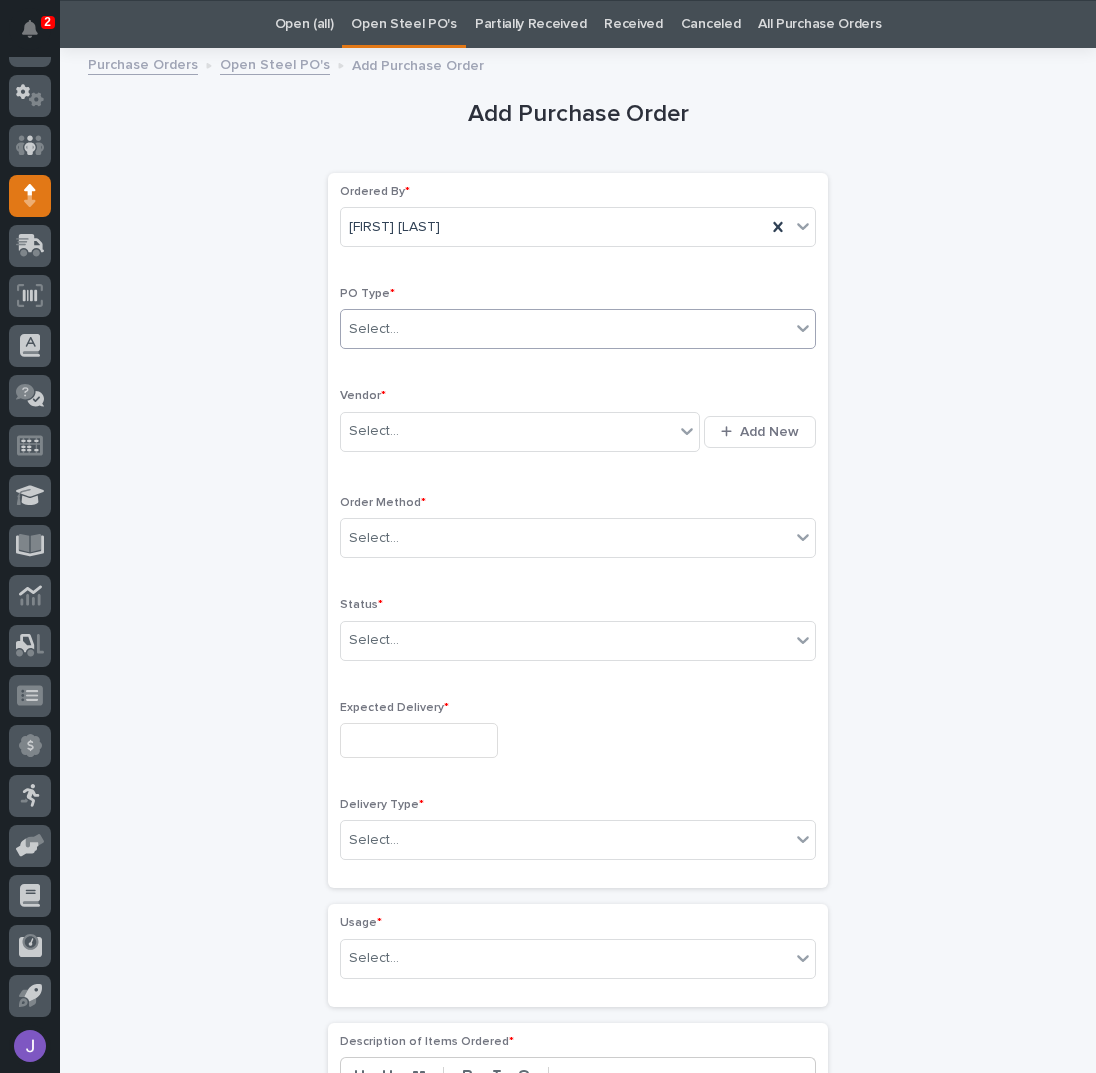 click on "Select..." at bounding box center (565, 329) 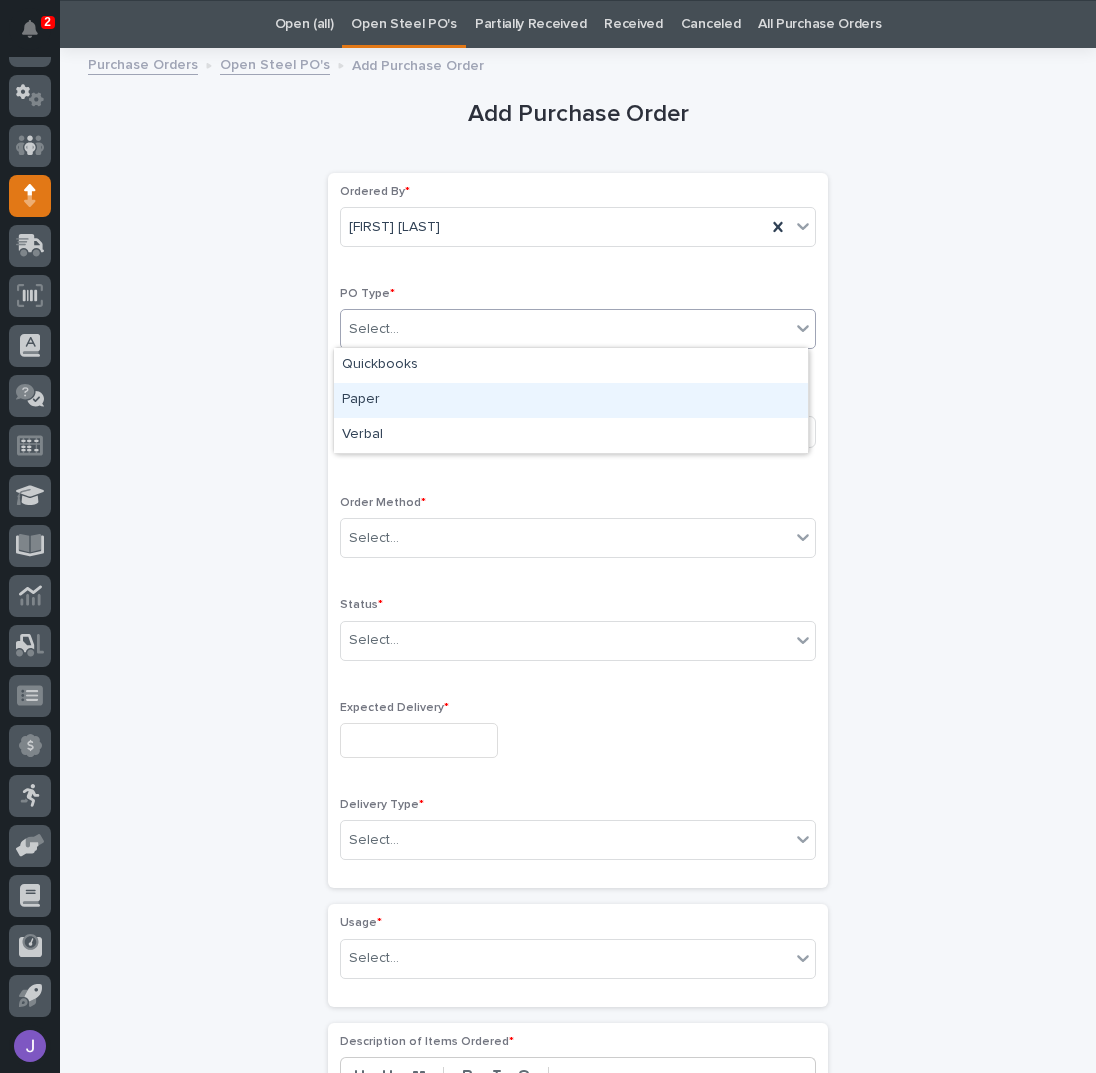 click on "Paper" at bounding box center [571, 400] 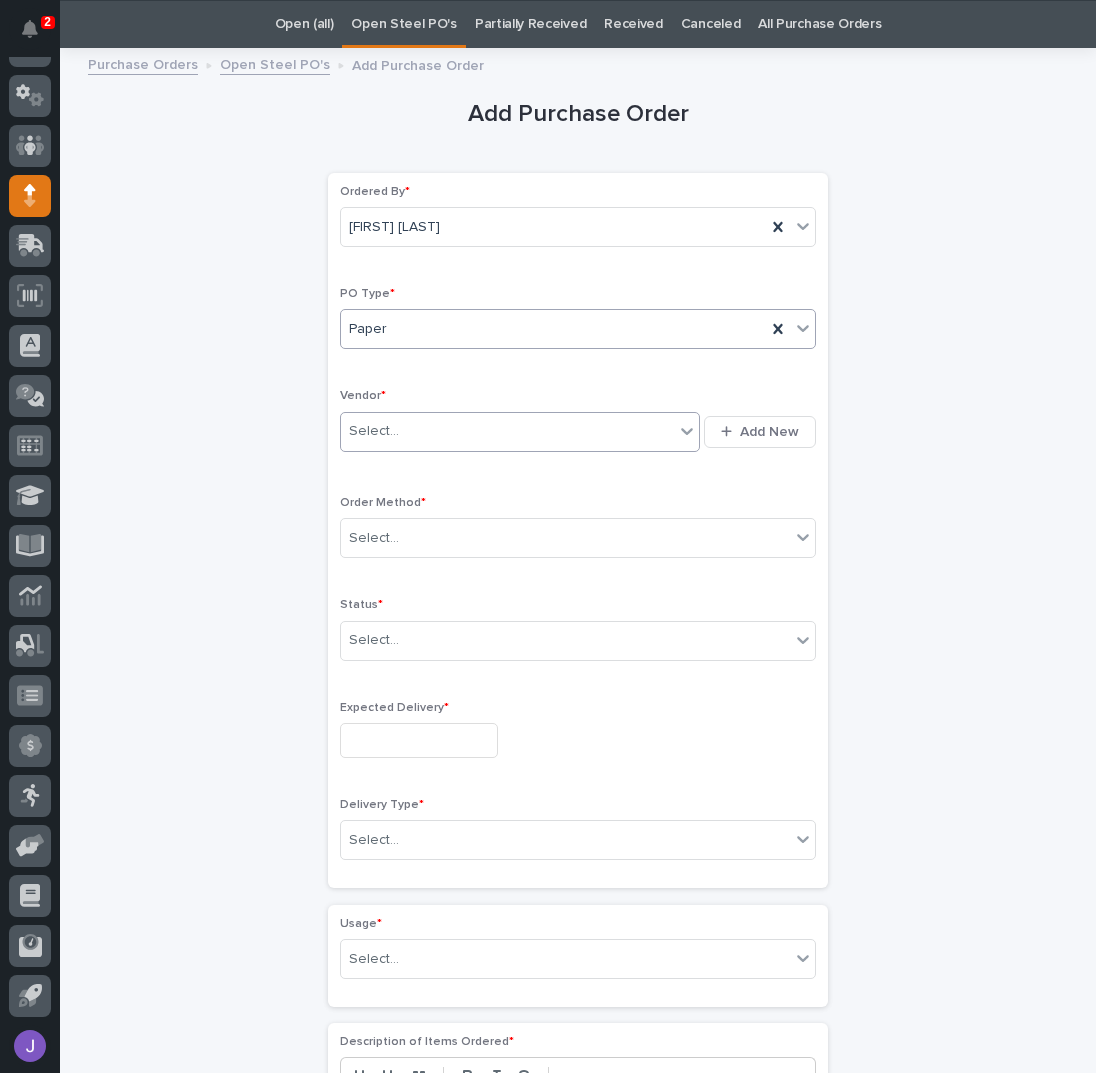 click on "Select..." at bounding box center [507, 431] 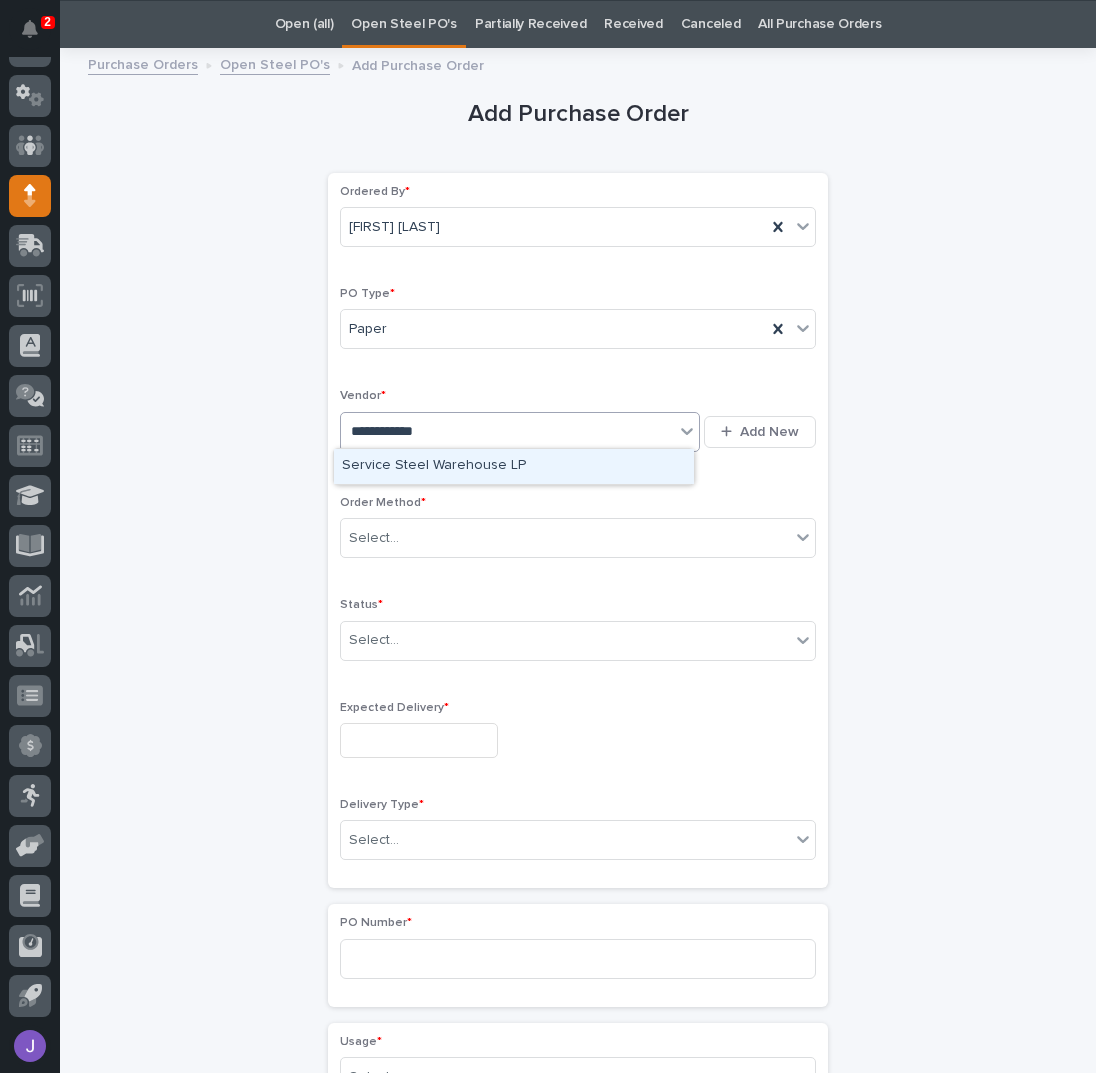 type on "**********" 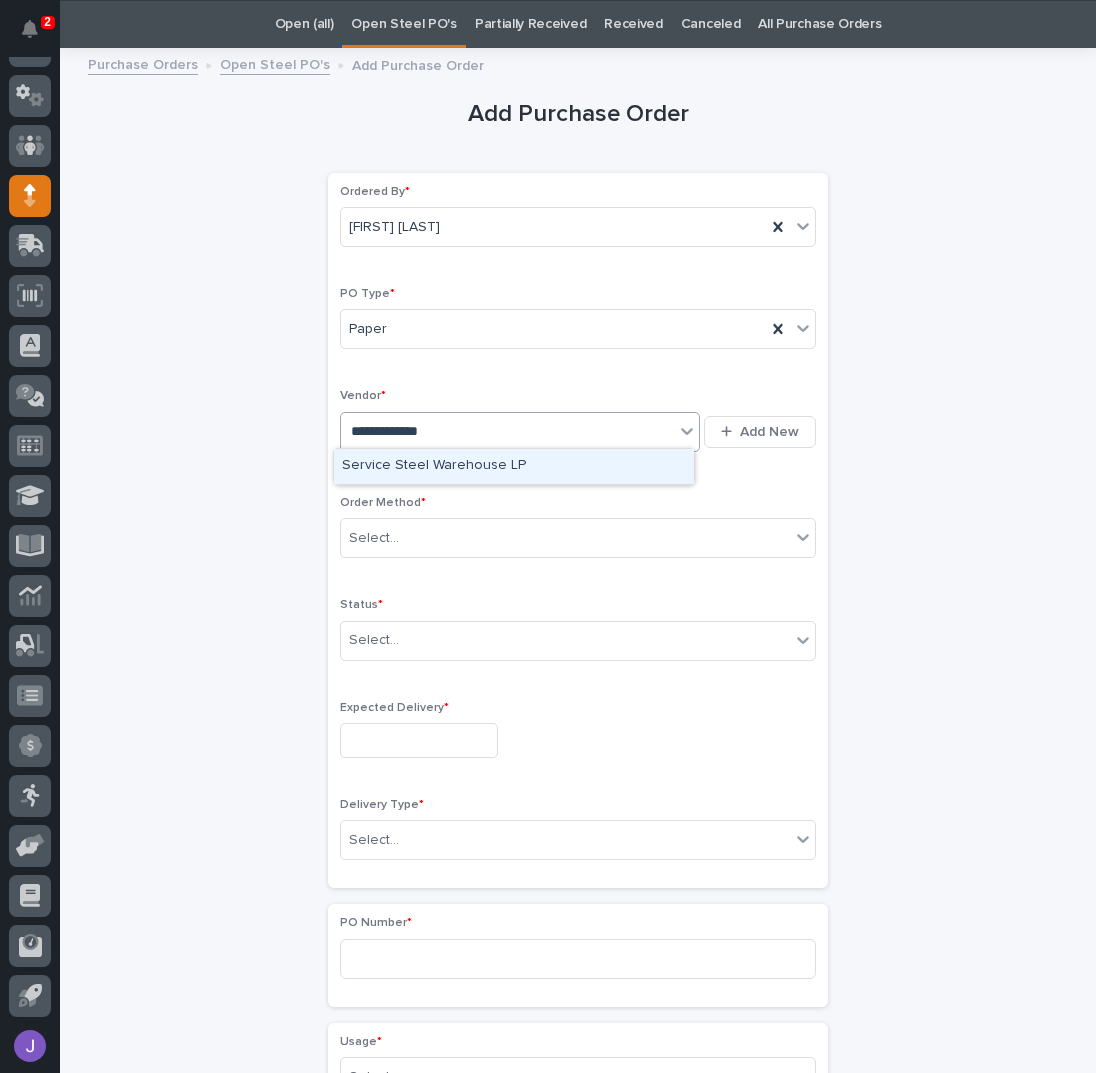 type 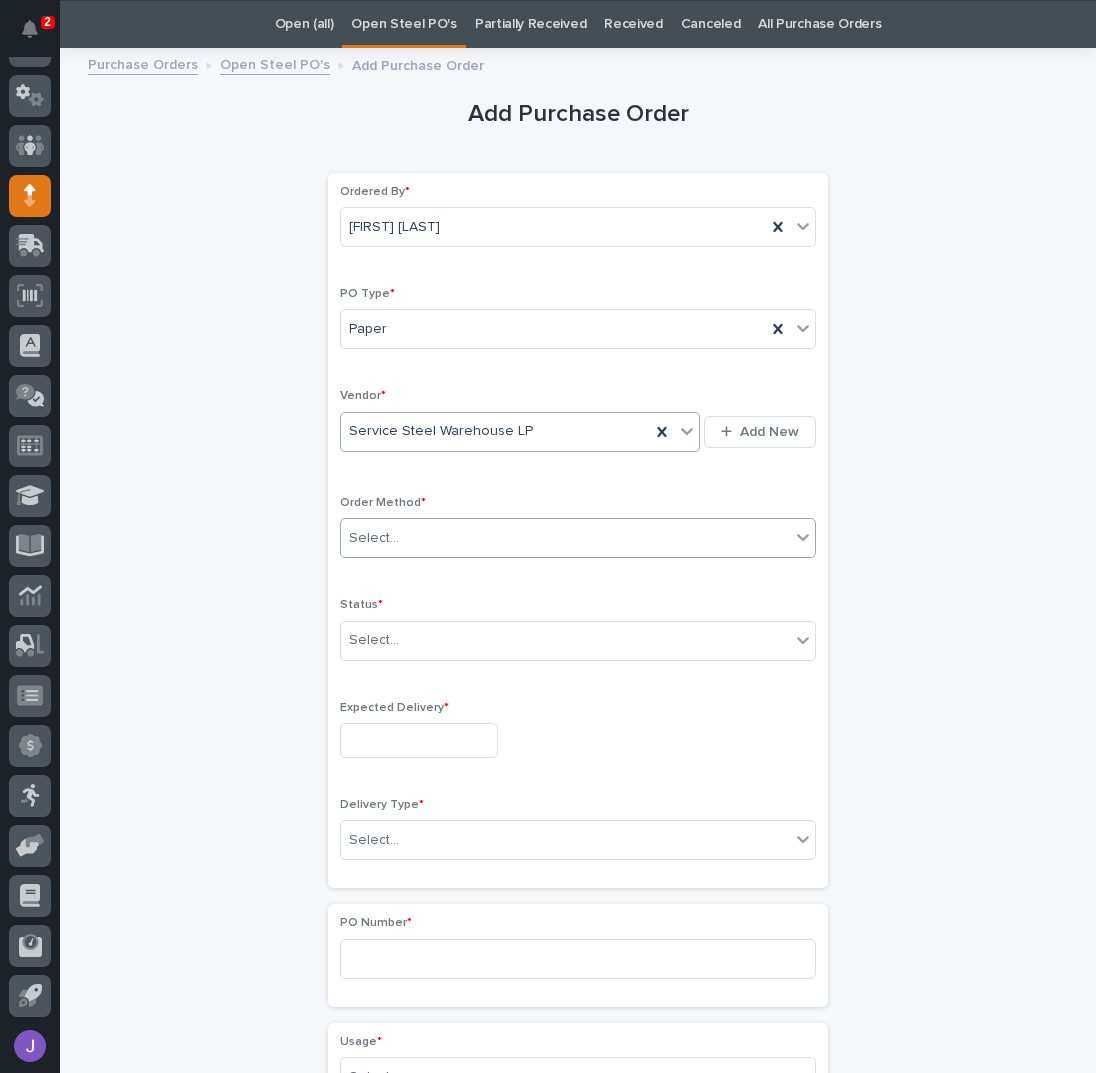 click on "Select..." at bounding box center [374, 538] 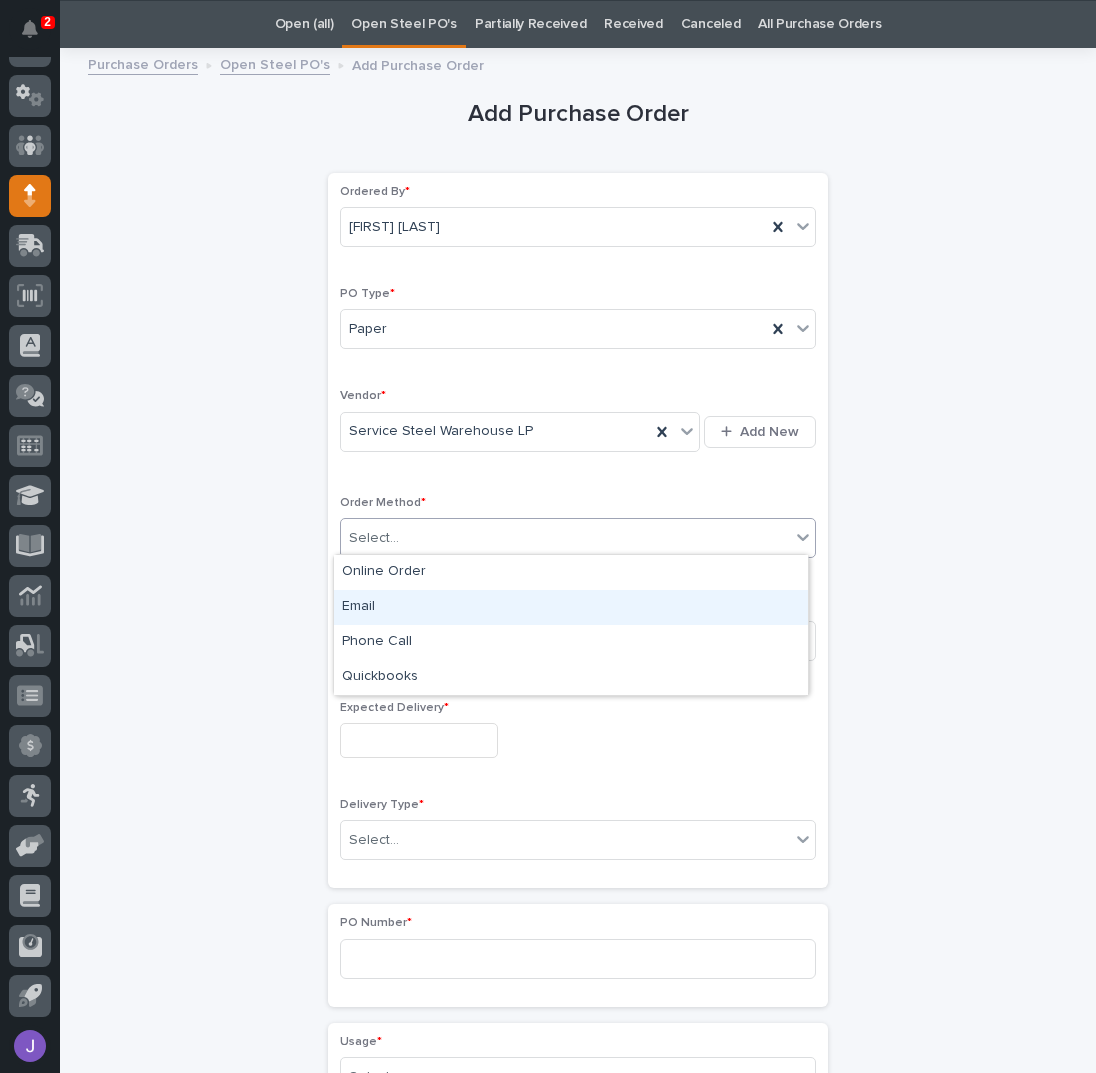 click on "Email" at bounding box center [571, 607] 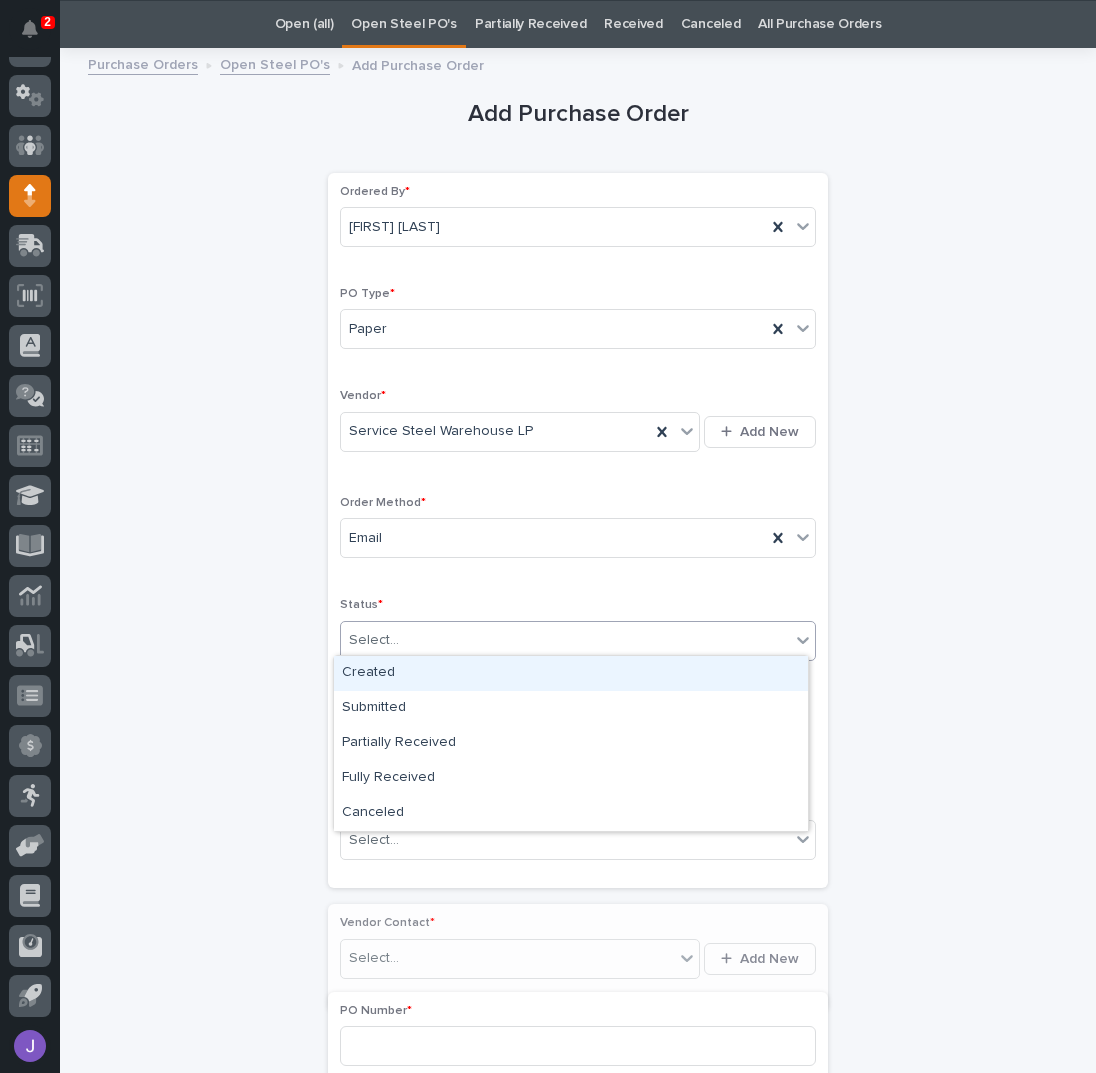 click on "Select..." at bounding box center (374, 640) 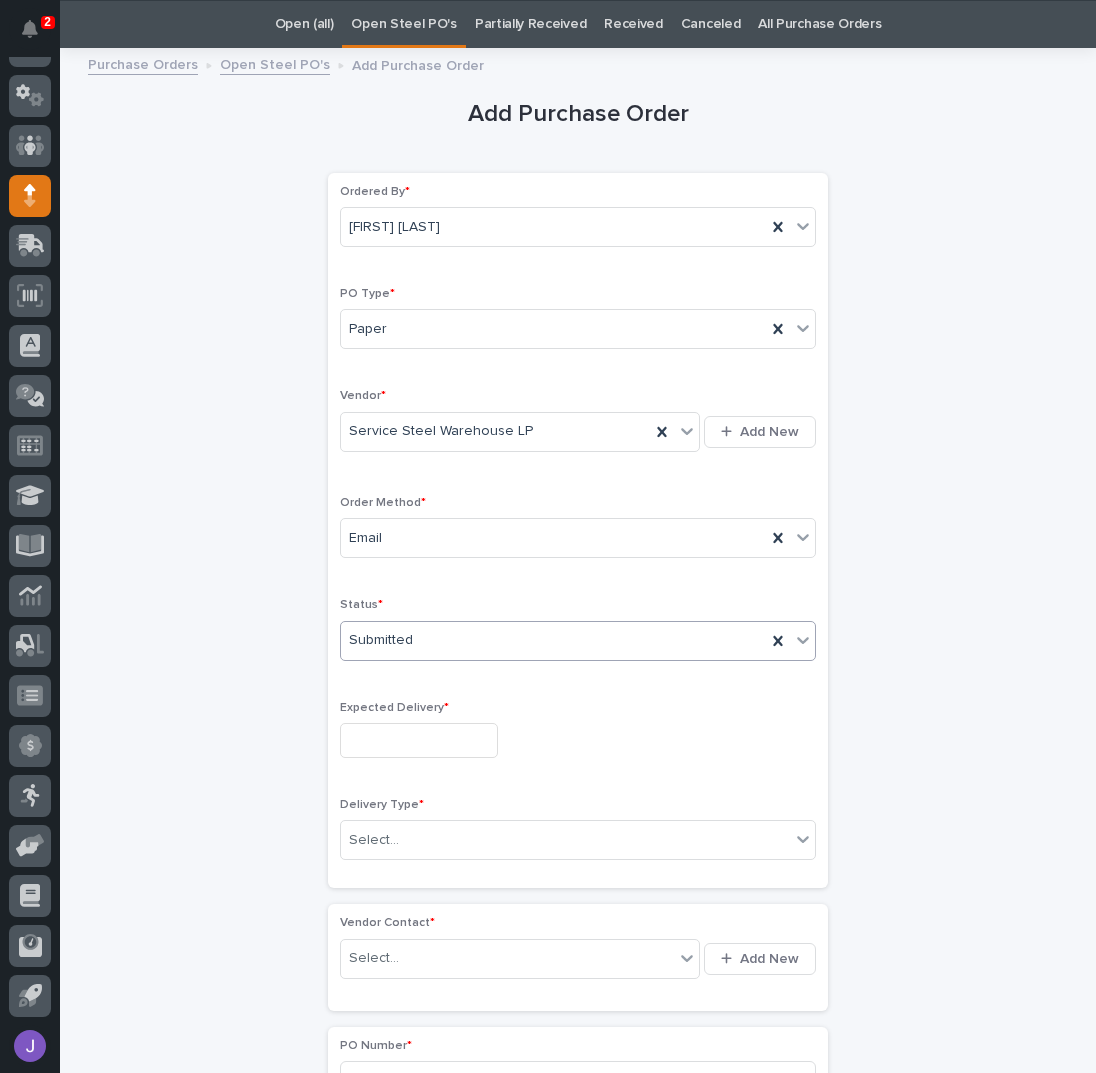 click at bounding box center [419, 740] 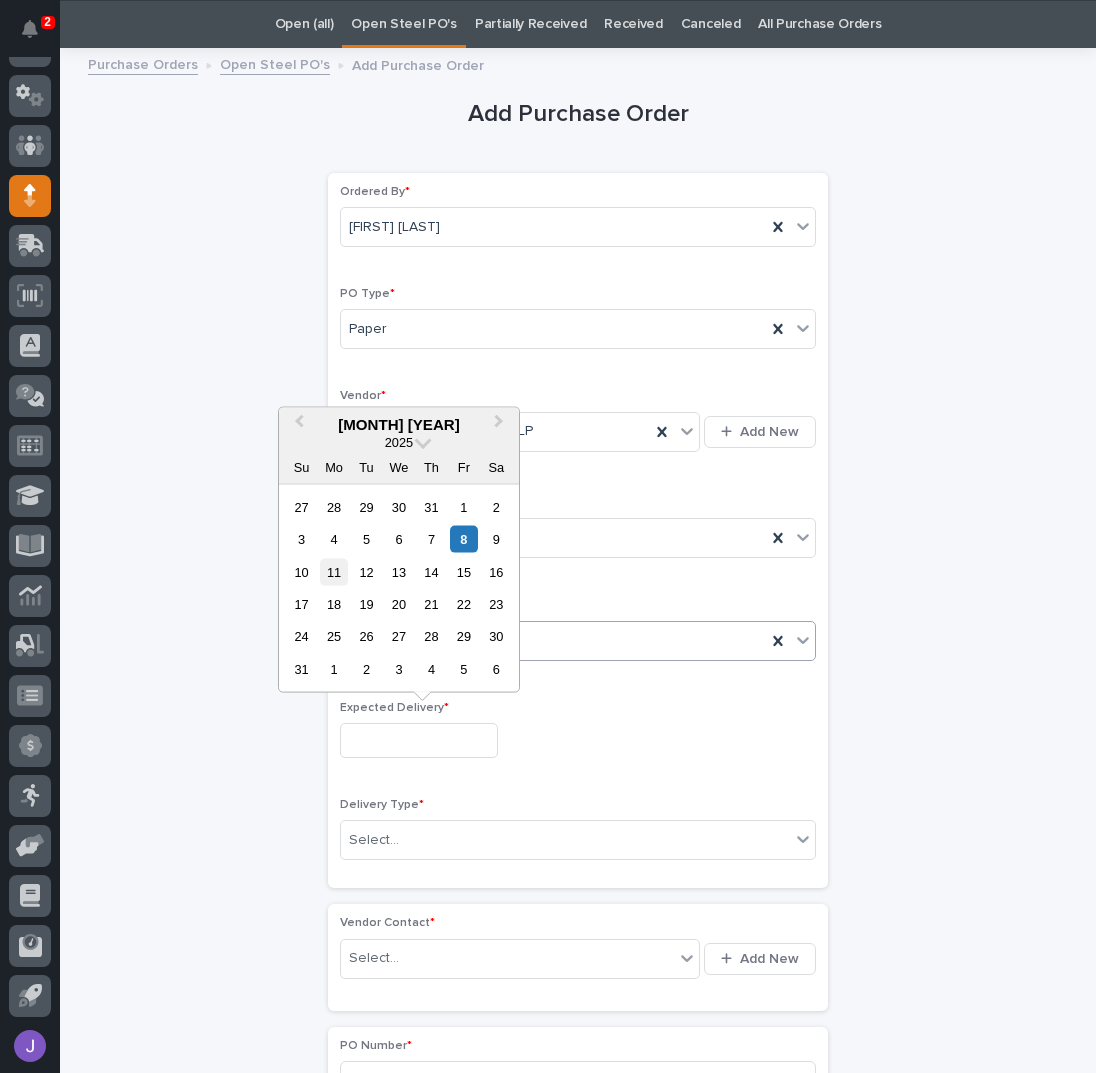click on "11" at bounding box center [333, 571] 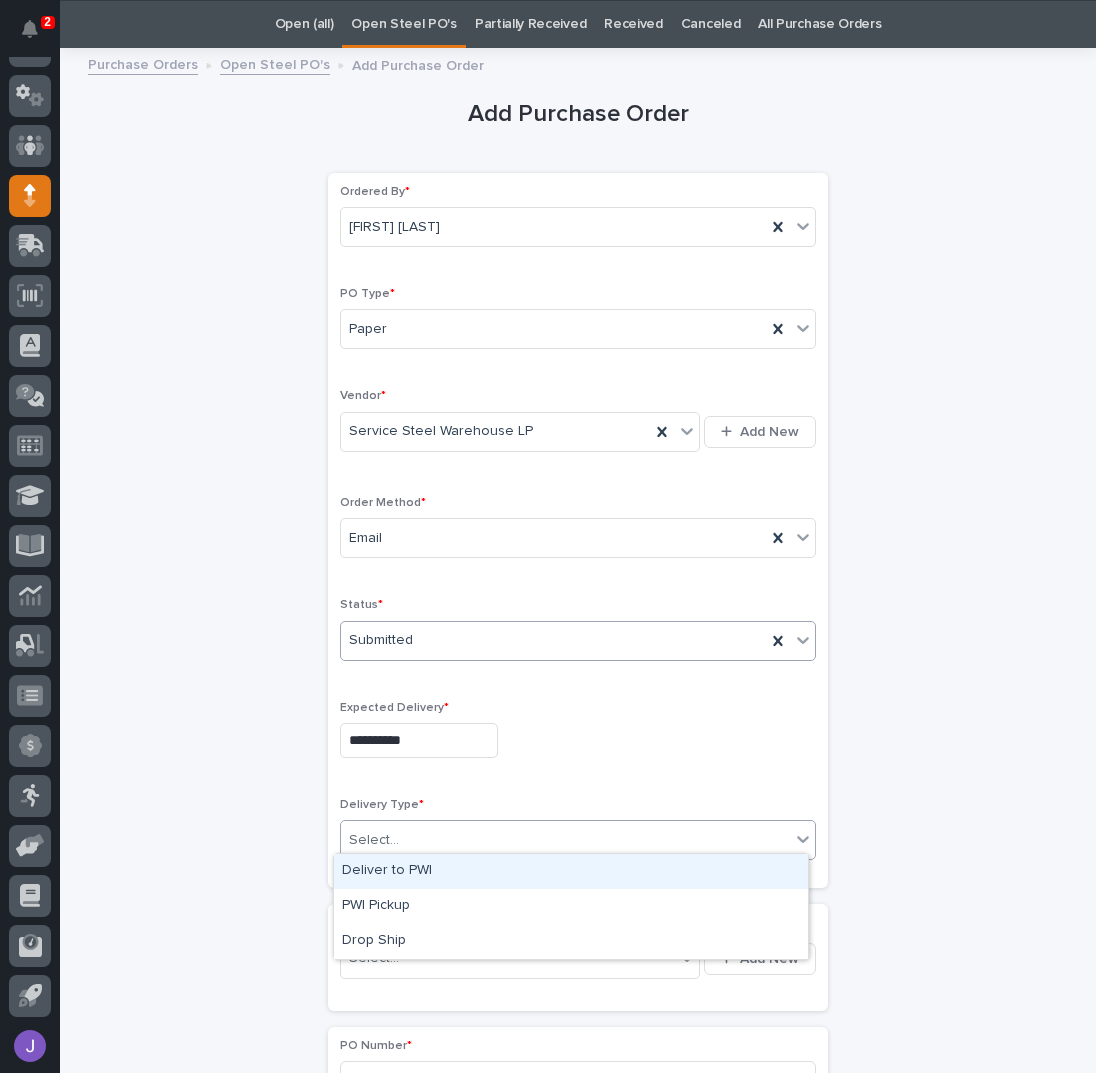 click on "Select..." at bounding box center (374, 840) 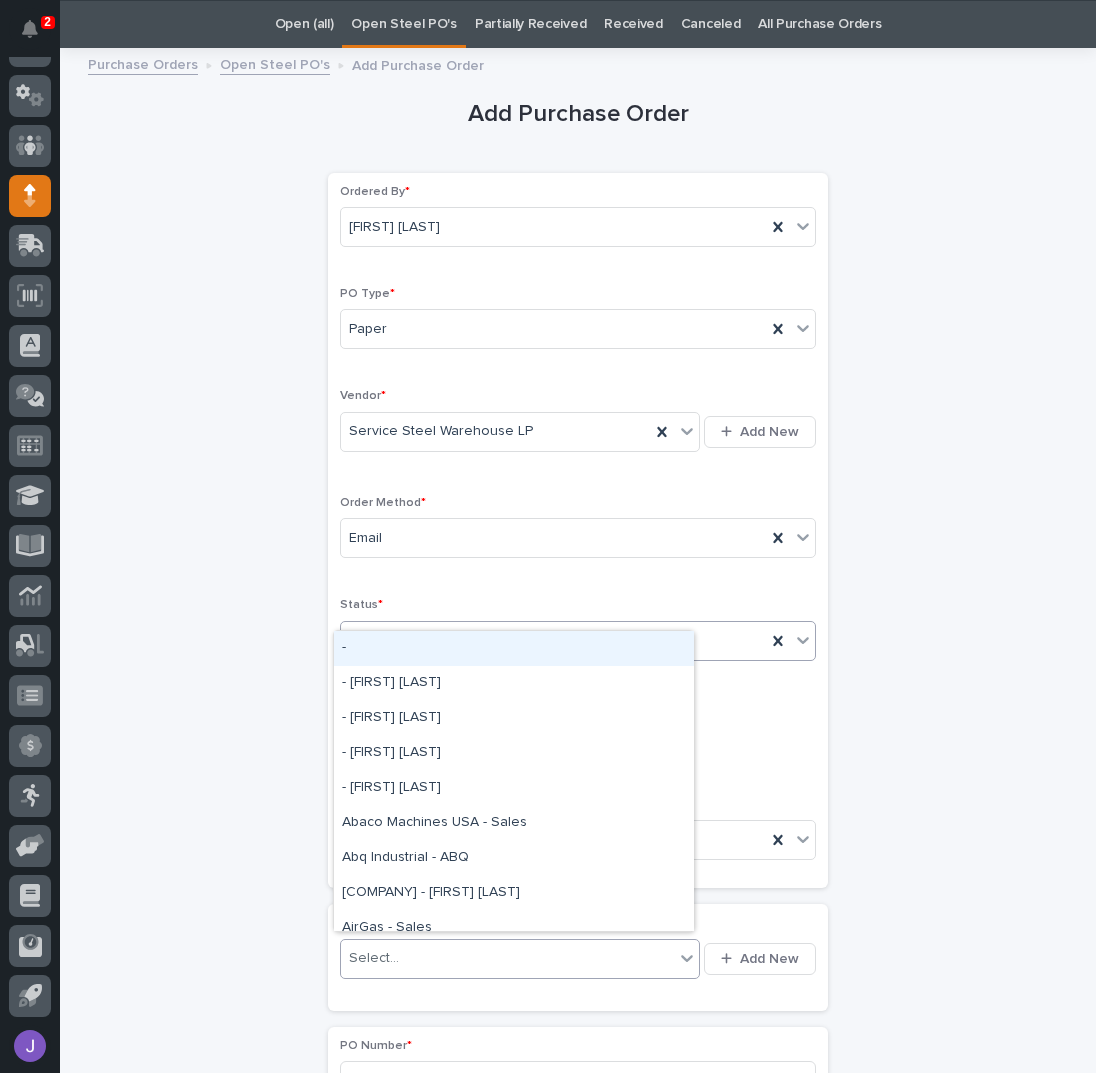 click on "Select..." at bounding box center (507, 958) 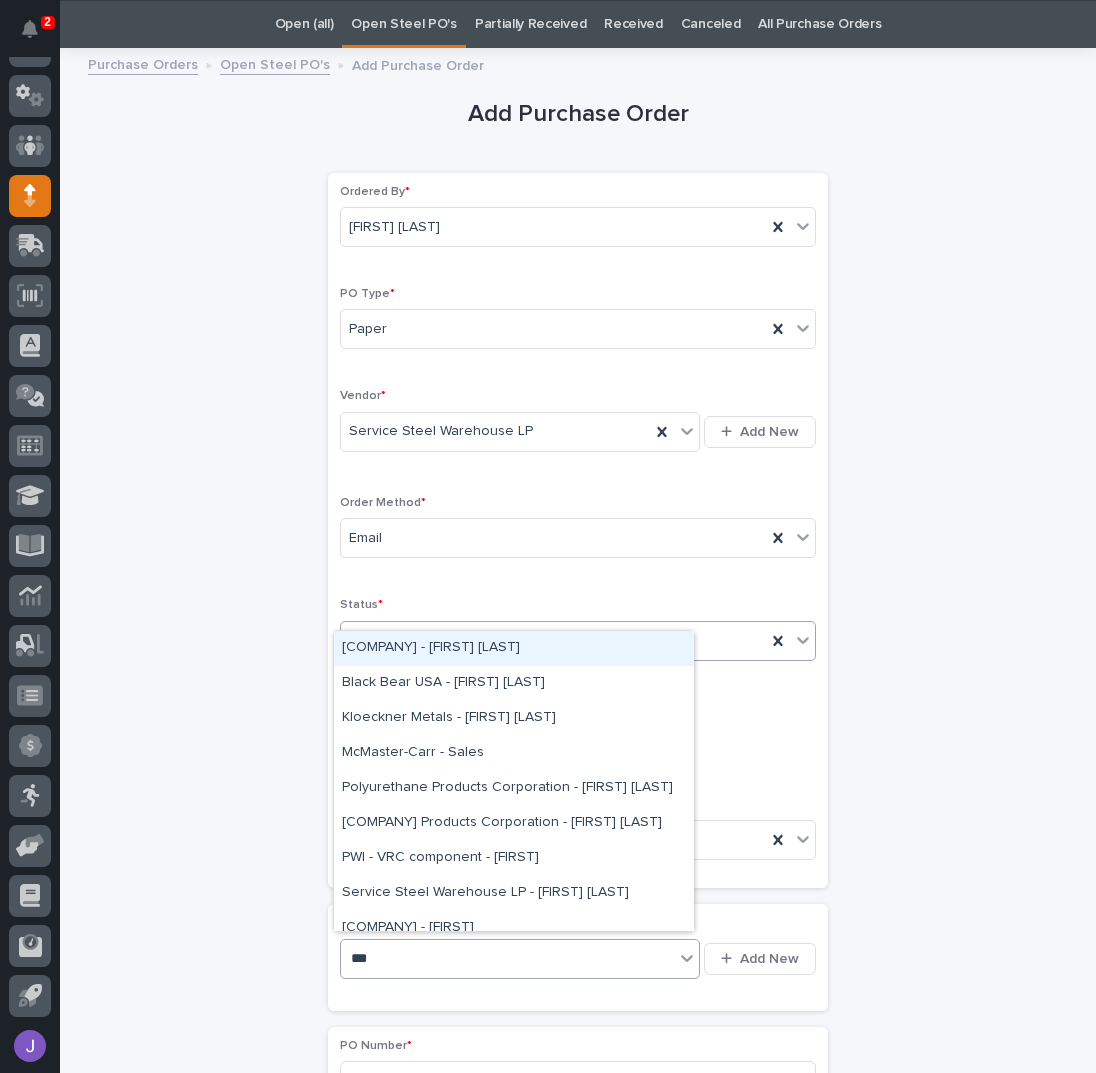 type on "****" 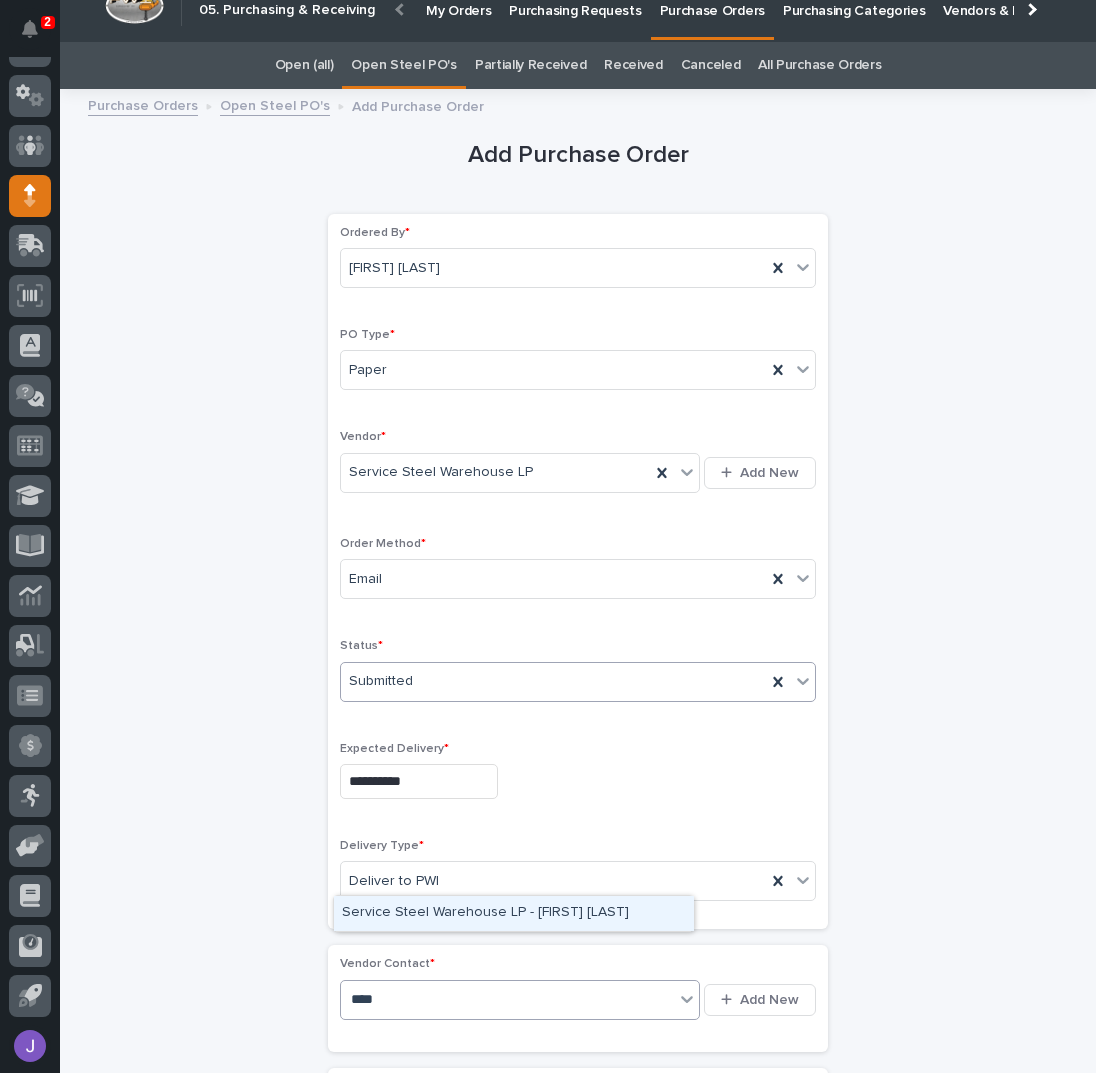 scroll, scrollTop: 0, scrollLeft: 0, axis: both 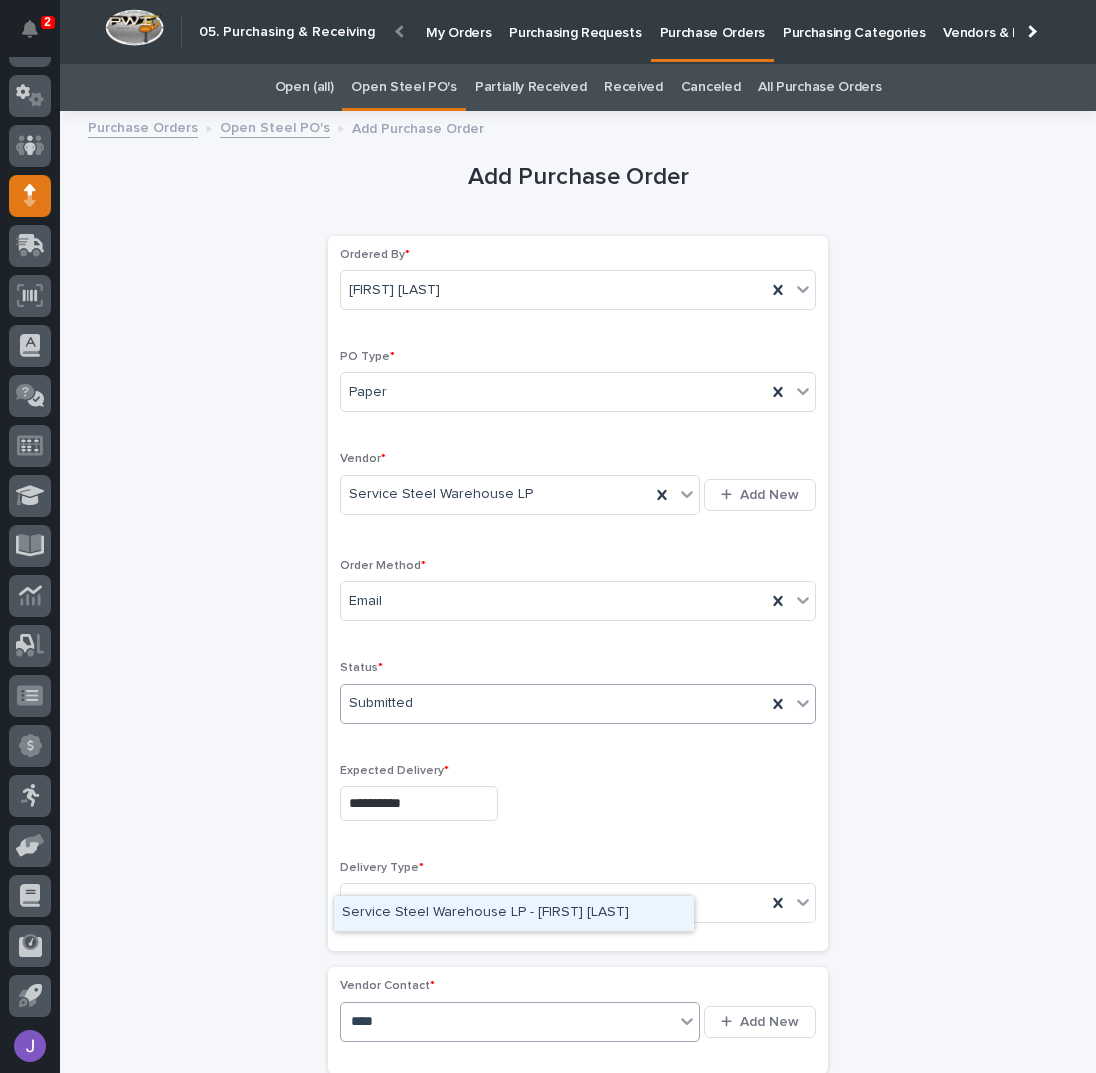 click on "Service Steel Warehouse LP - [FIRST] [LAST]" at bounding box center (514, 913) 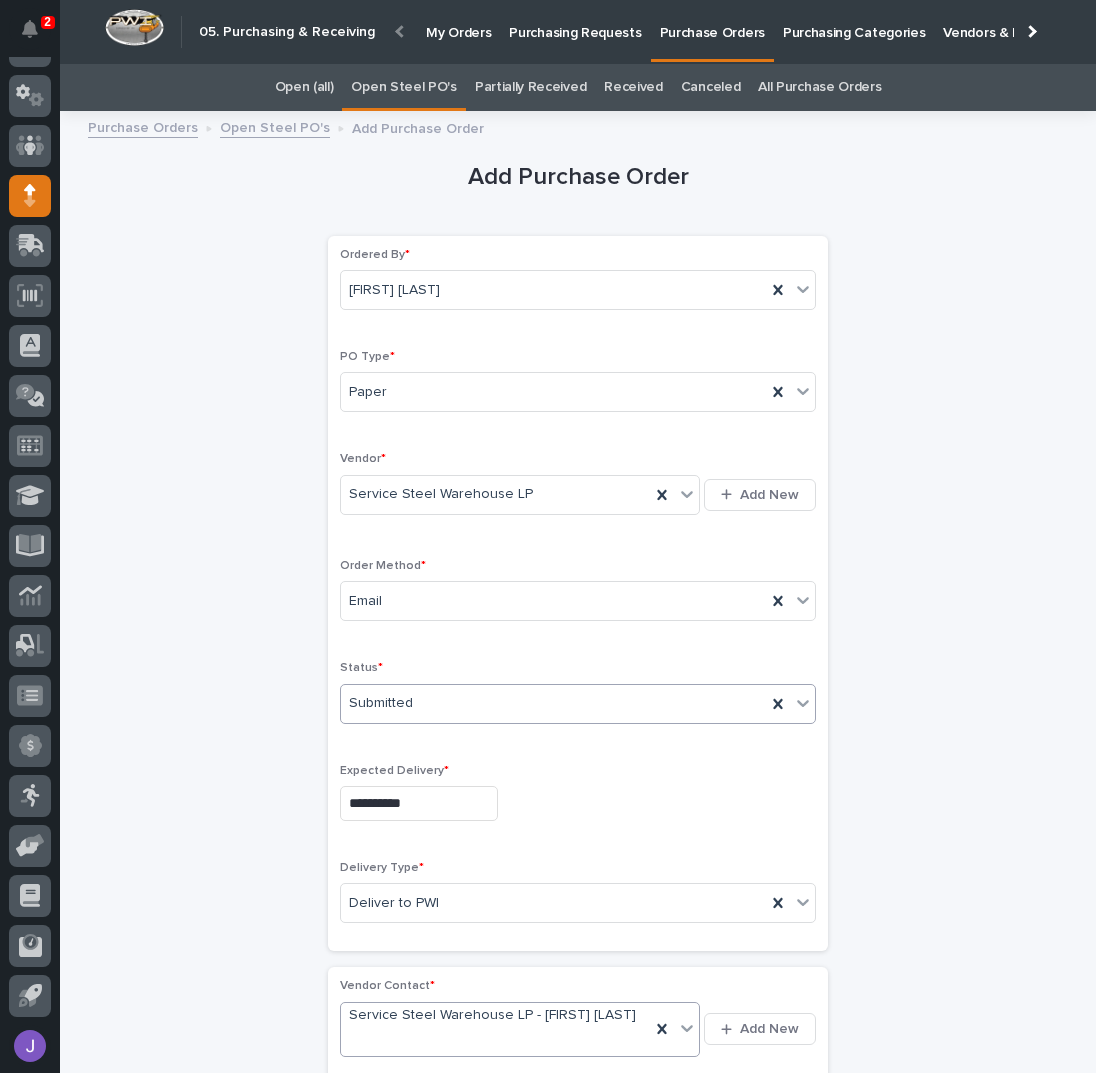 click on "**********" at bounding box center (578, 1185) 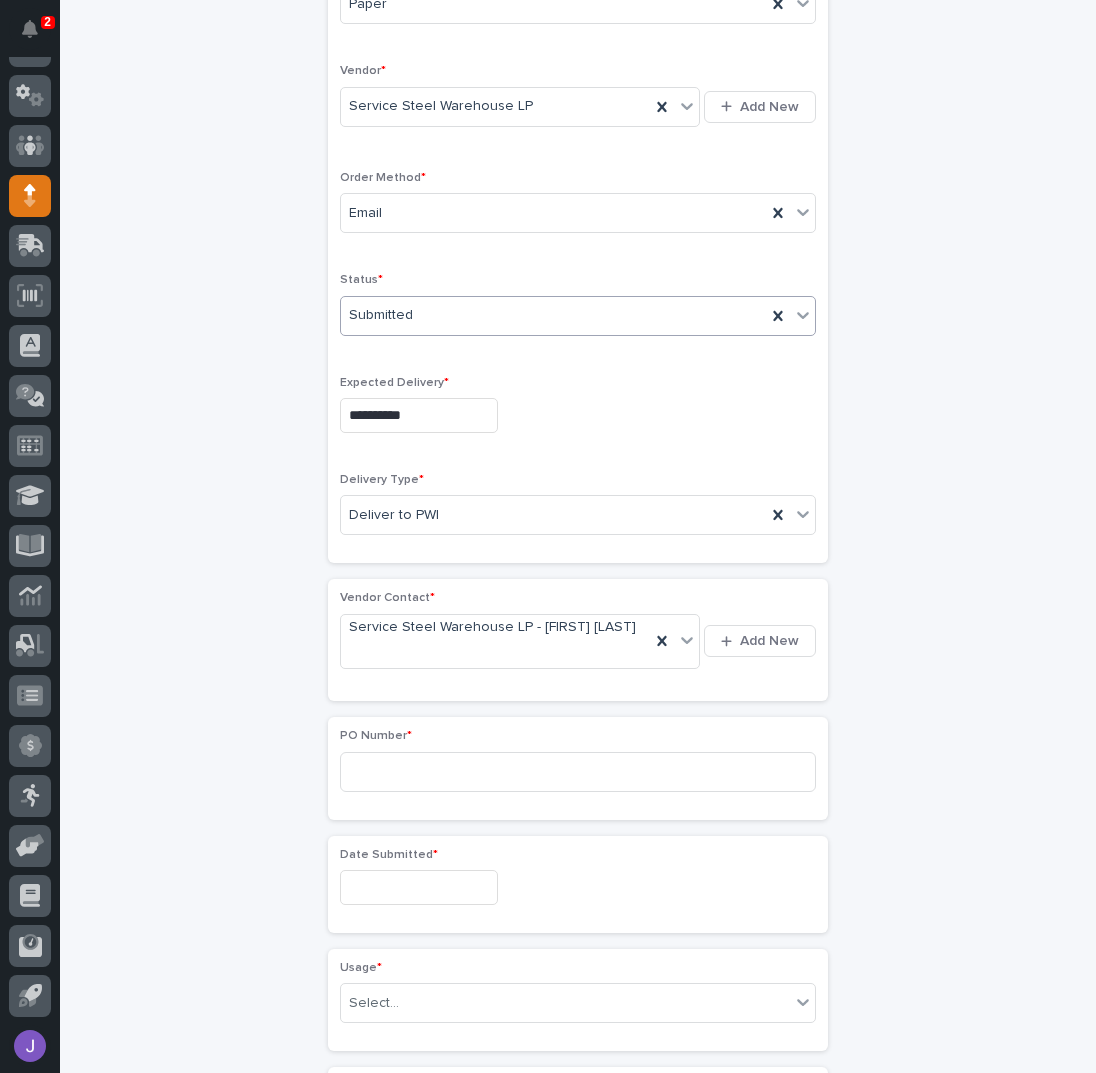 scroll, scrollTop: 400, scrollLeft: 0, axis: vertical 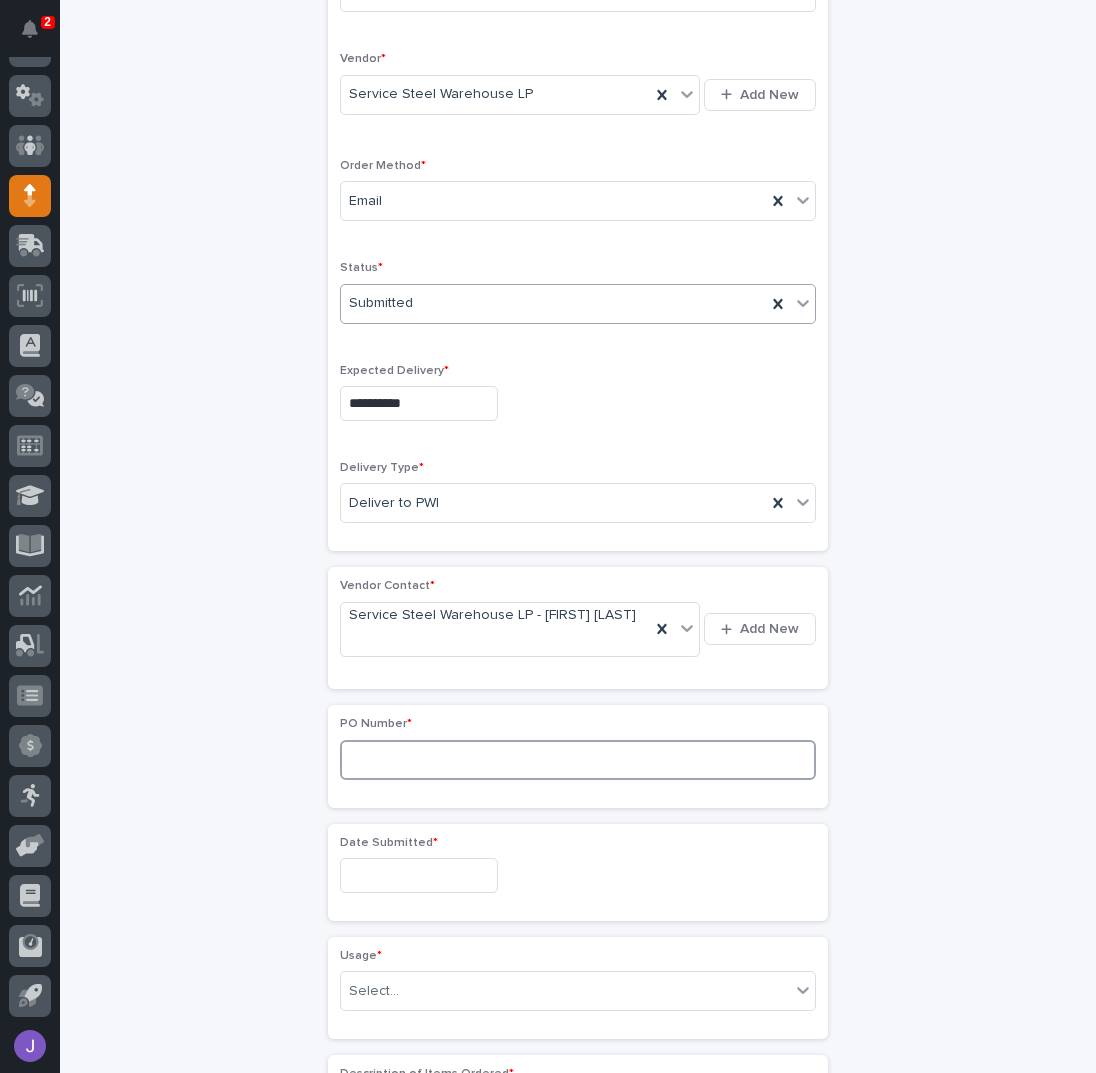 click at bounding box center [578, 760] 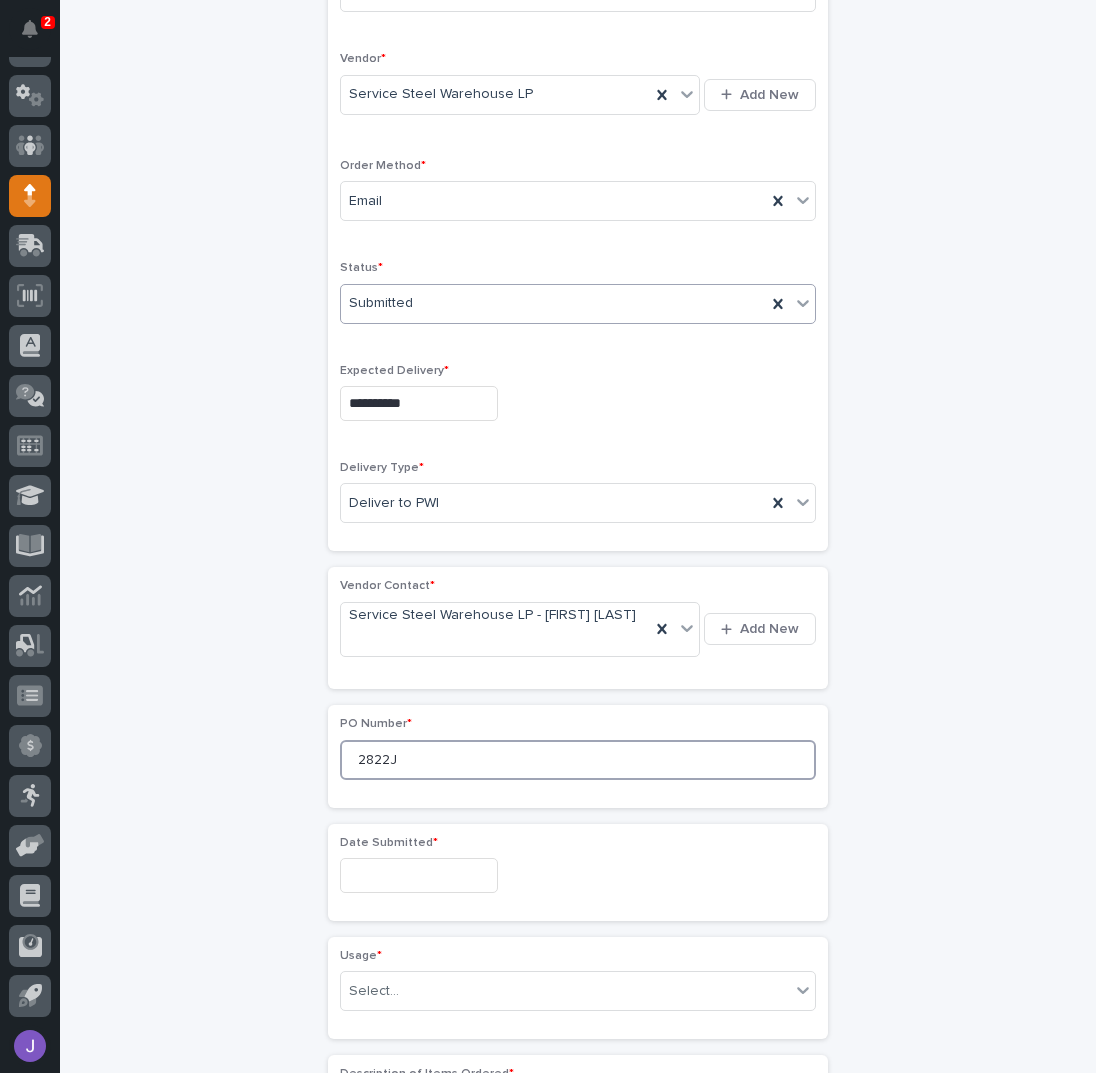 type on "2822J" 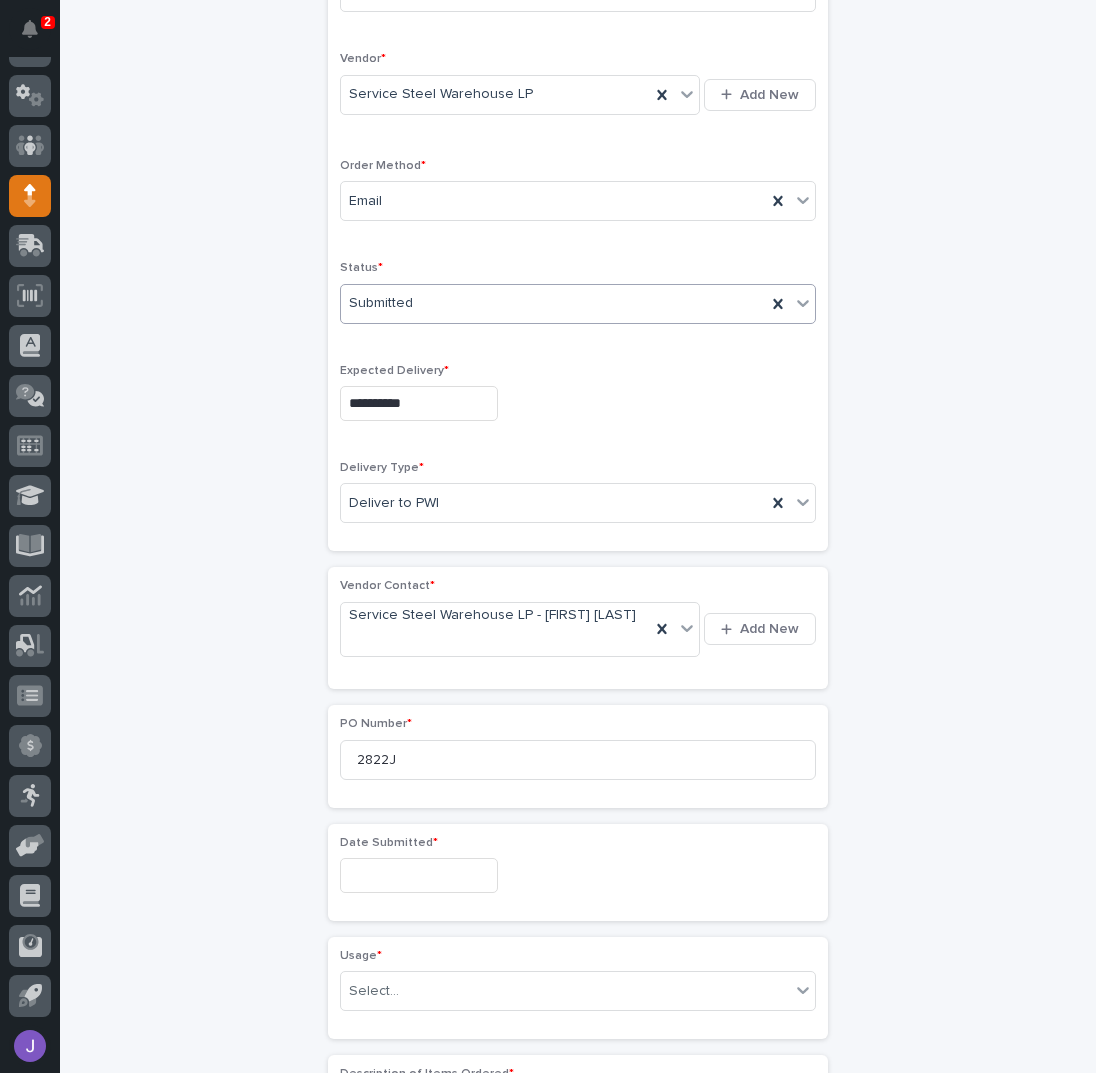 click at bounding box center [419, 875] 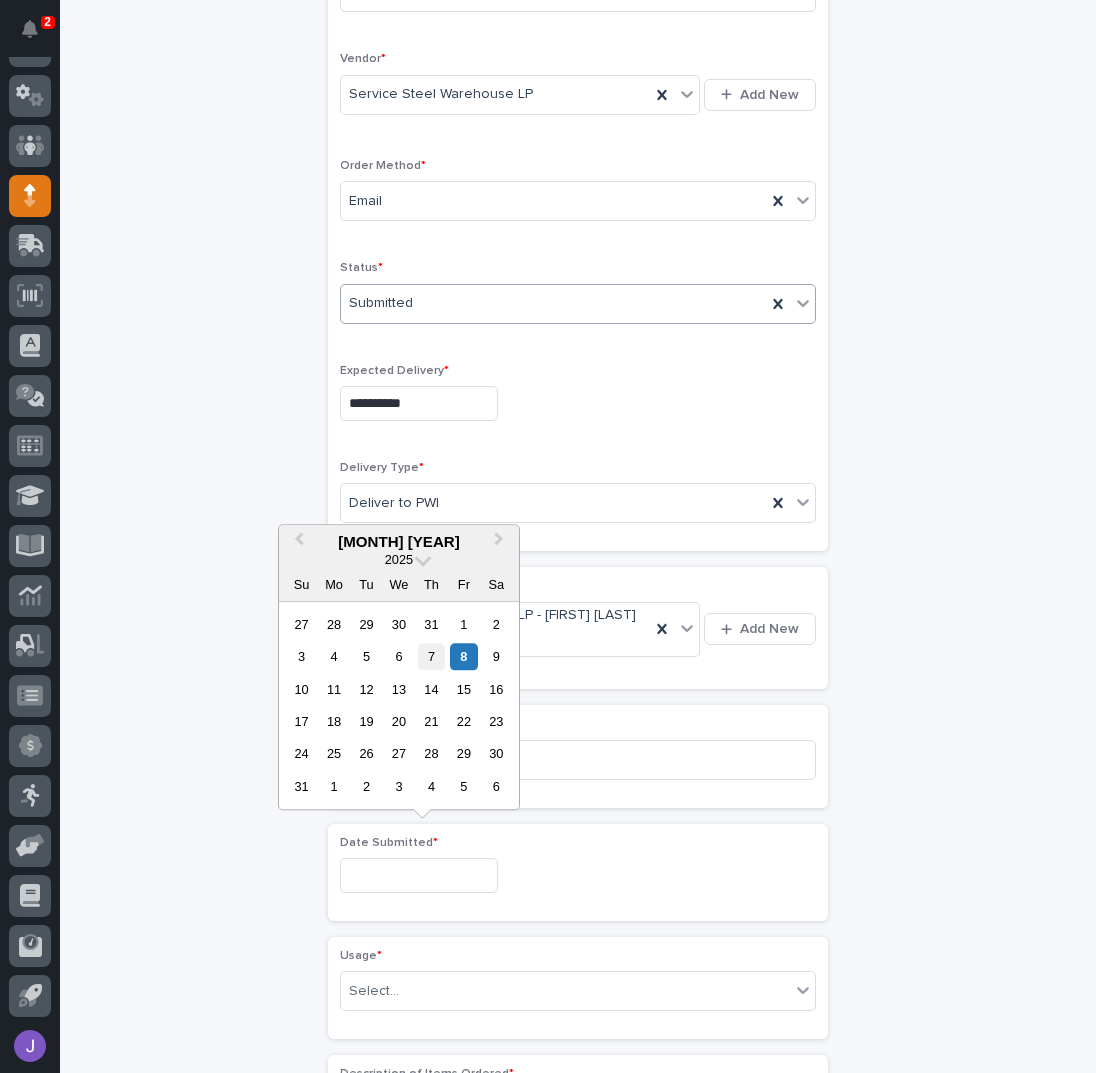 click on "7" at bounding box center (431, 656) 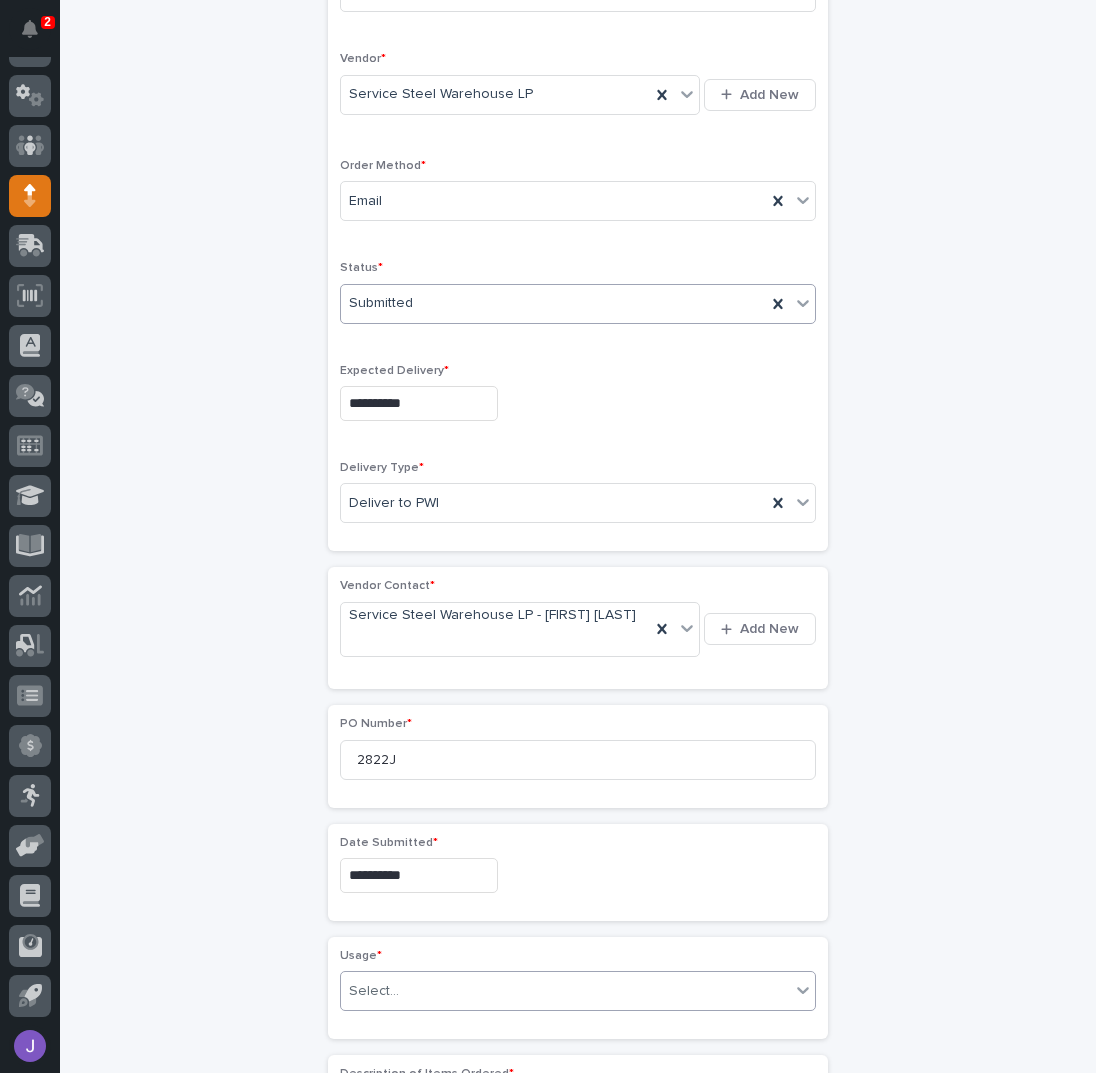 click on "Select..." at bounding box center [374, 991] 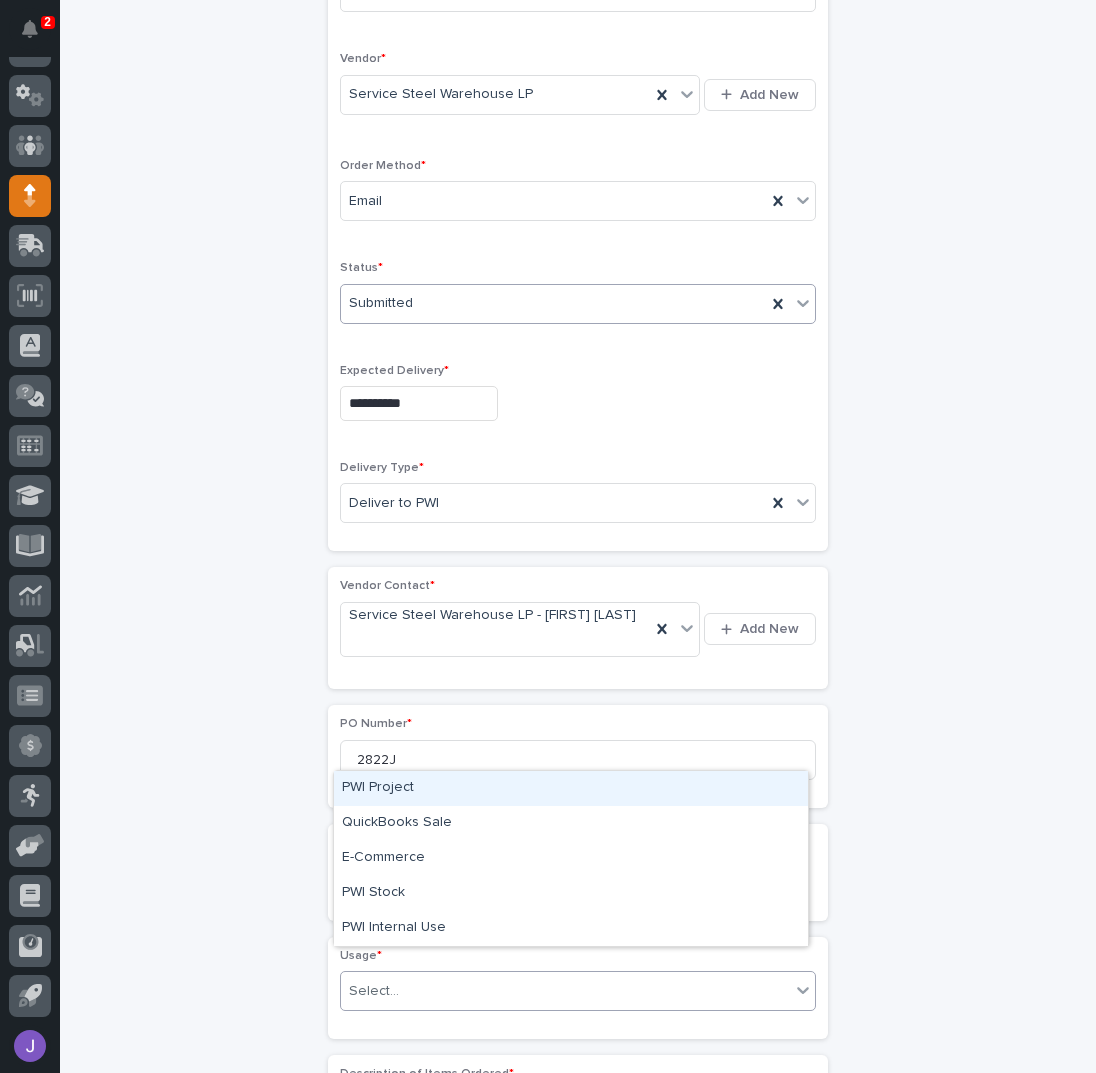 click on "PWI Project" at bounding box center (571, 788) 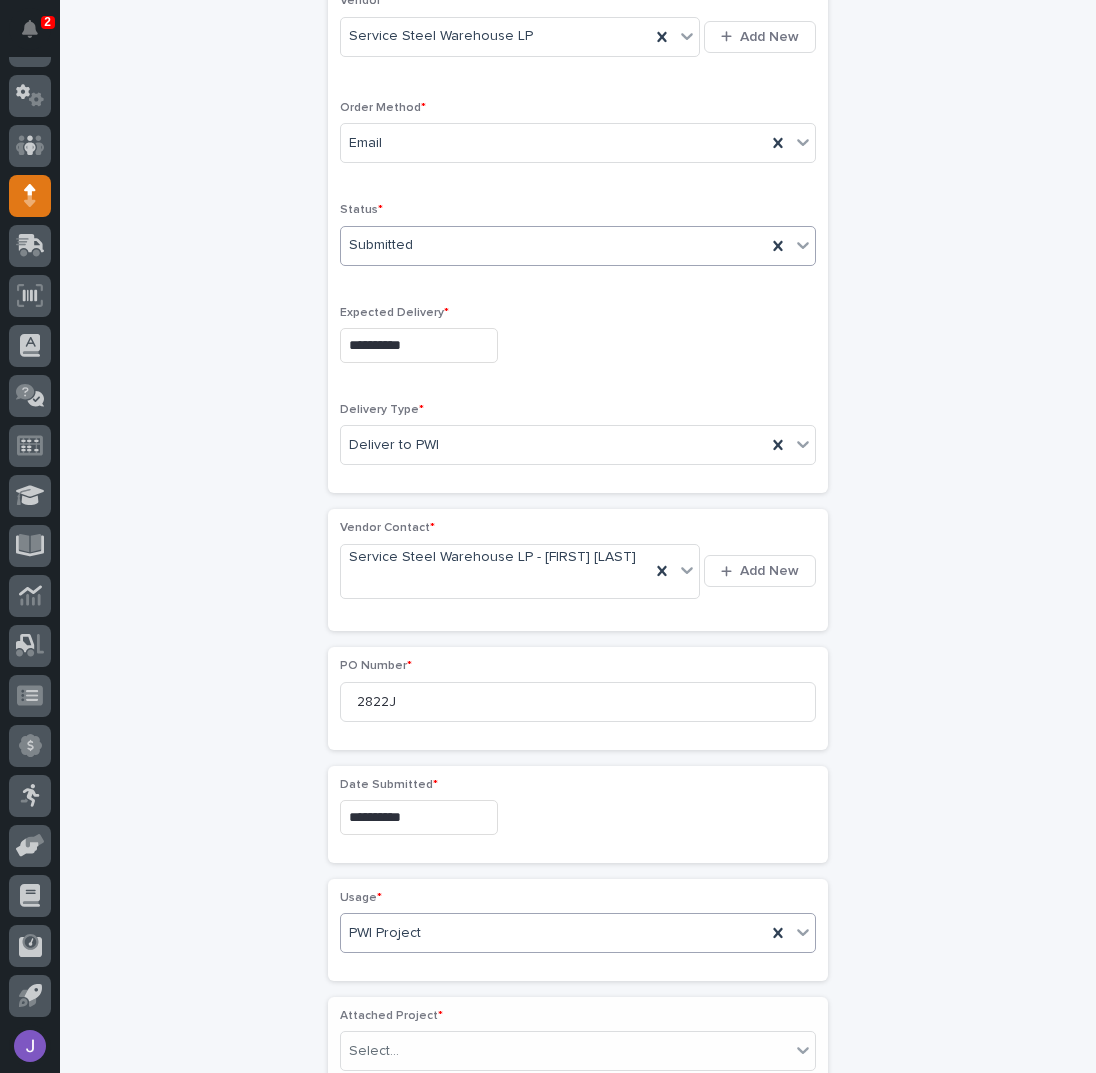 scroll, scrollTop: 458, scrollLeft: 0, axis: vertical 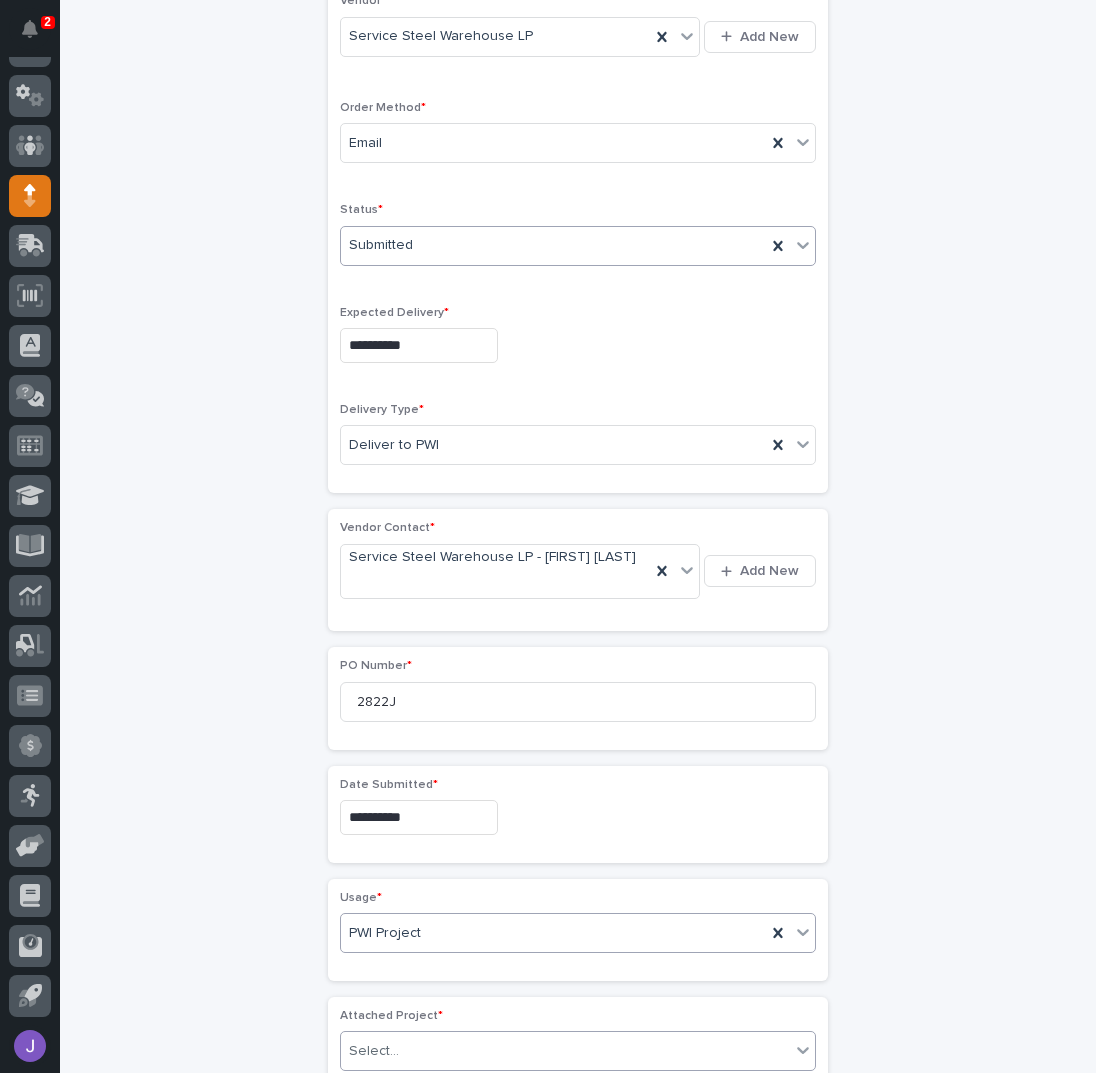 click on "Select..." at bounding box center (374, 1051) 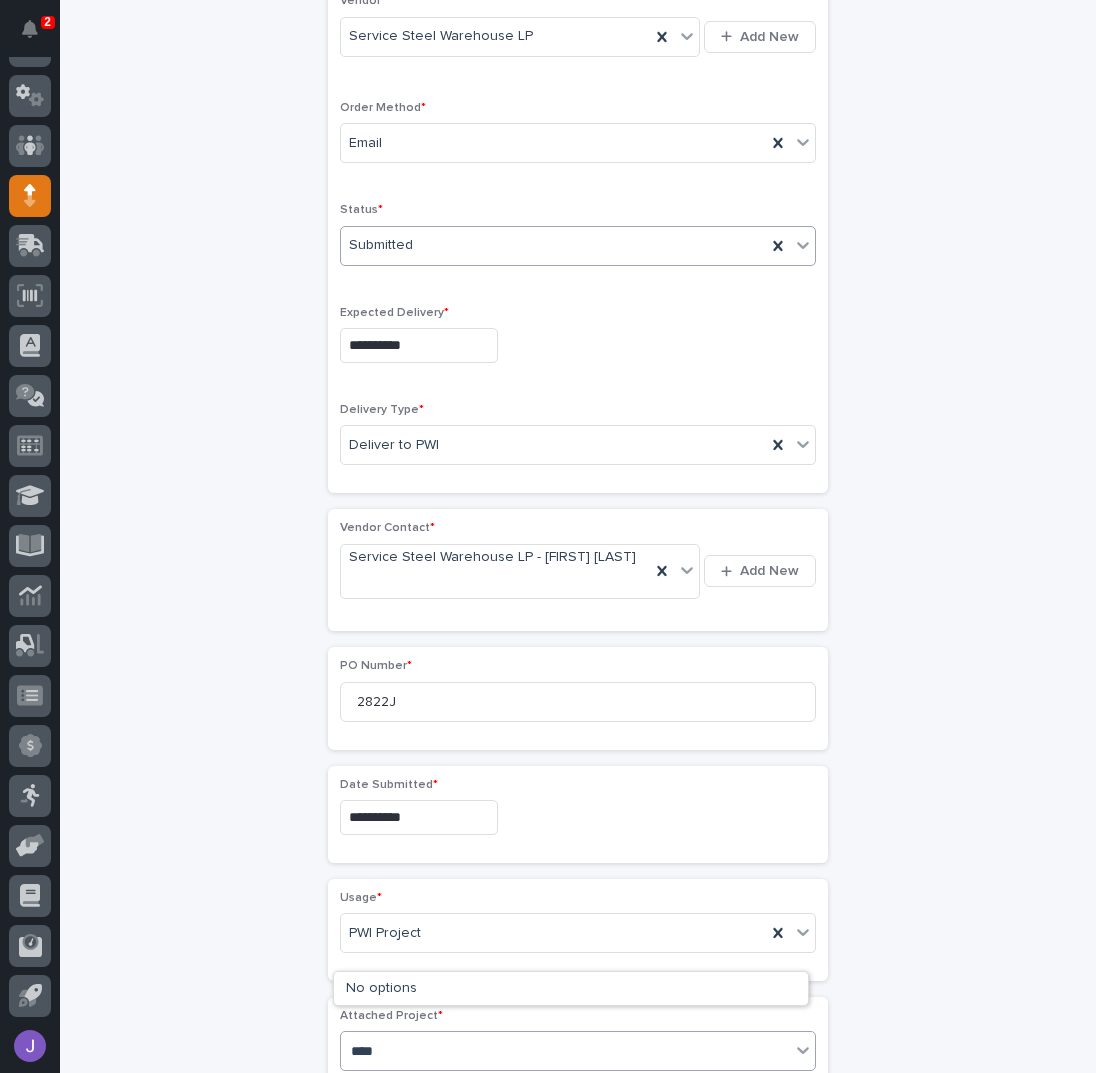 type on "*****" 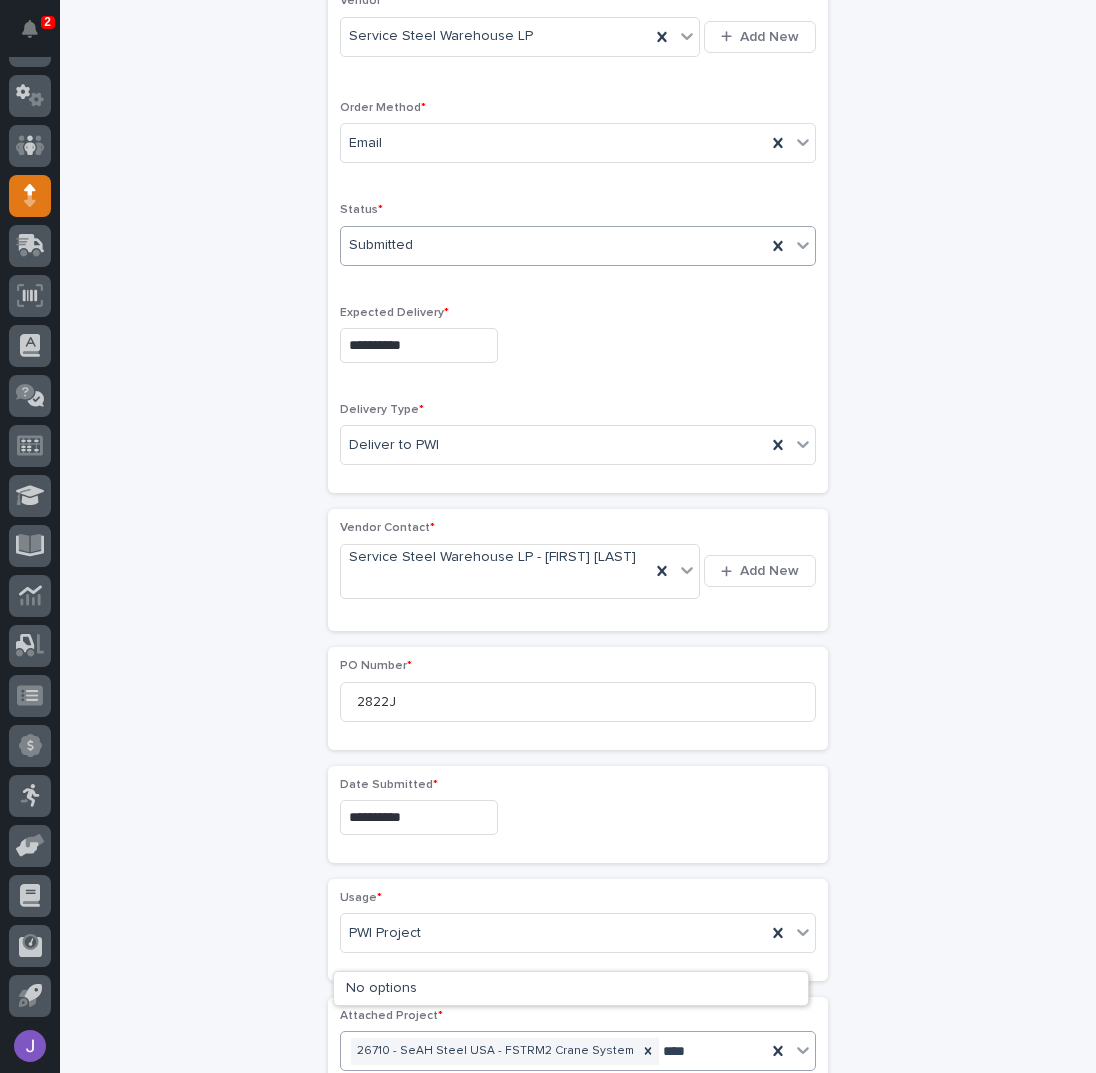 type on "*****" 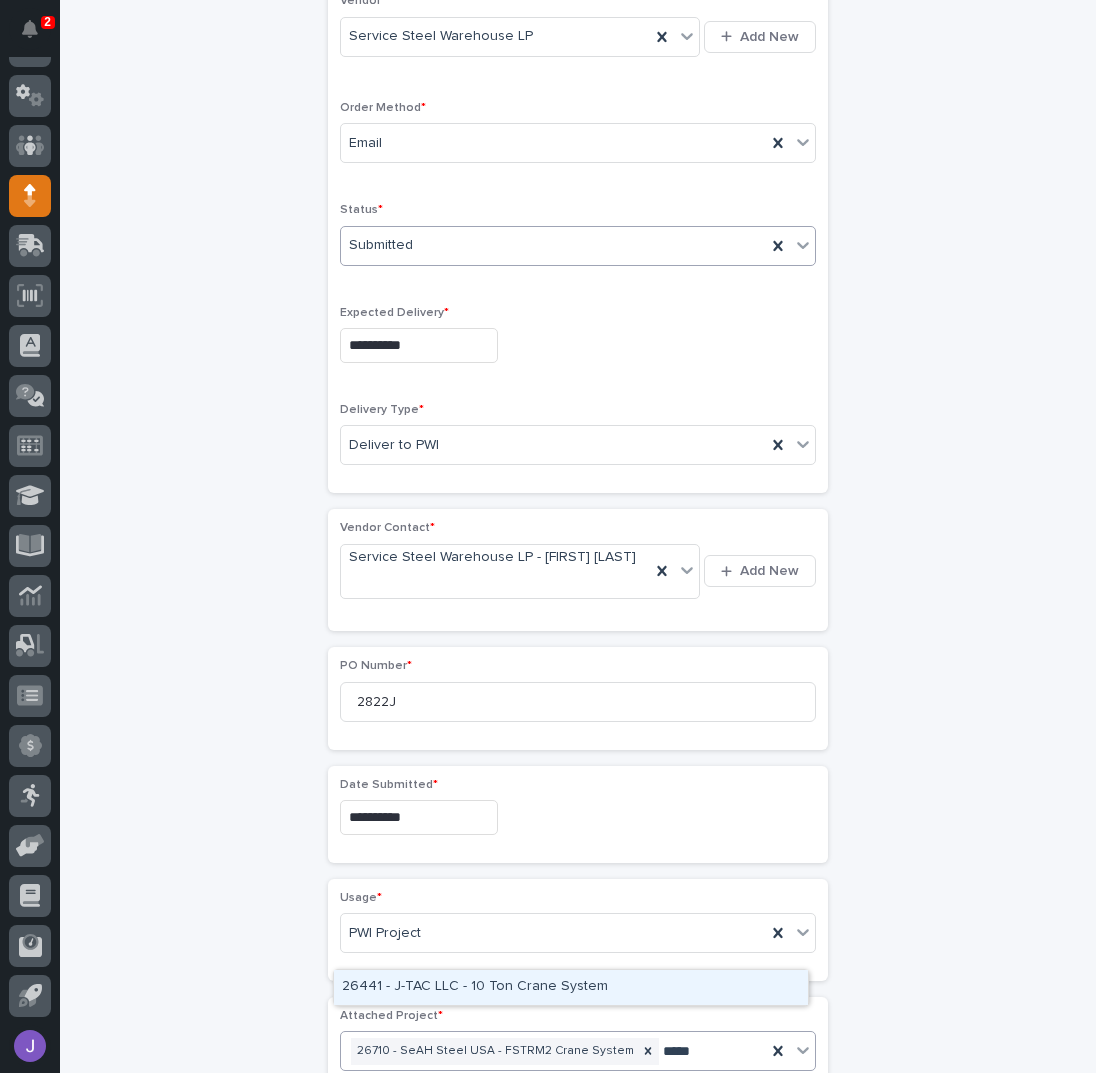 type 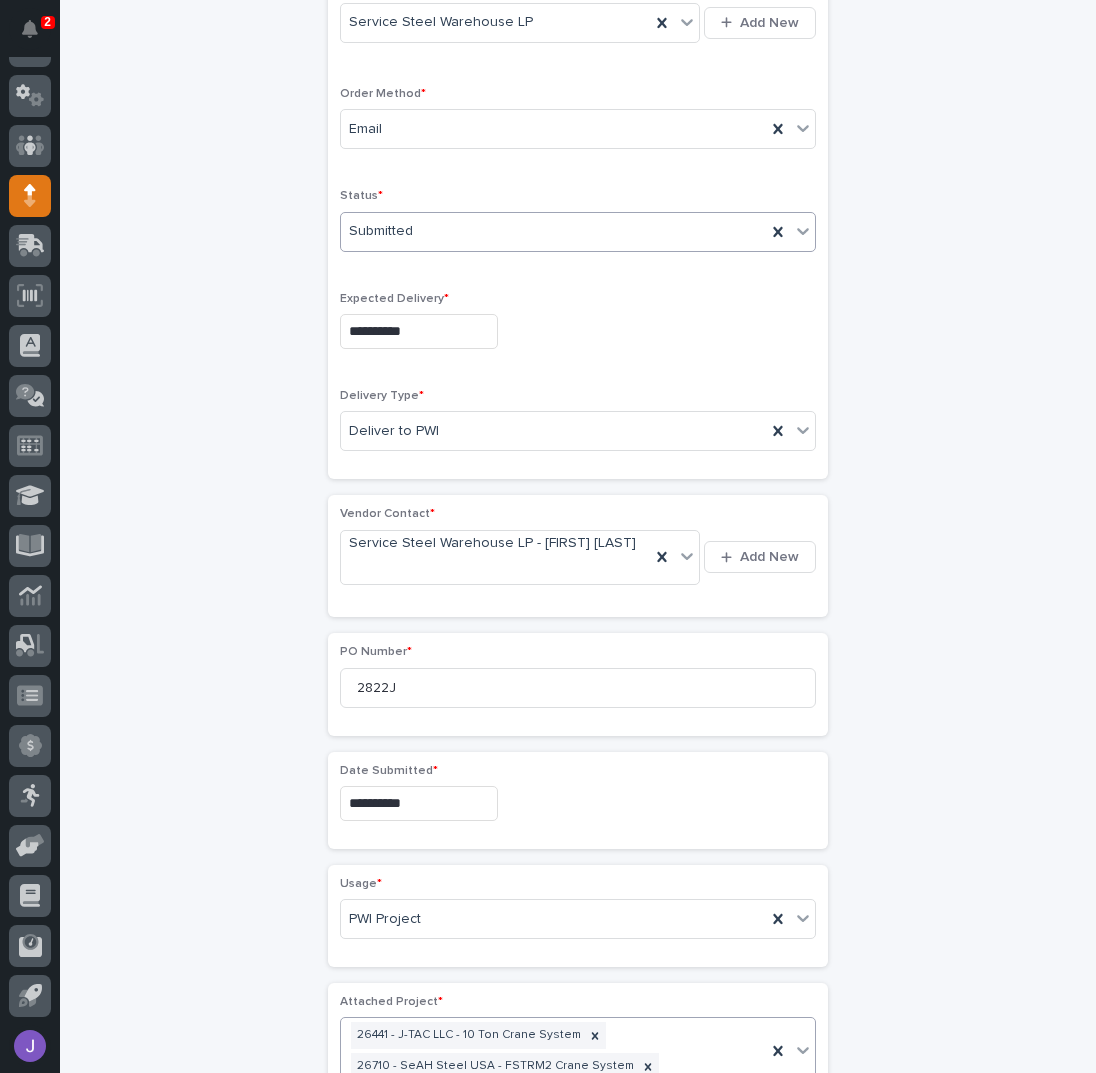 click on "**********" at bounding box center [578, 786] 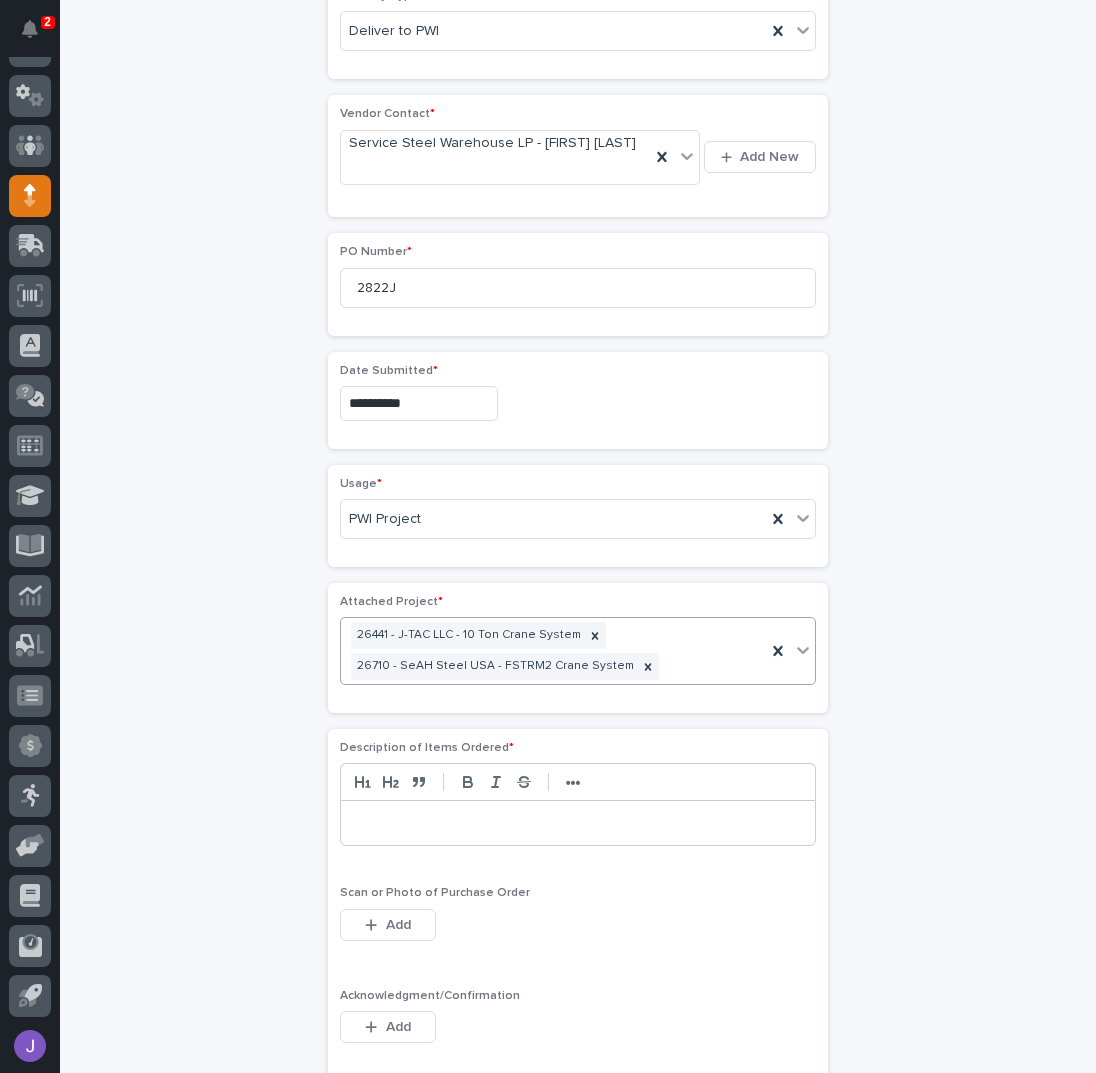click at bounding box center [578, 823] 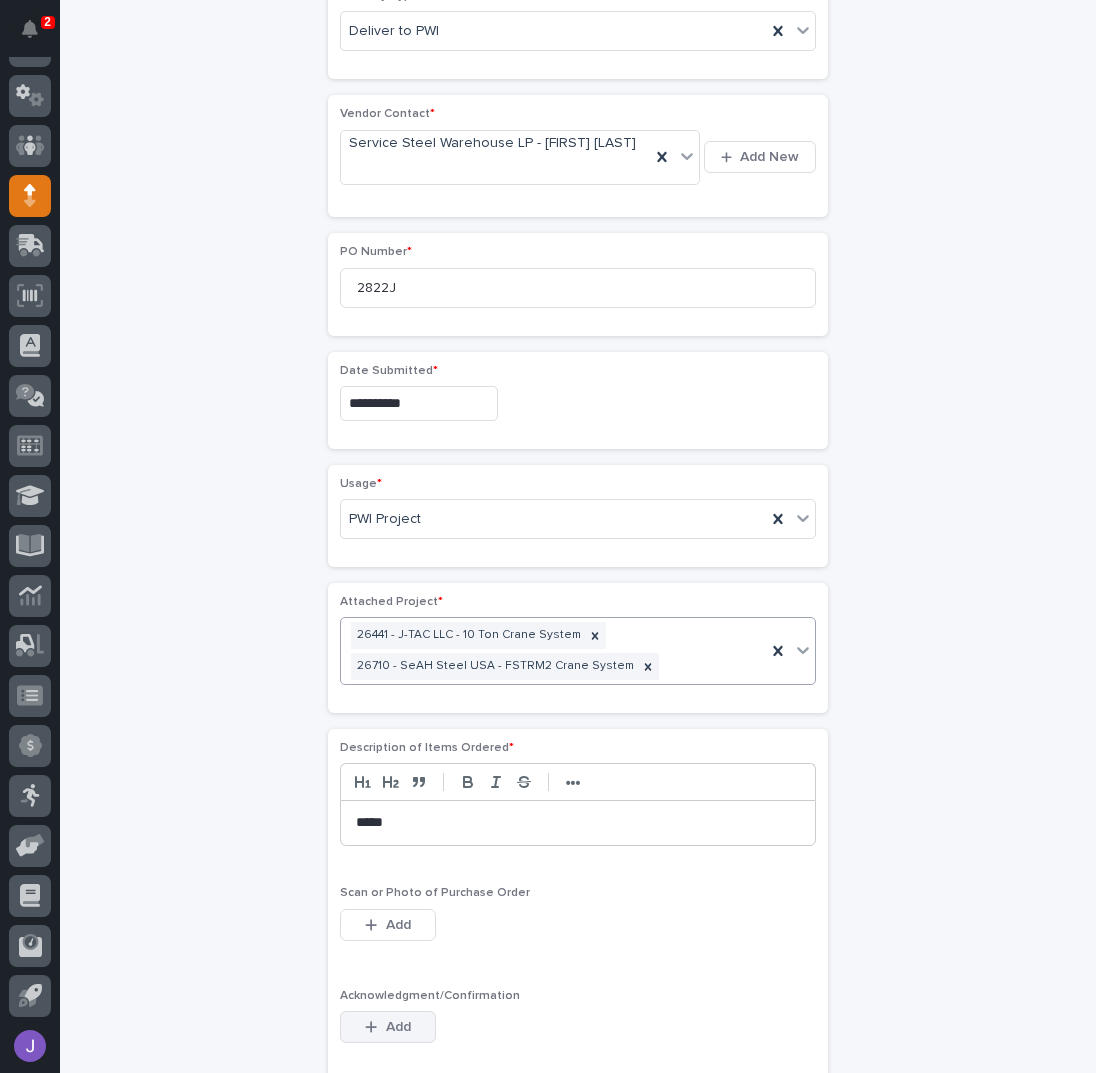 click on "Add" at bounding box center [388, 1027] 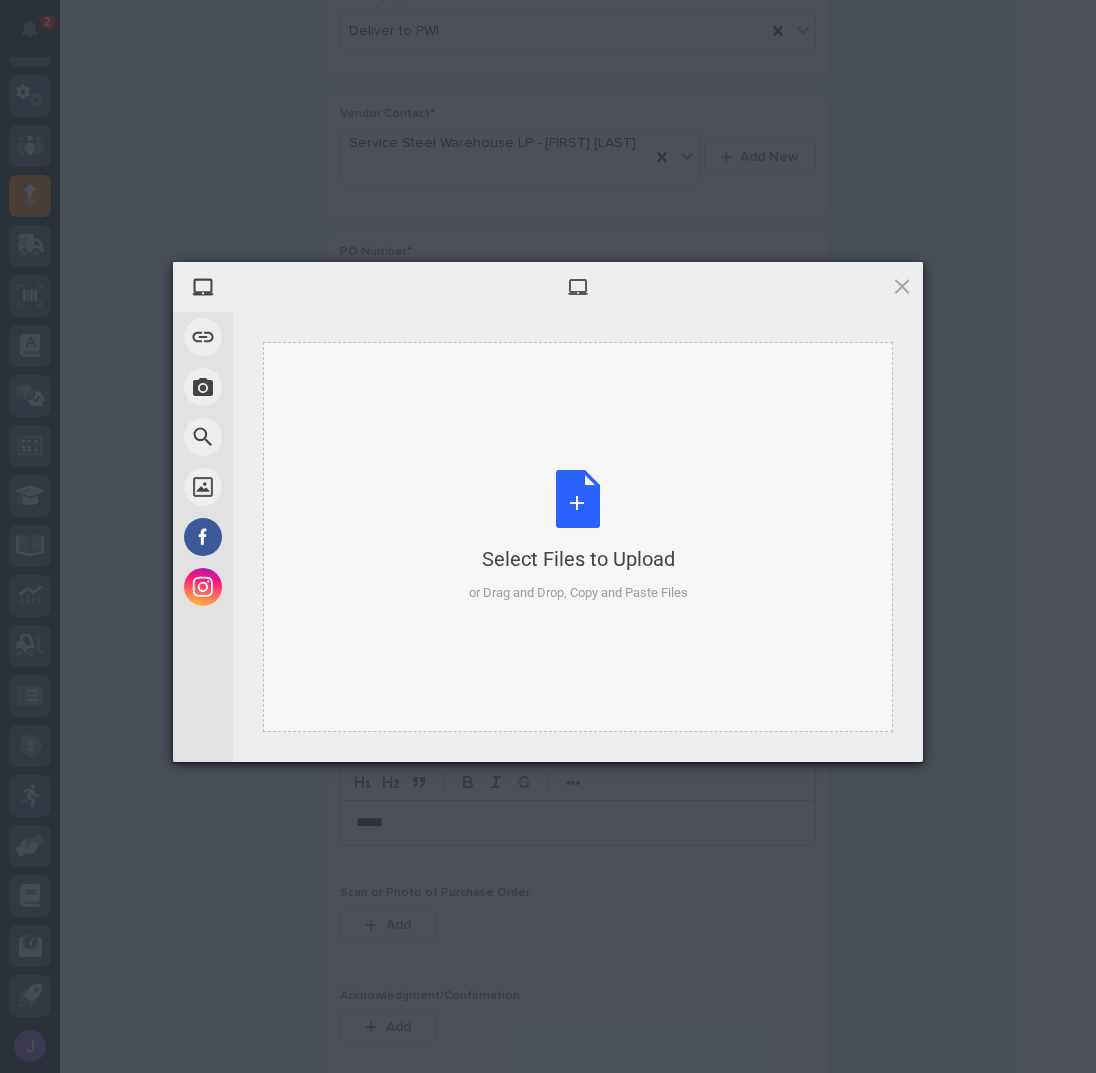 click on "Select Files to Upload
or Drag and Drop, Copy and Paste Files" at bounding box center (578, 536) 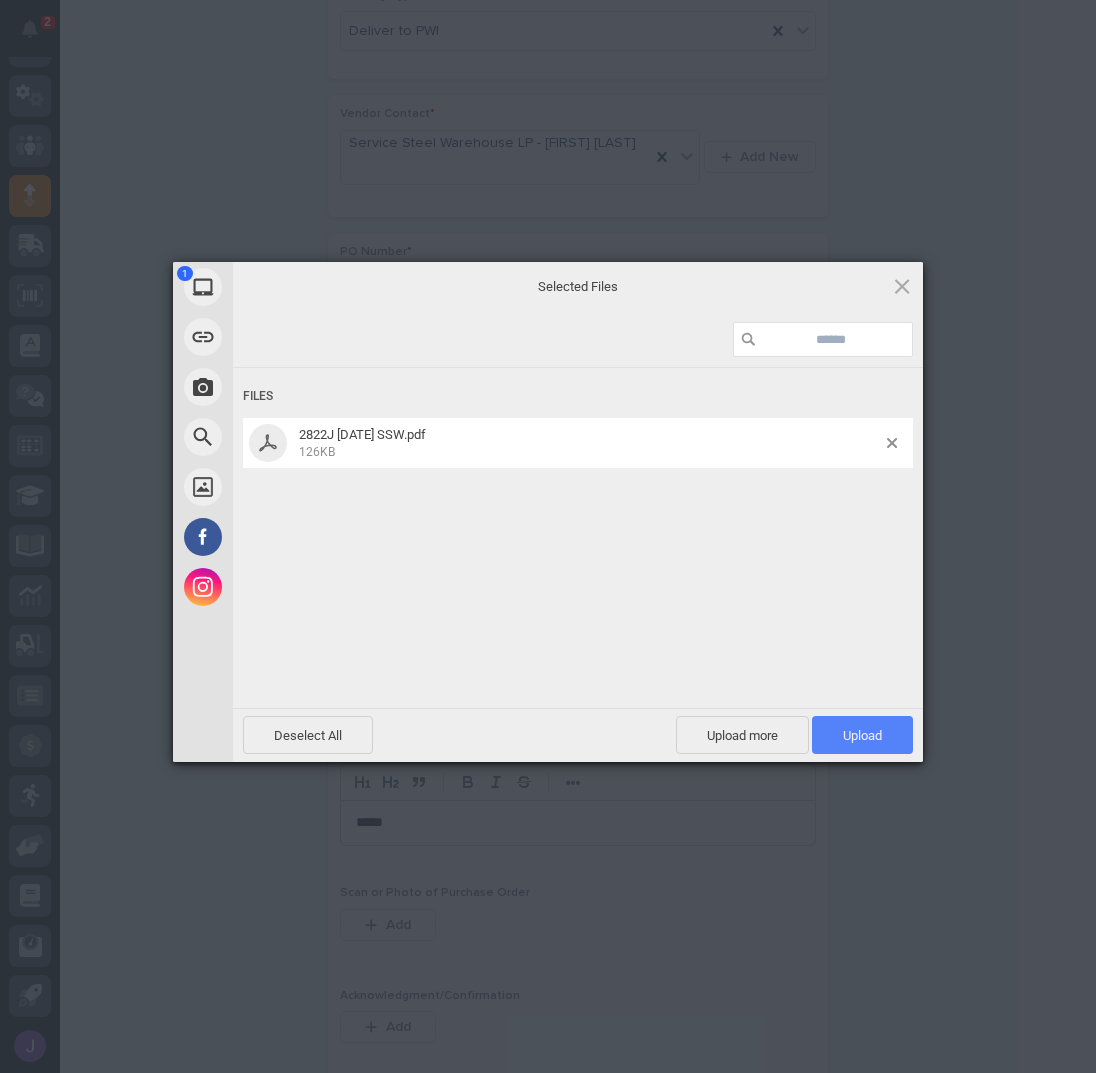 click on "Upload
1" at bounding box center [862, 735] 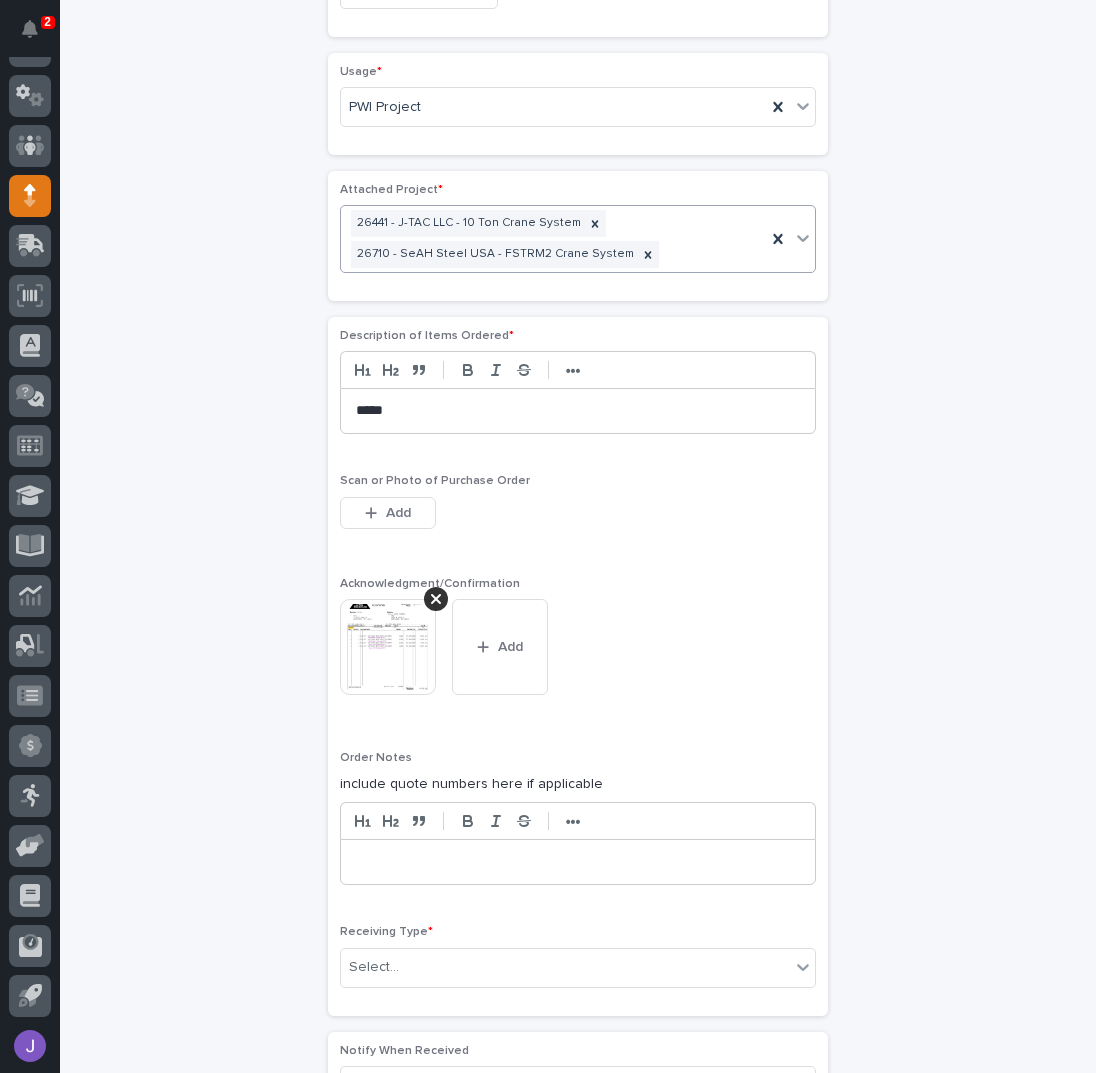 scroll, scrollTop: 1308, scrollLeft: 0, axis: vertical 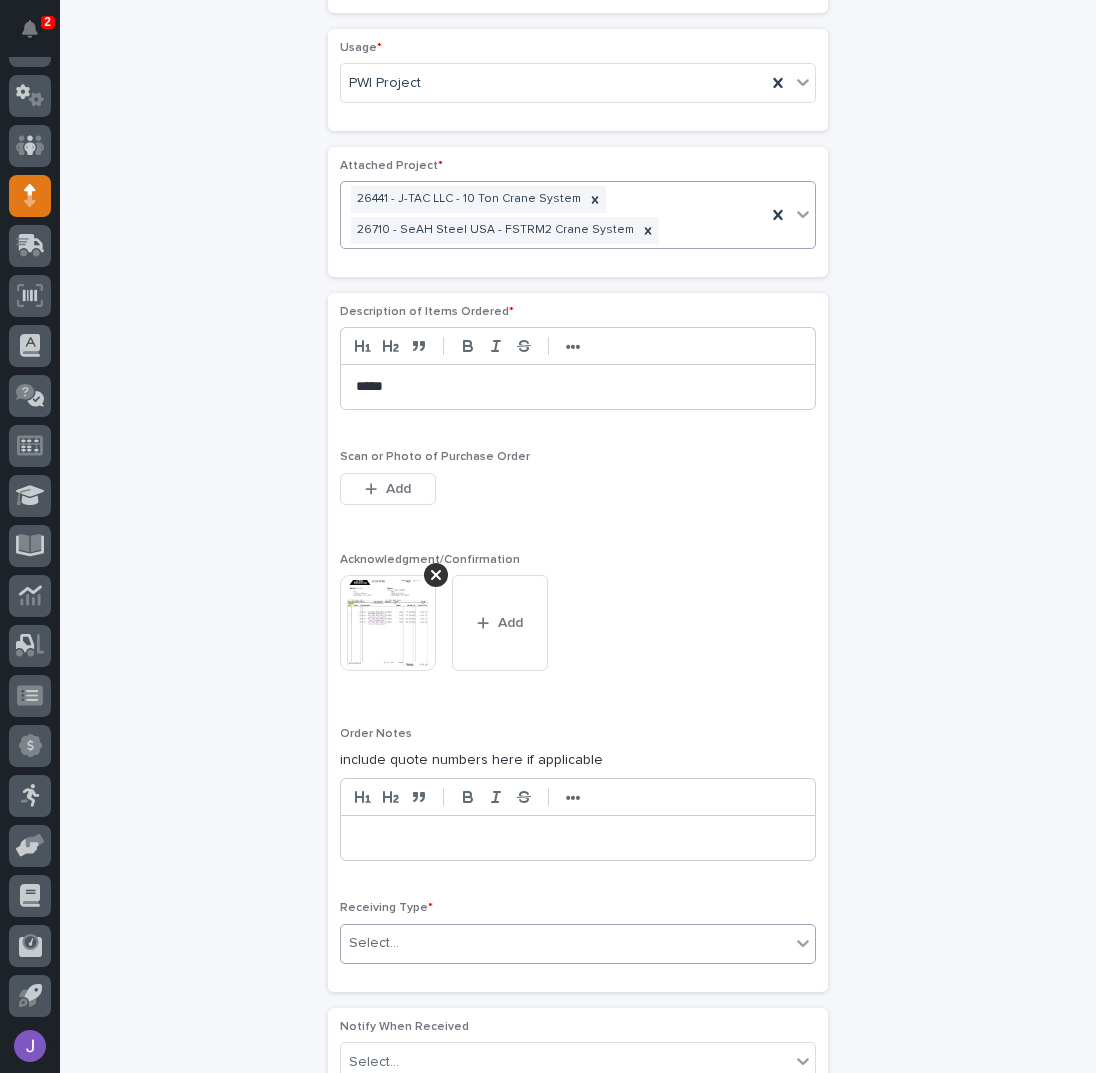 click on "Select..." at bounding box center (565, 943) 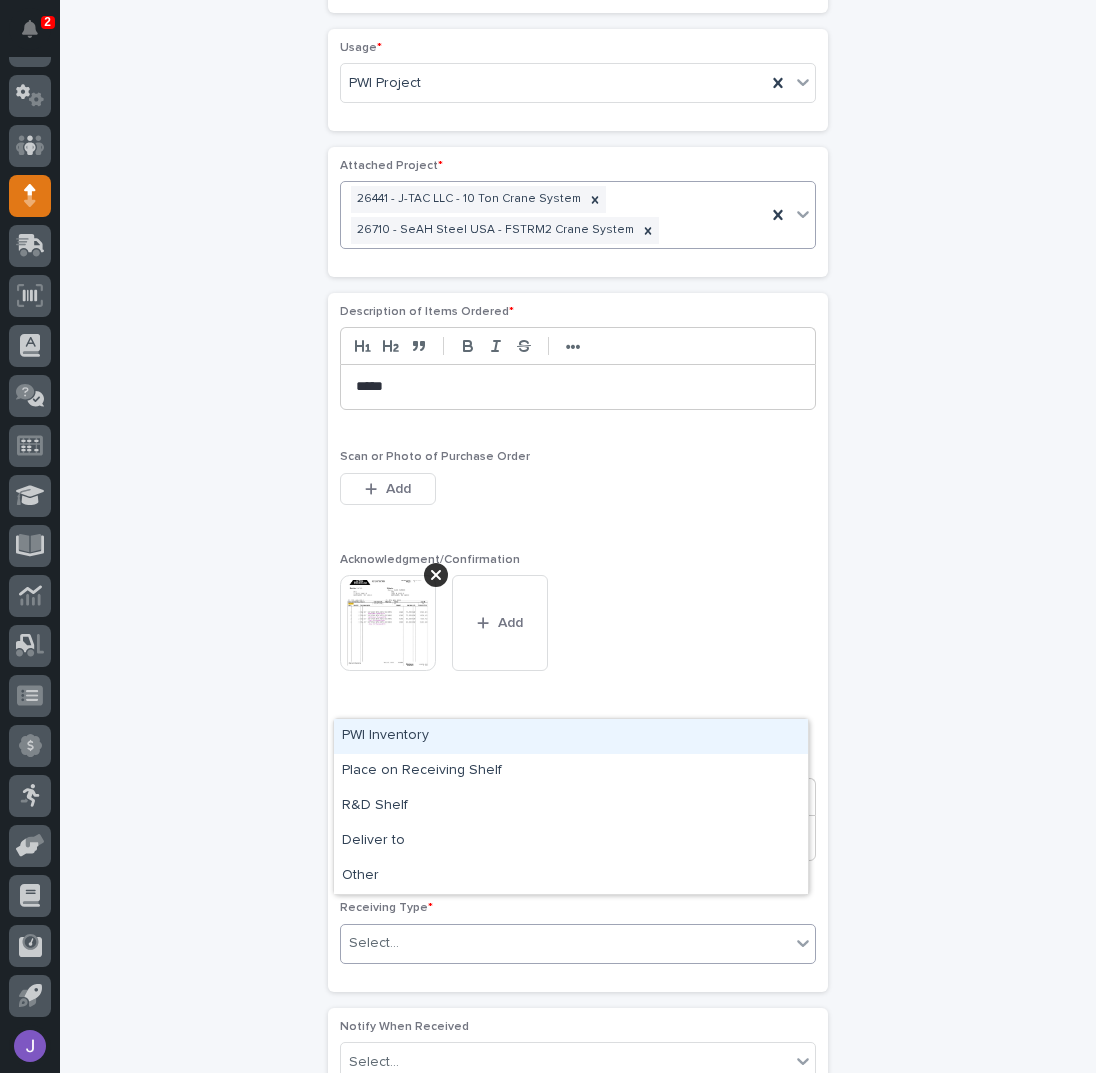 click on "PWI Inventory" at bounding box center (571, 736) 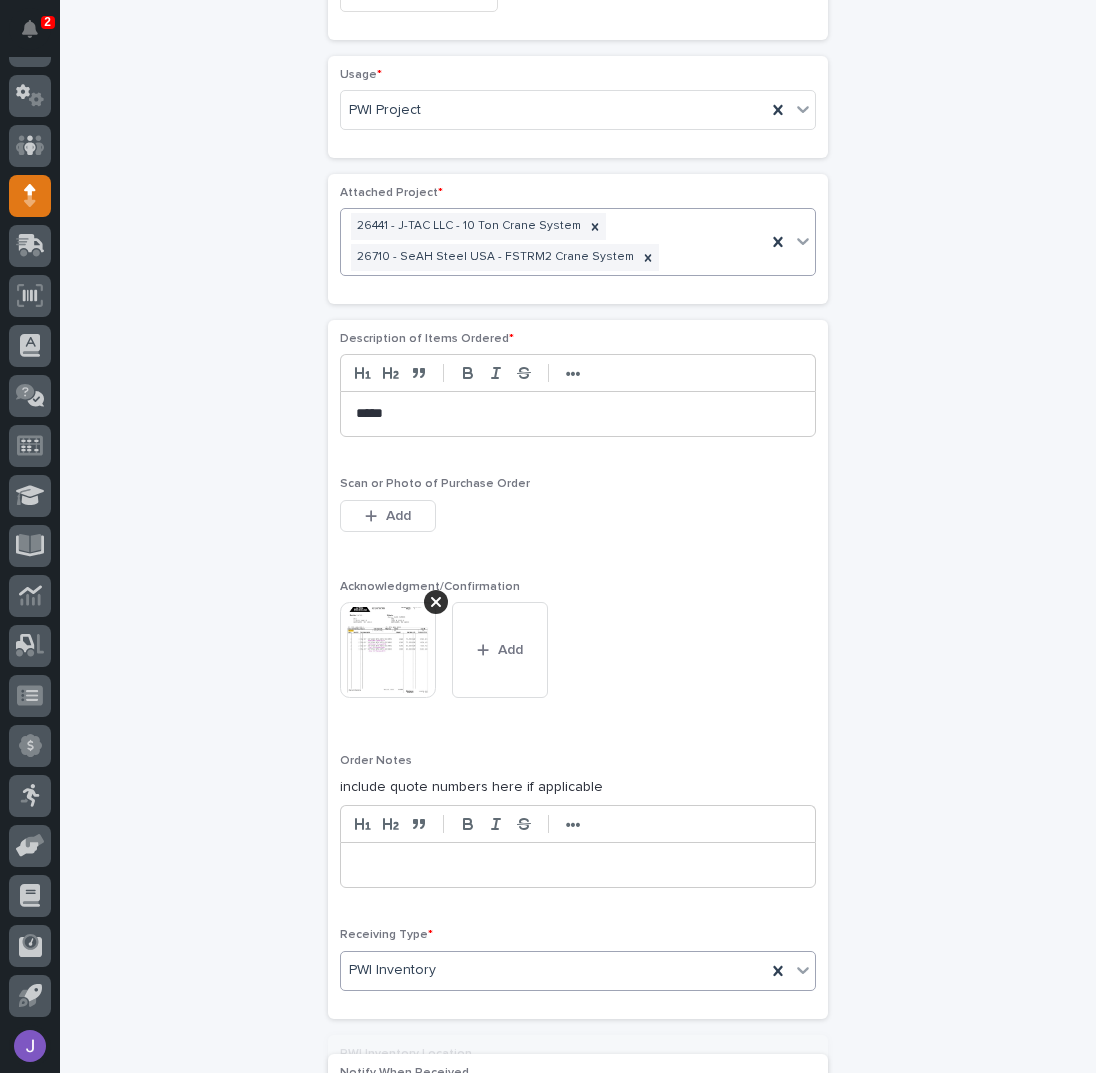 click on "**********" at bounding box center (578, 23) 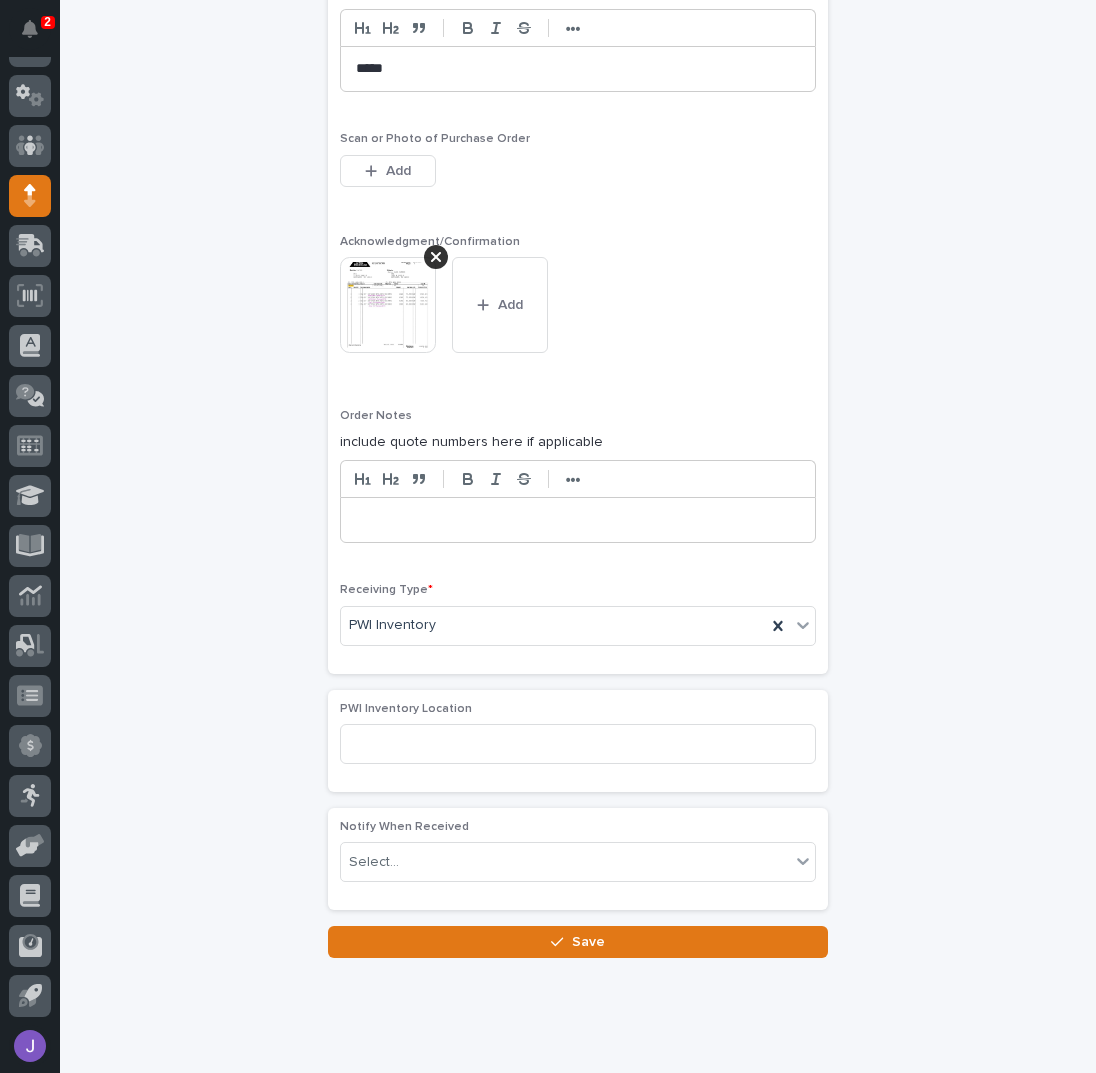 scroll, scrollTop: 1638, scrollLeft: 0, axis: vertical 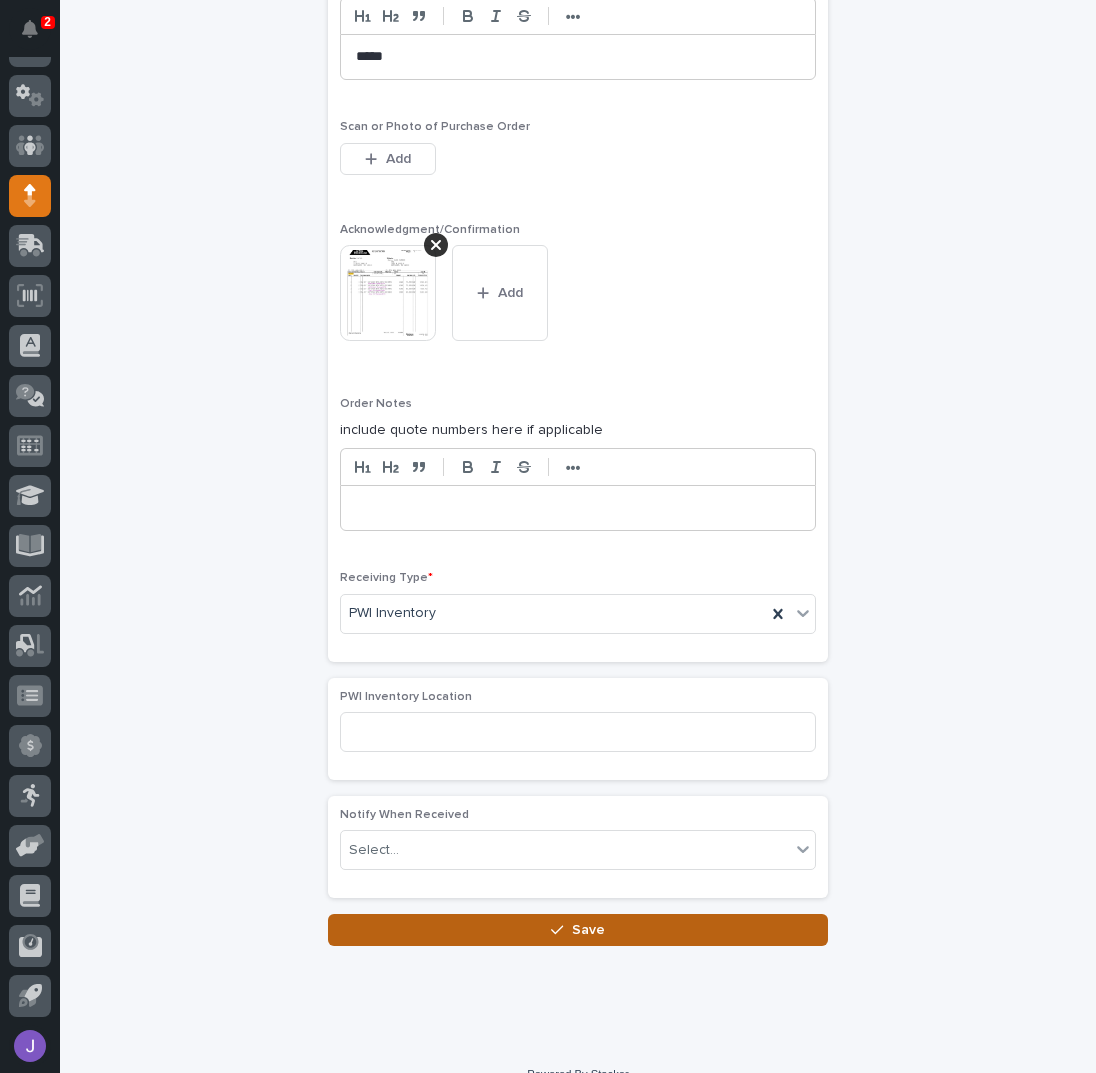click on "Save" at bounding box center [578, 930] 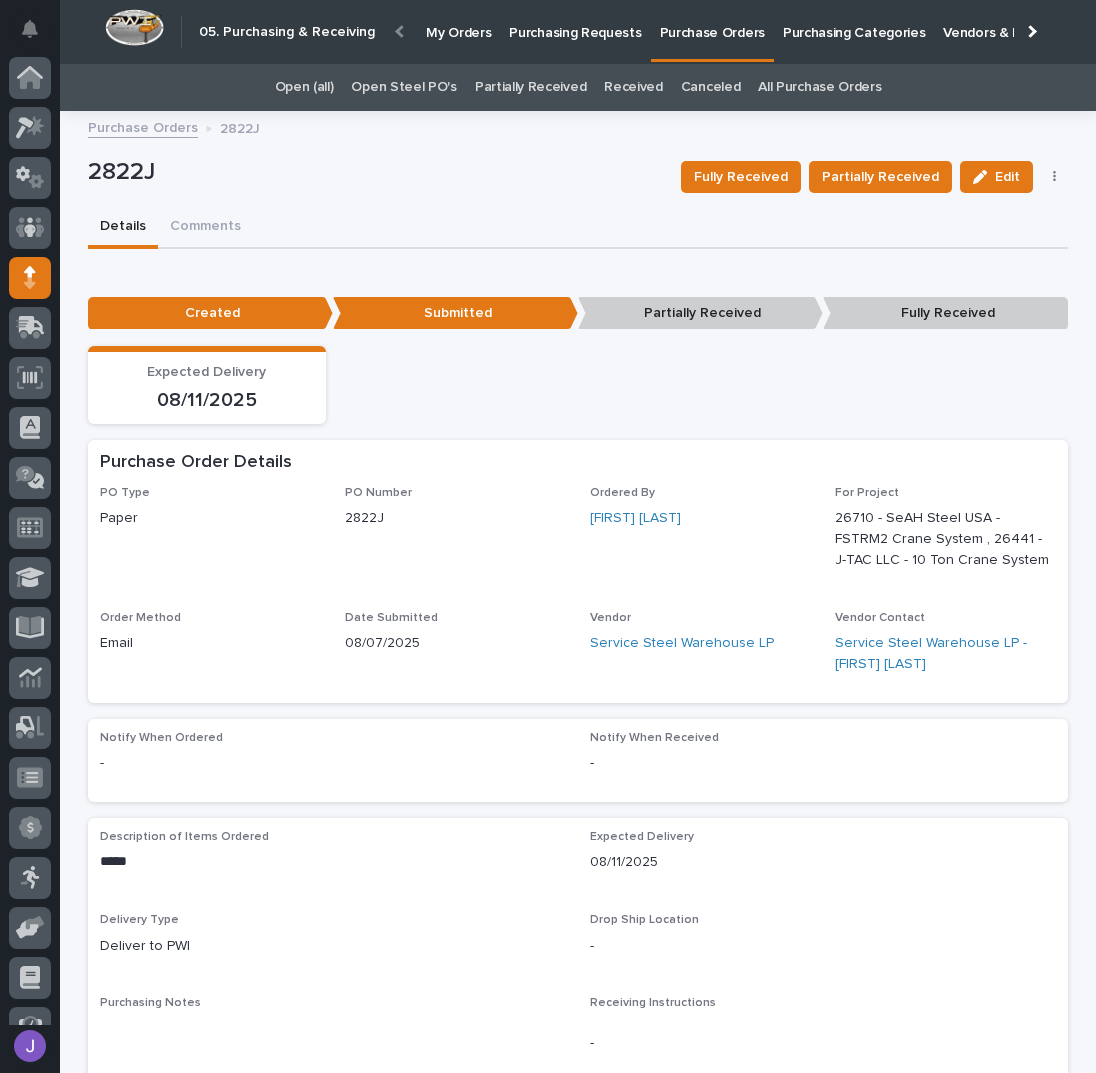 scroll, scrollTop: 82, scrollLeft: 0, axis: vertical 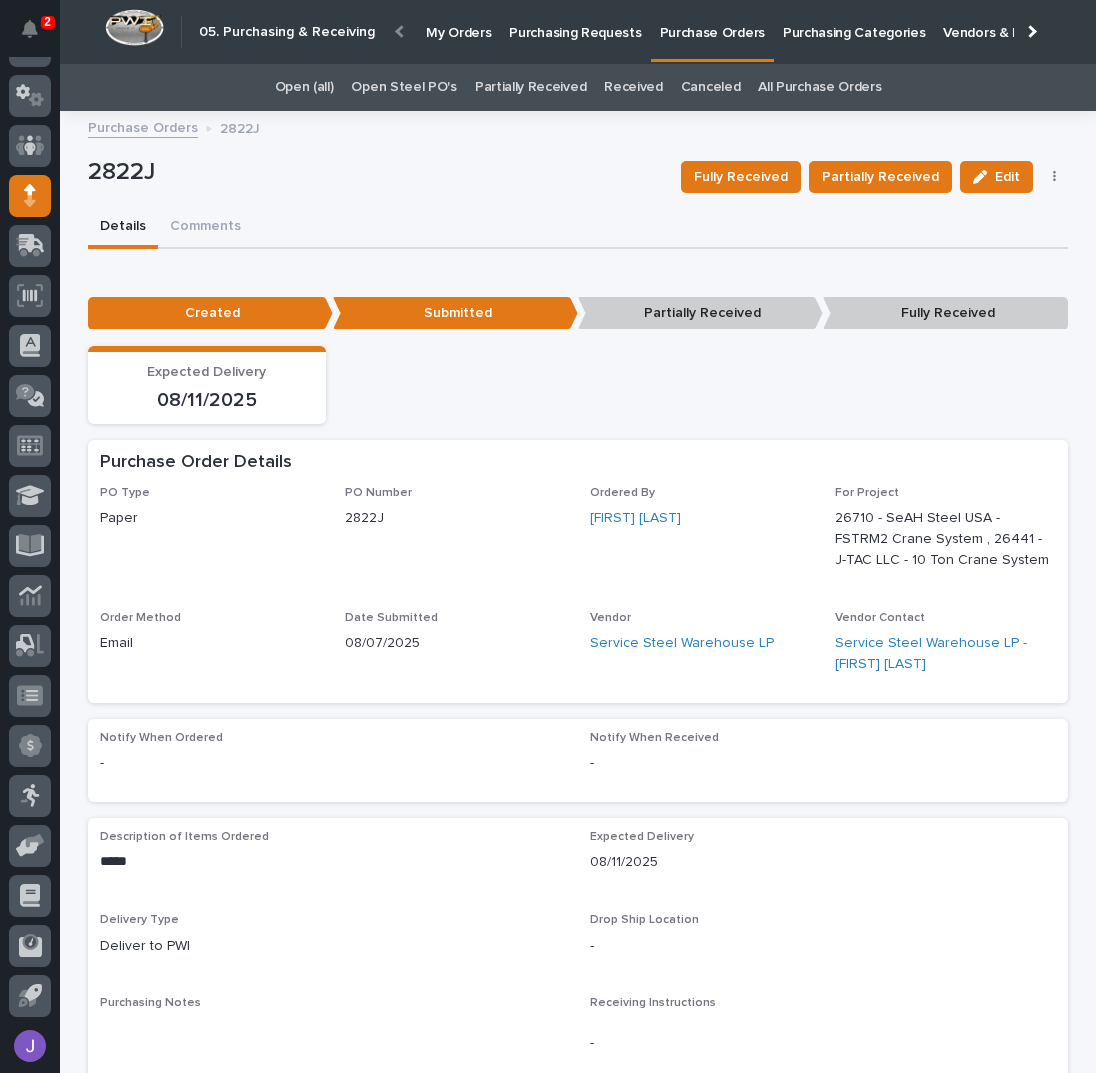 drag, startPoint x: 606, startPoint y: 140, endPoint x: 627, endPoint y: 281, distance: 142.55525 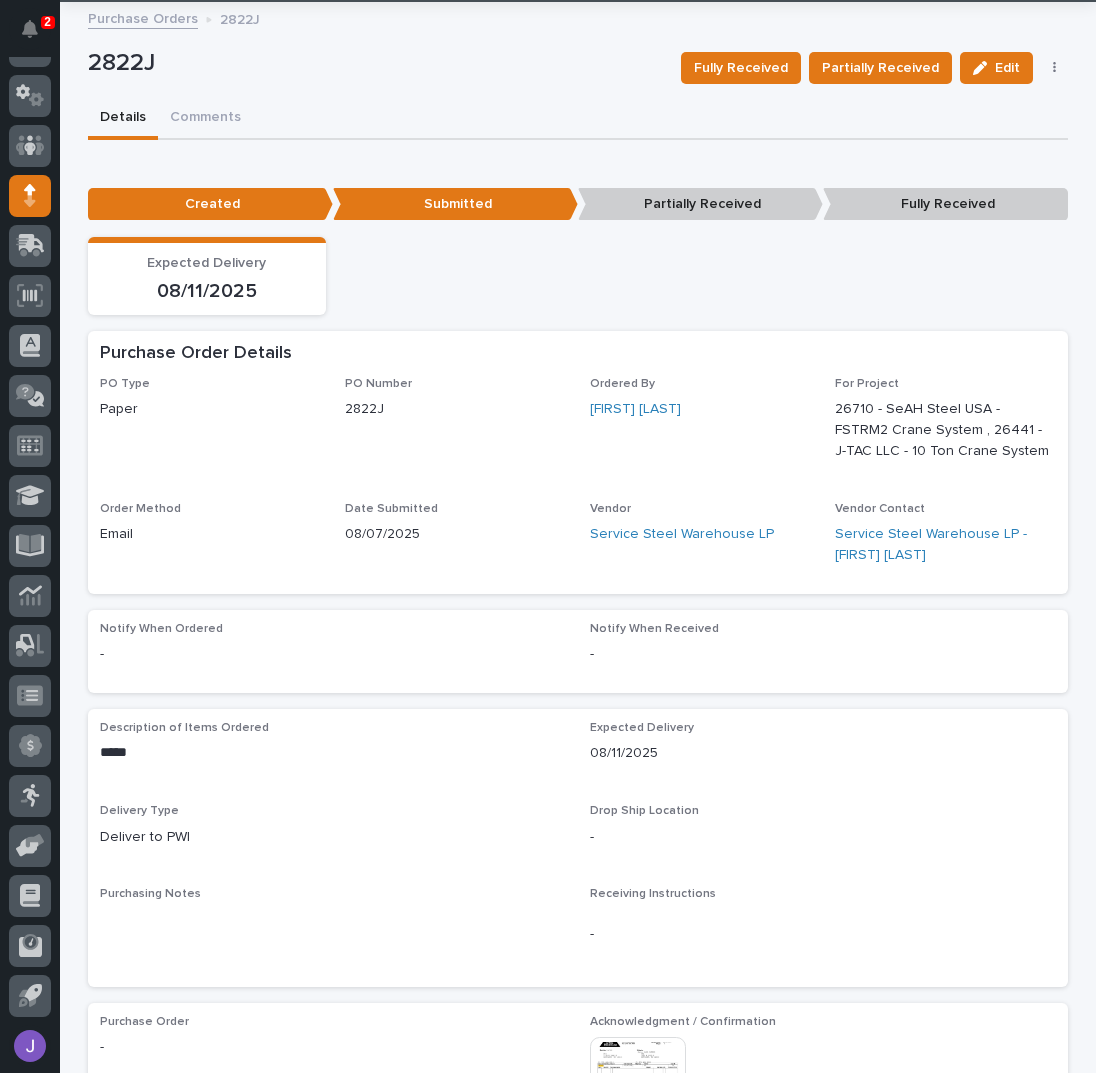 scroll, scrollTop: 133, scrollLeft: 0, axis: vertical 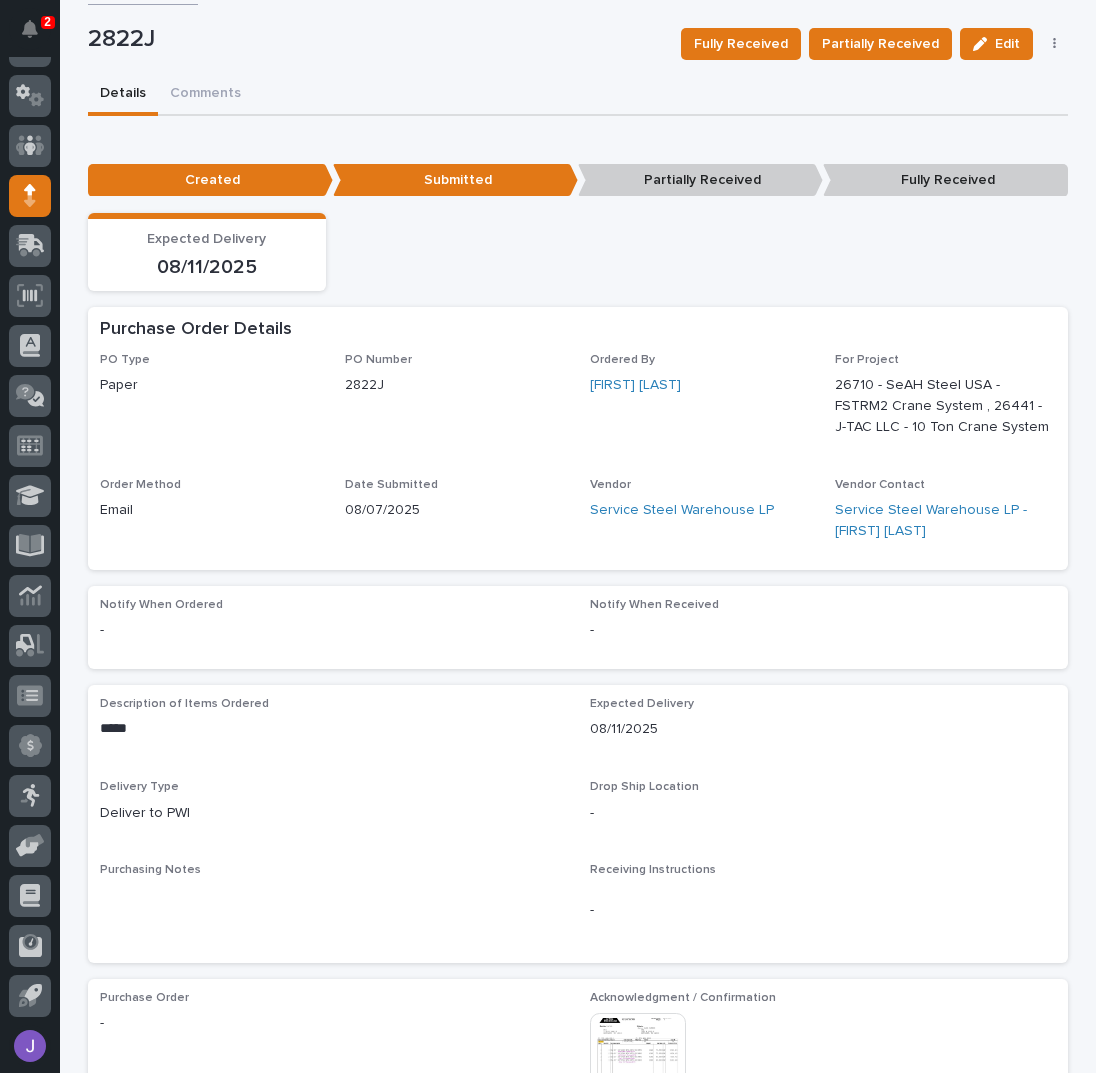 click on "Details Comments" at bounding box center [578, 95] 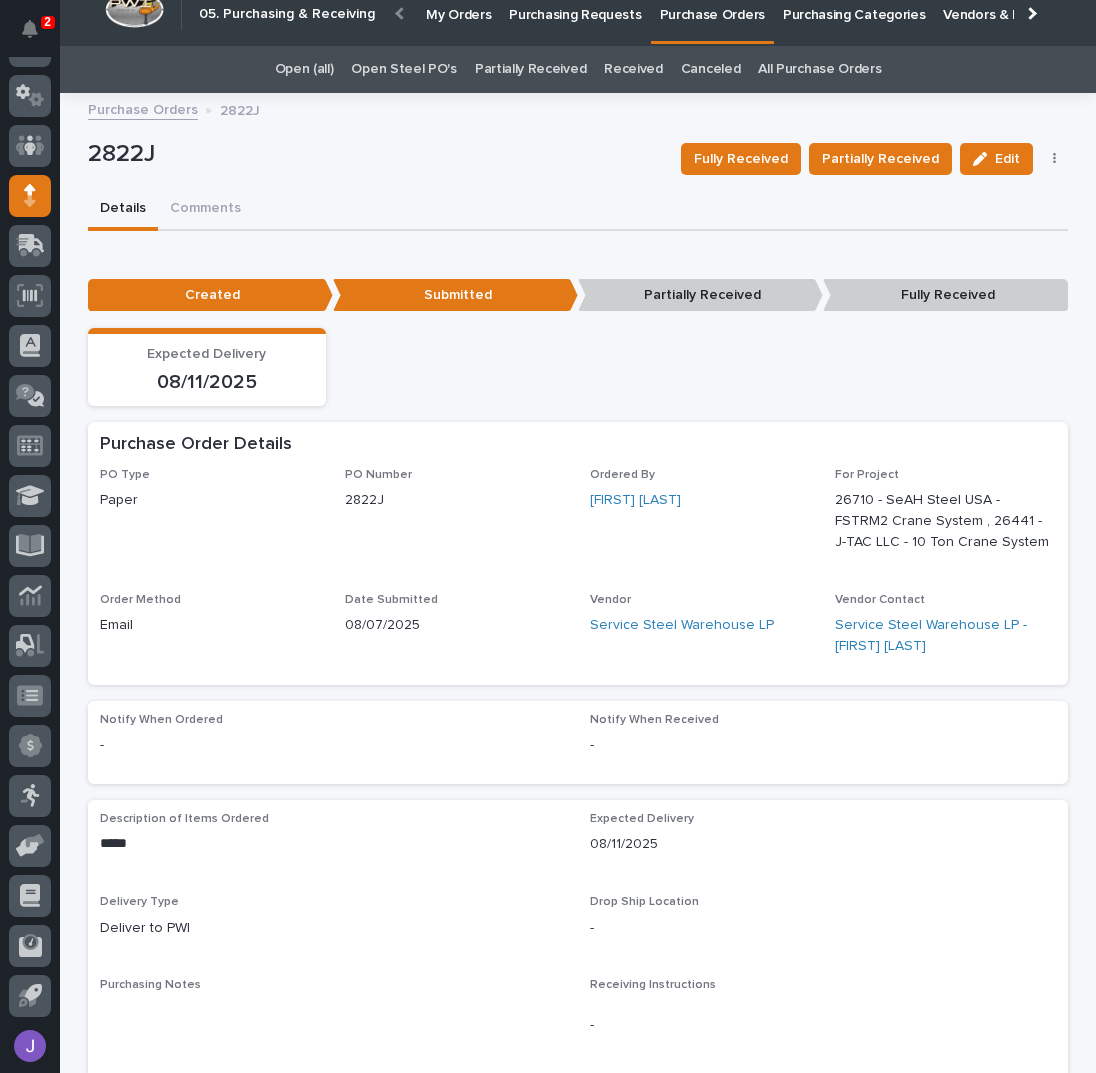 scroll, scrollTop: 0, scrollLeft: 0, axis: both 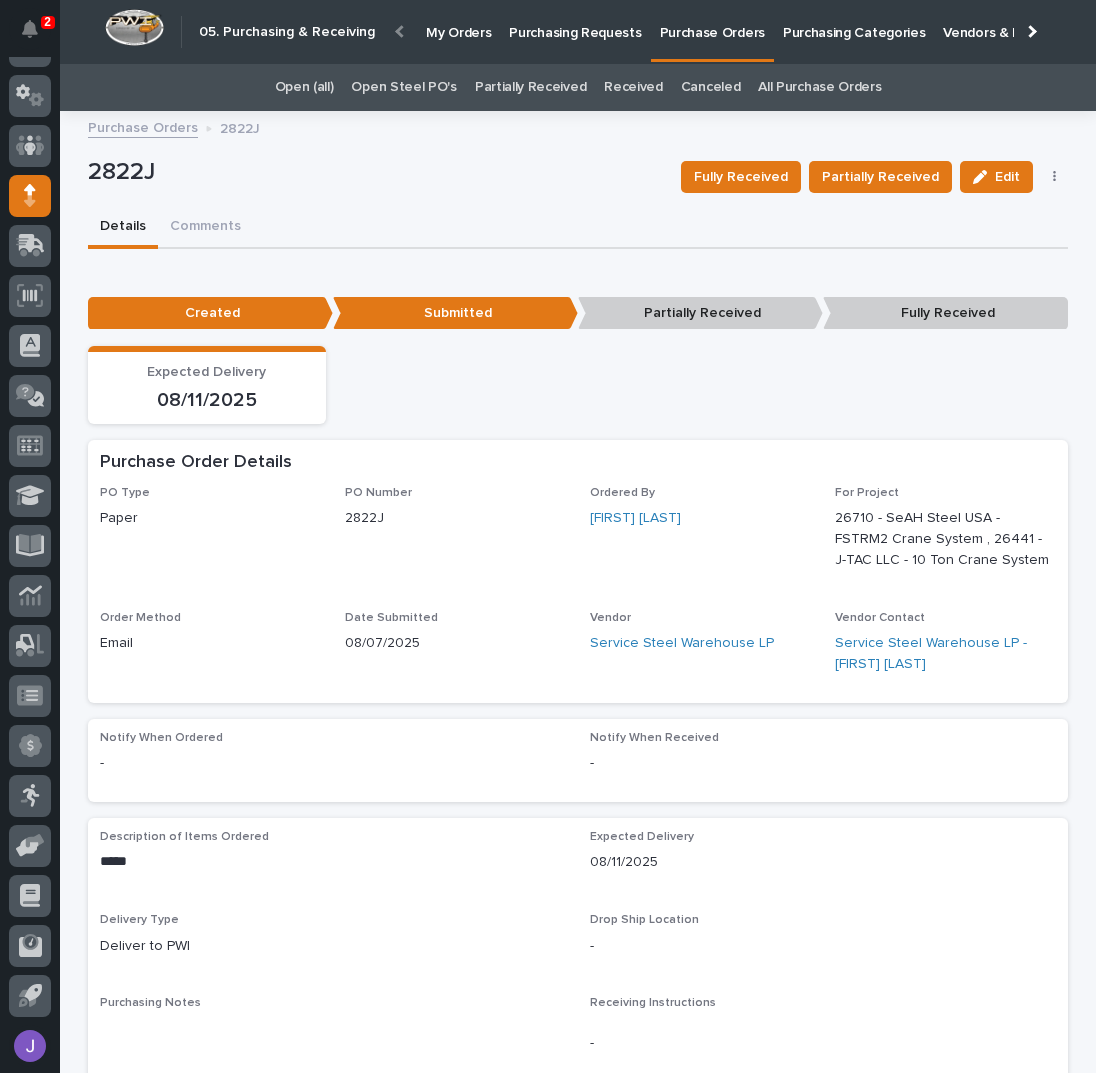 click on "Purchasing Requests" at bounding box center [575, 21] 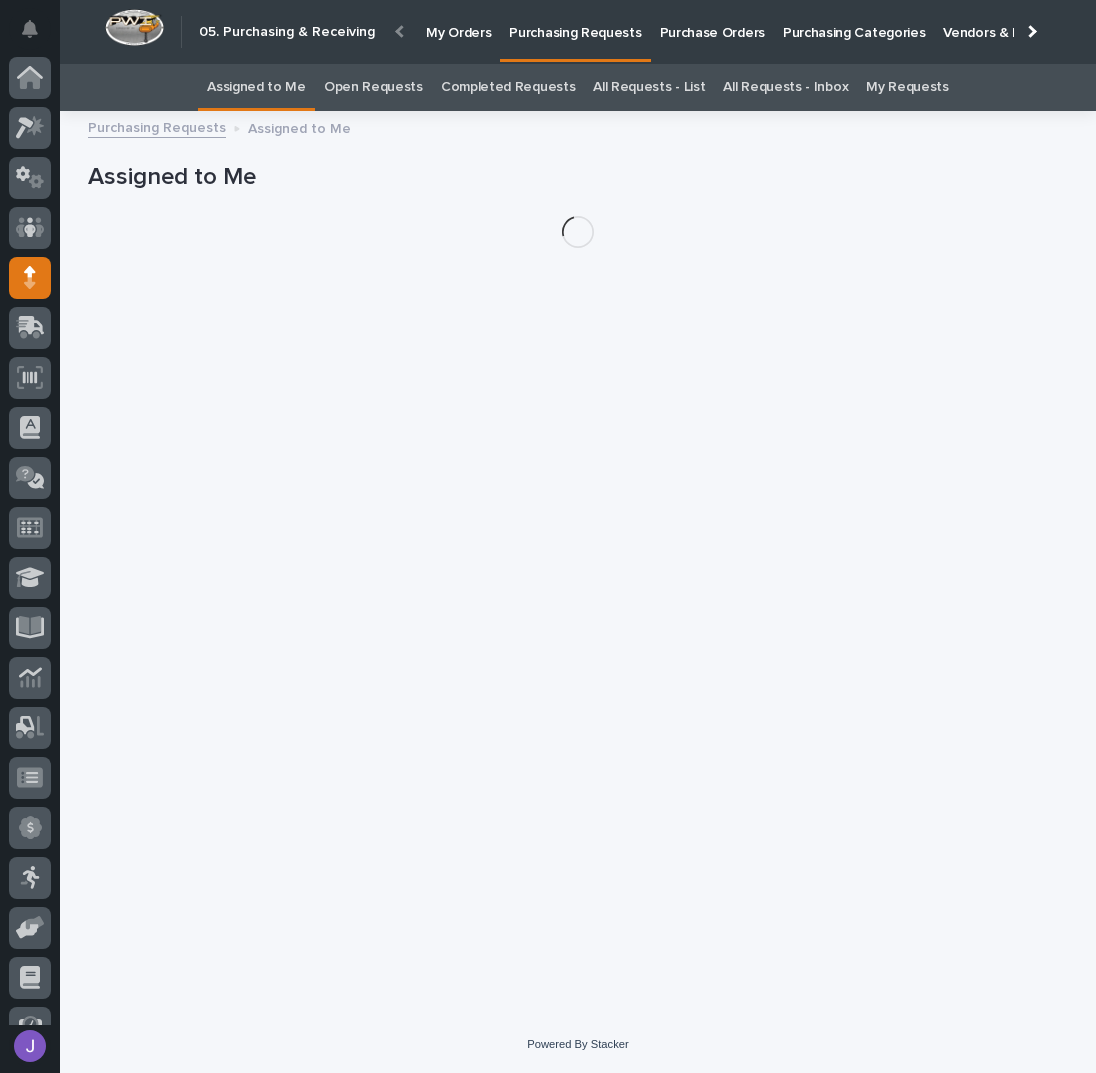 scroll, scrollTop: 82, scrollLeft: 0, axis: vertical 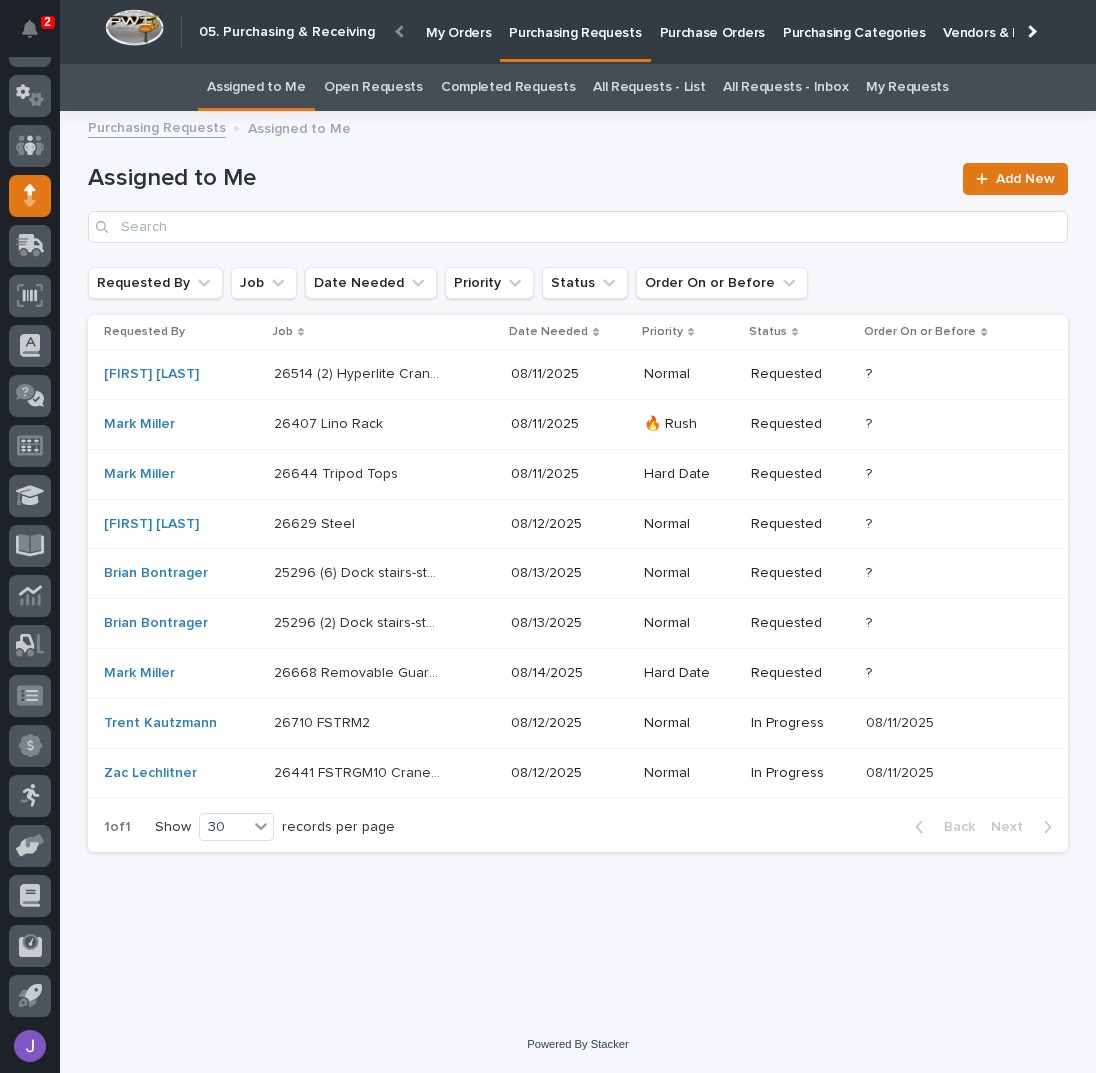 click on "26441 FSTRGM10 Crane System" at bounding box center [359, 771] 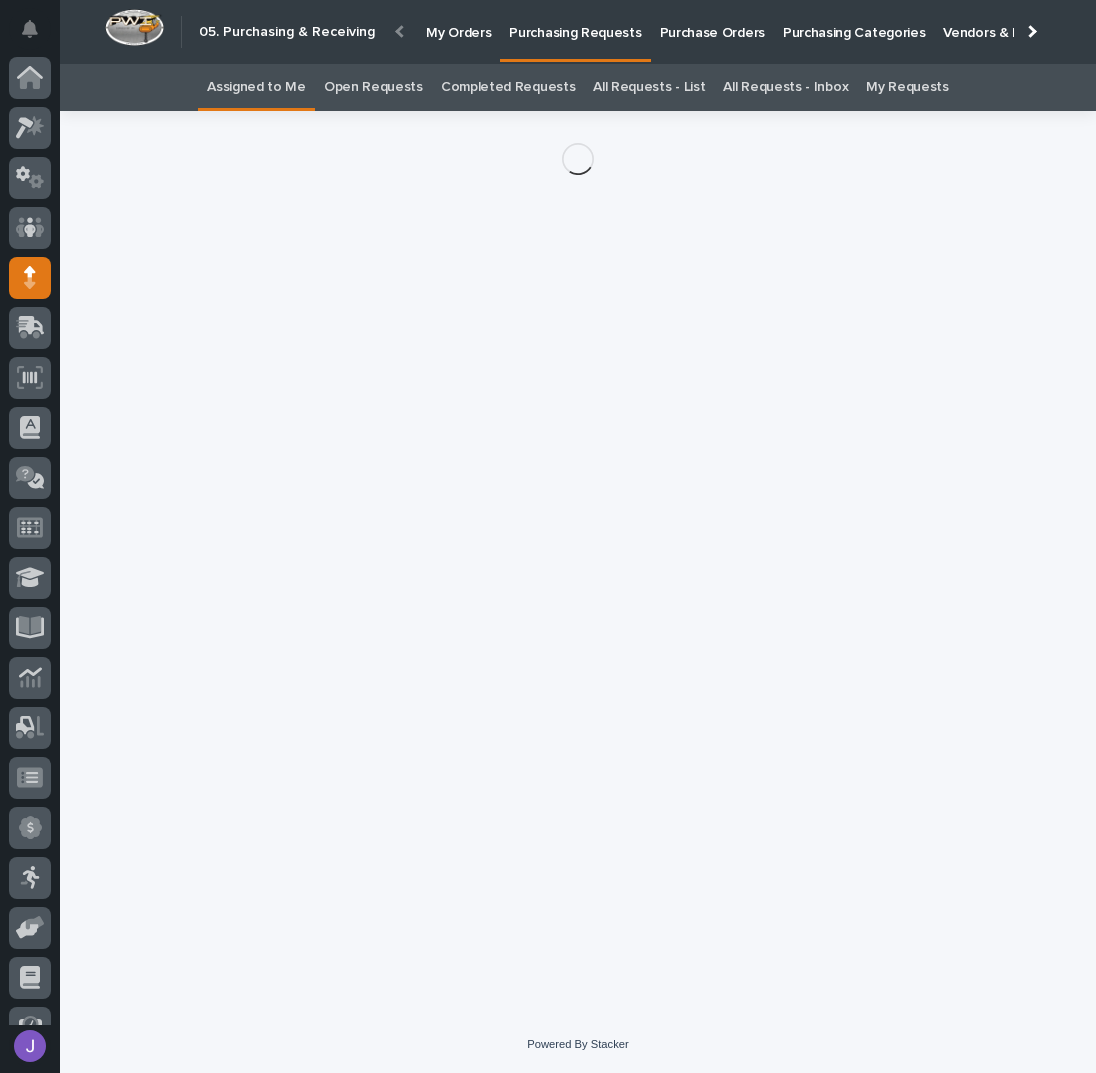scroll, scrollTop: 82, scrollLeft: 0, axis: vertical 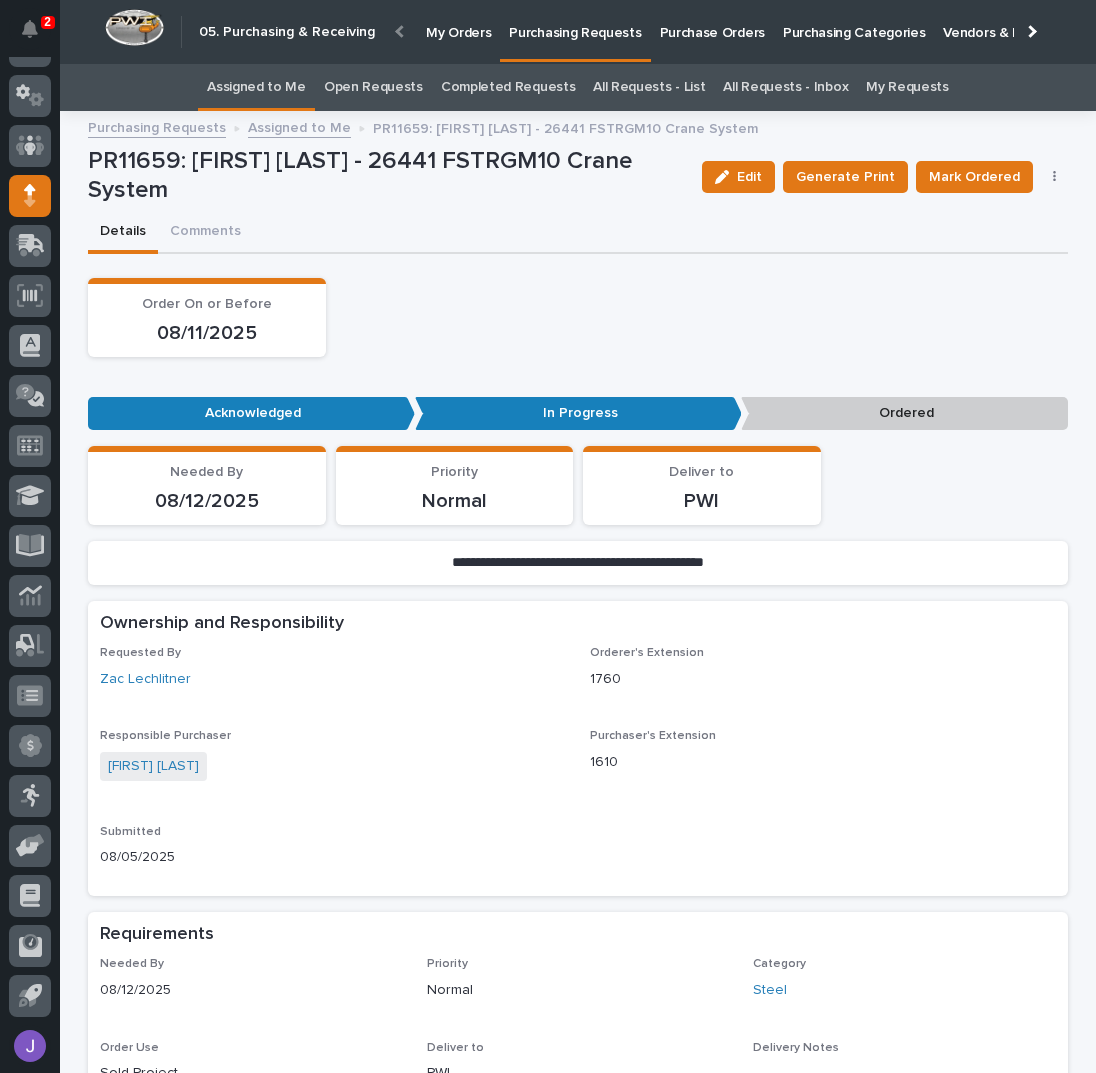 click at bounding box center (1055, 177) 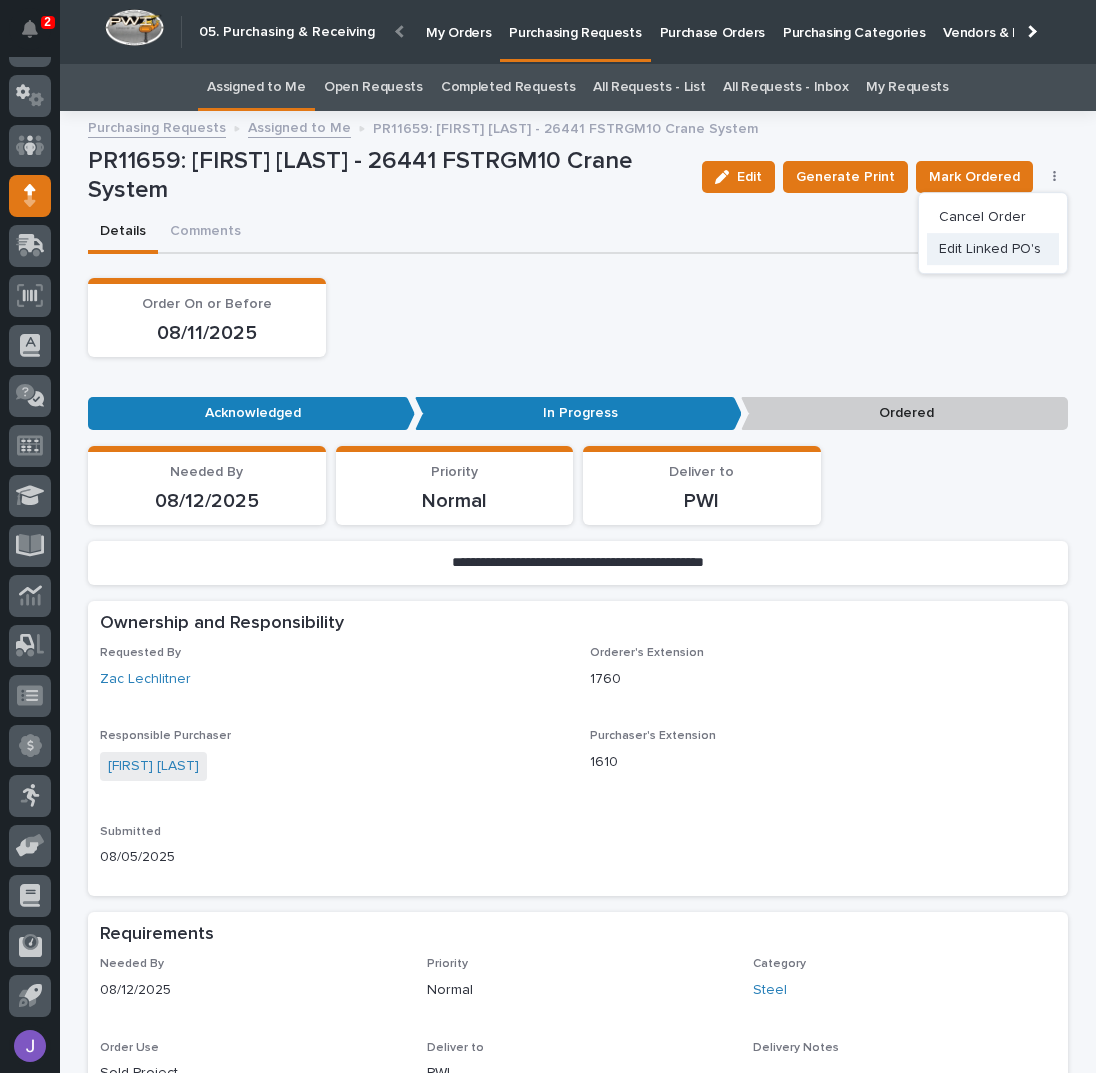 click on "Edit Linked PO's" at bounding box center (990, 249) 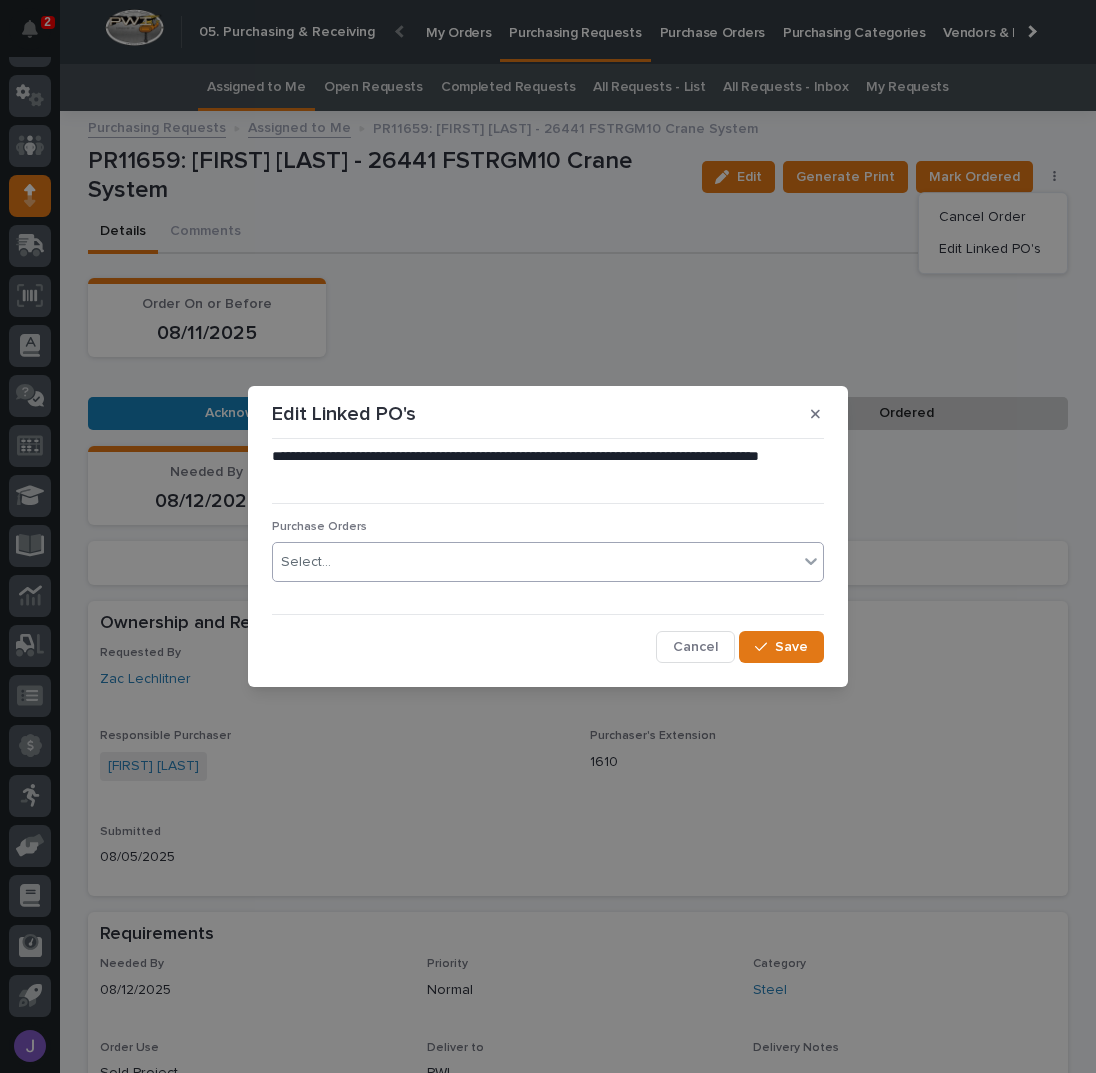 click on "Select..." at bounding box center (535, 562) 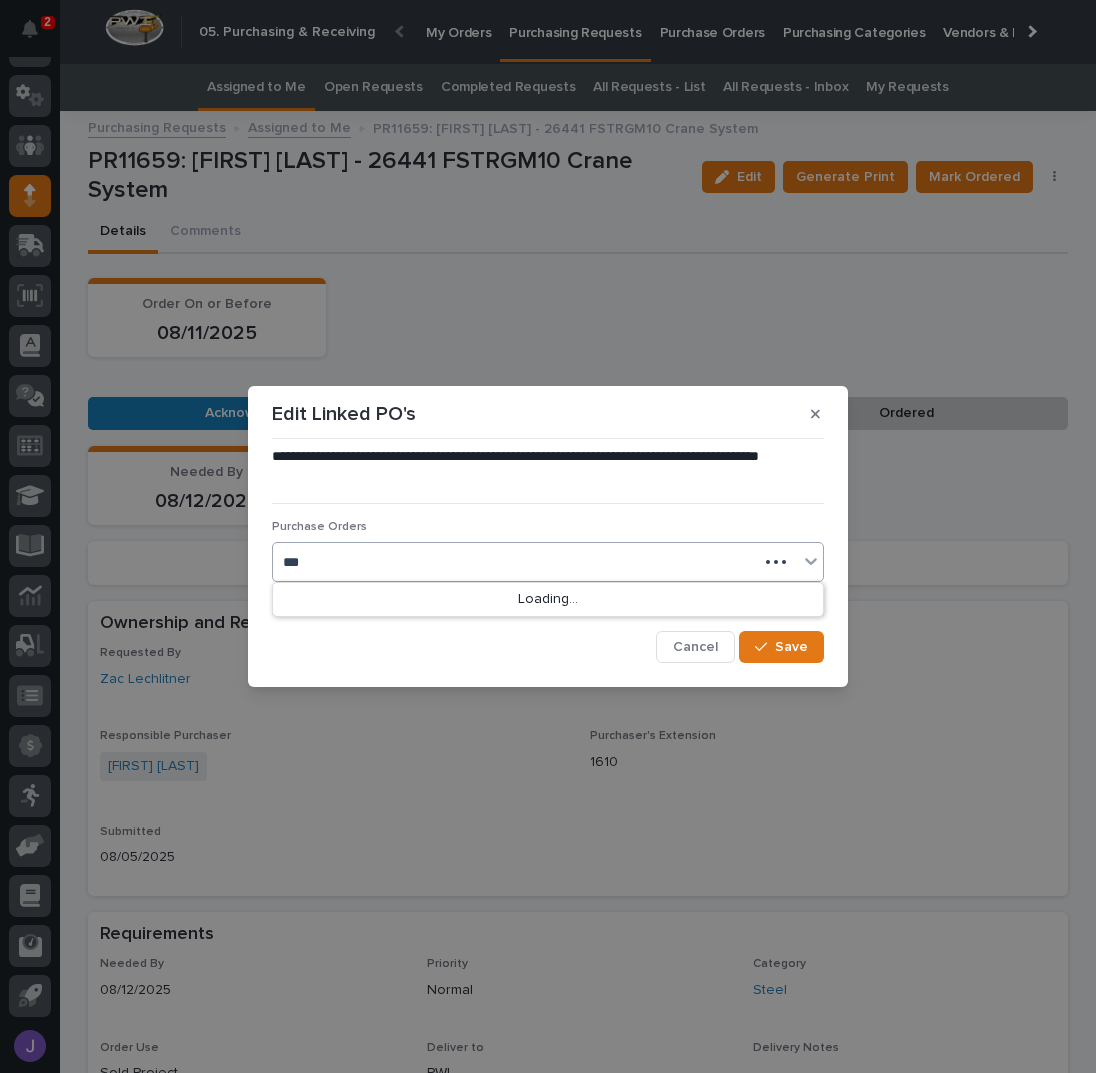 type on "****" 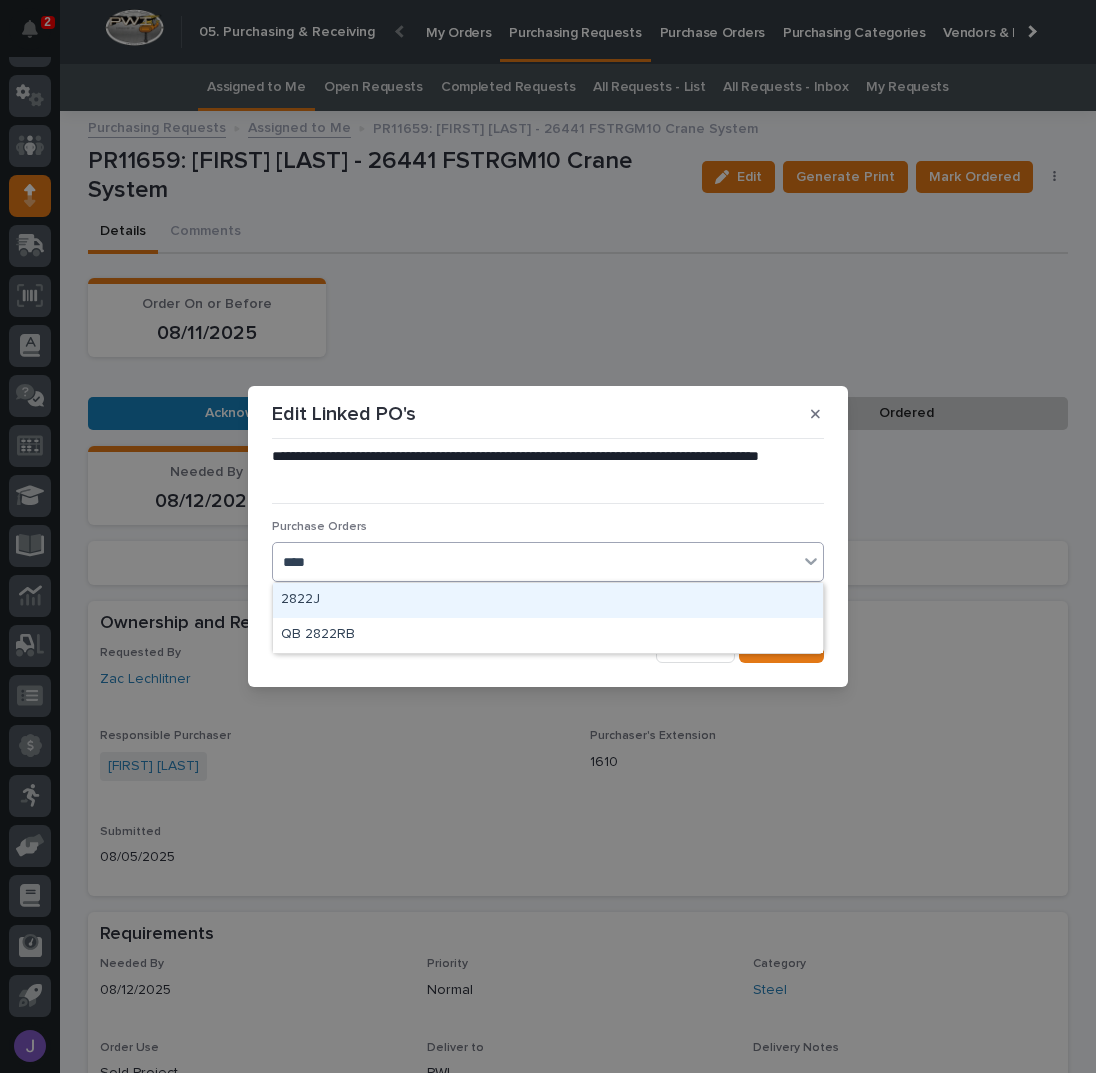 type 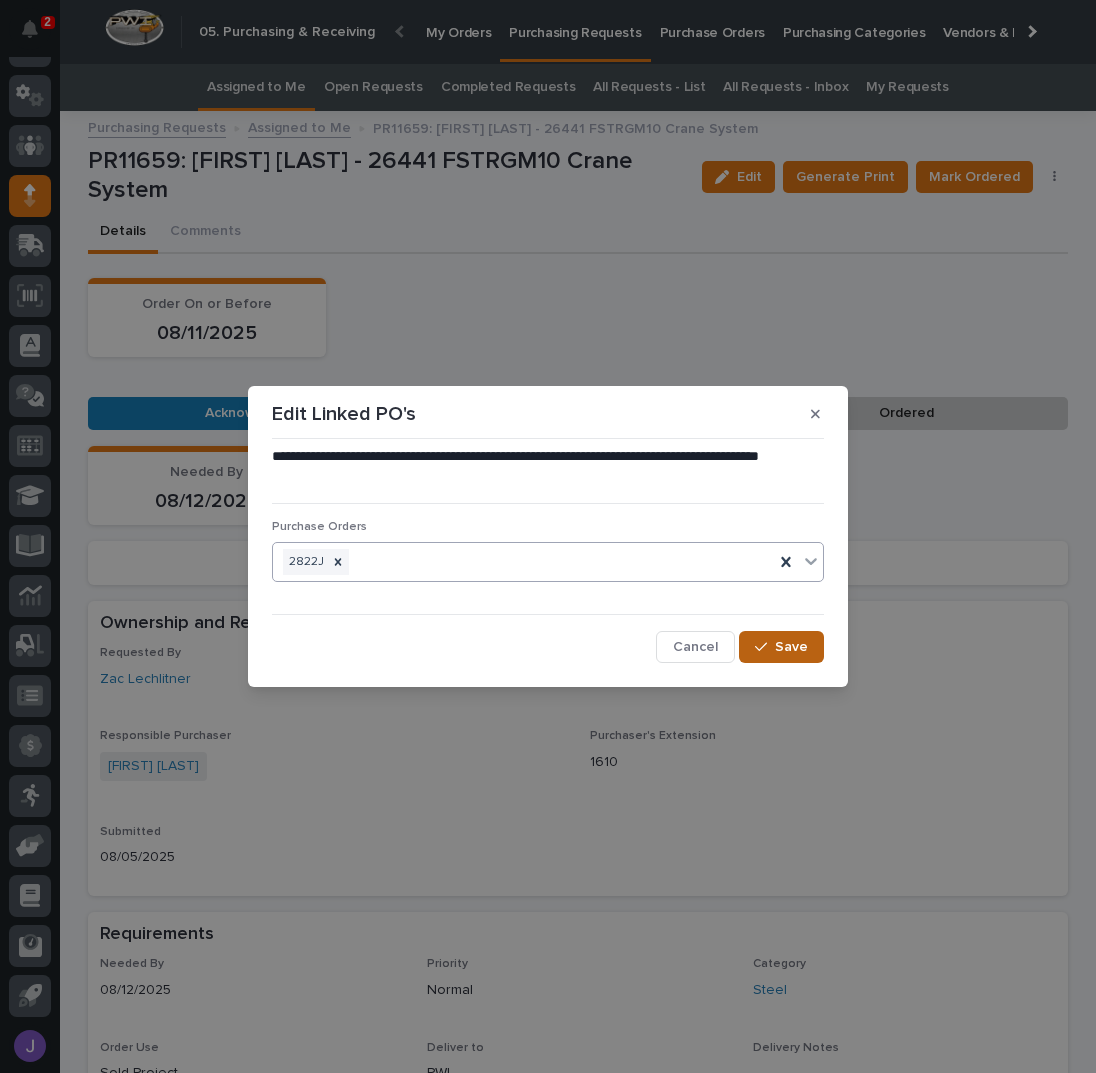 click on "Save" at bounding box center [791, 647] 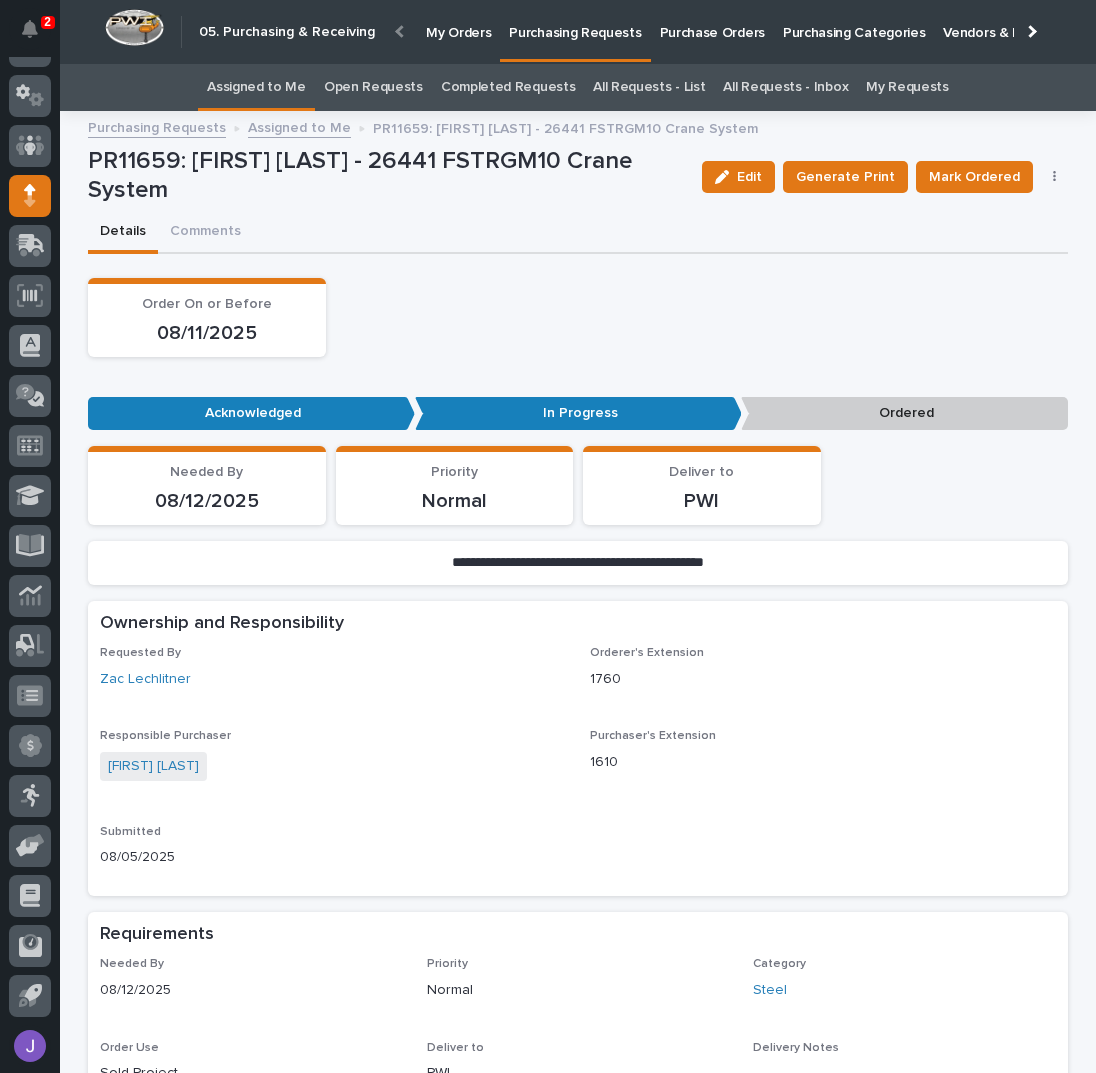 click on "Assigned to Me" at bounding box center [256, 87] 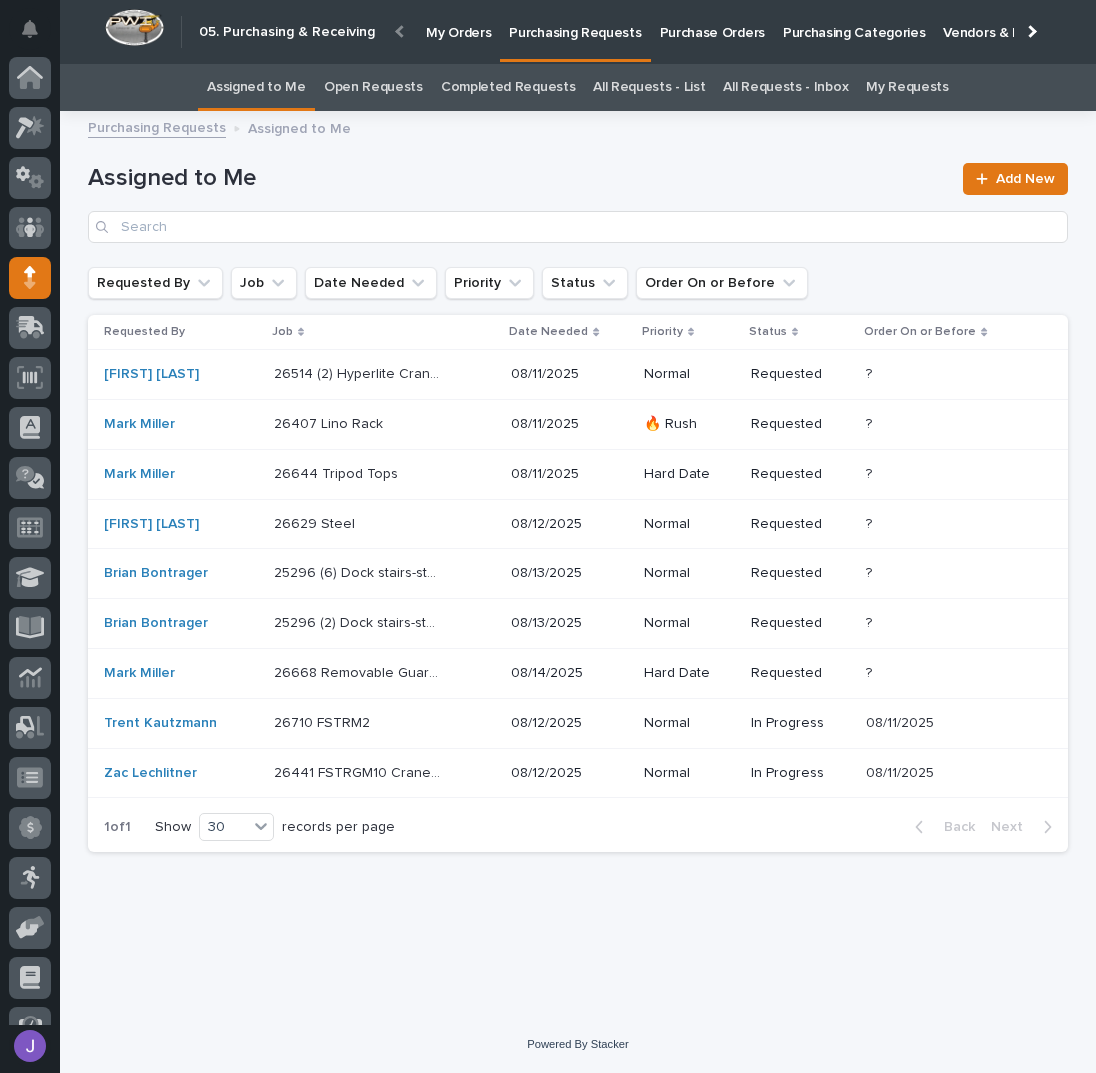 scroll, scrollTop: 82, scrollLeft: 0, axis: vertical 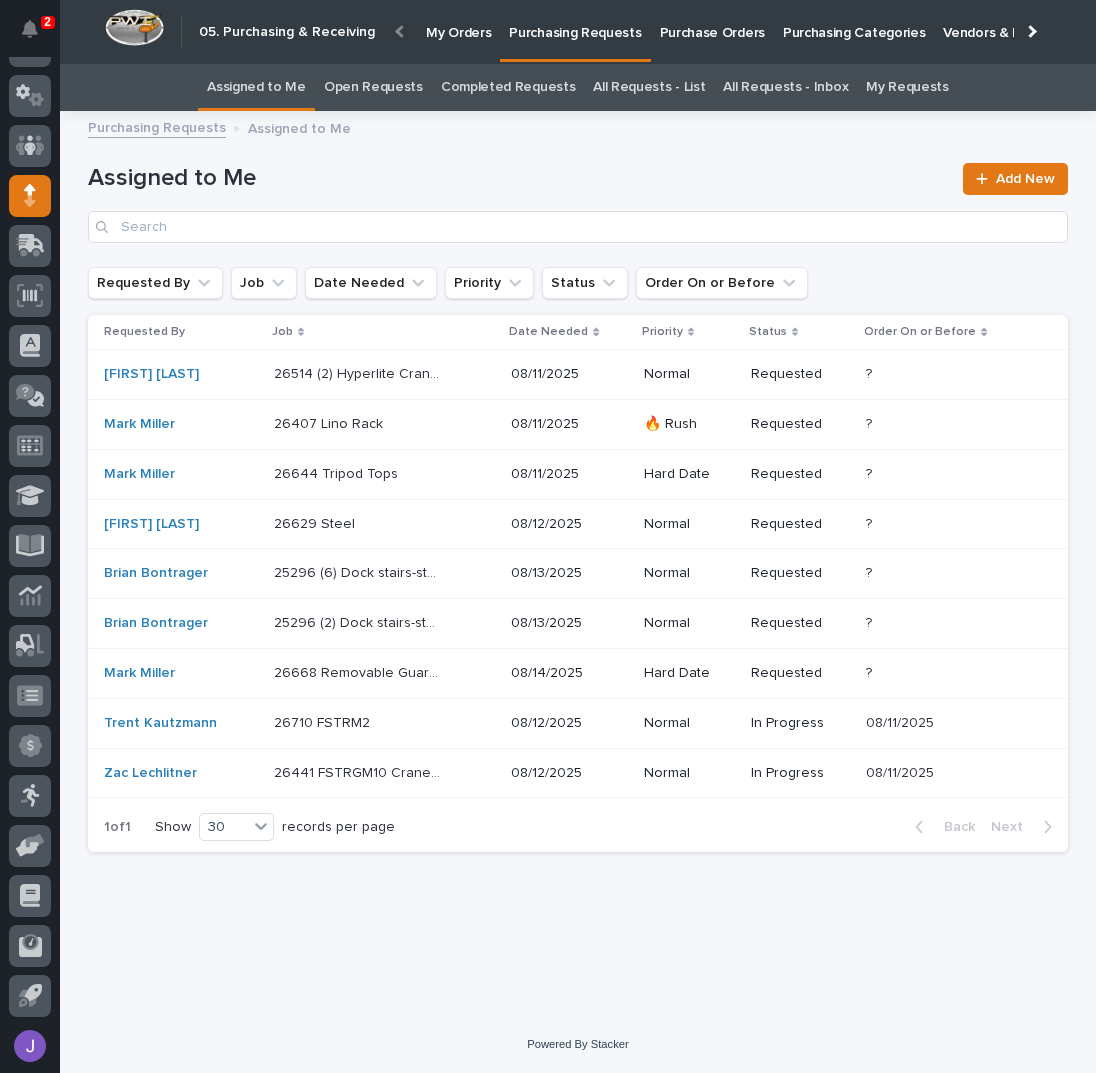 click at bounding box center (357, 723) 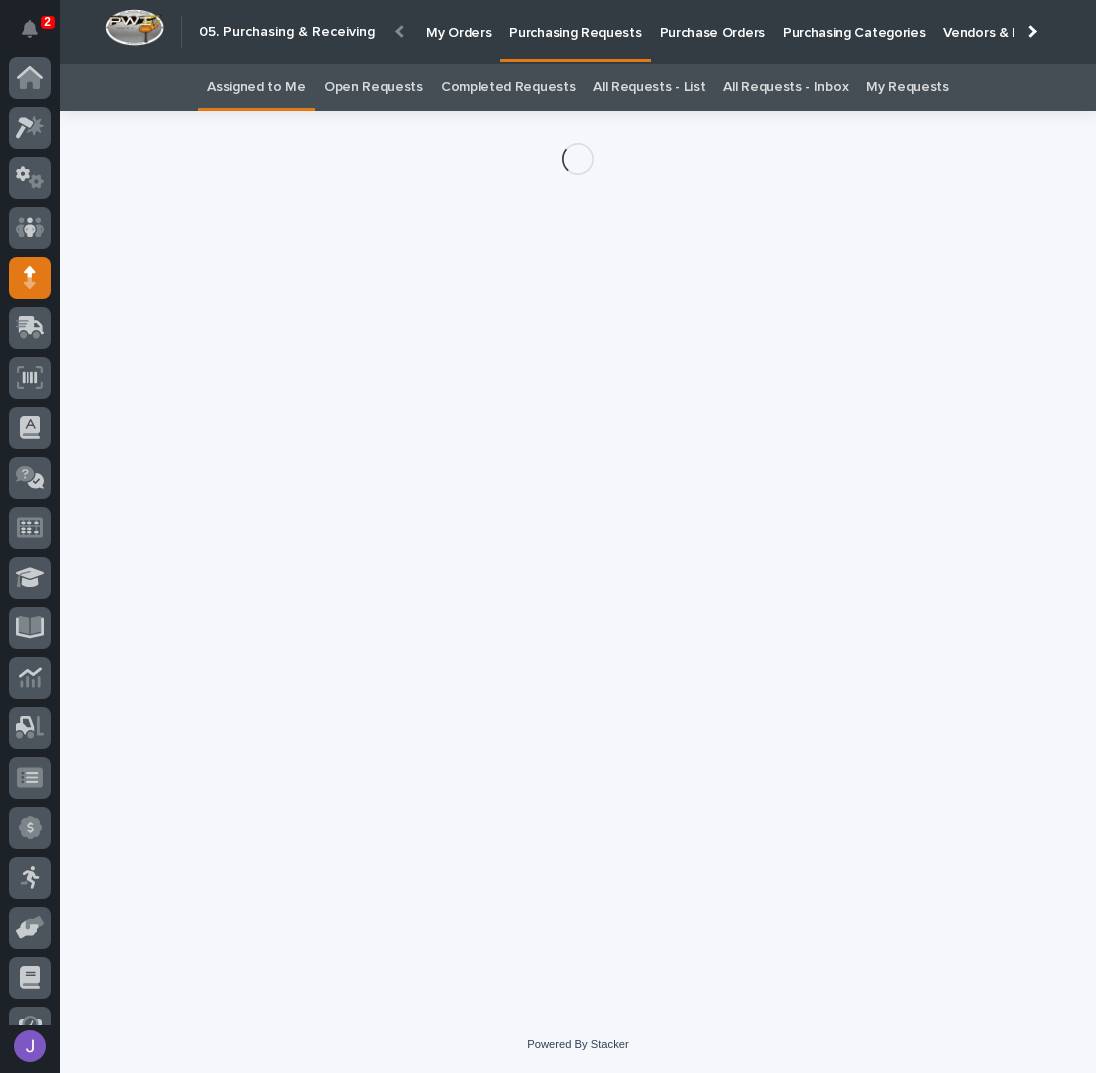 scroll, scrollTop: 82, scrollLeft: 0, axis: vertical 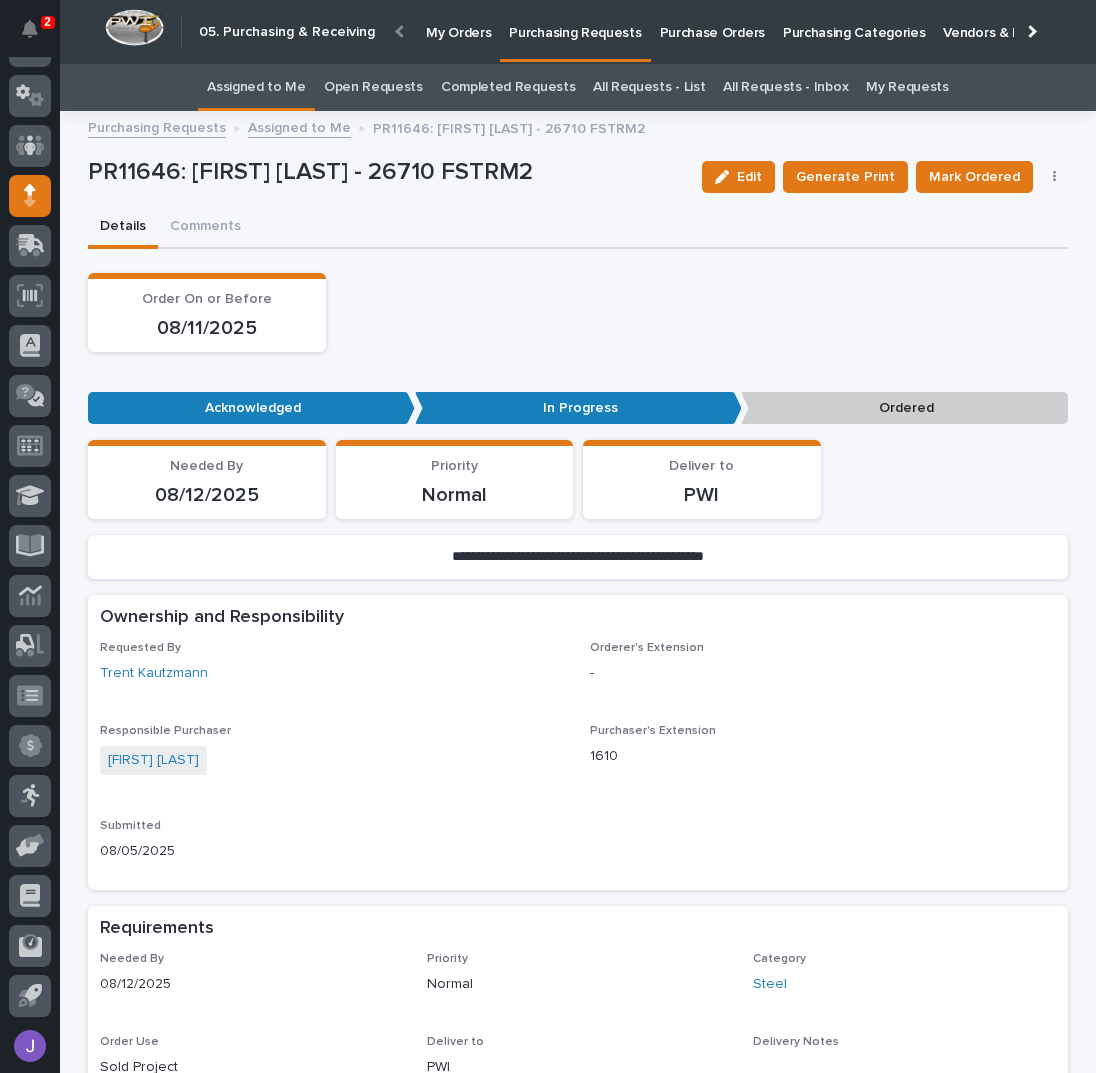 click 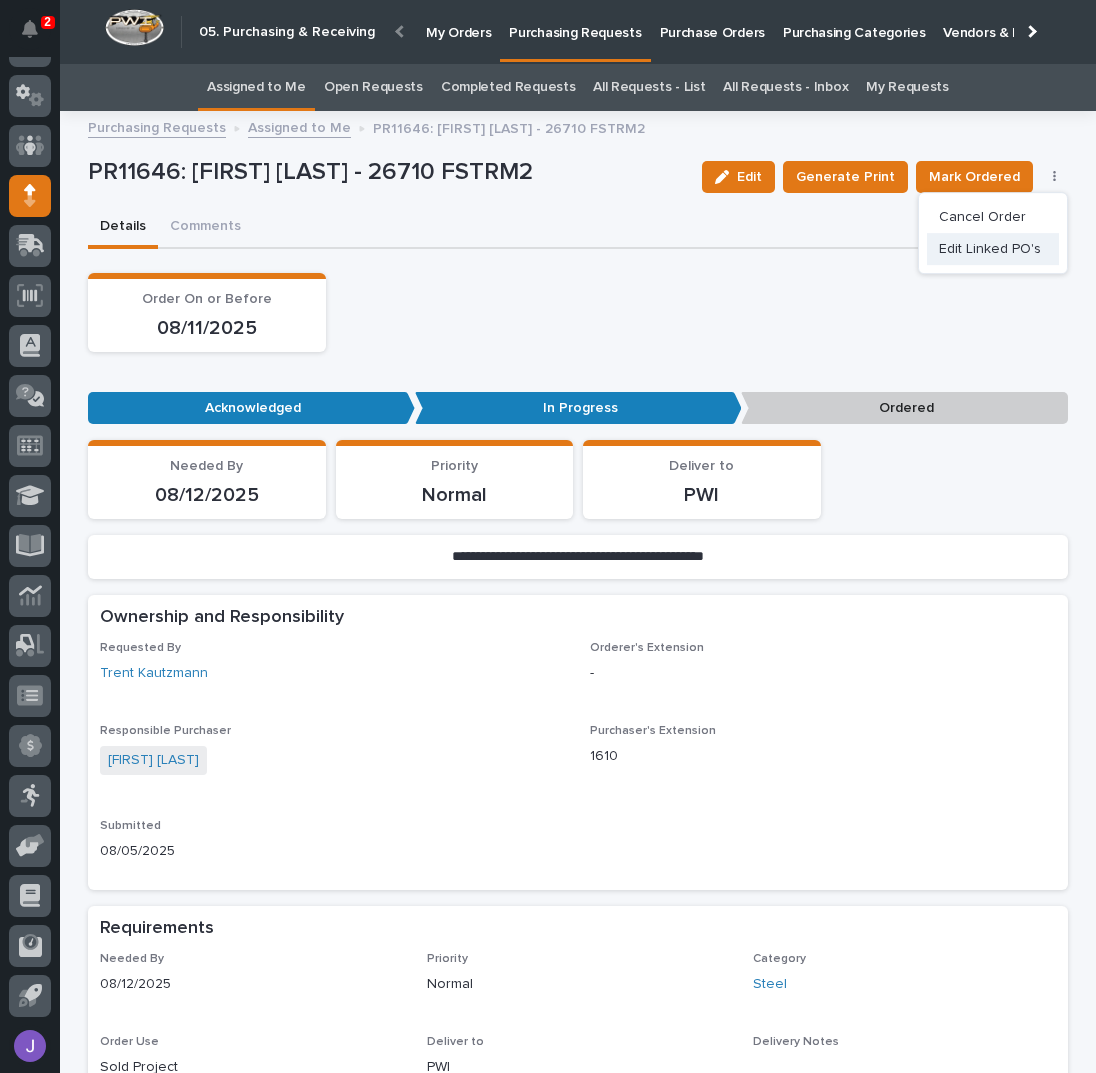 click on "Edit Linked PO's" at bounding box center (993, 249) 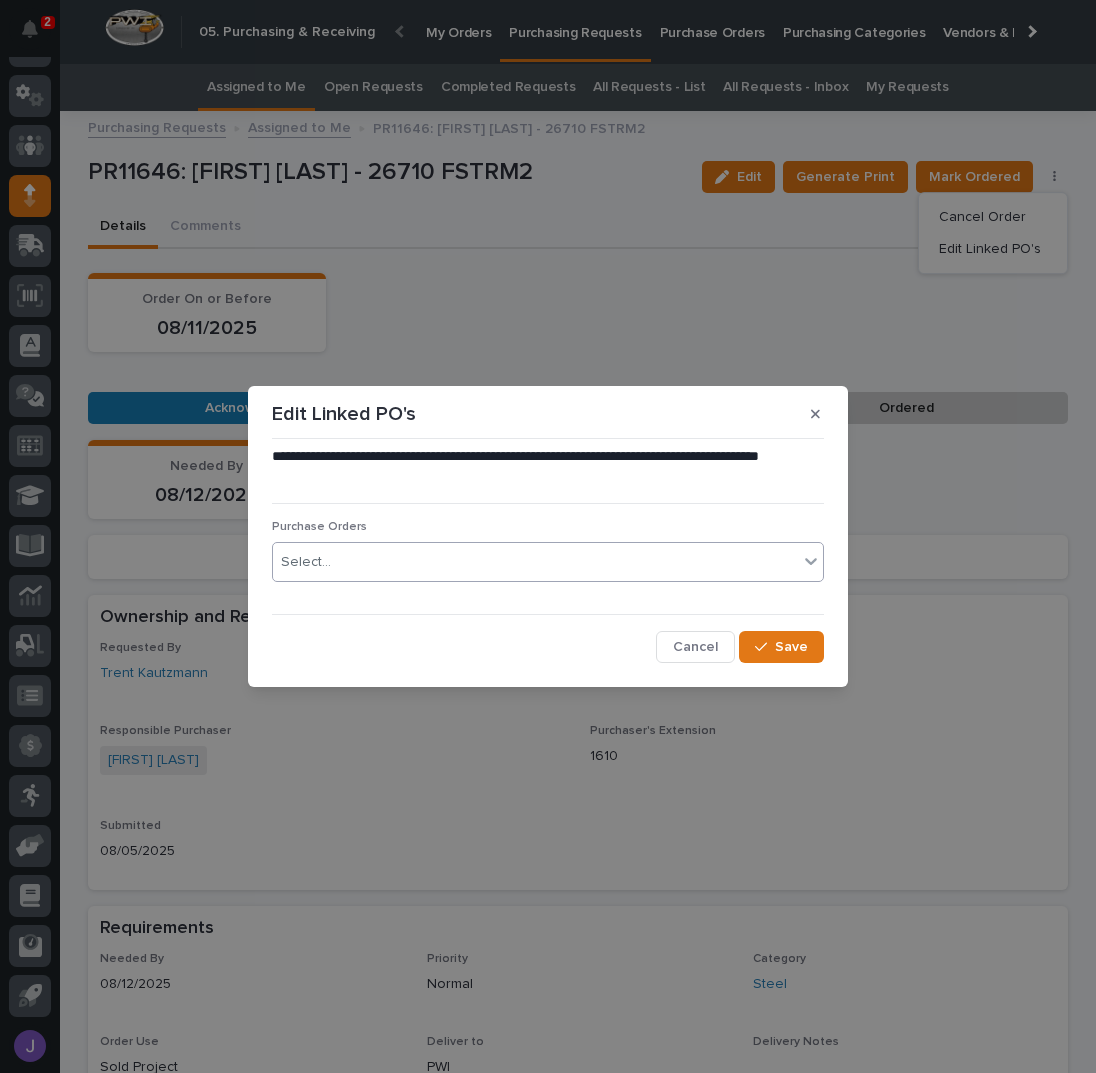 click on "Select..." at bounding box center (535, 562) 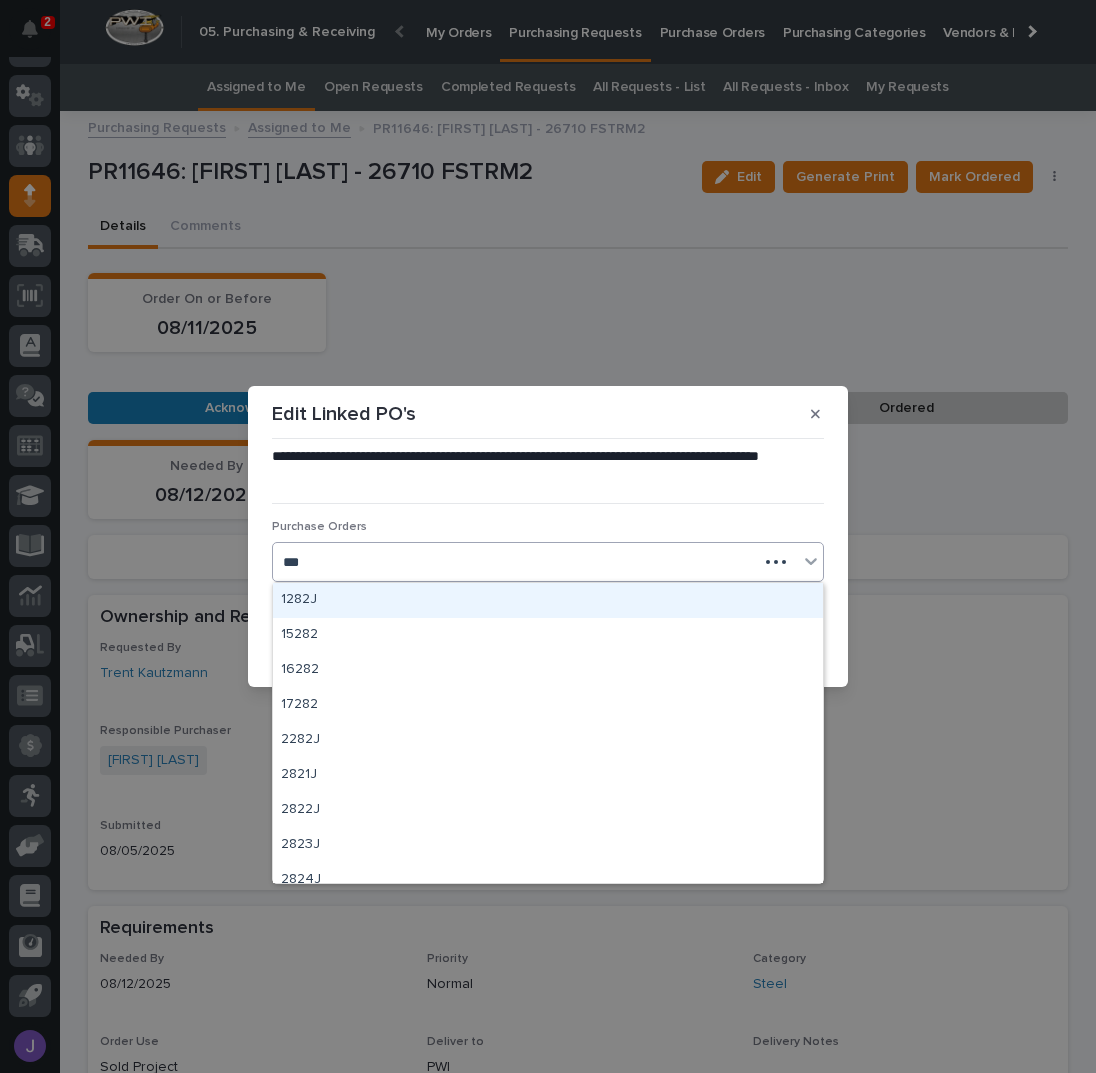 type on "****" 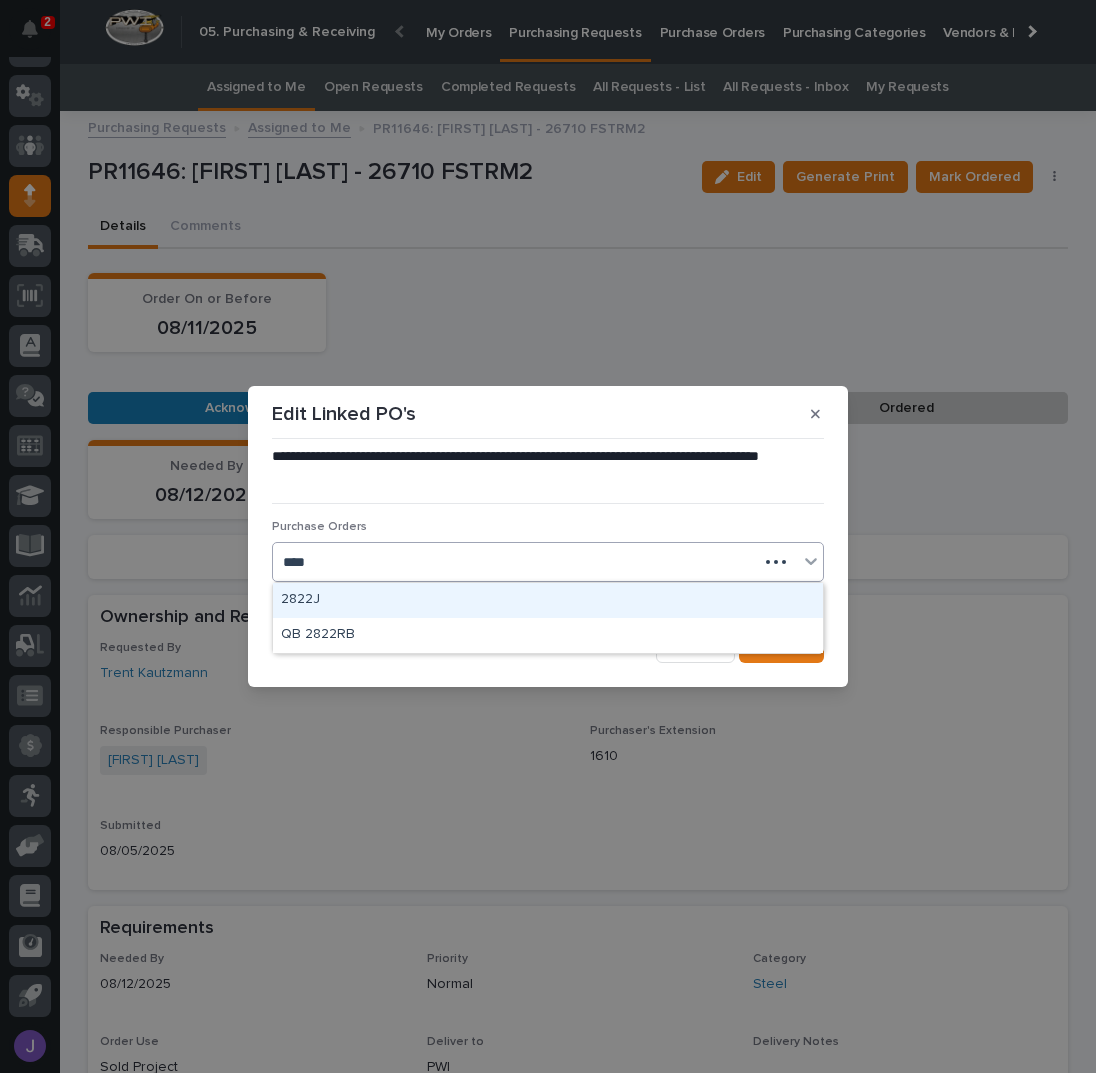 type 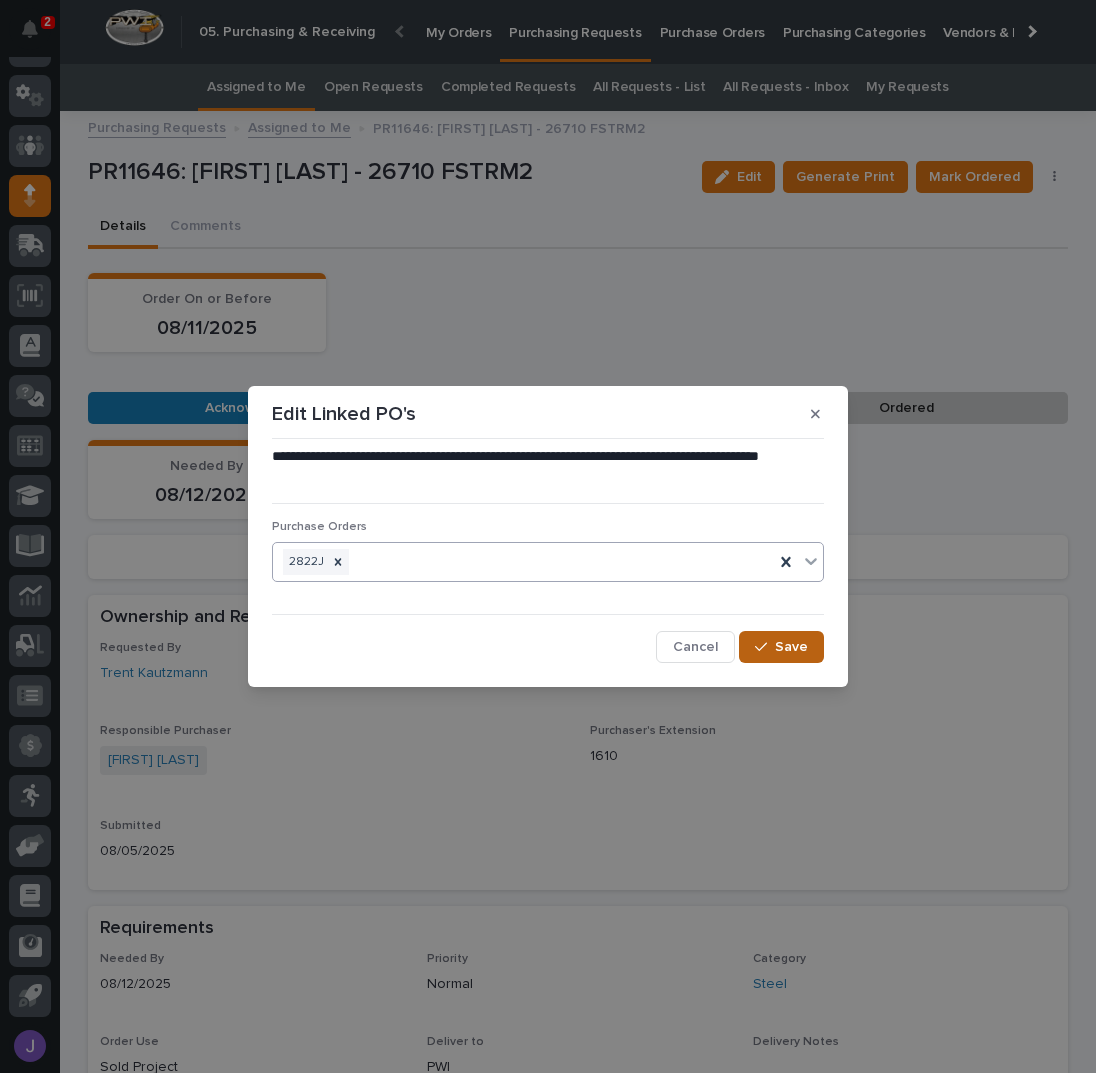 click 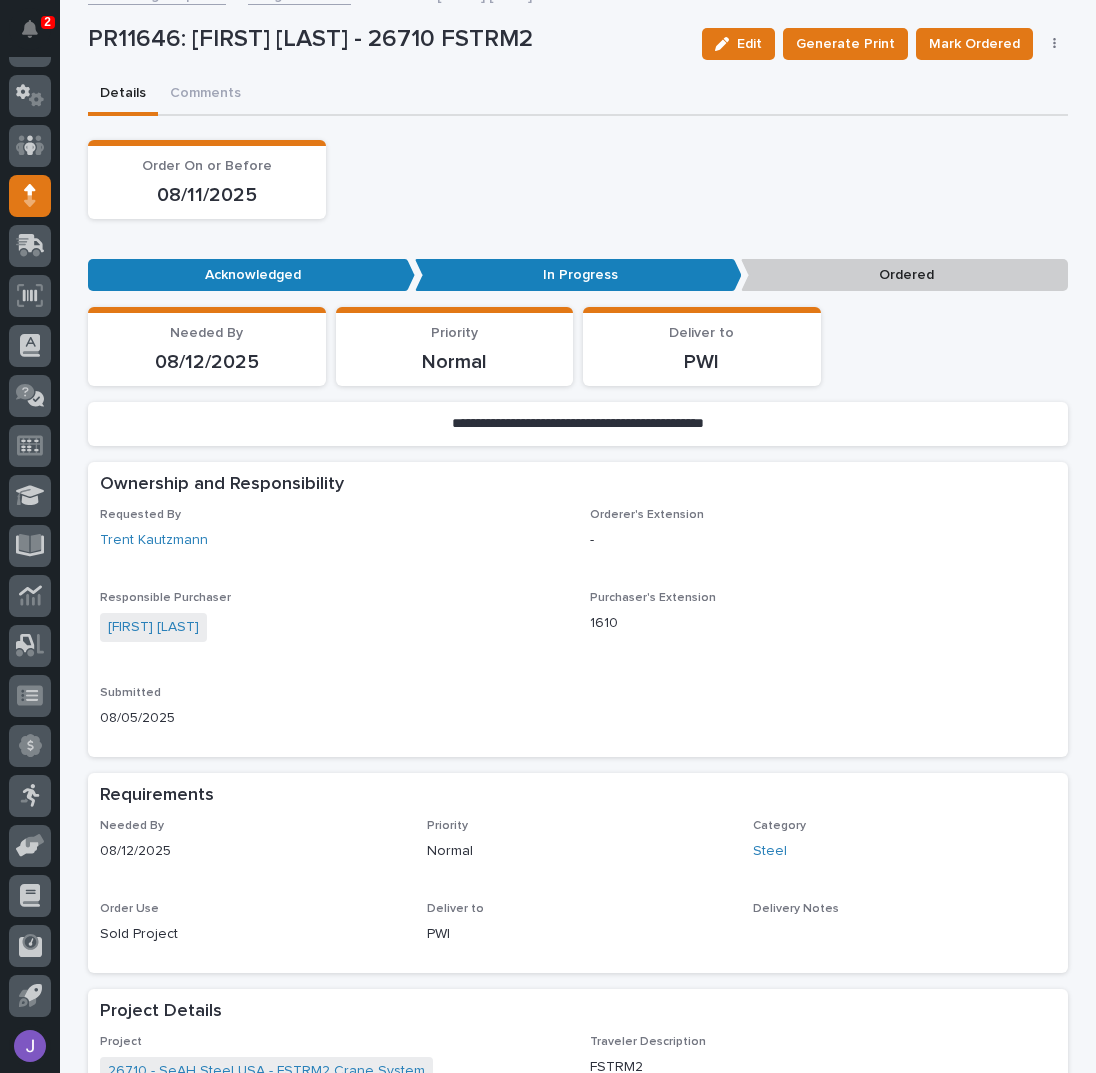 scroll, scrollTop: 0, scrollLeft: 0, axis: both 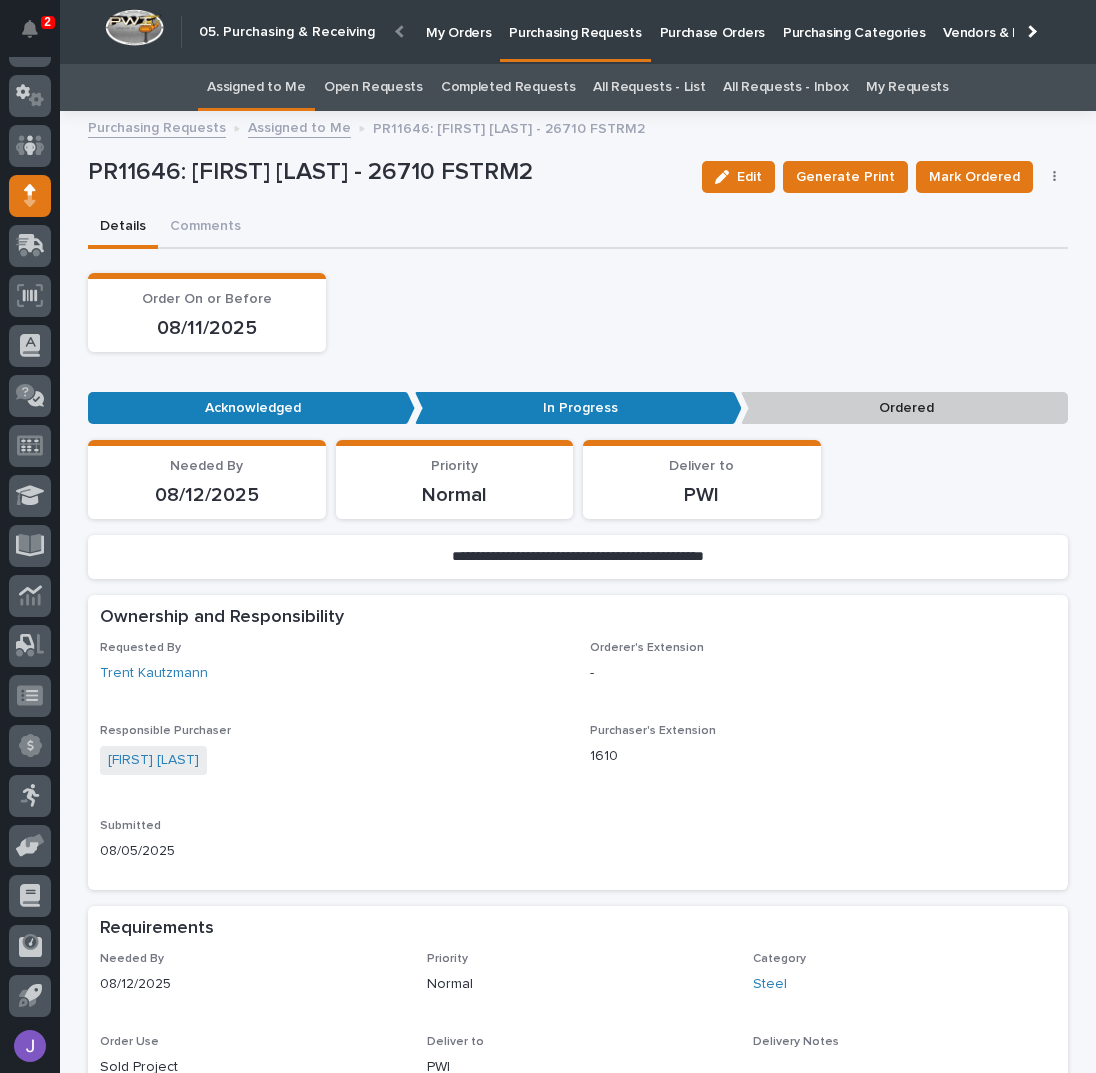 click on "Order On or Before [DATE]" at bounding box center (578, 312) 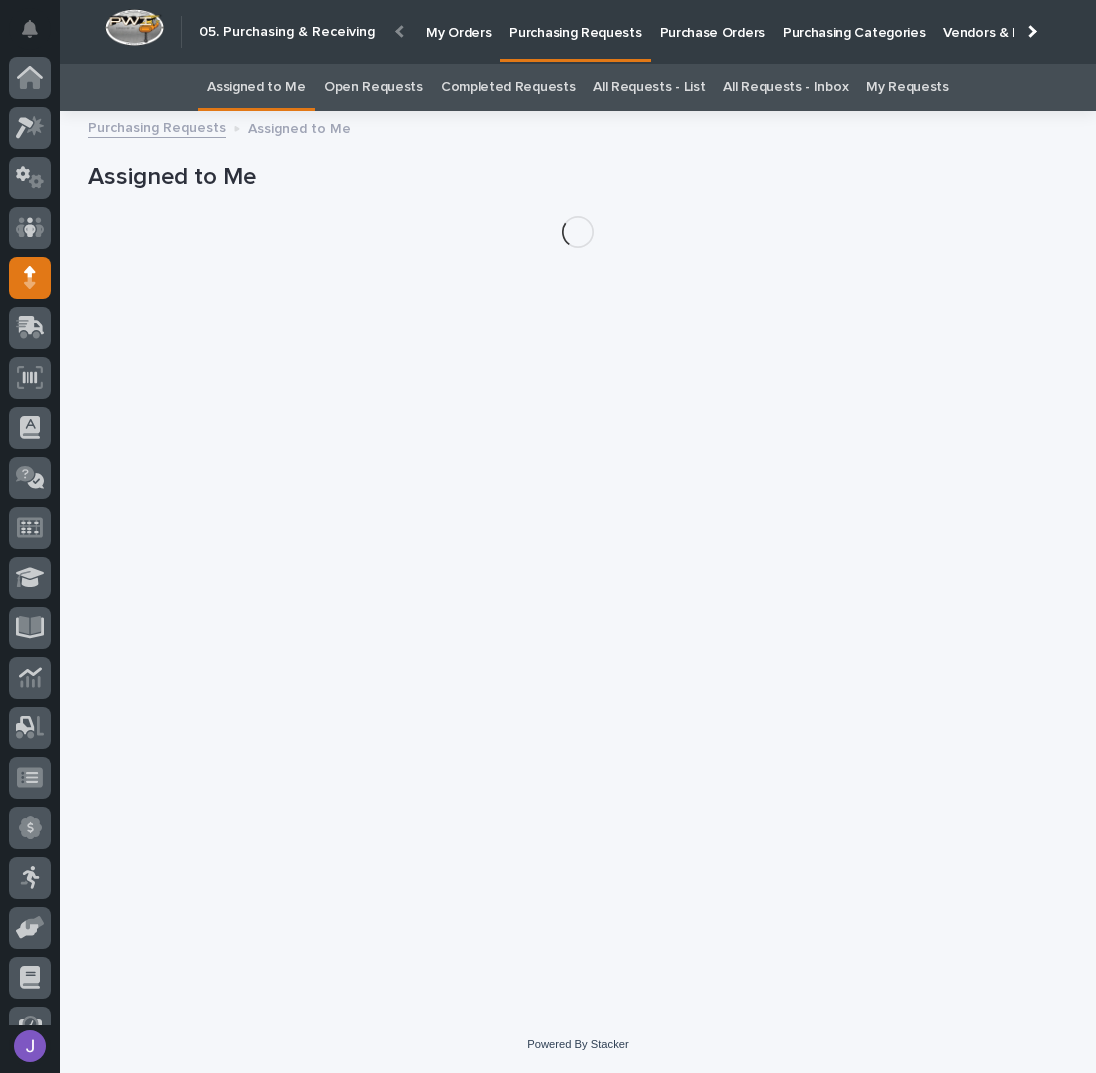 scroll, scrollTop: 82, scrollLeft: 0, axis: vertical 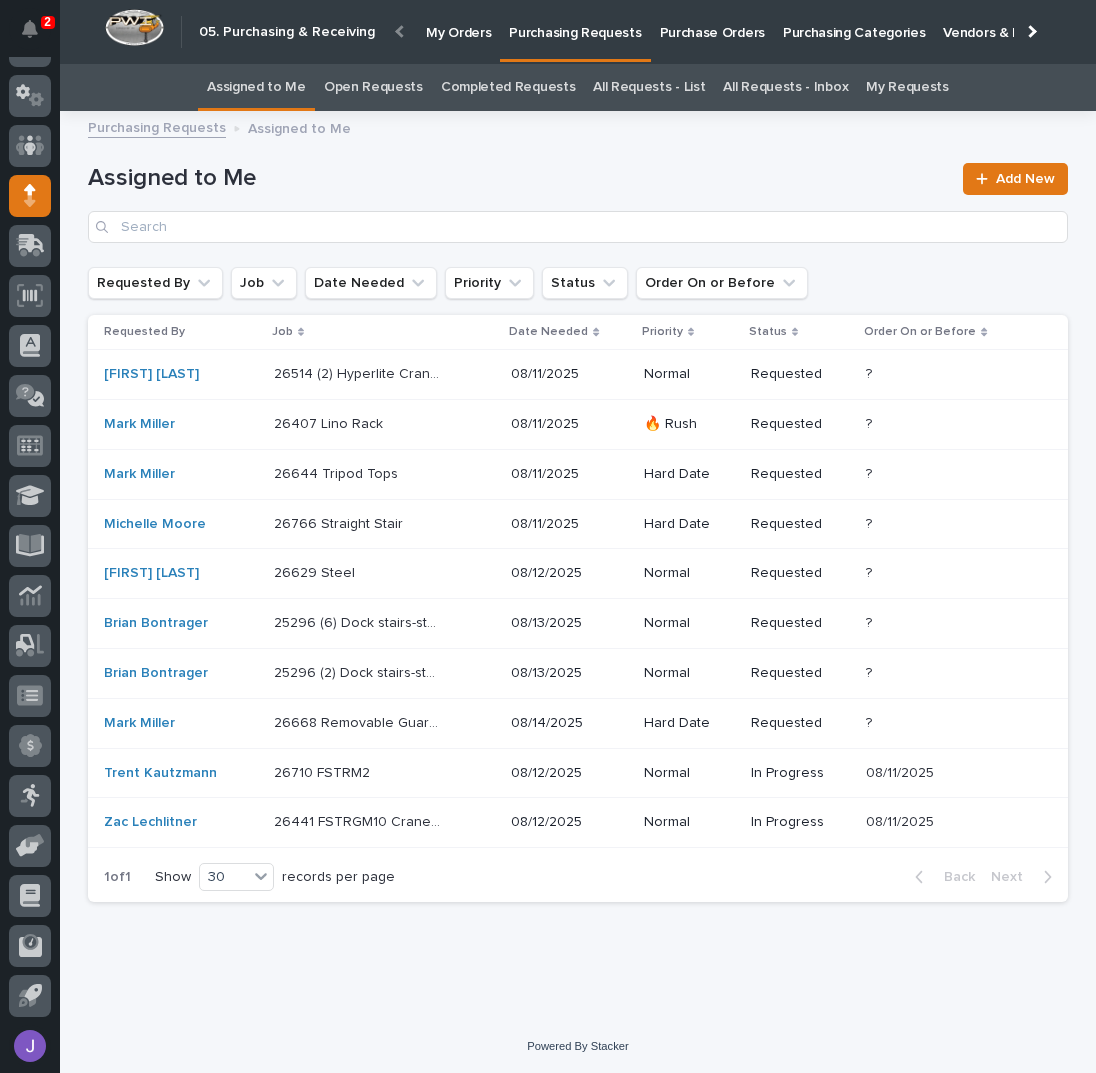 click on "26766 Straight Stair  26766 Straight Stair" at bounding box center (384, 524) 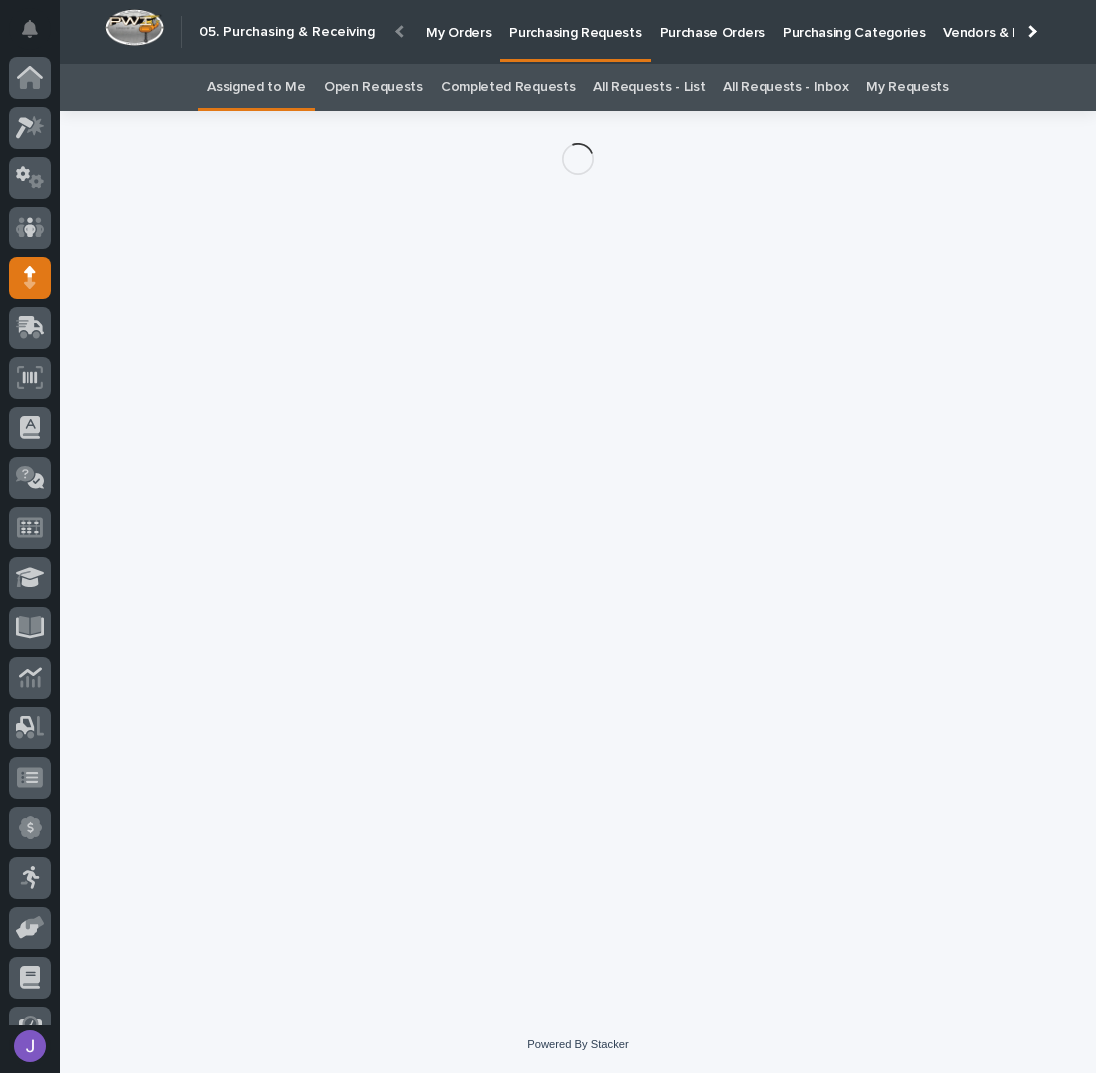 scroll, scrollTop: 82, scrollLeft: 0, axis: vertical 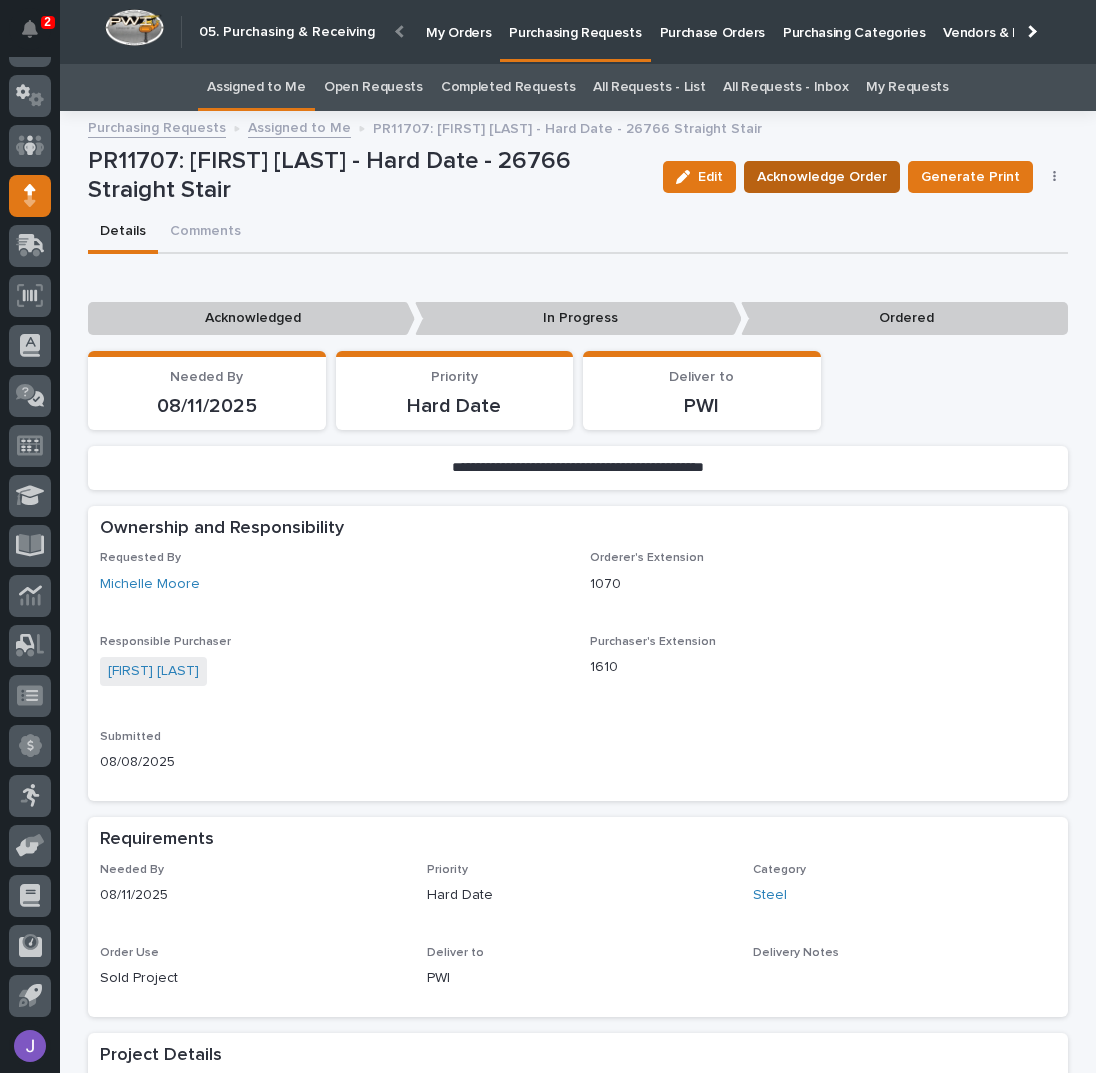 click on "Acknowledge Order" at bounding box center [822, 177] 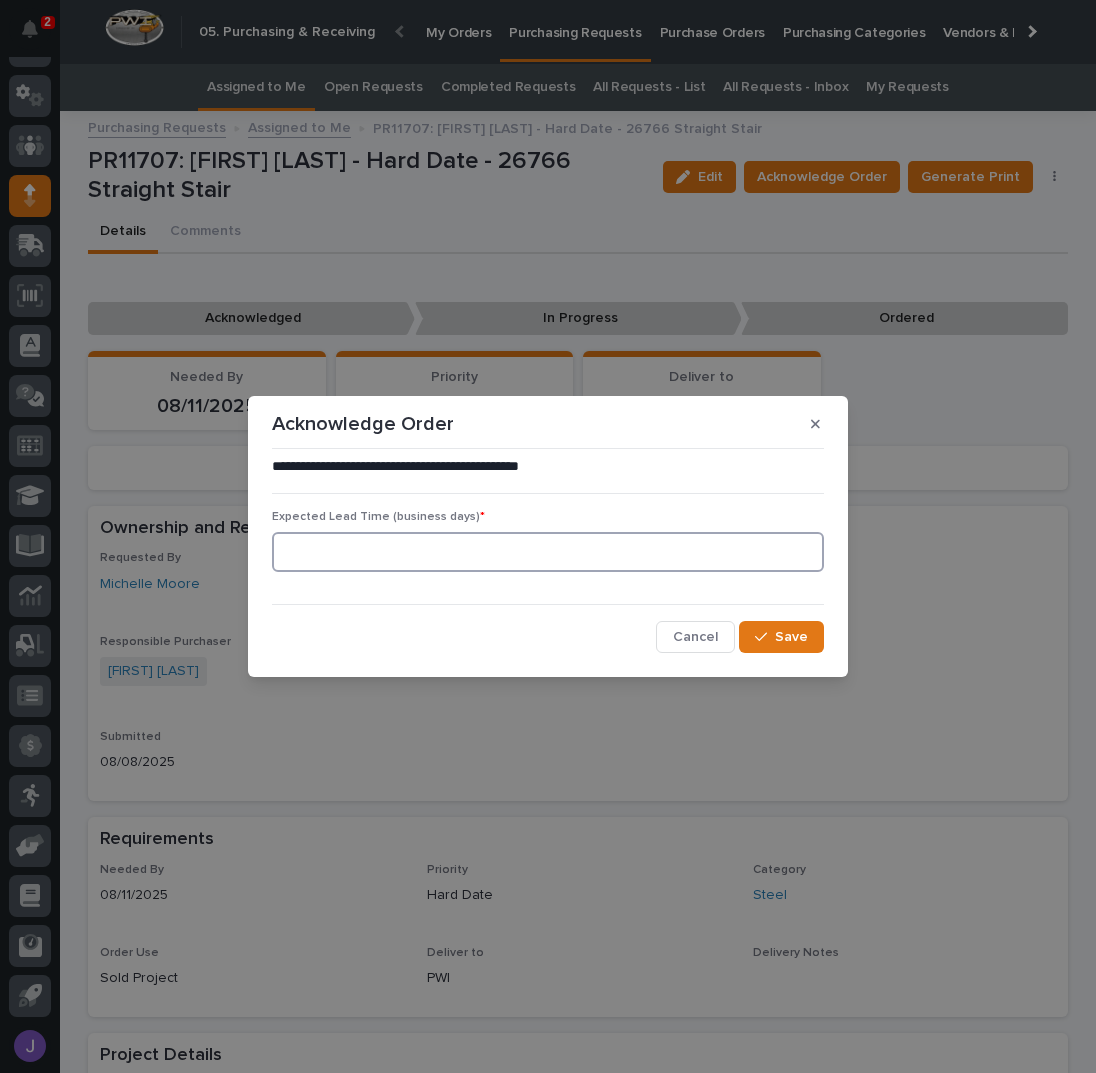 click at bounding box center (548, 552) 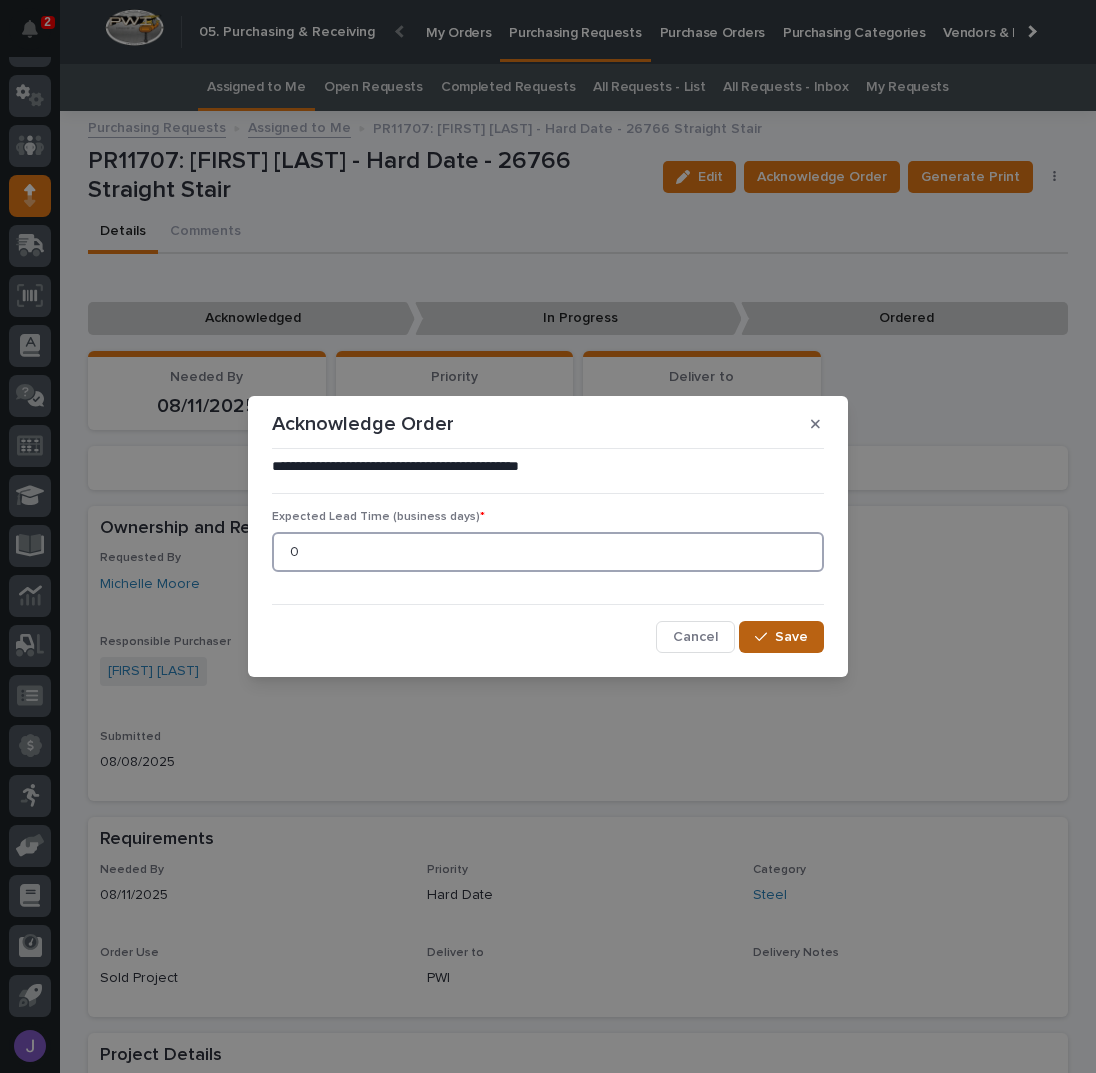 type on "0" 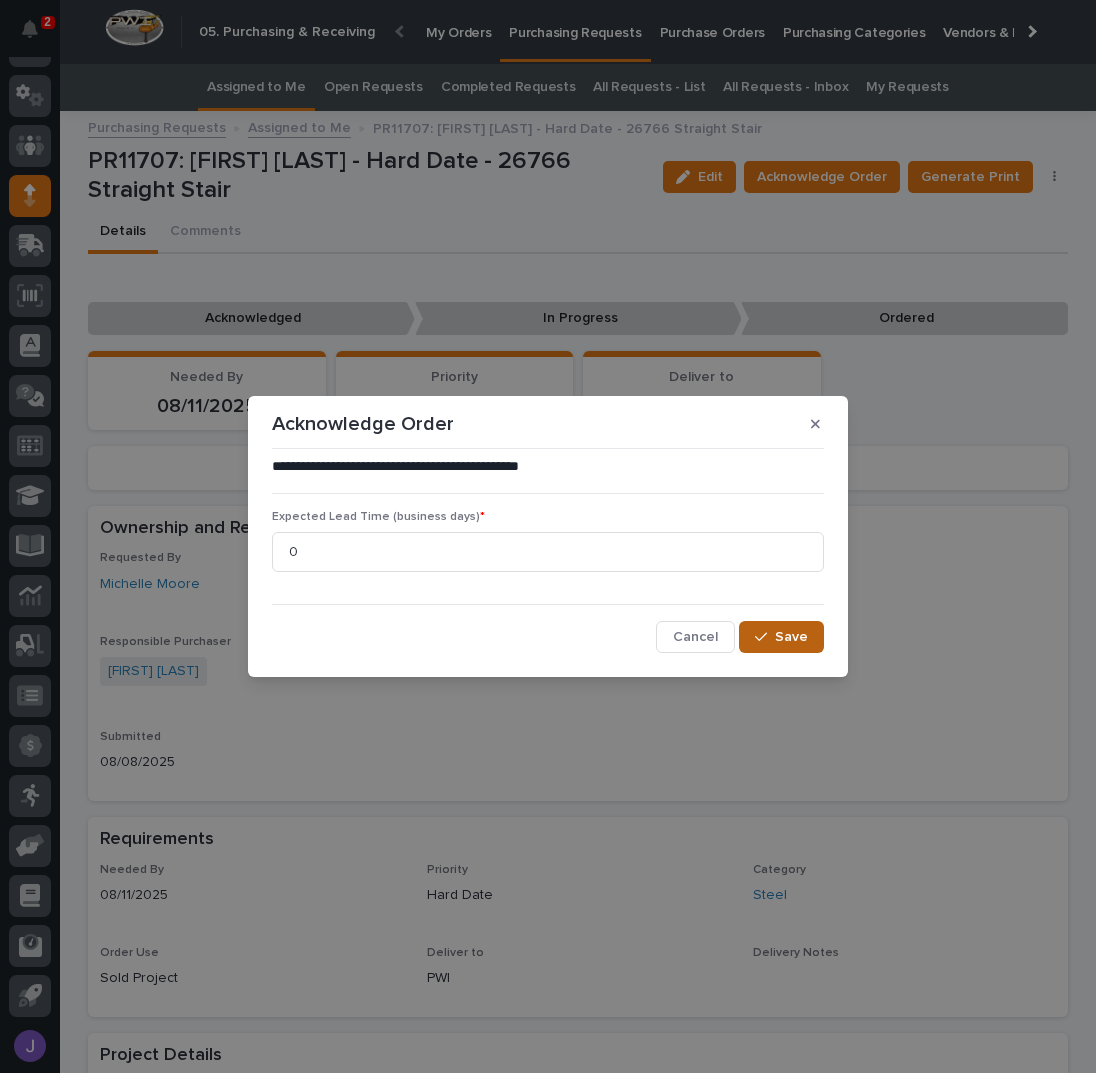 click on "Save" at bounding box center [781, 637] 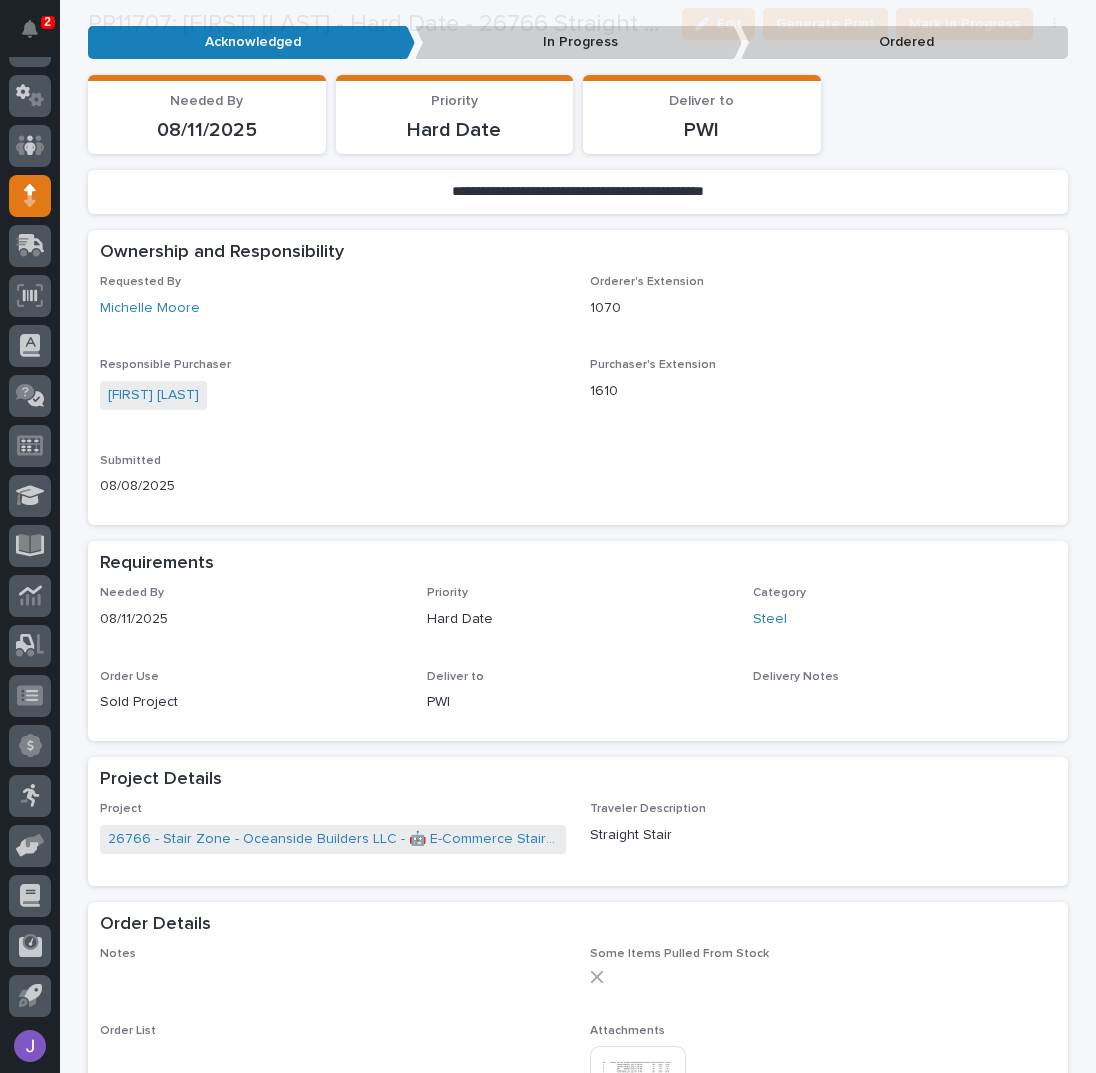 scroll, scrollTop: 533, scrollLeft: 0, axis: vertical 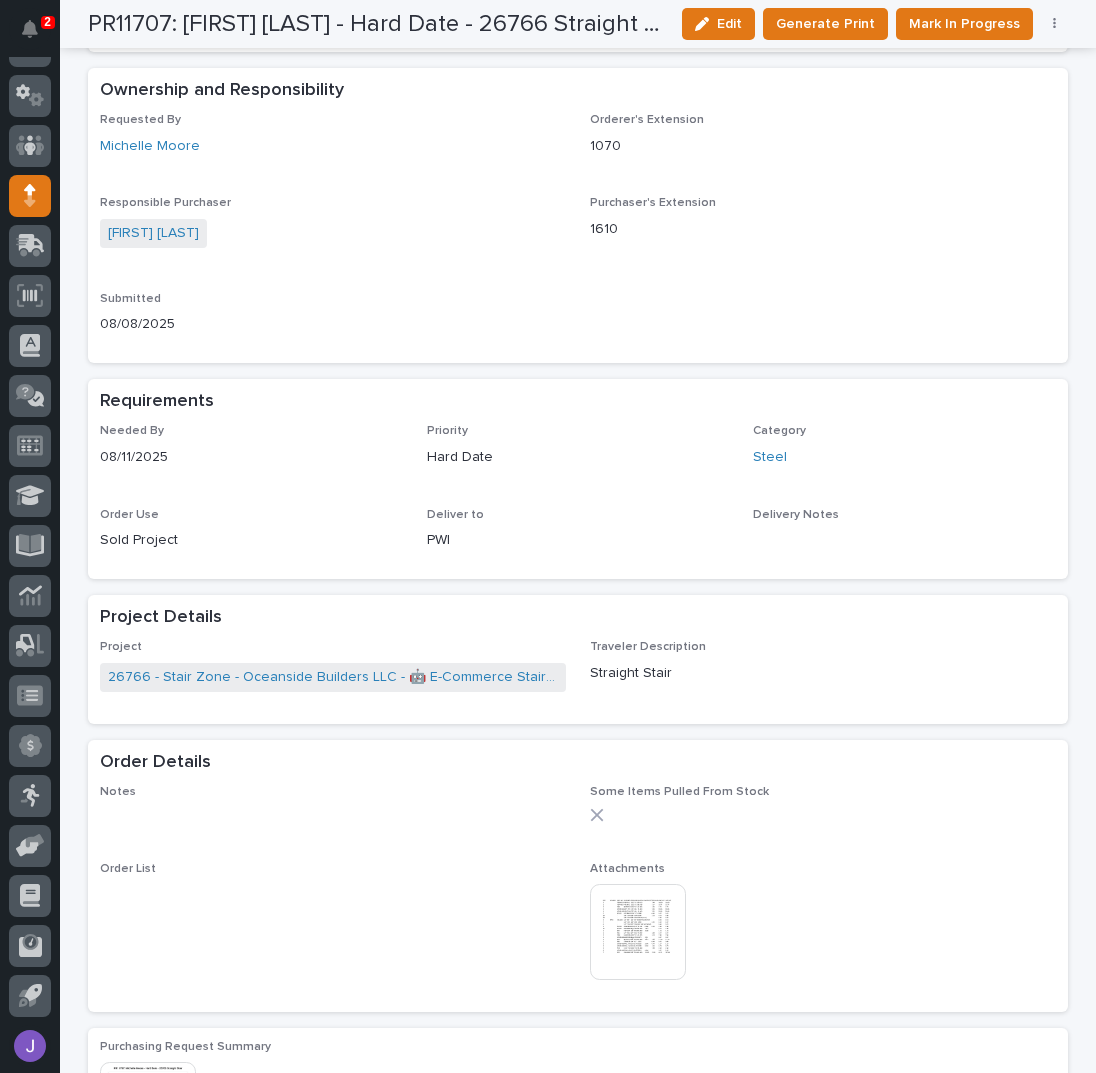 click at bounding box center (638, 932) 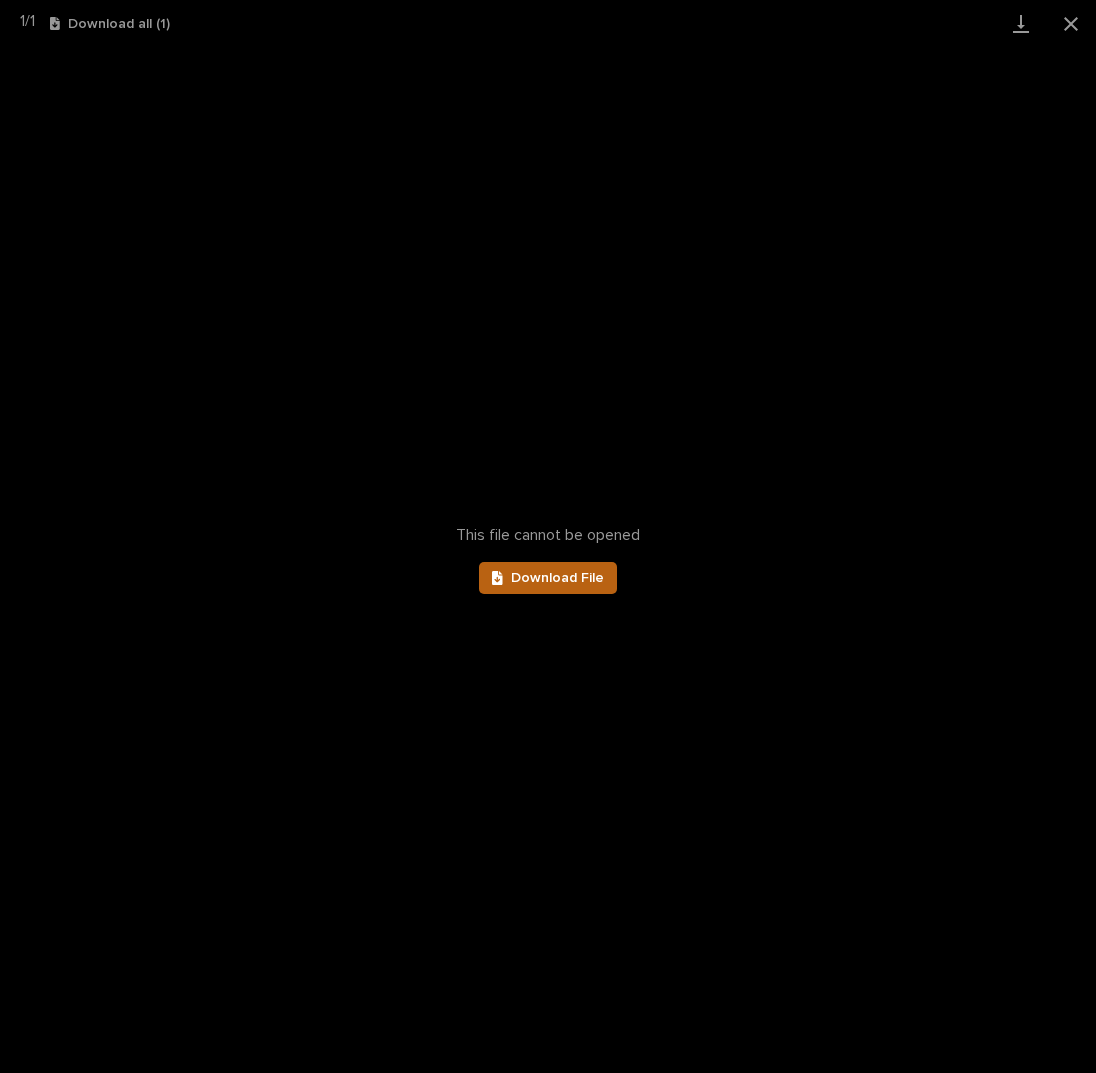 click on "Download File" at bounding box center (548, 578) 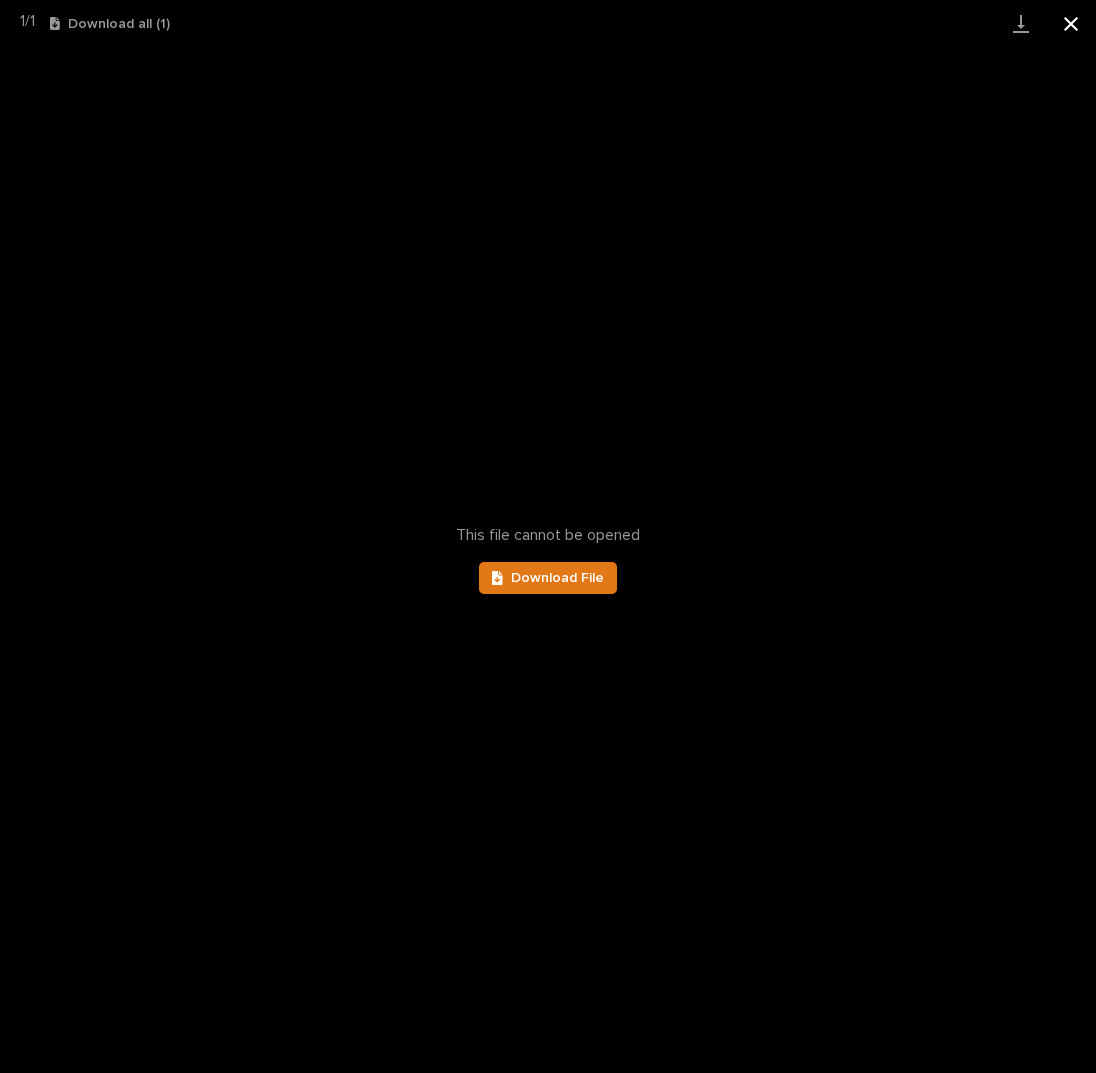click at bounding box center [1071, 23] 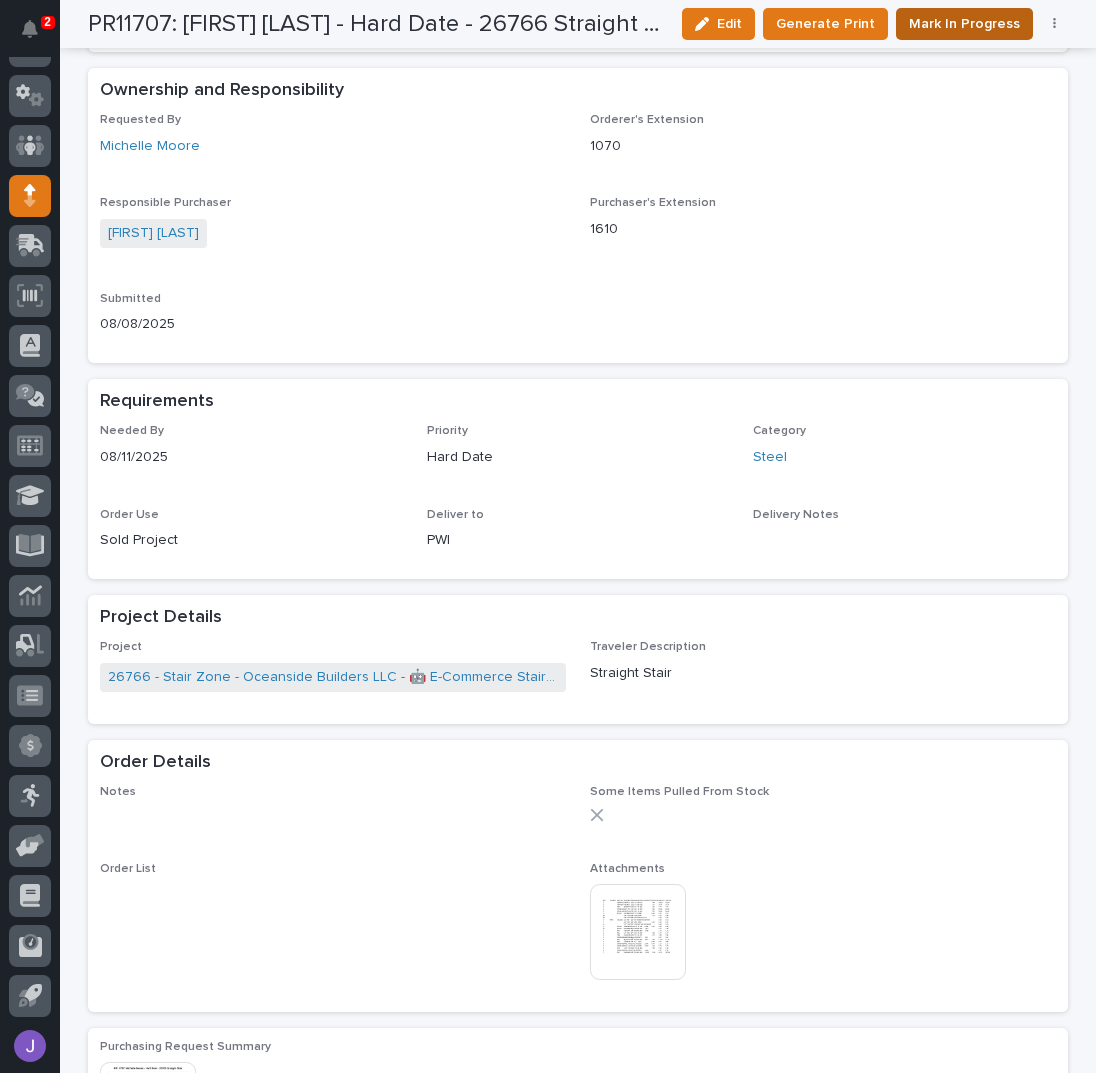 click on "Mark In Progress" at bounding box center [964, 24] 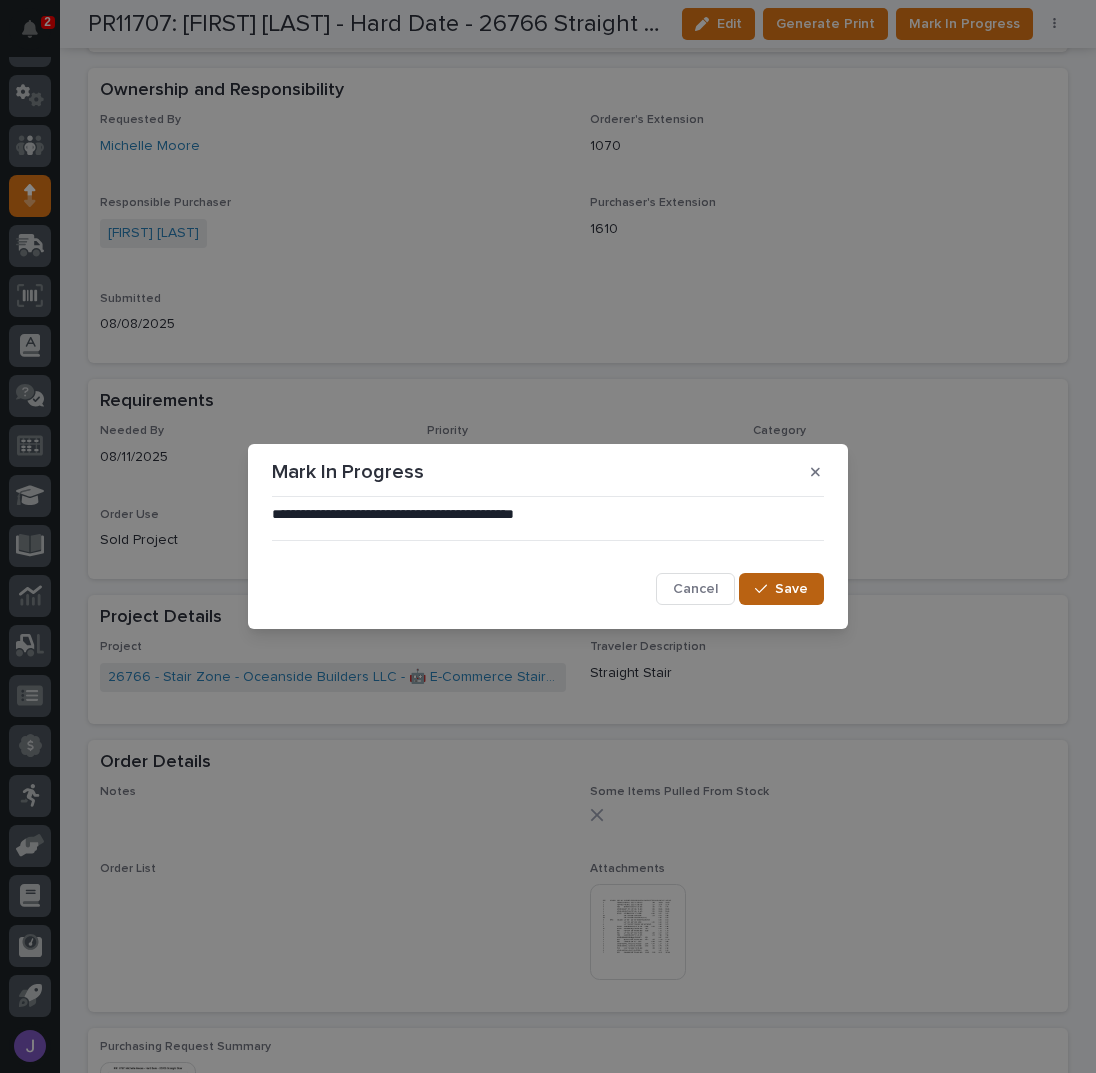 click on "Save" at bounding box center (781, 589) 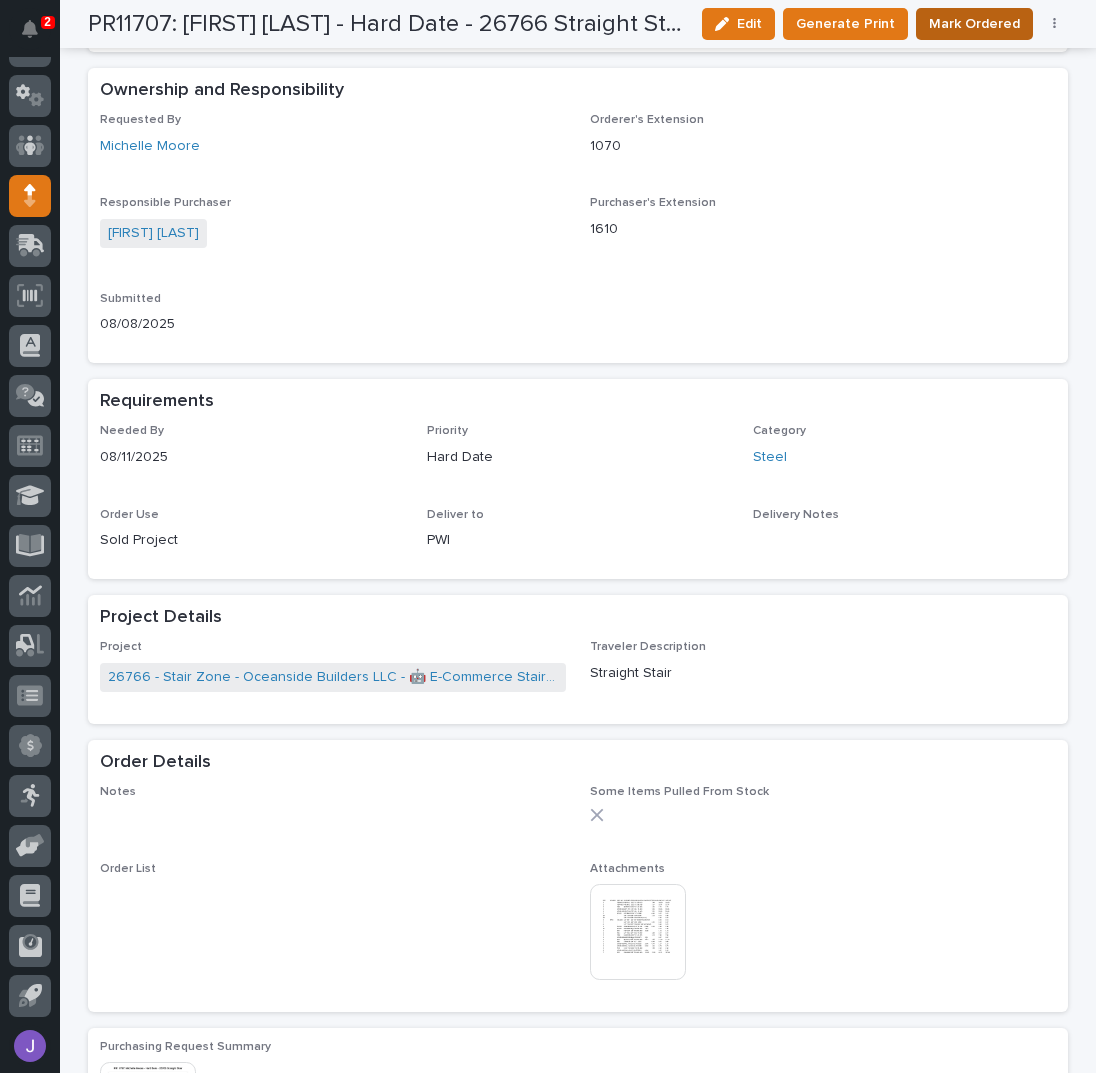 click on "Mark Ordered" at bounding box center [974, 24] 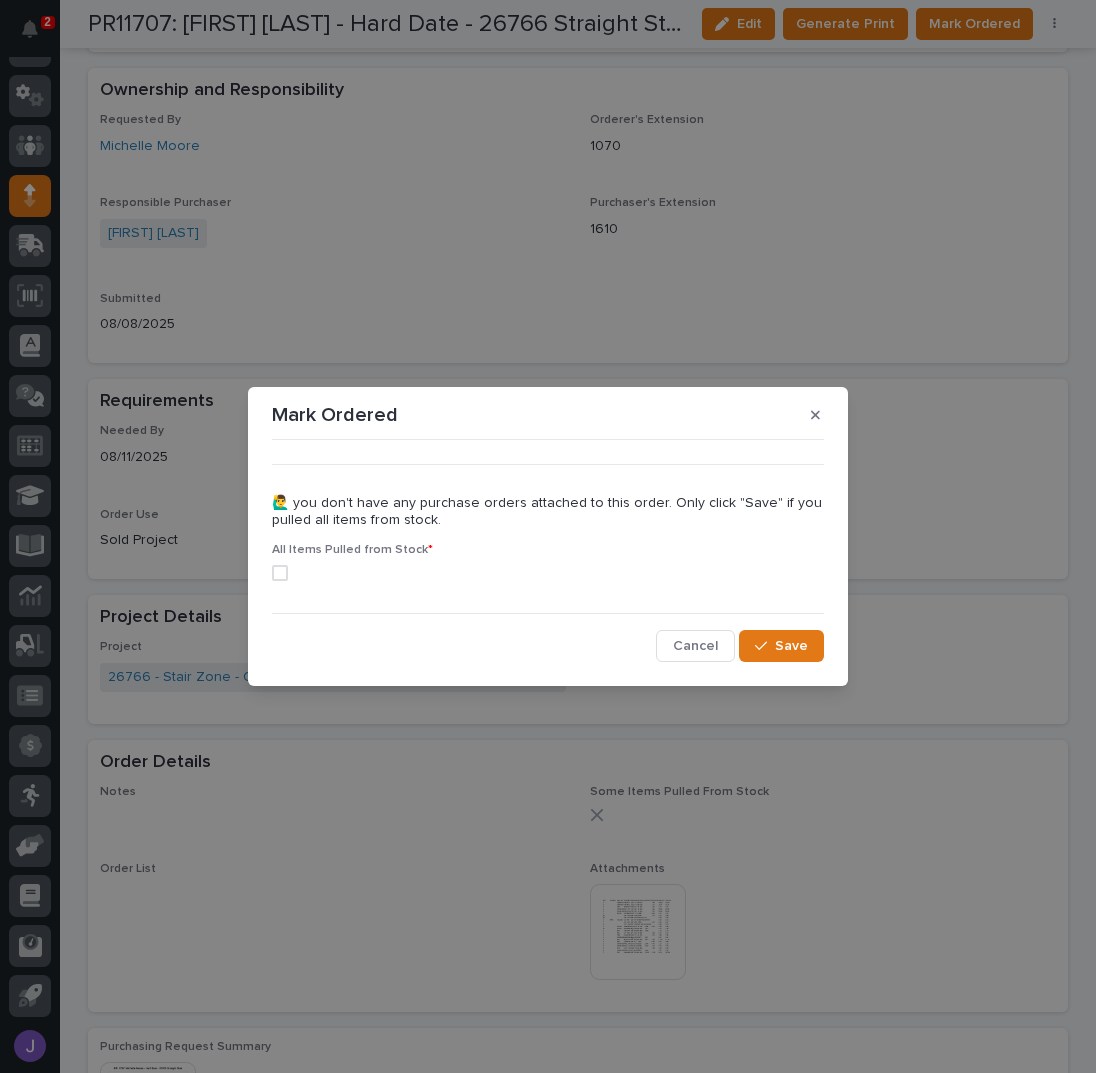 click at bounding box center [280, 573] 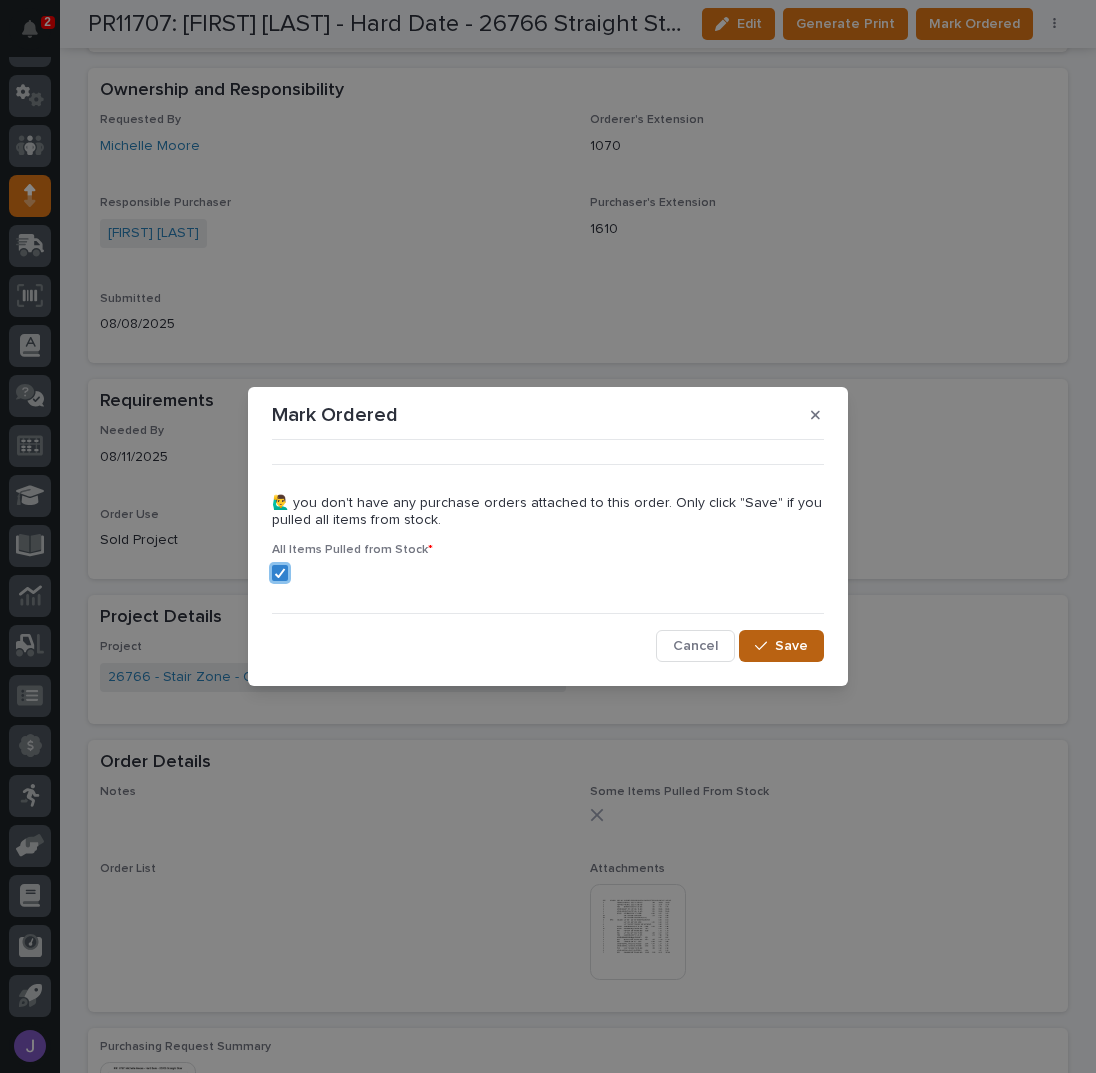 click on "Save" at bounding box center [781, 646] 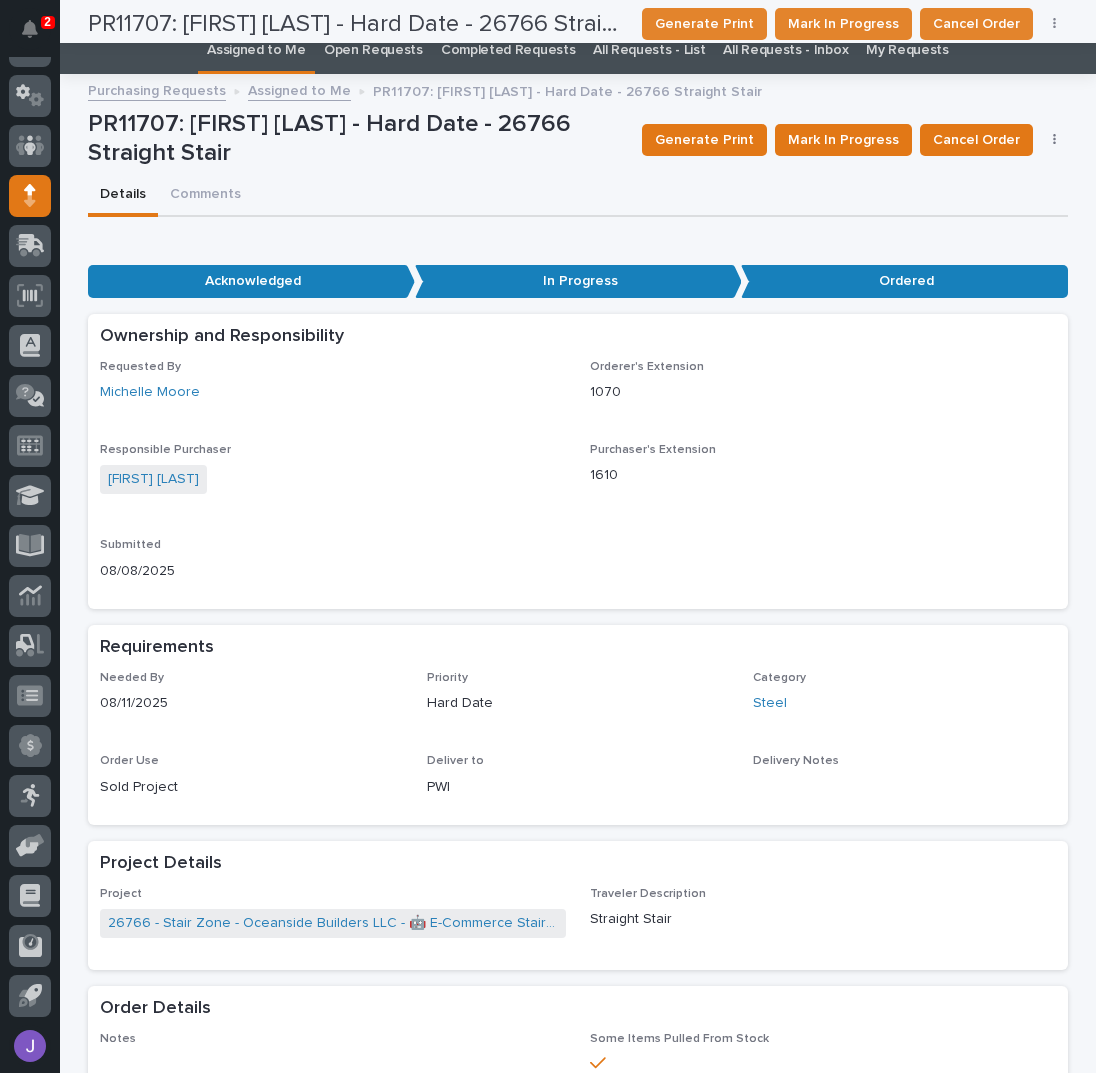 scroll, scrollTop: 0, scrollLeft: 0, axis: both 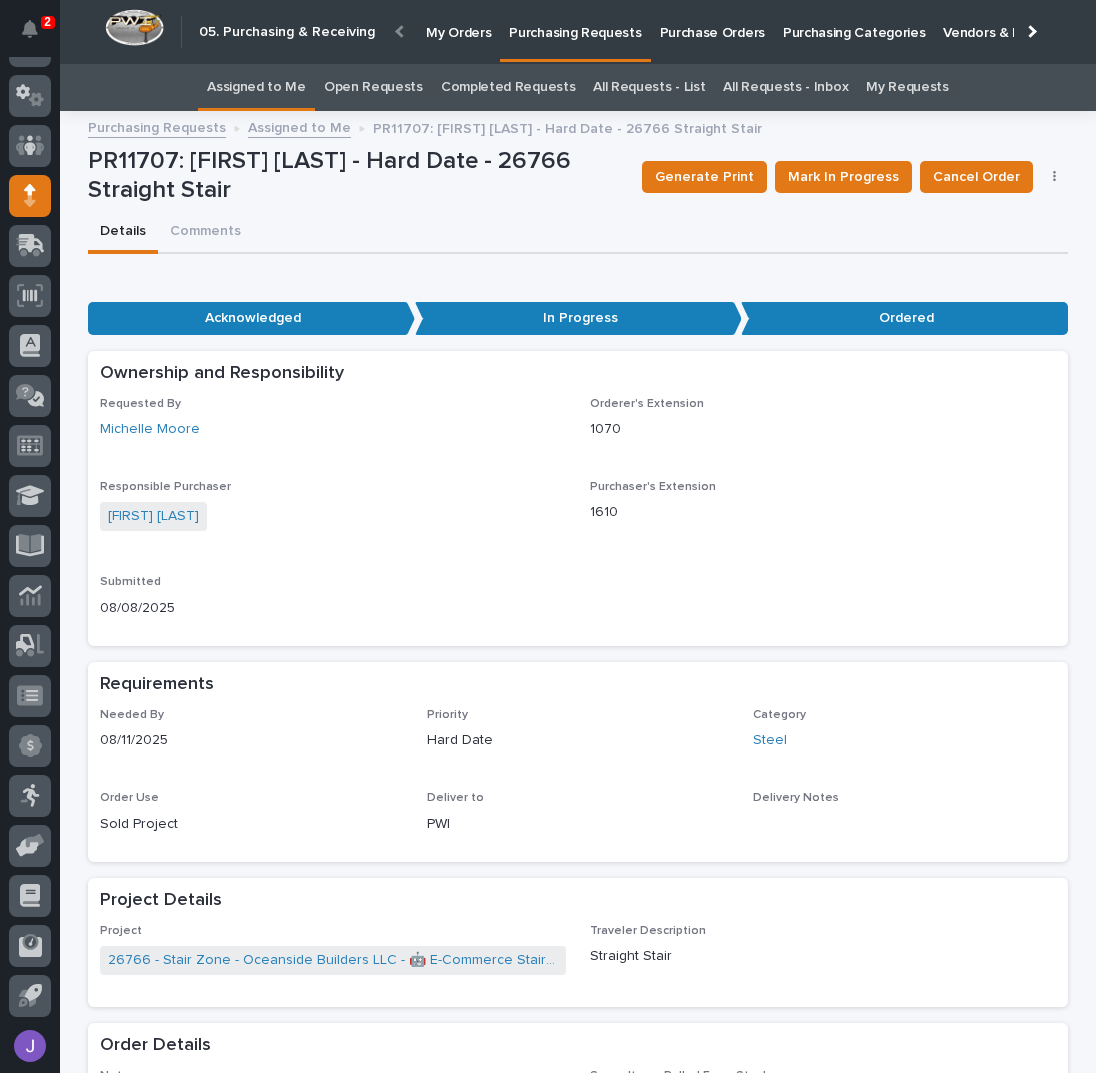 click on "Assigned to Me" at bounding box center (256, 87) 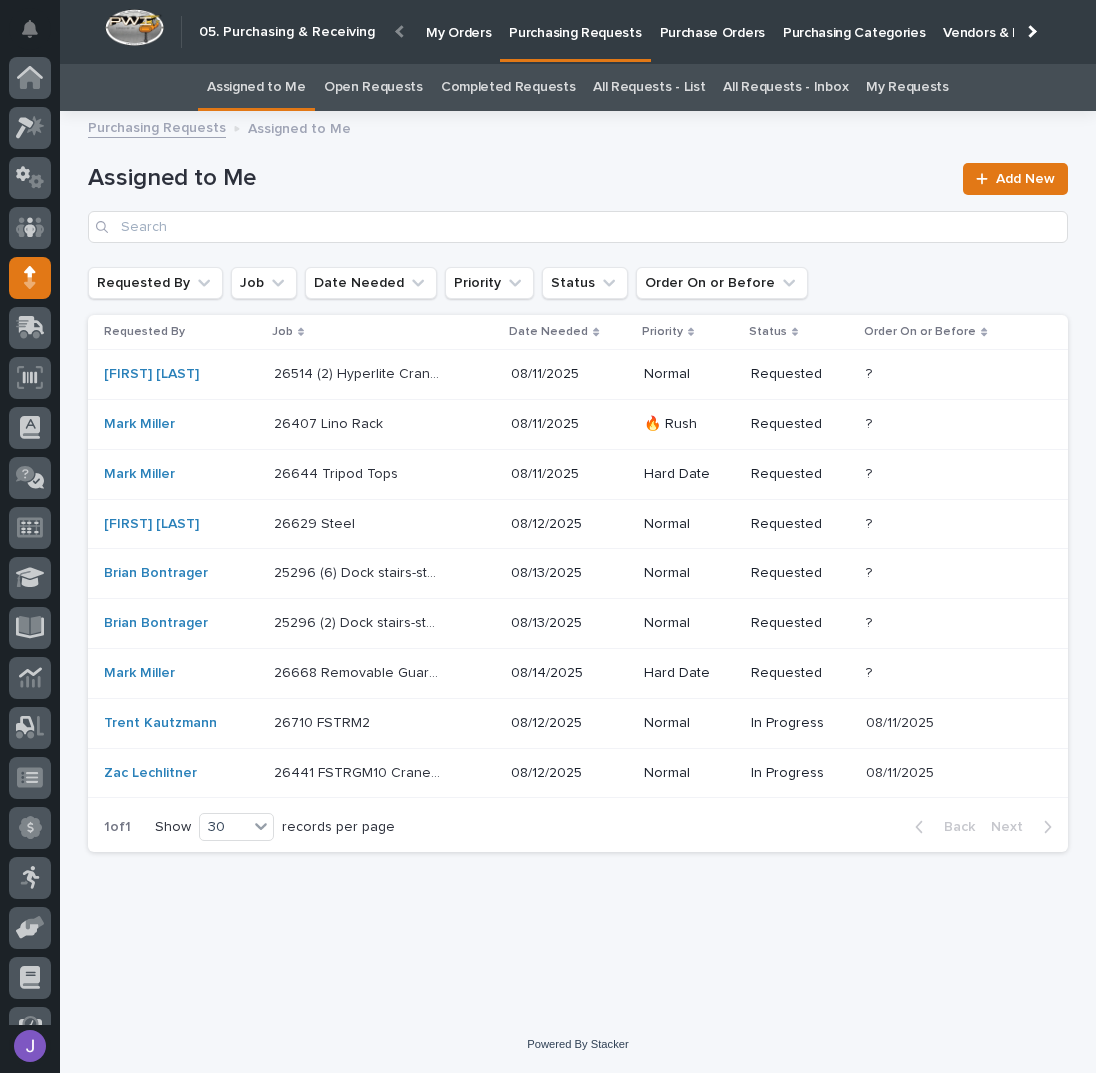 scroll, scrollTop: 82, scrollLeft: 0, axis: vertical 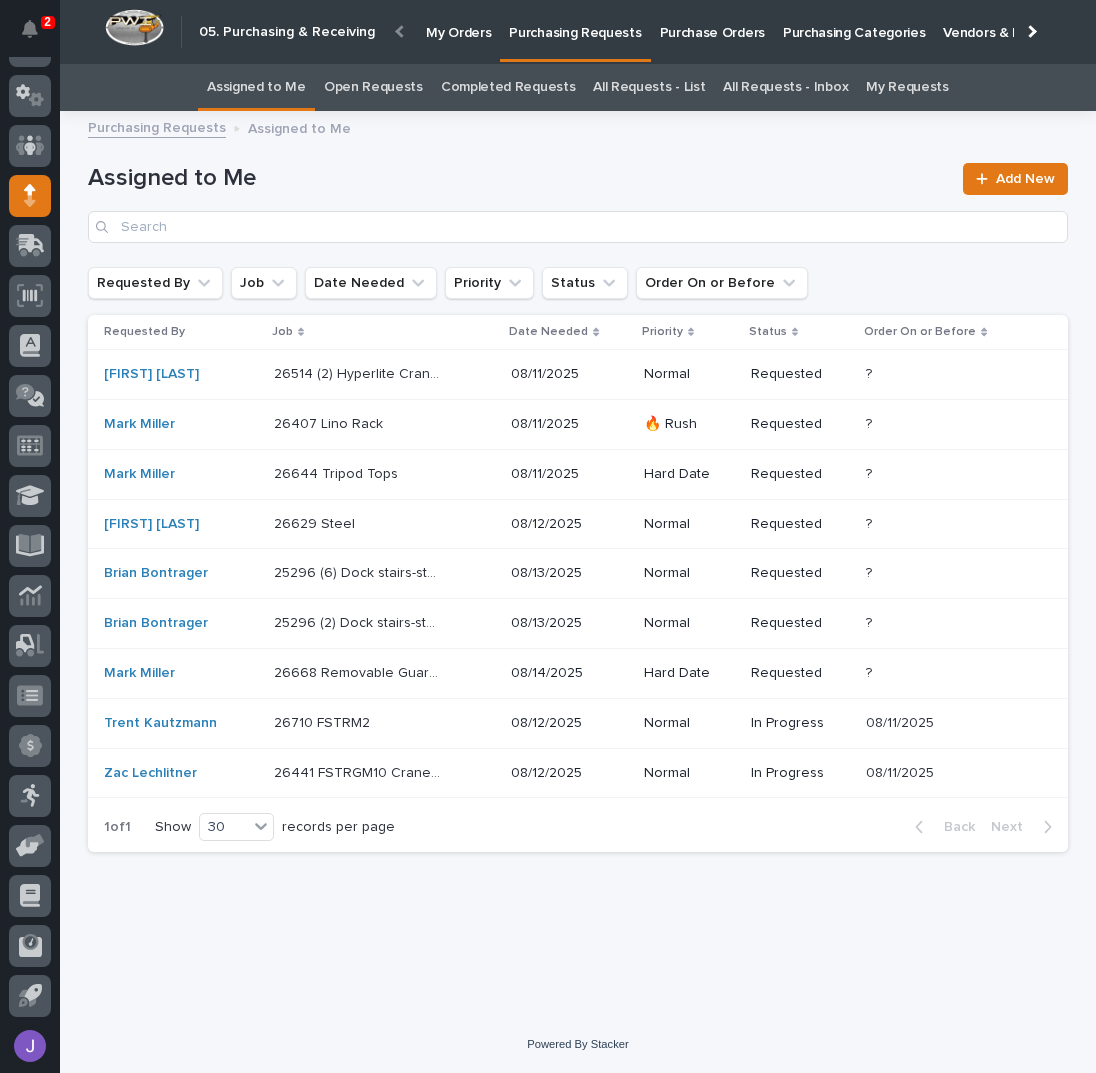 click on "1  of  1 Show 30 records per page Back Next" at bounding box center [578, 827] 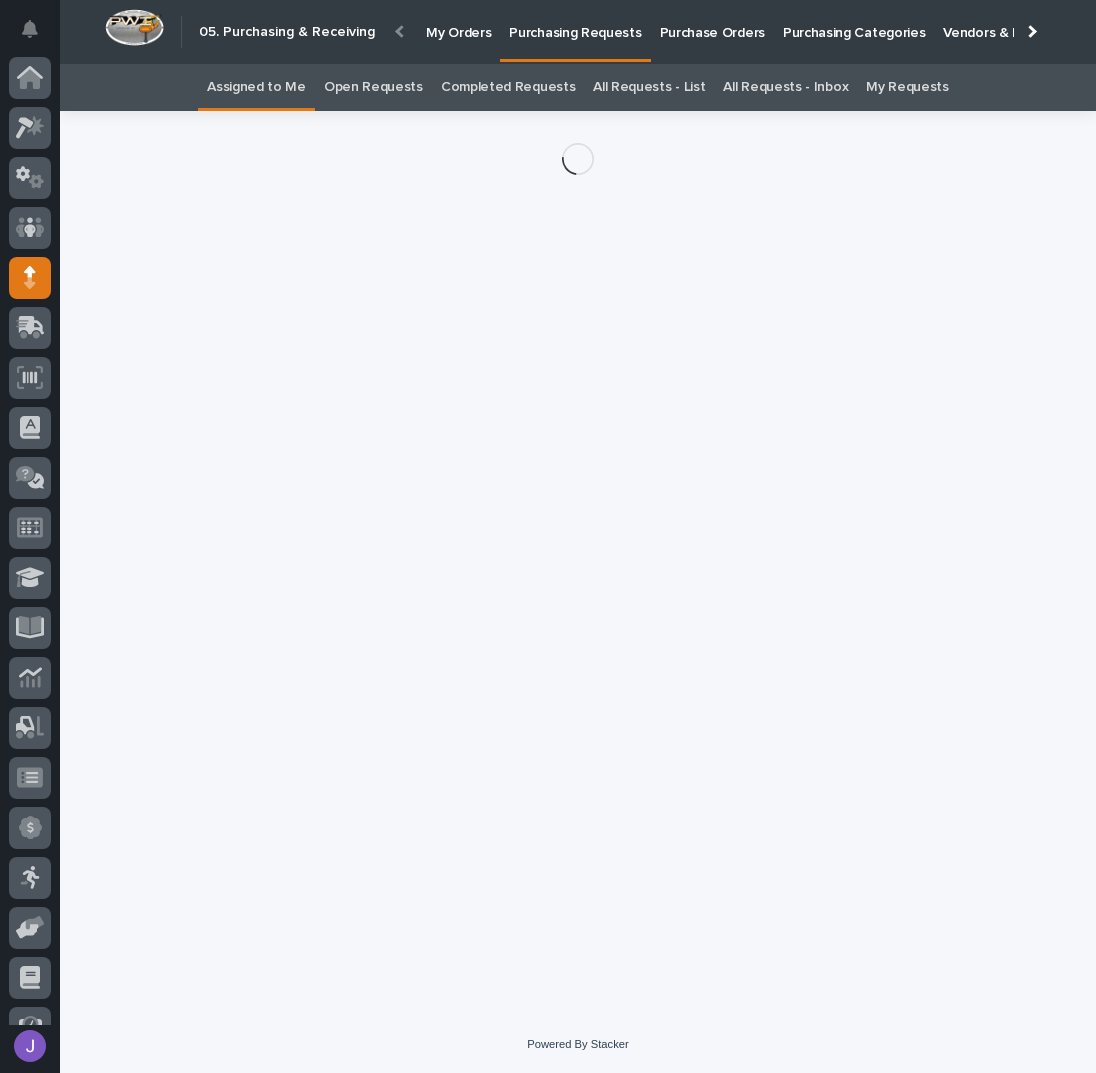 scroll, scrollTop: 82, scrollLeft: 0, axis: vertical 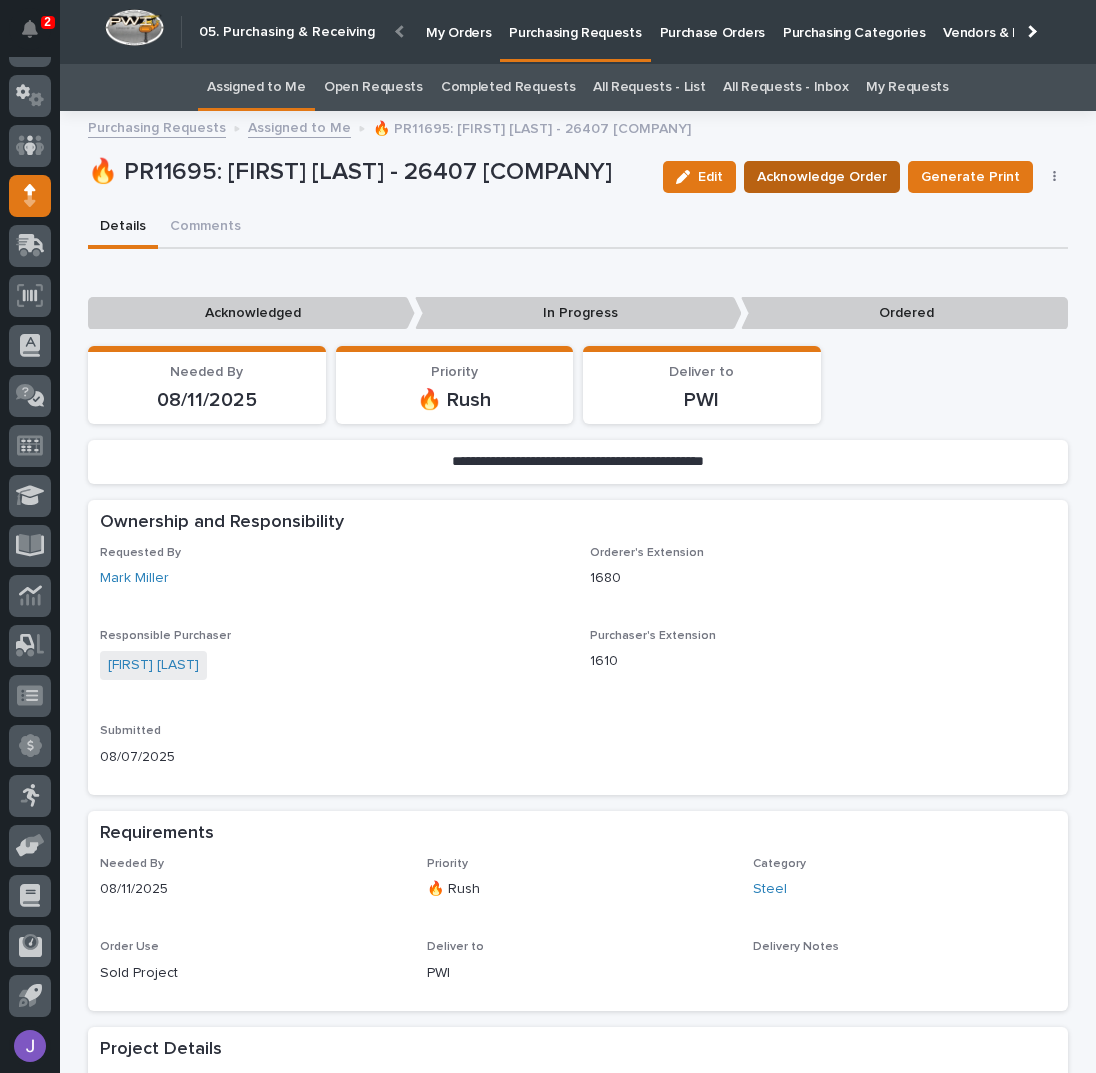 click on "Acknowledge Order" at bounding box center (822, 177) 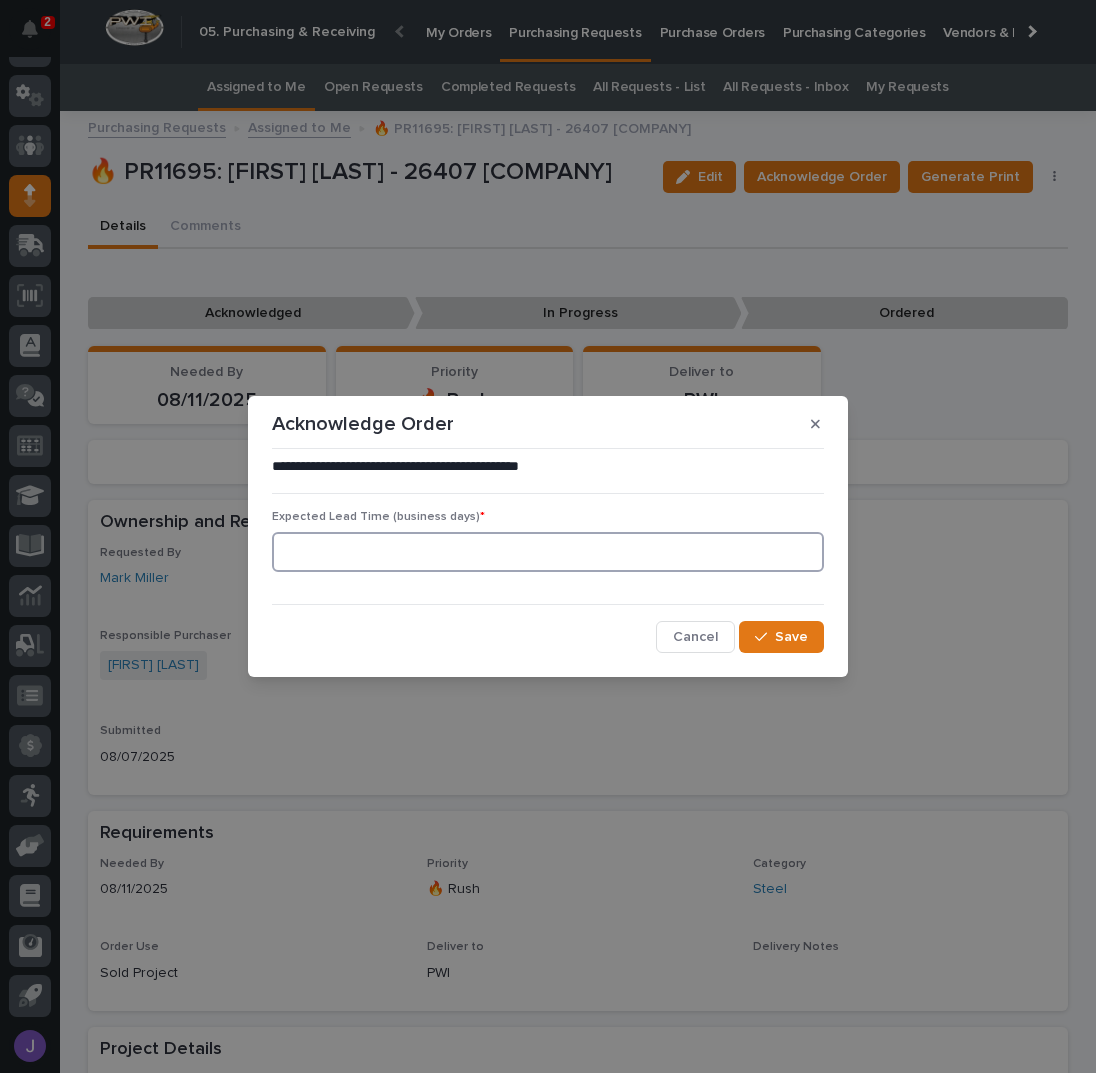 click at bounding box center [548, 552] 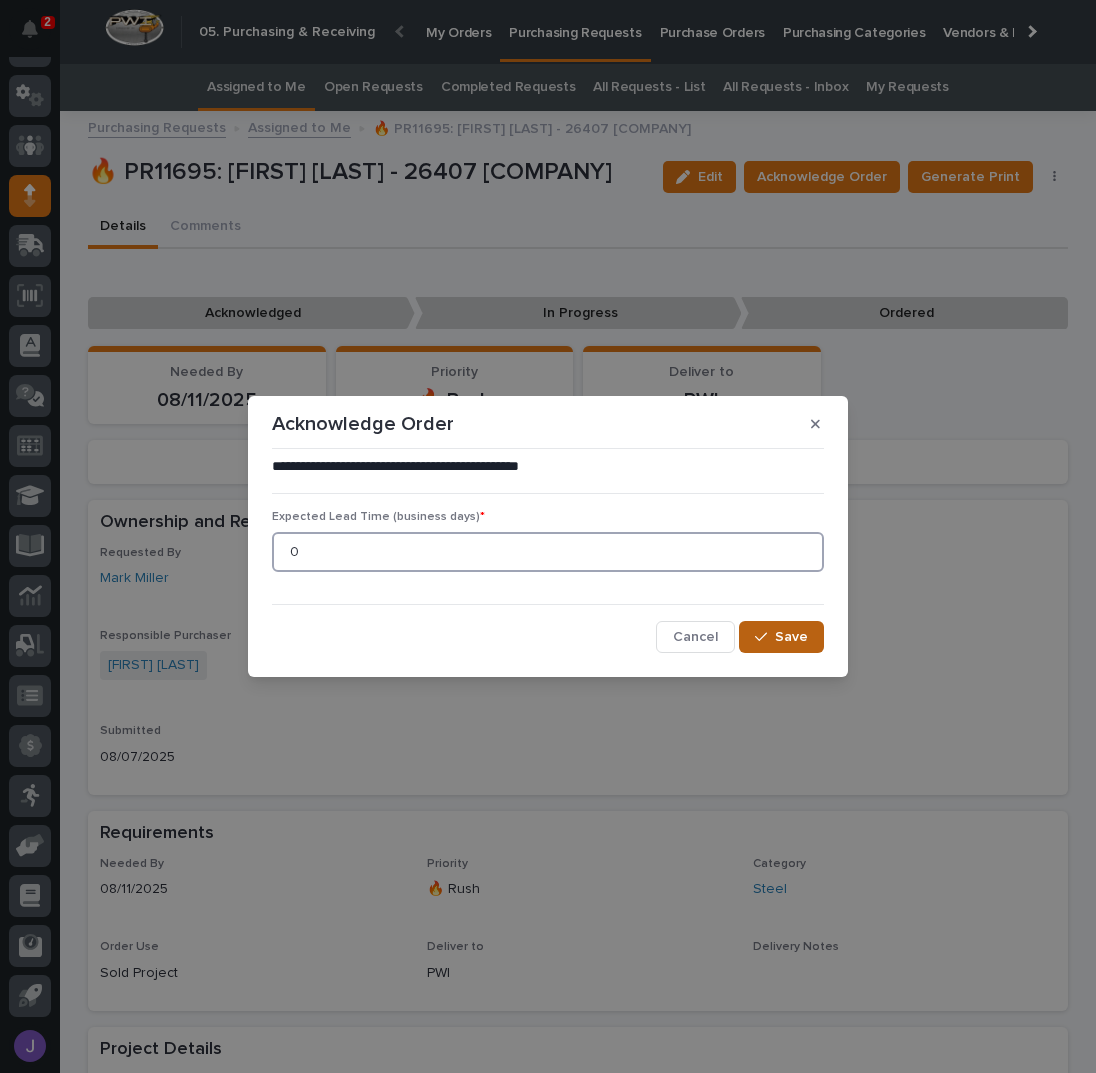 type on "0" 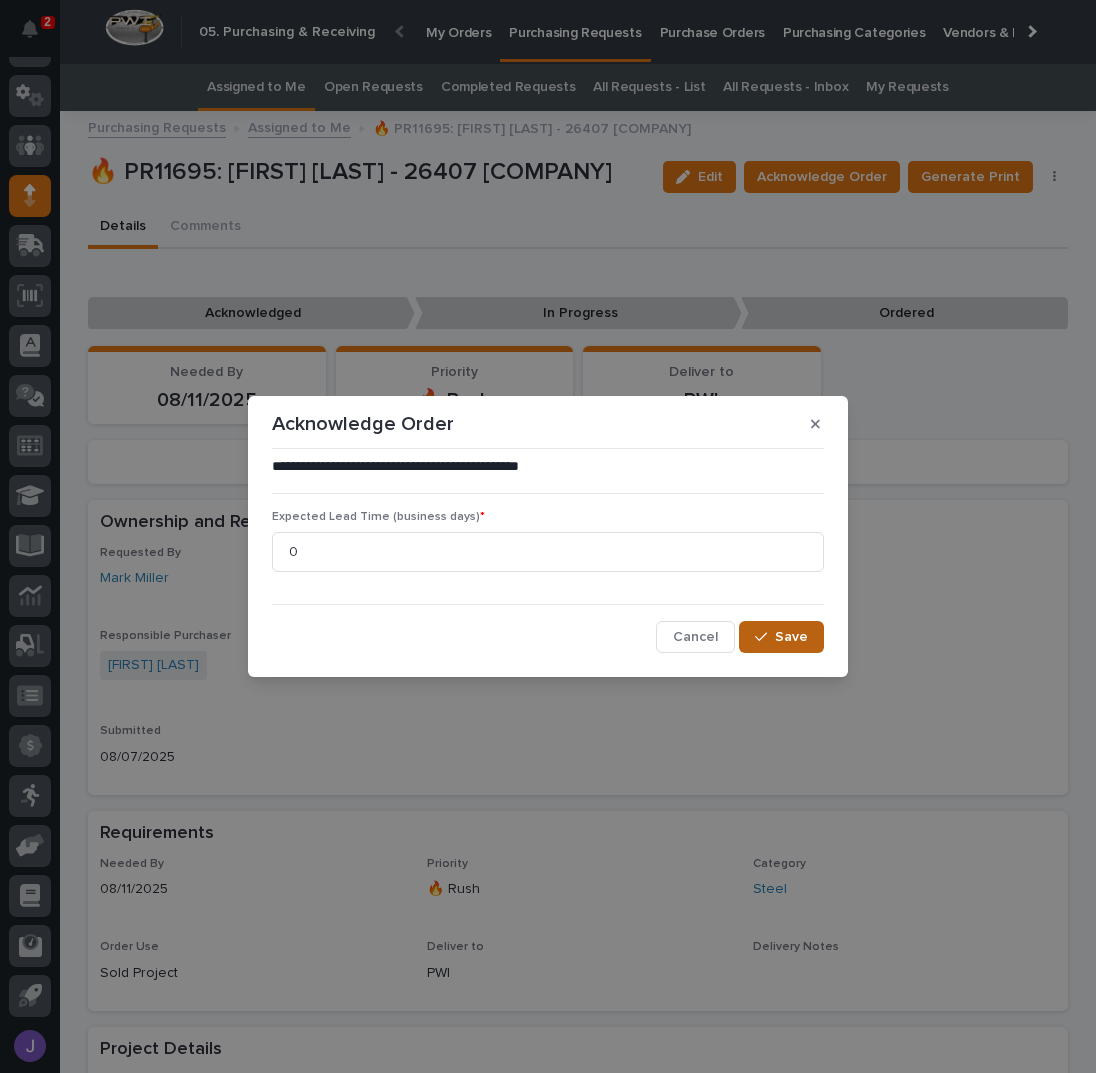 click on "Save" at bounding box center [781, 637] 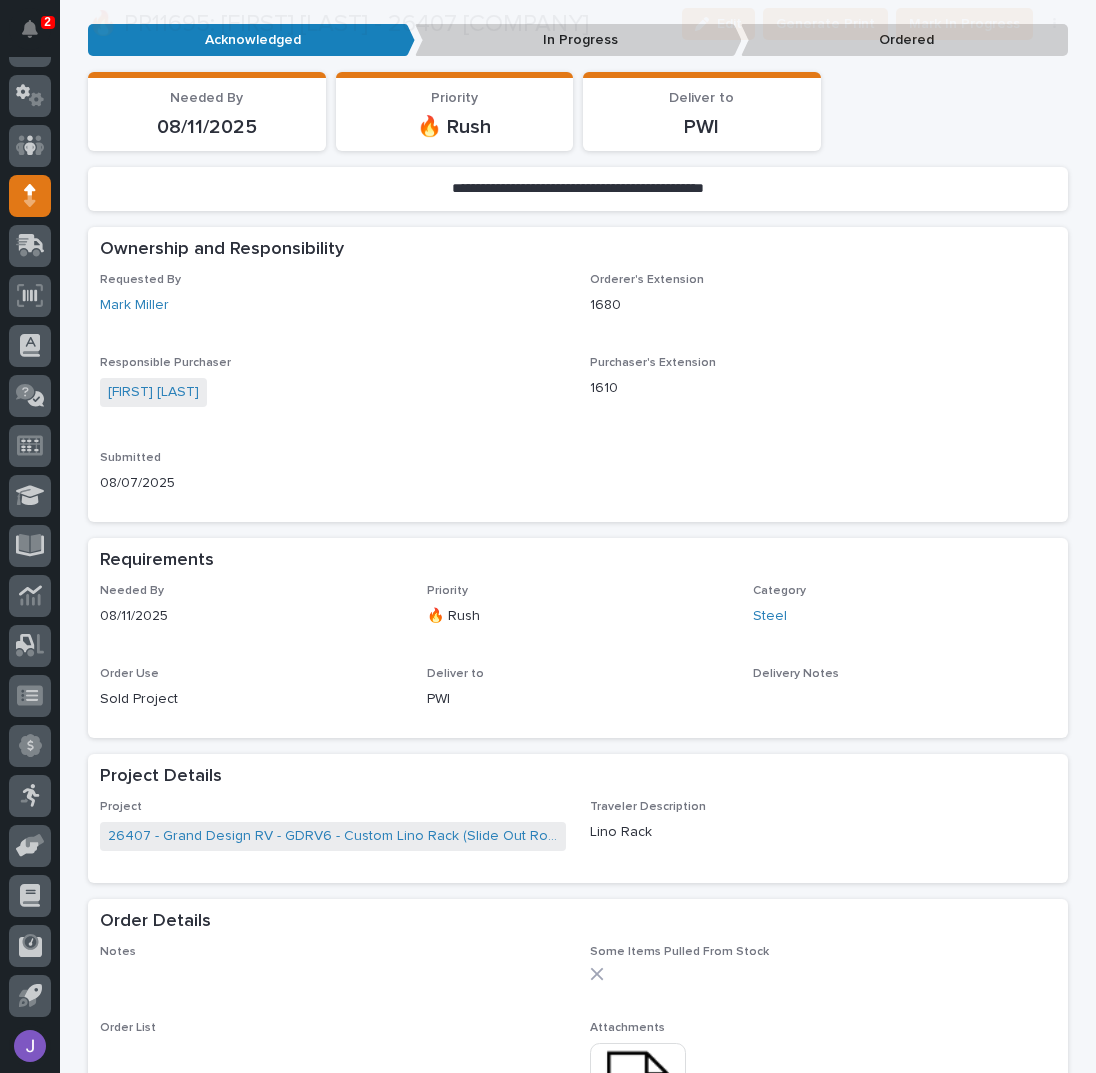 scroll, scrollTop: 666, scrollLeft: 0, axis: vertical 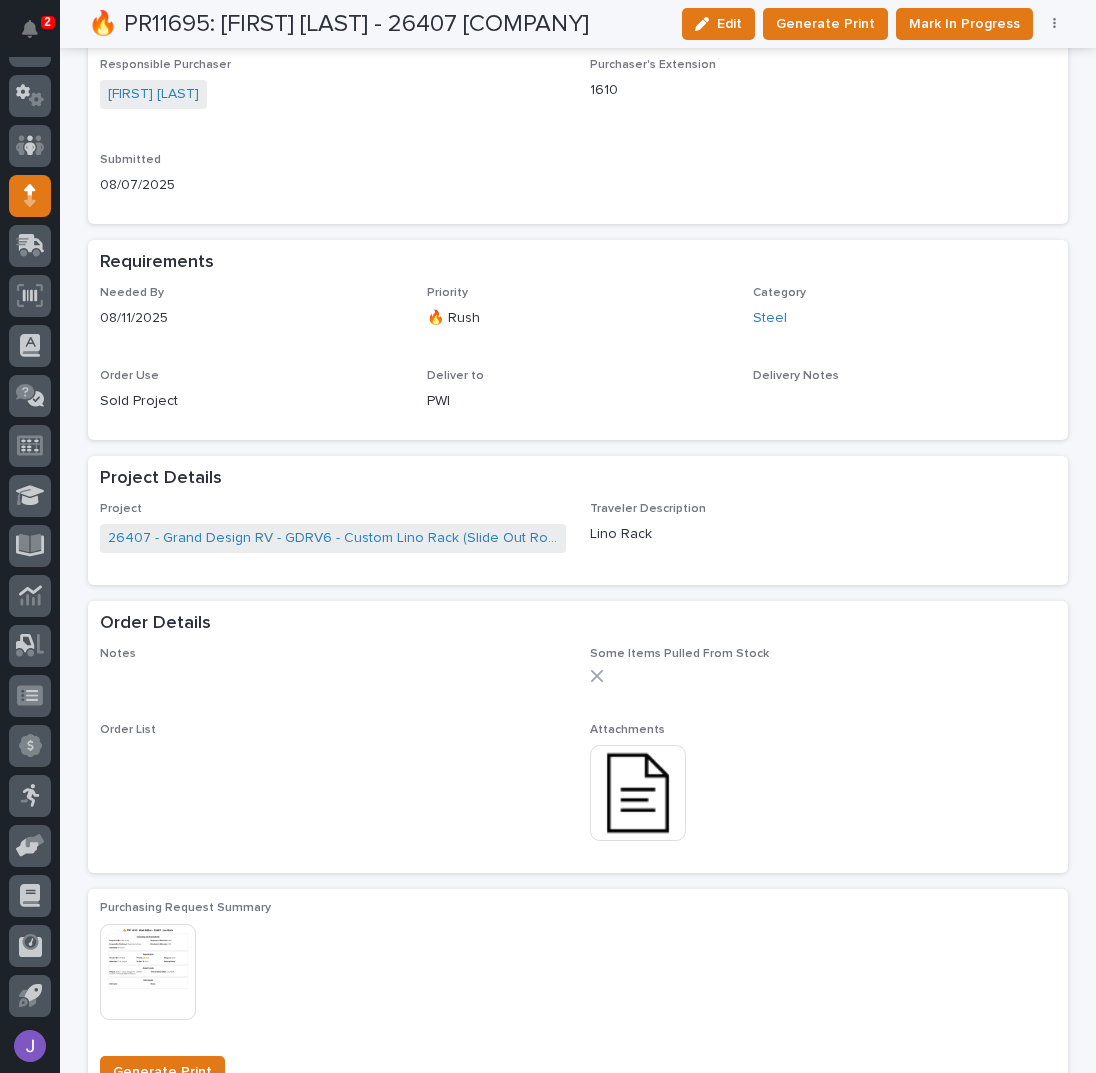 click at bounding box center (638, 793) 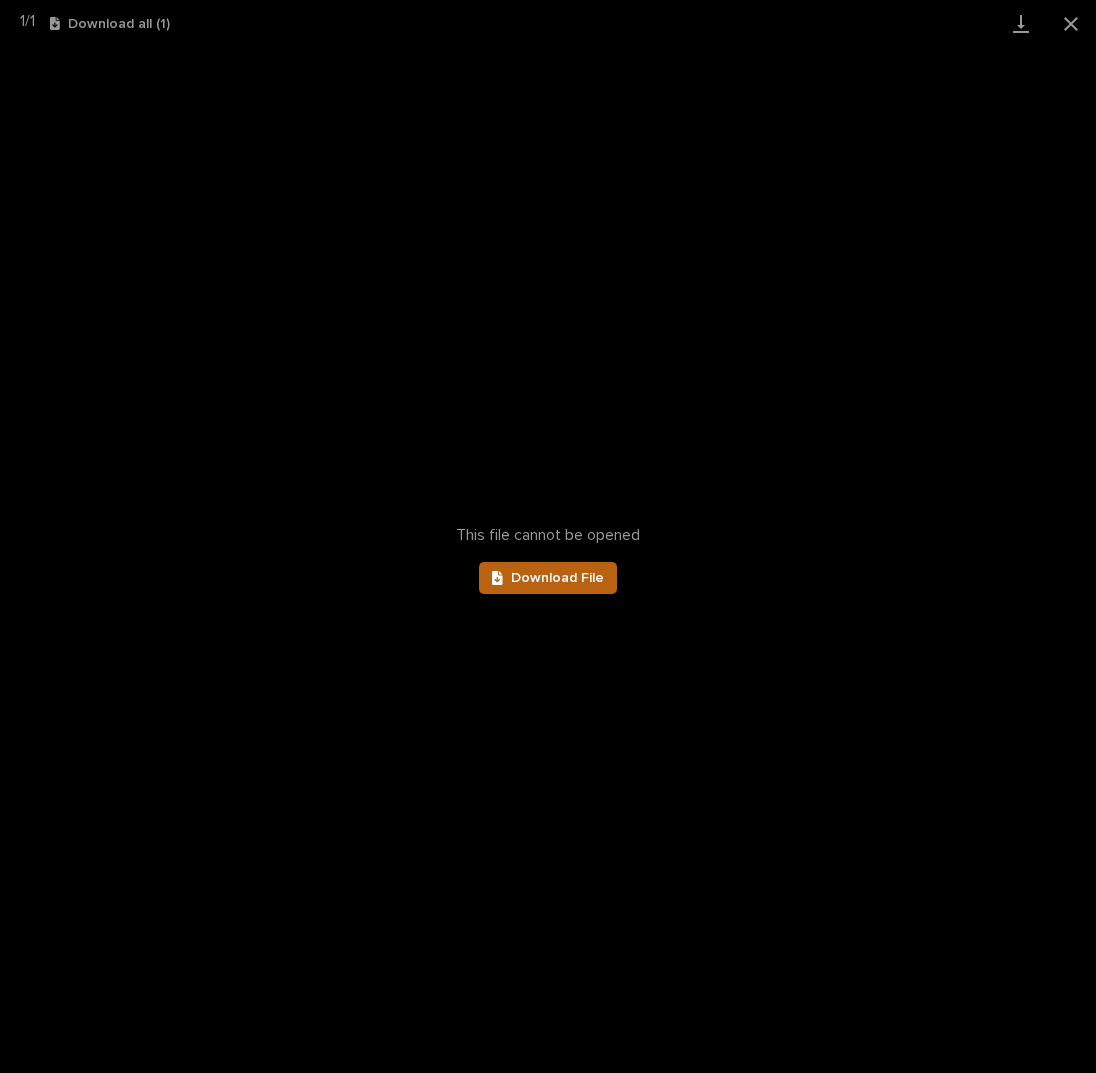 click on "Download File" at bounding box center (557, 578) 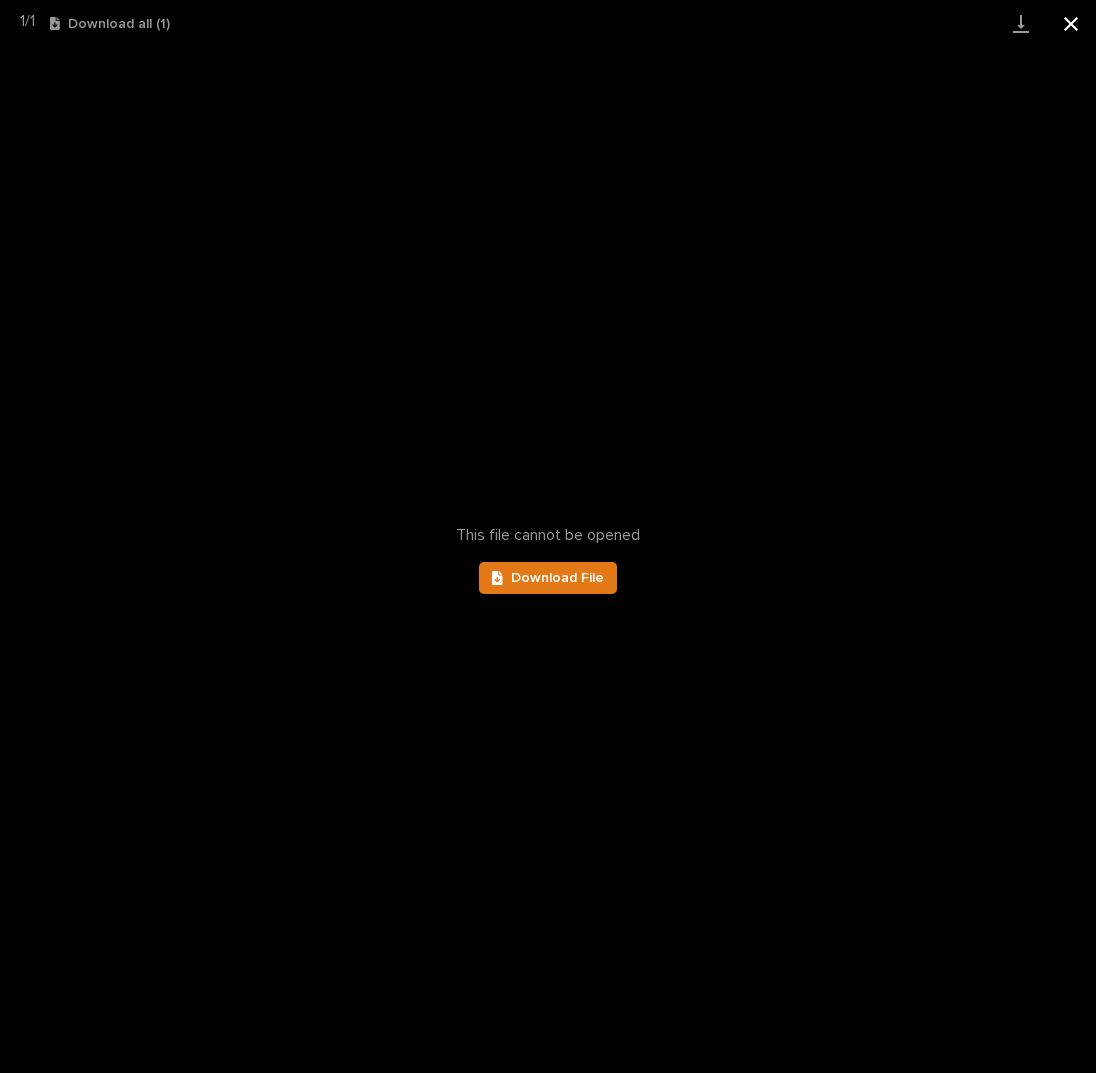 click at bounding box center [1071, 23] 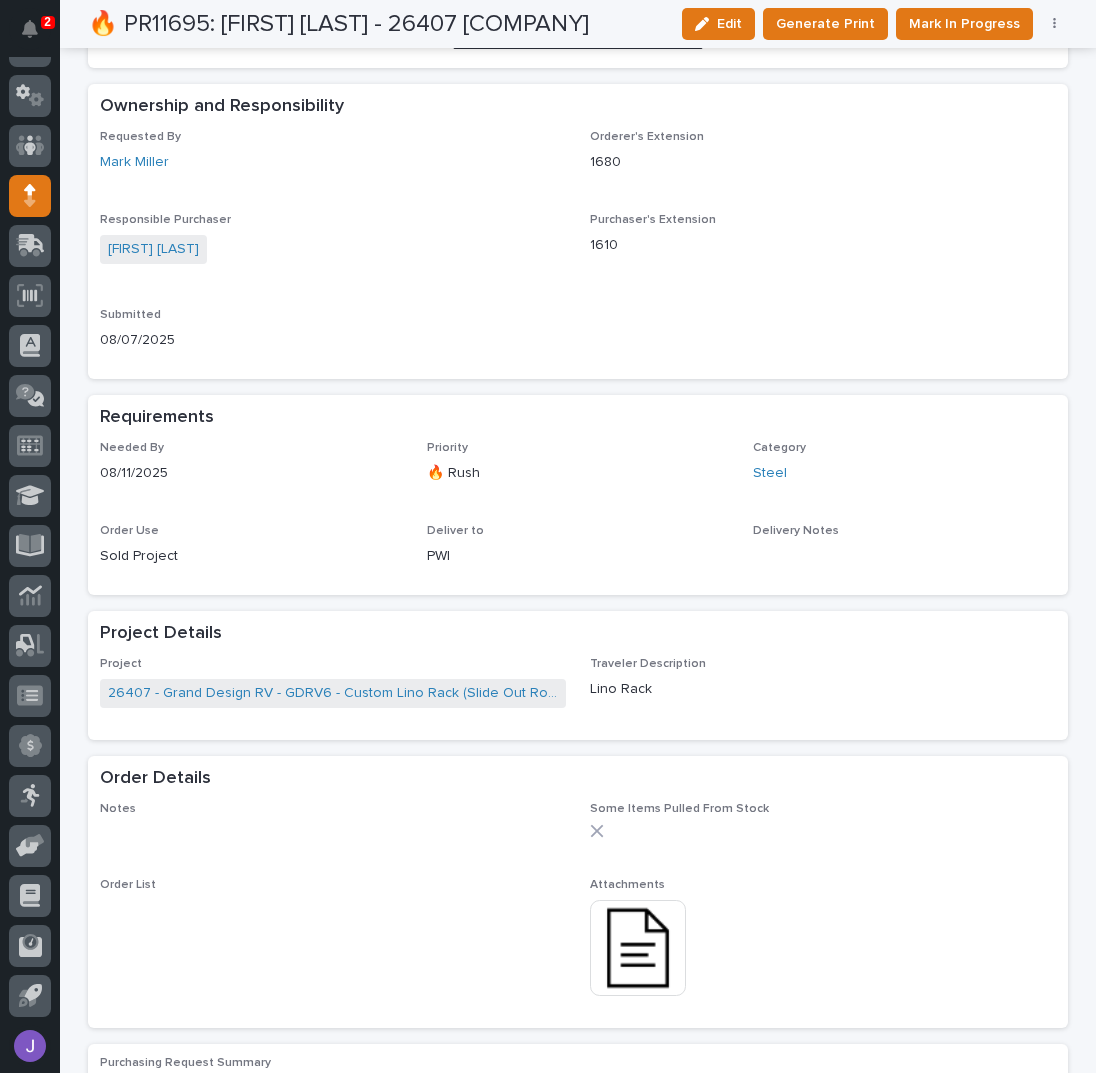 scroll, scrollTop: 666, scrollLeft: 0, axis: vertical 